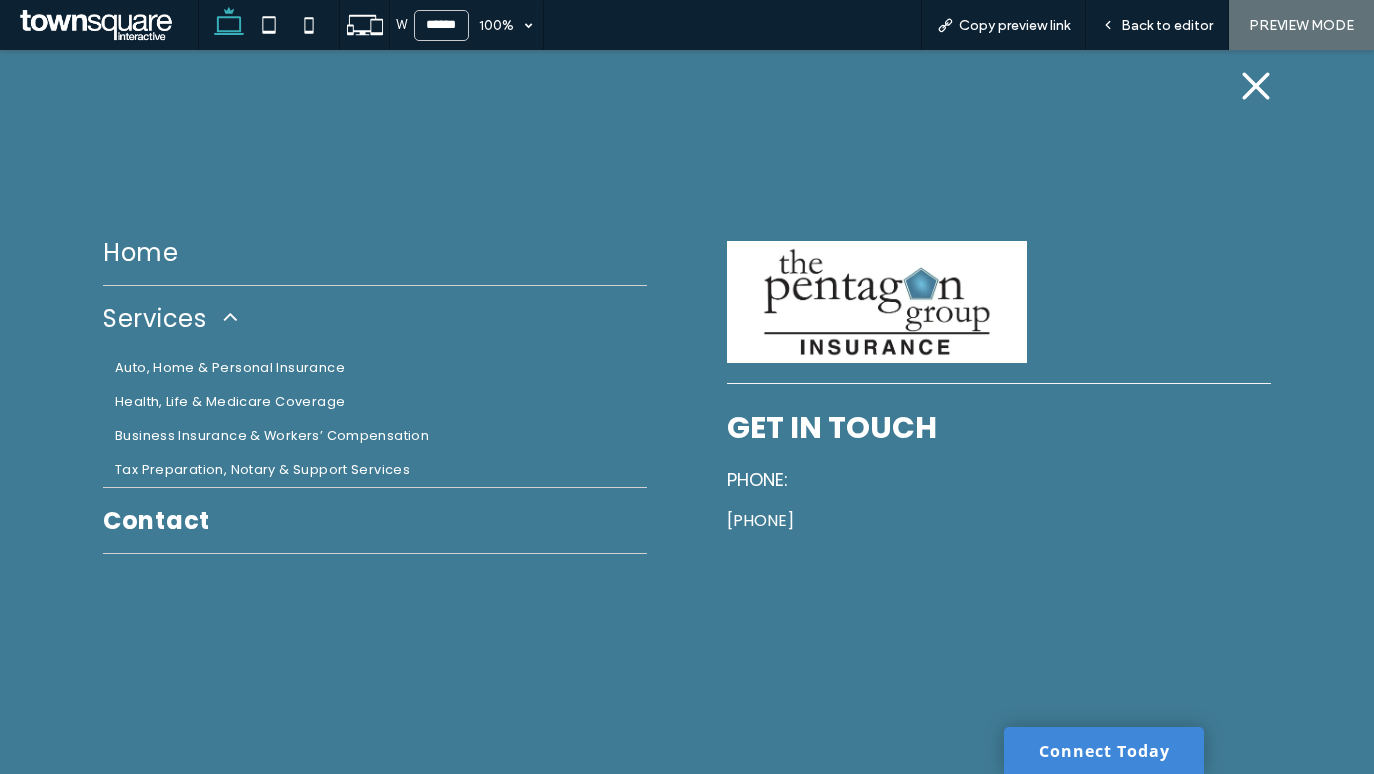 scroll, scrollTop: 0, scrollLeft: 0, axis: both 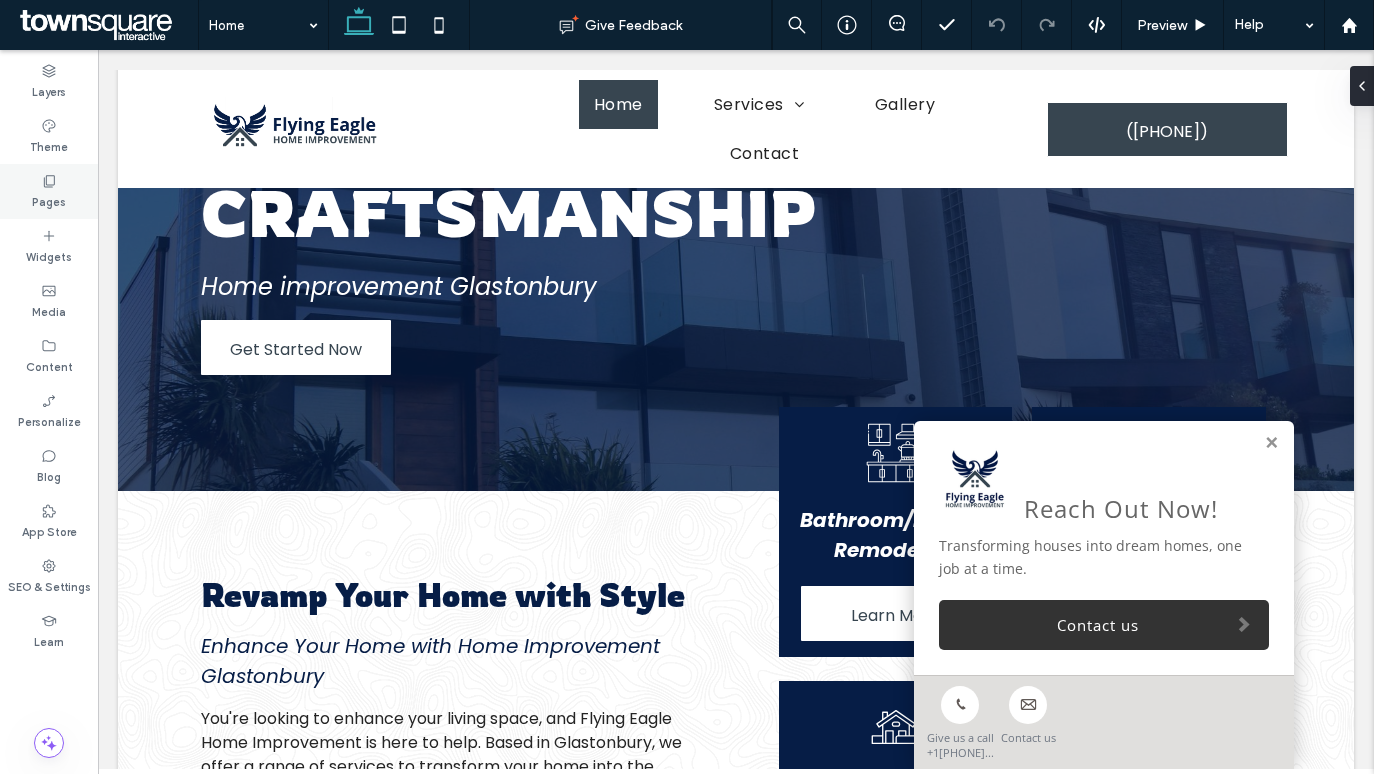 click on "Pages" at bounding box center [49, 200] 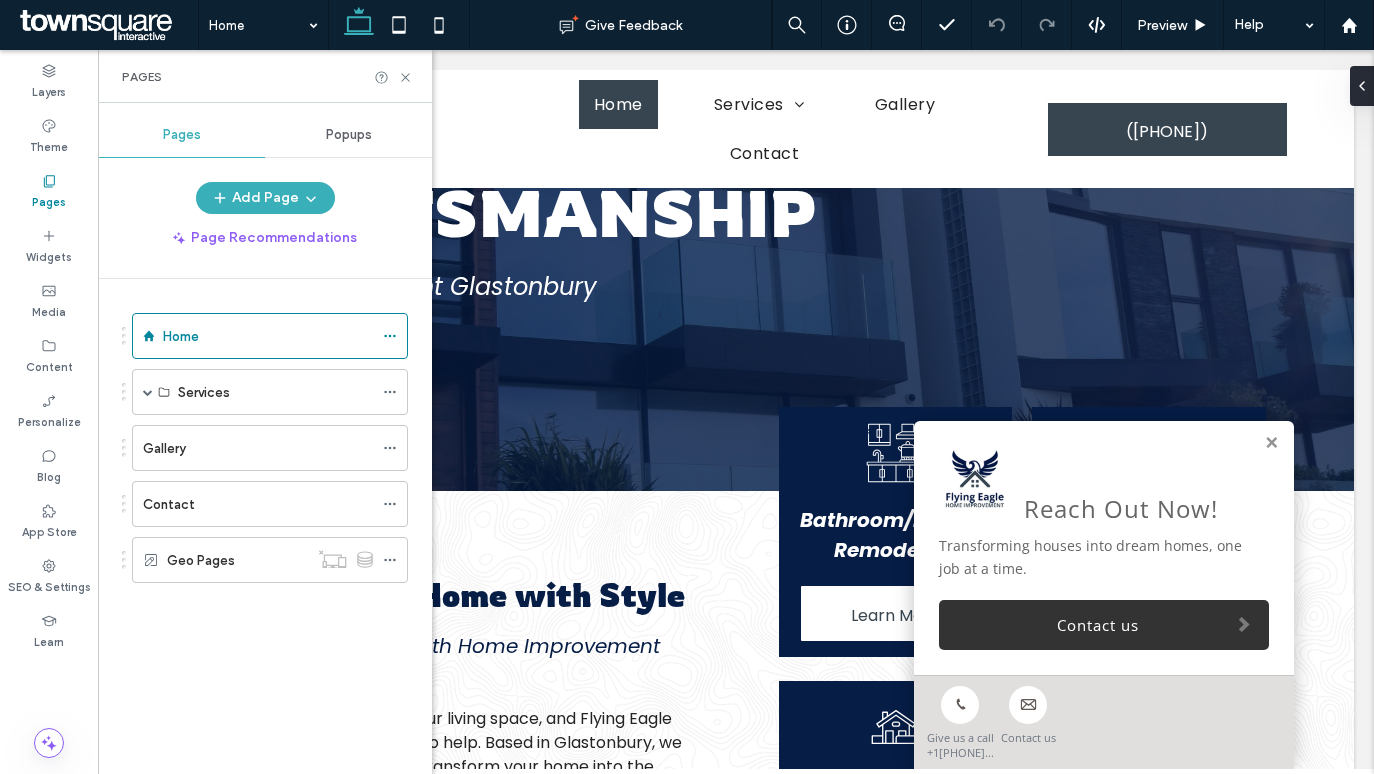 click on "Pages" at bounding box center (49, 200) 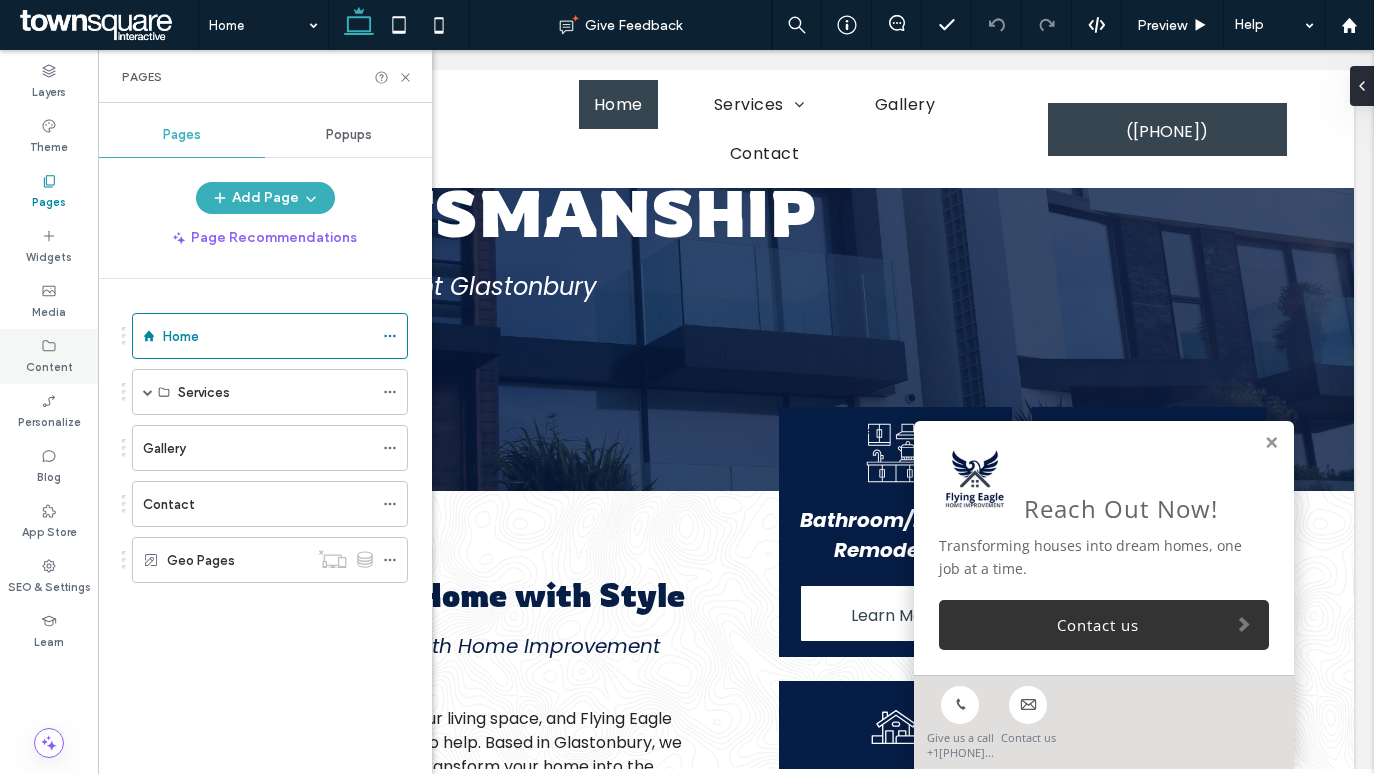click on "Content" at bounding box center [49, 365] 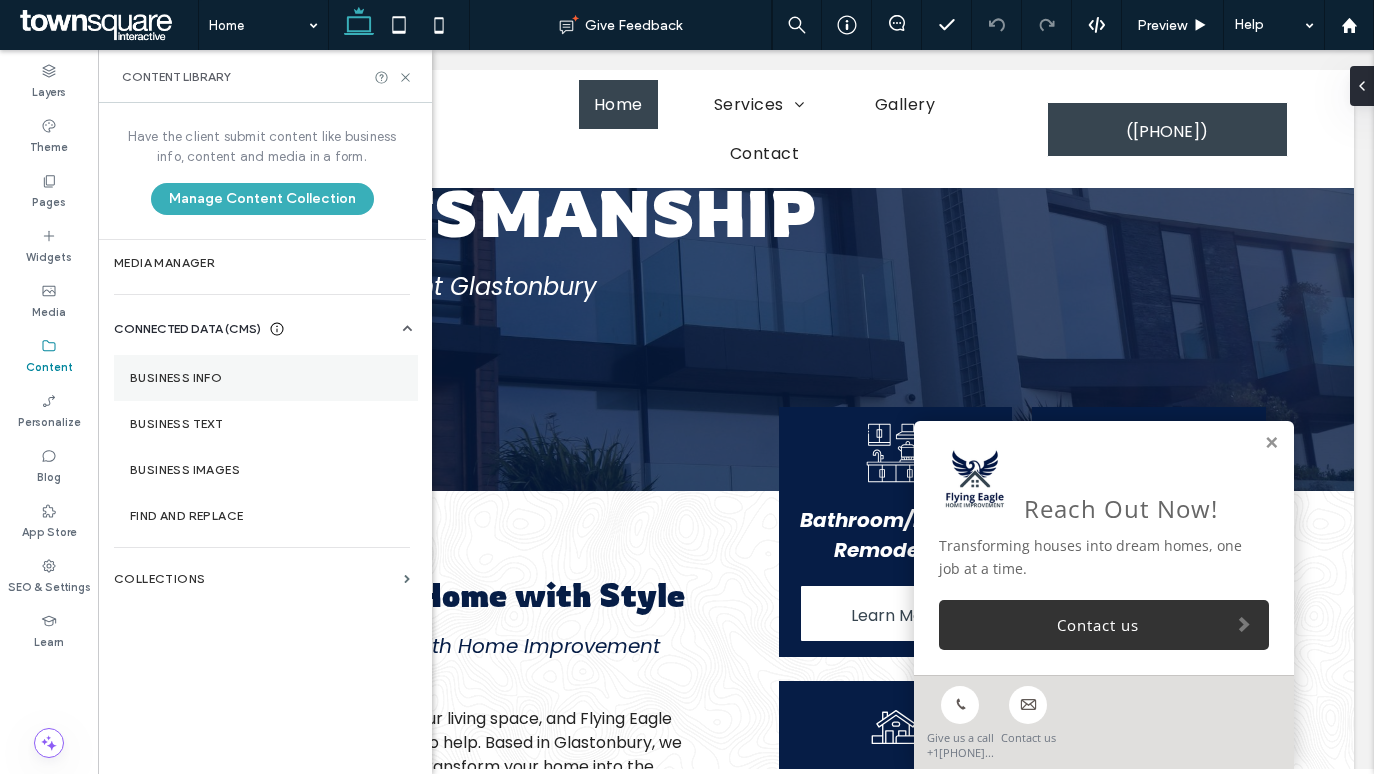 click on "Business Info" at bounding box center (266, 378) 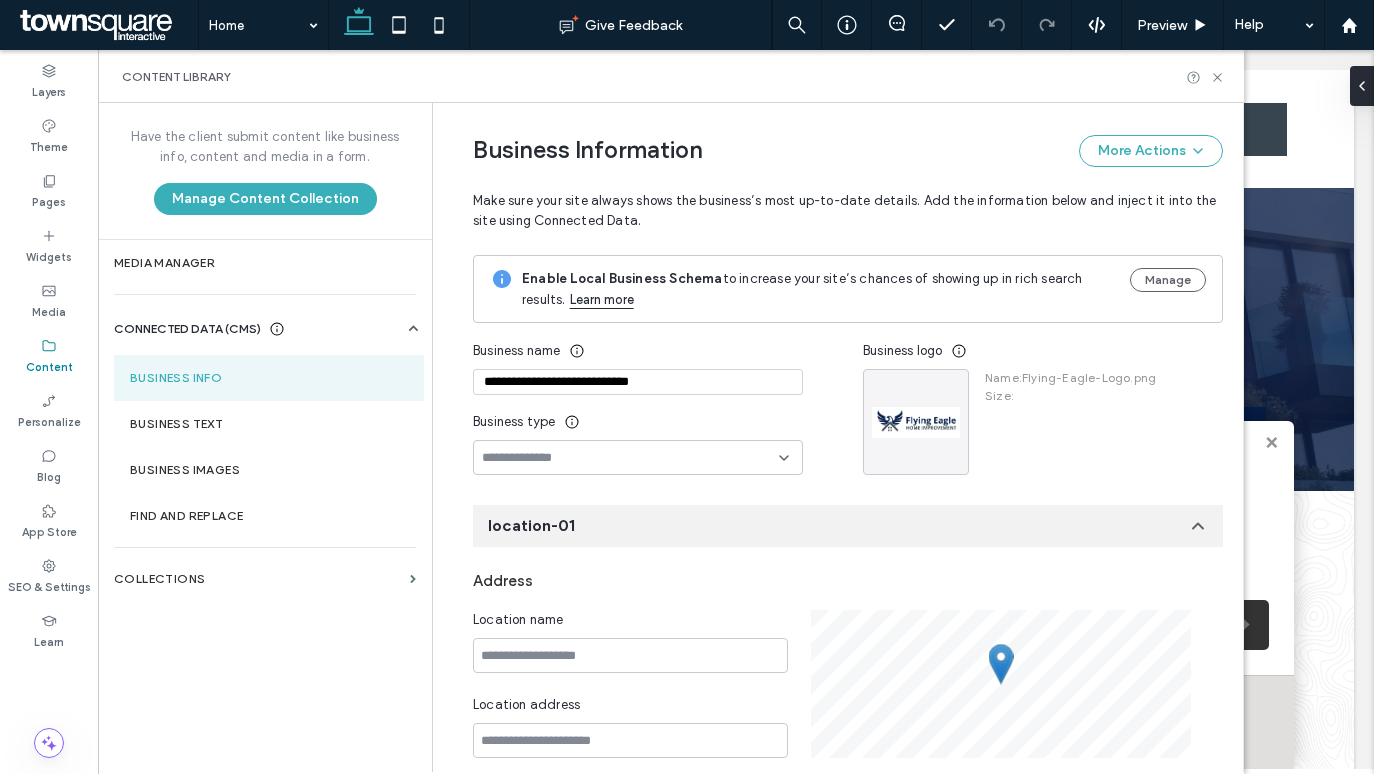 scroll, scrollTop: 0, scrollLeft: 0, axis: both 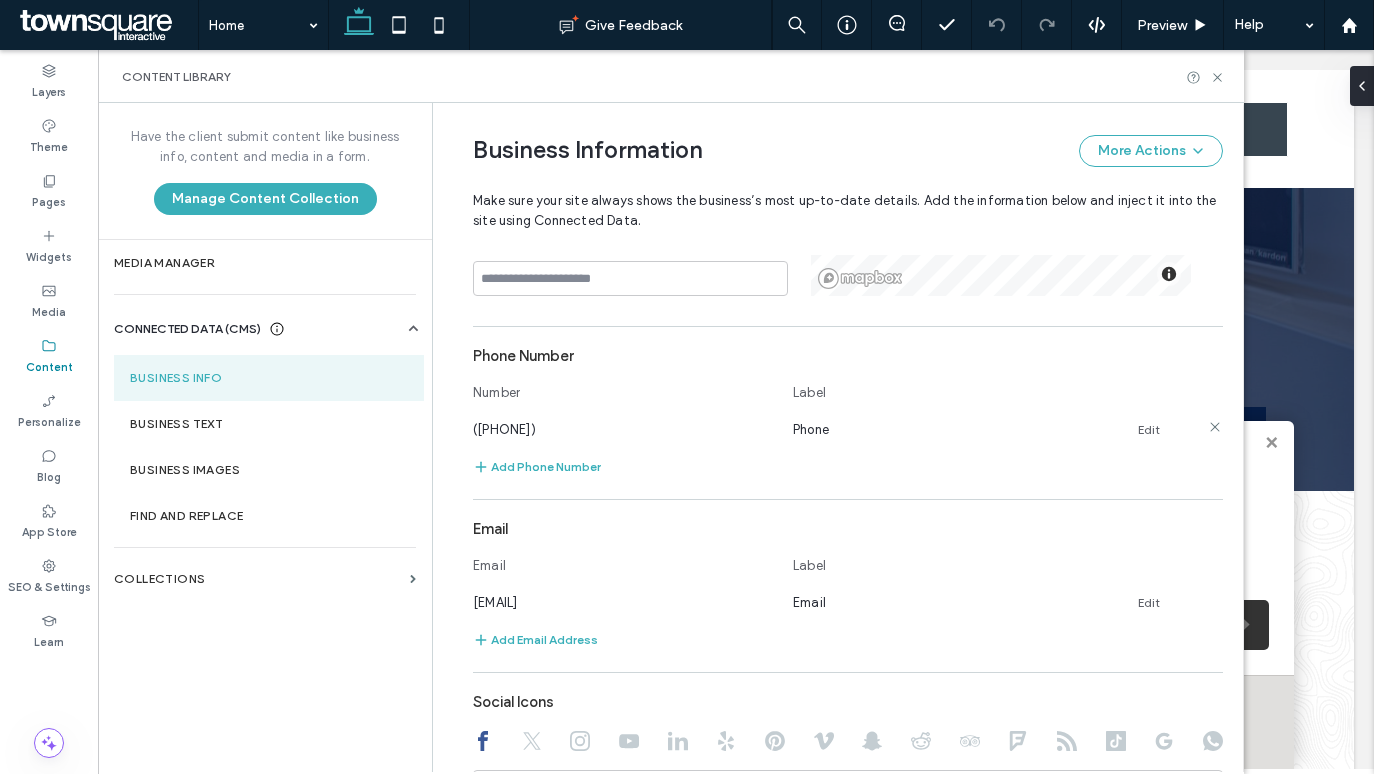 drag, startPoint x: 480, startPoint y: 434, endPoint x: 576, endPoint y: 433, distance: 96.00521 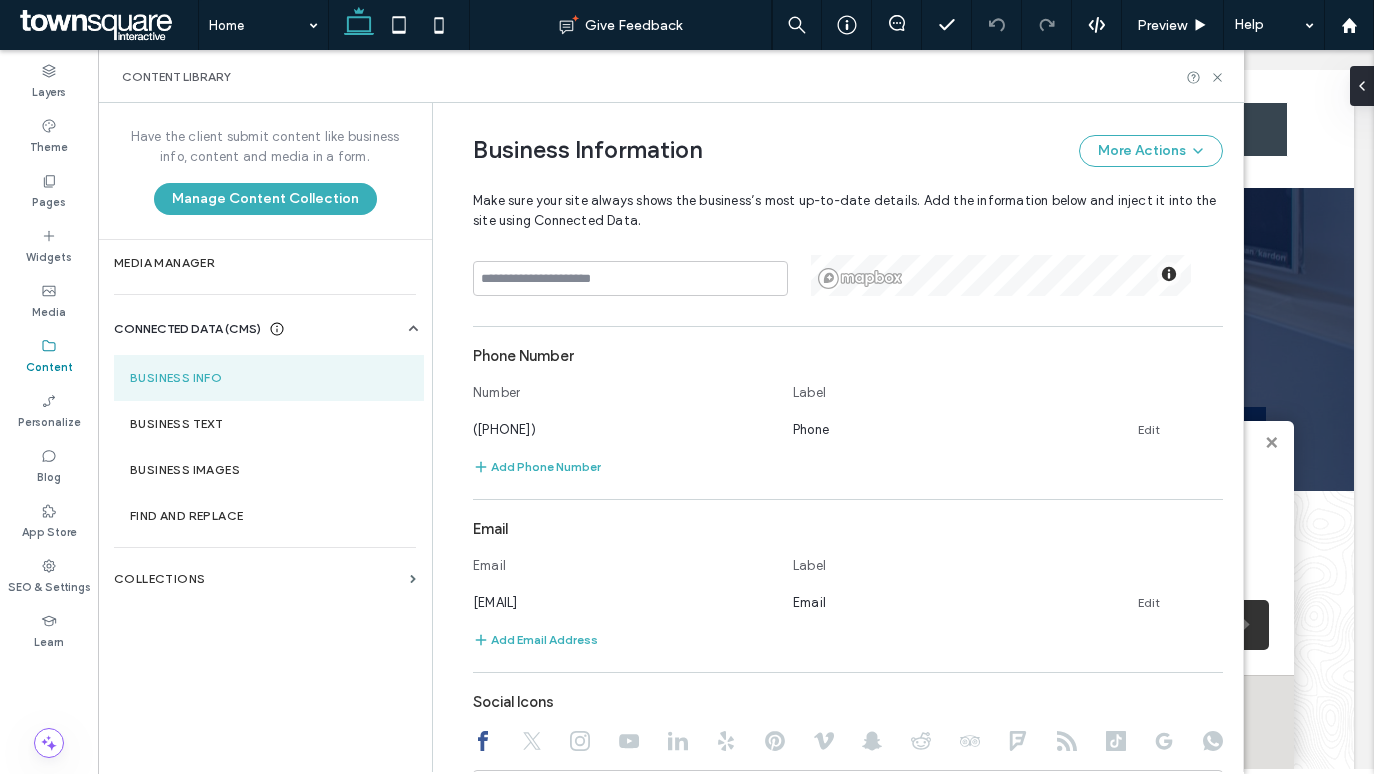 drag, startPoint x: 576, startPoint y: 433, endPoint x: 443, endPoint y: 429, distance: 133.06013 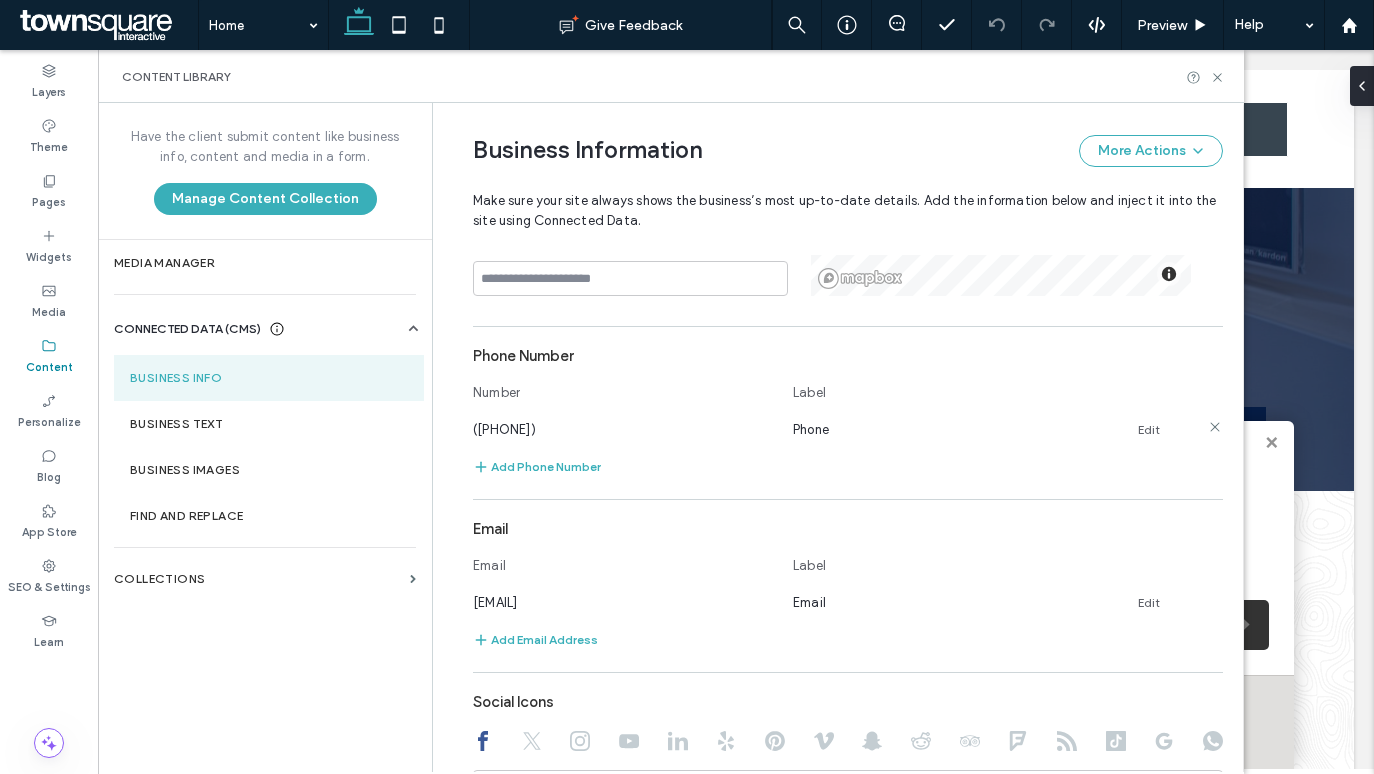 click on "(959) 444-6576" at bounding box center [504, 429] 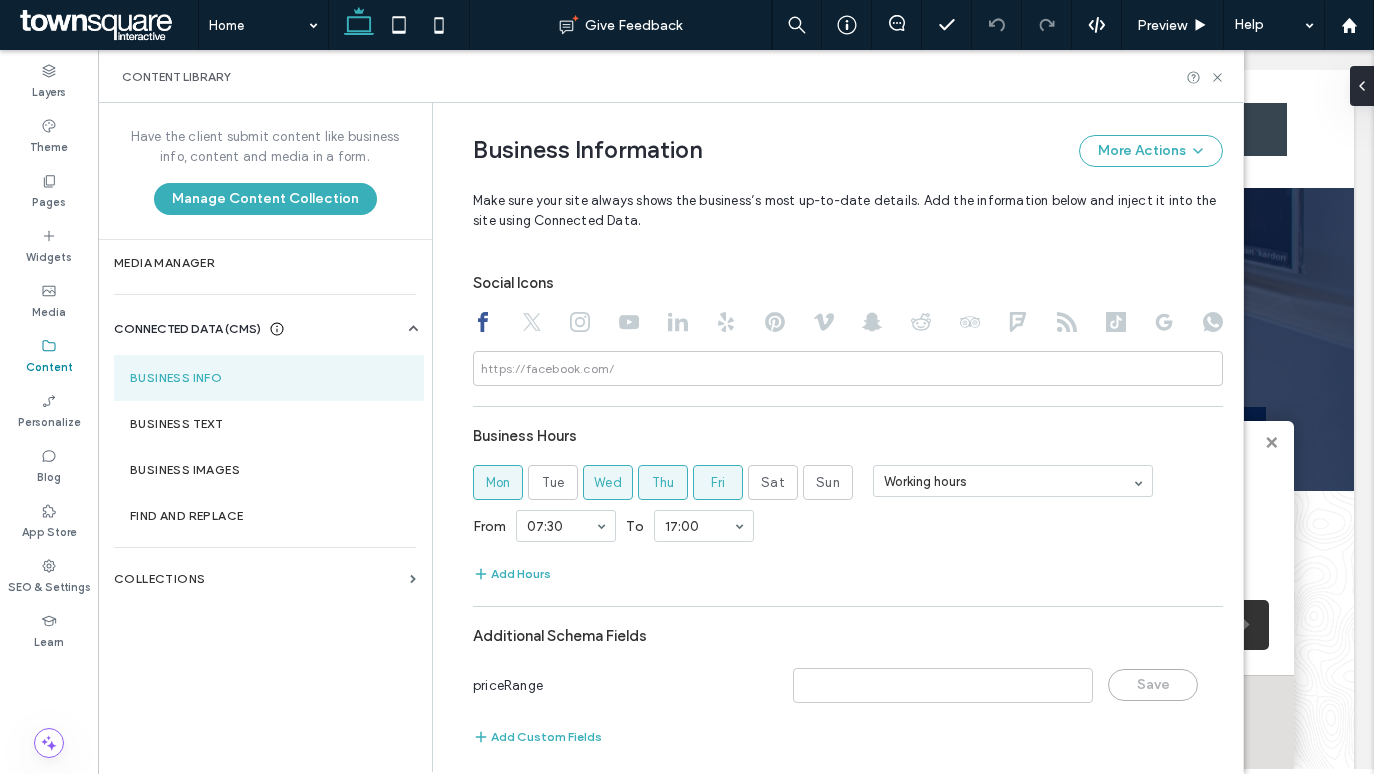 scroll, scrollTop: 897, scrollLeft: 0, axis: vertical 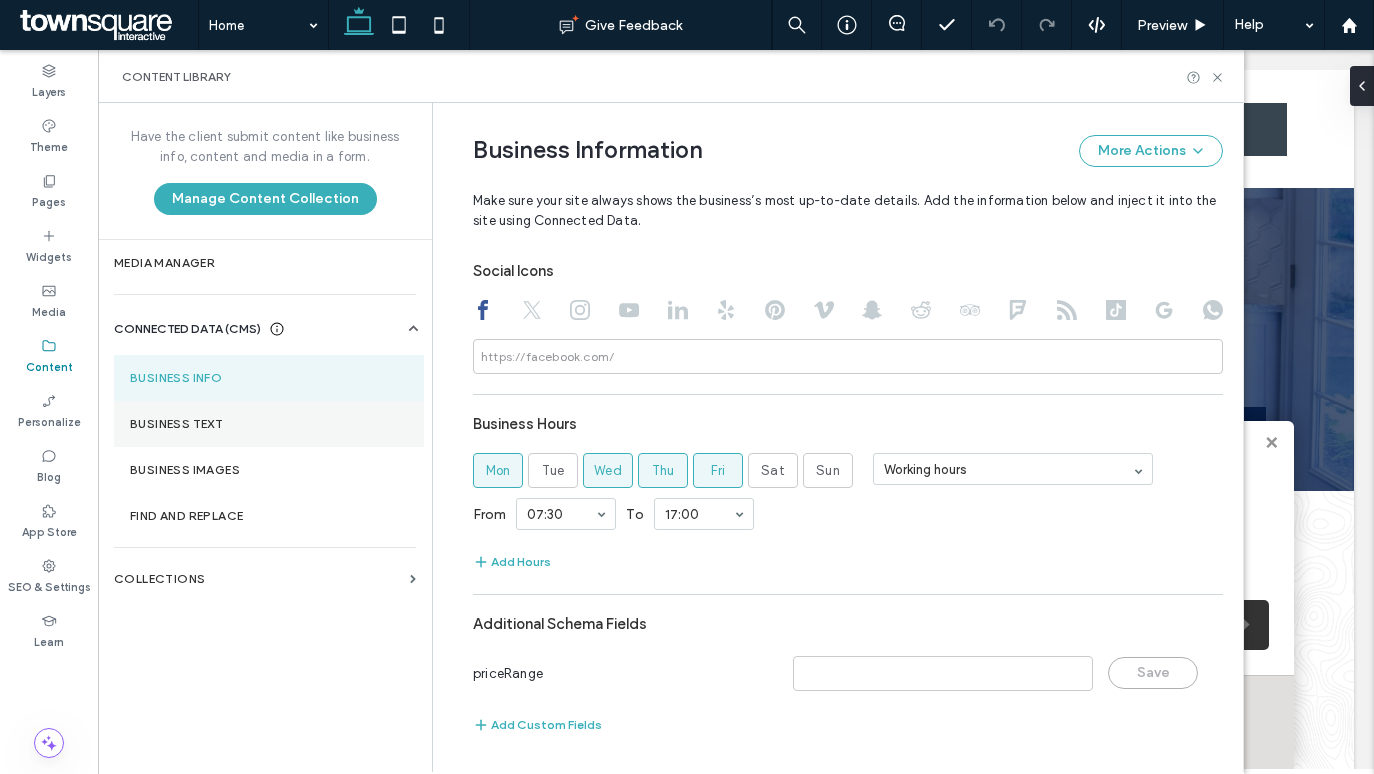 click on "Business Text" at bounding box center [269, 424] 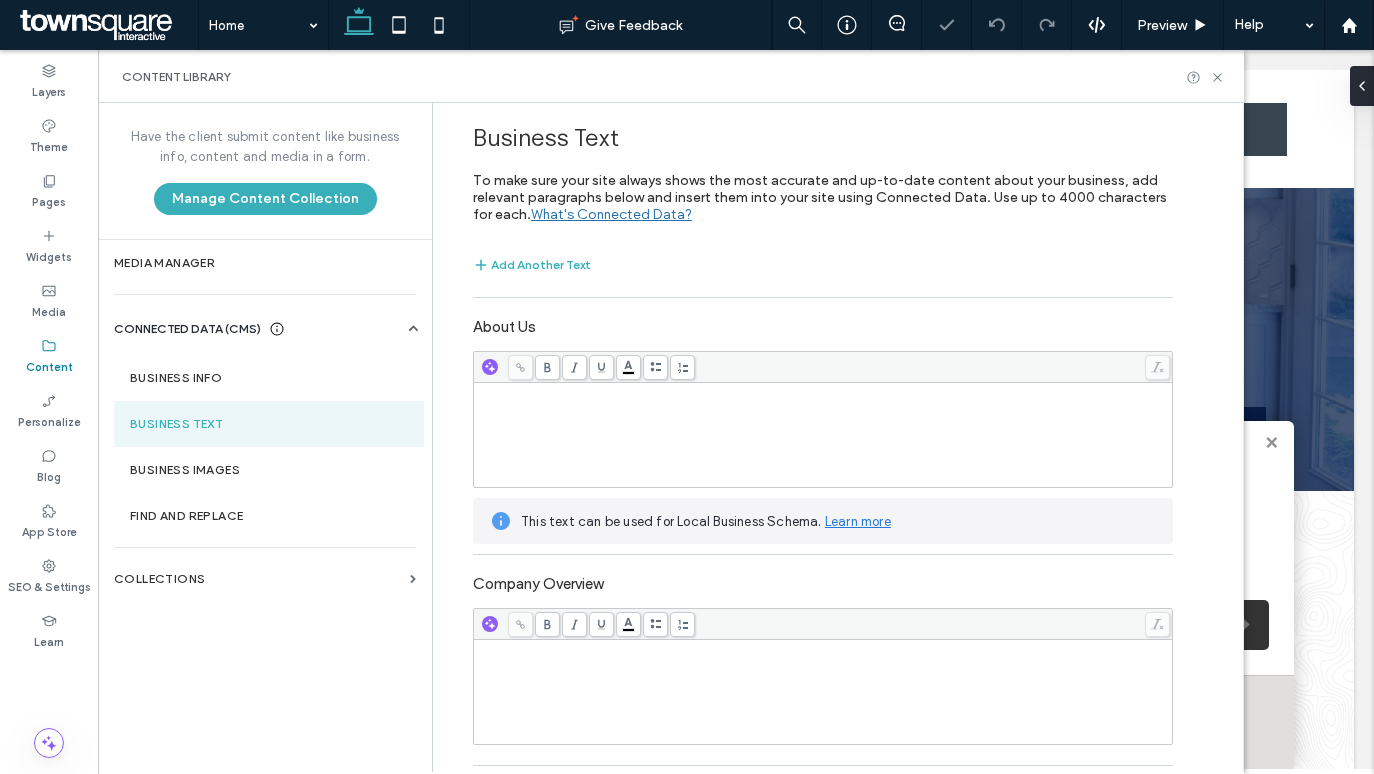 scroll, scrollTop: 490, scrollLeft: 0, axis: vertical 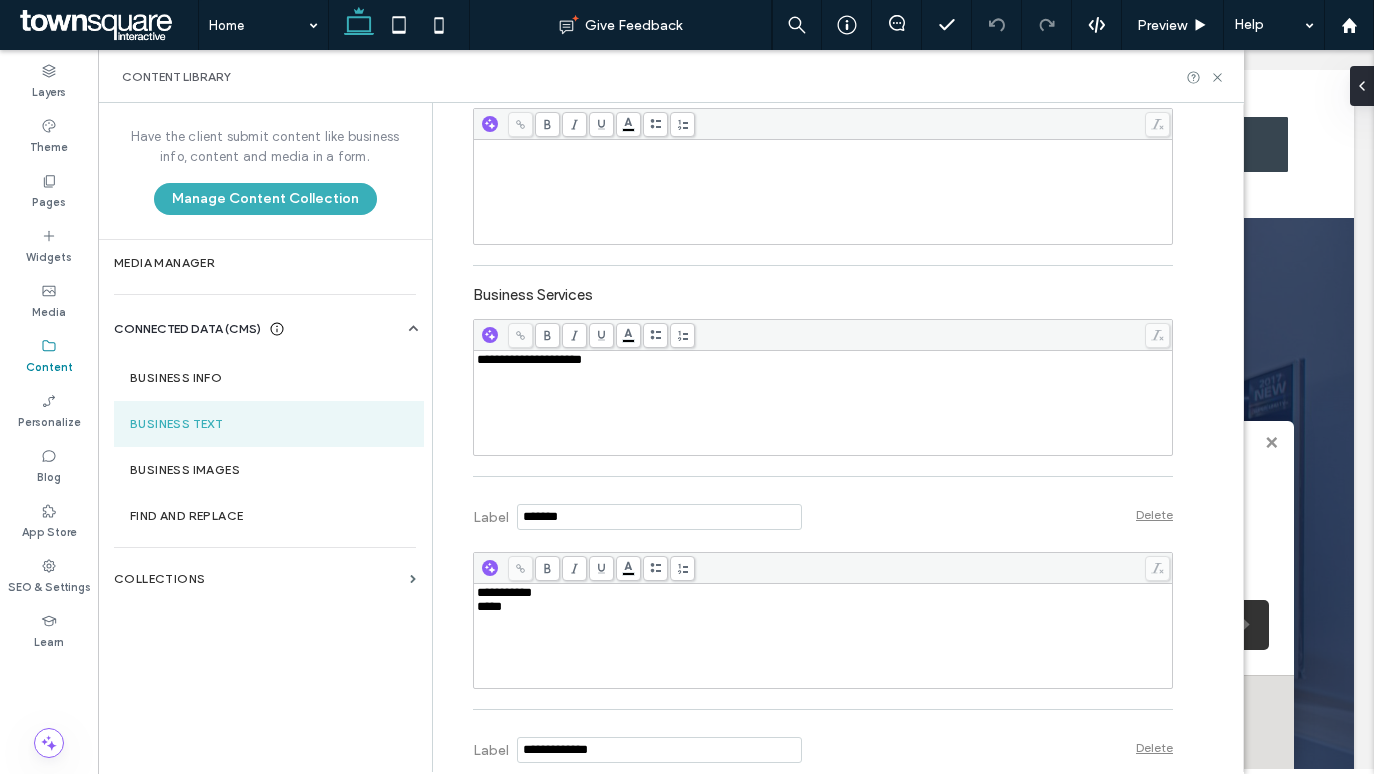 click on "**********" at bounding box center (823, 360) 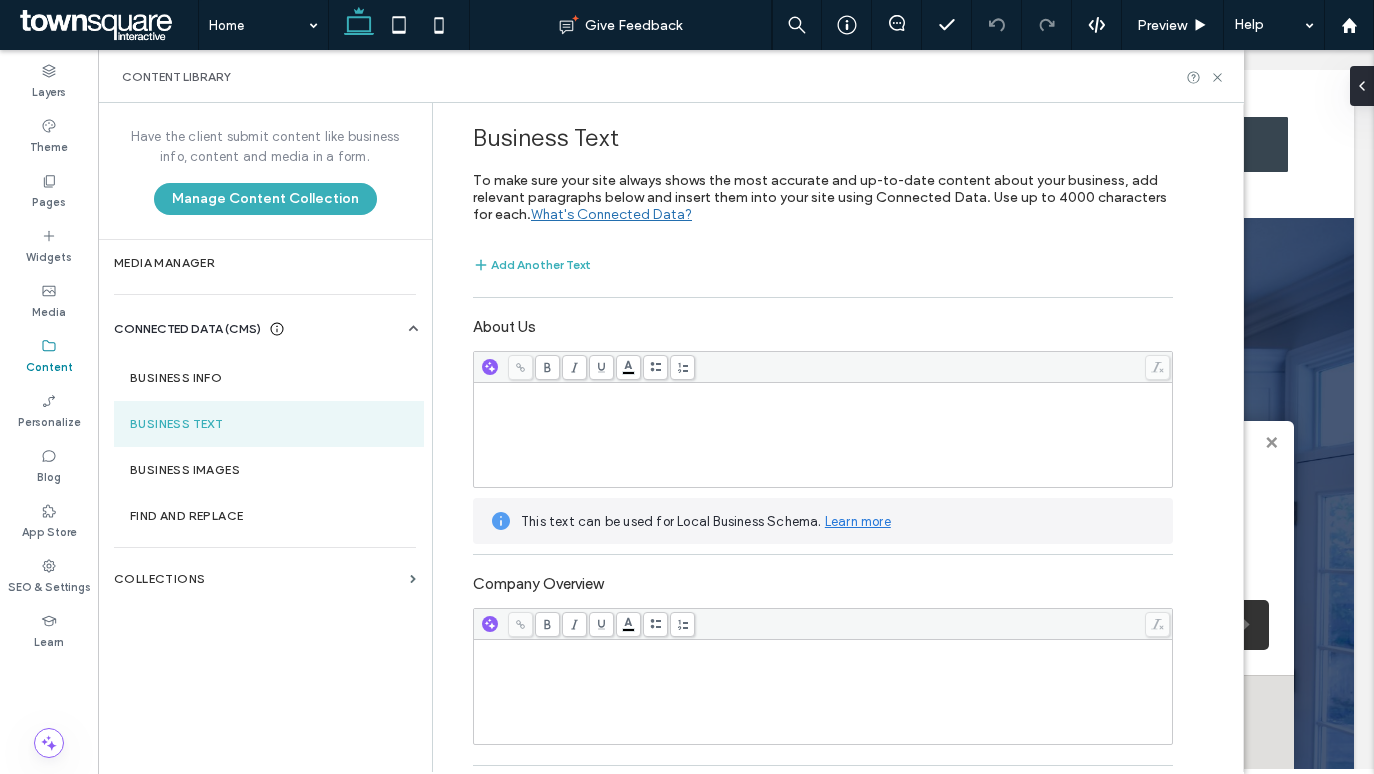 scroll, scrollTop: 738, scrollLeft: 0, axis: vertical 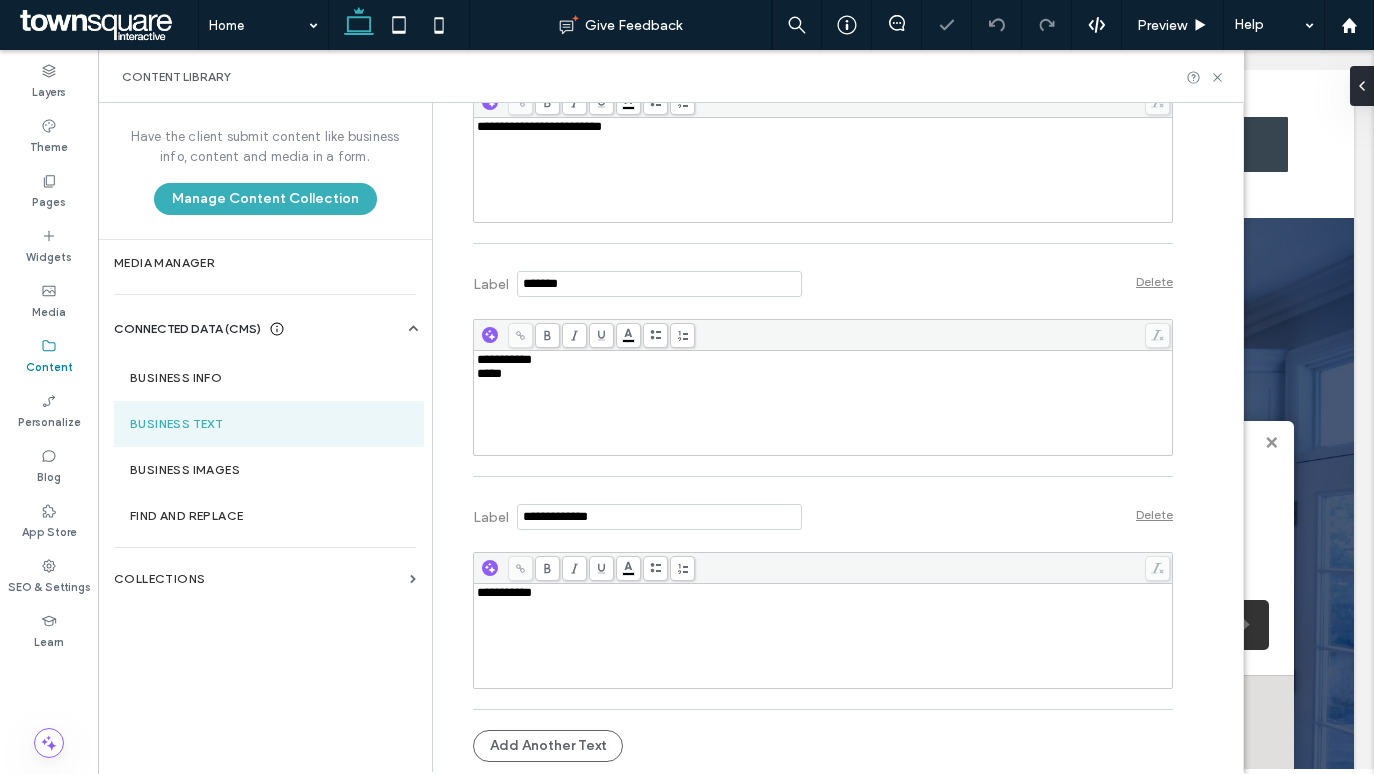 click on "Label Delete" at bounding box center (823, 514) 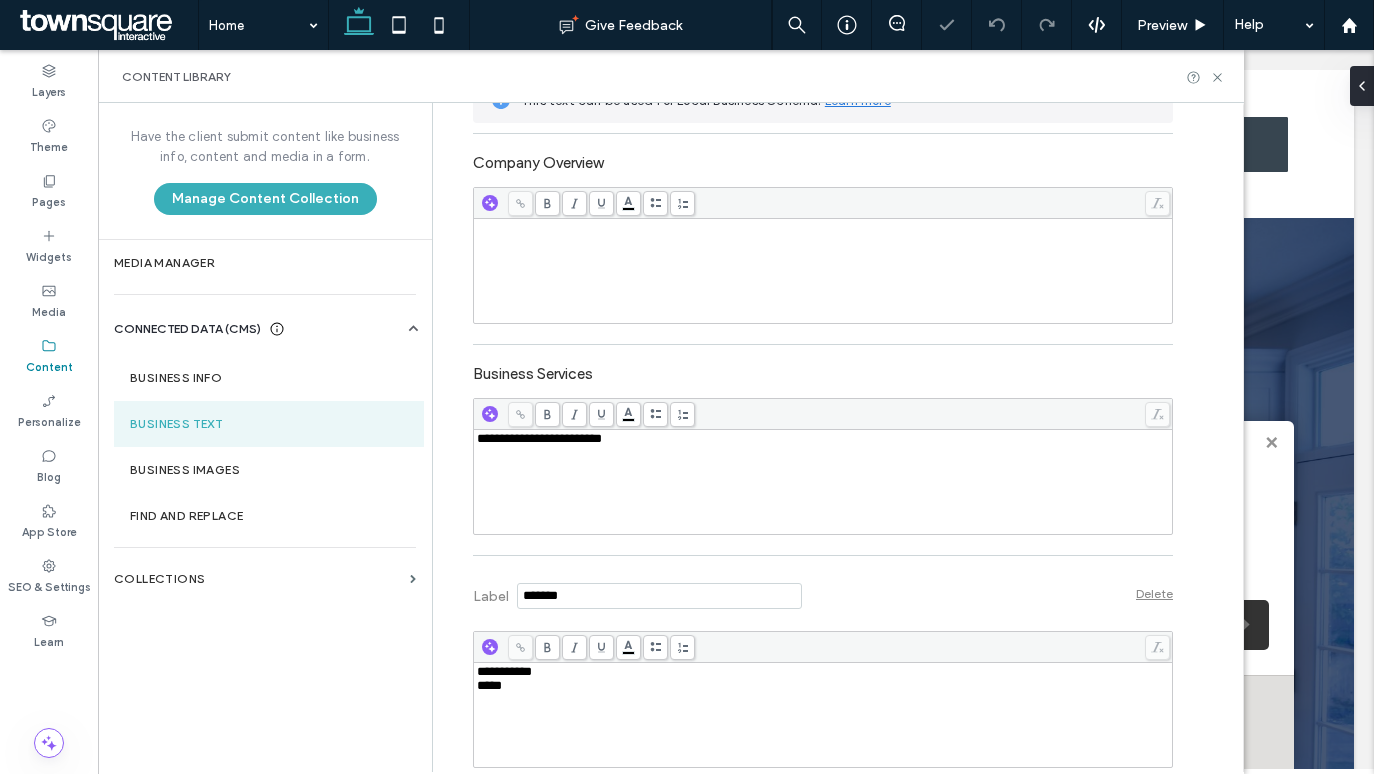 scroll, scrollTop: 0, scrollLeft: 0, axis: both 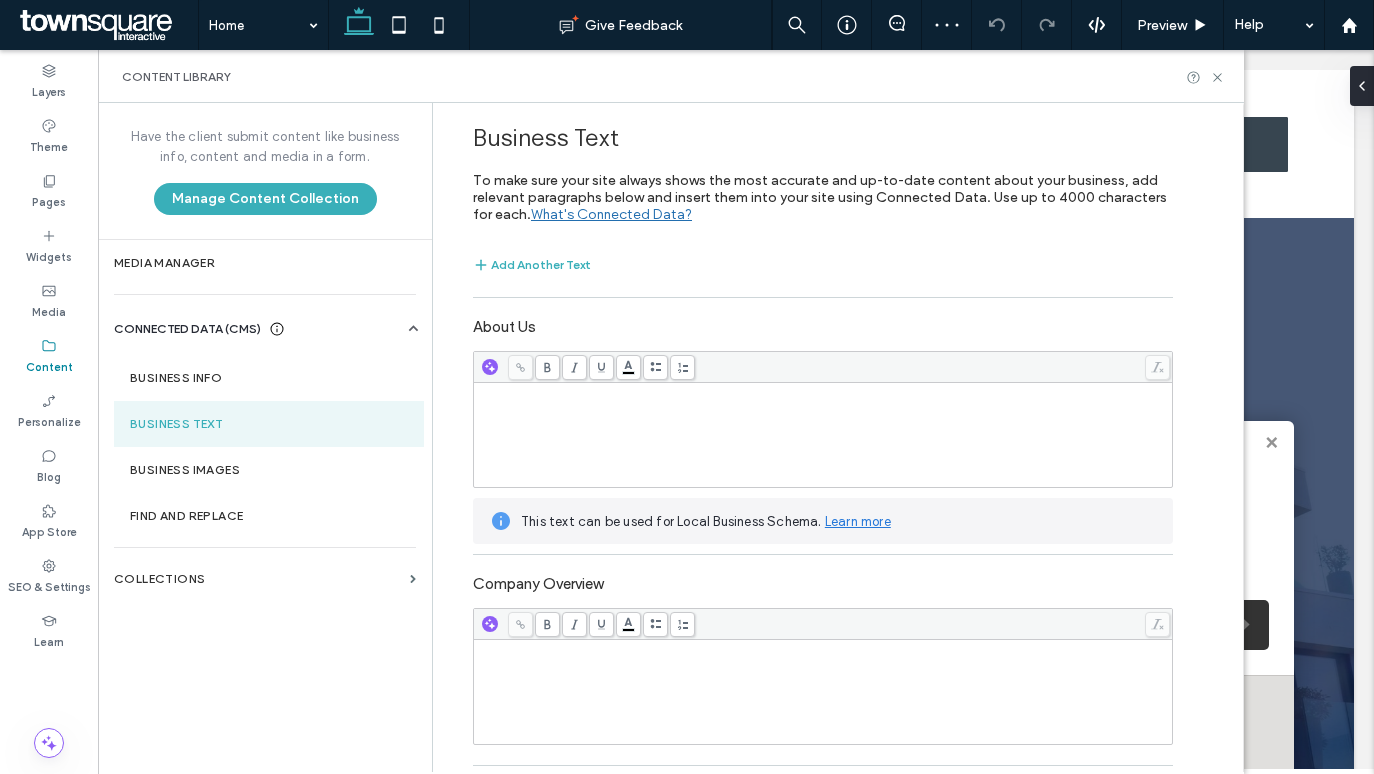 click on "This text can be used for Local Business Schema.   Learn more" at bounding box center (839, 521) 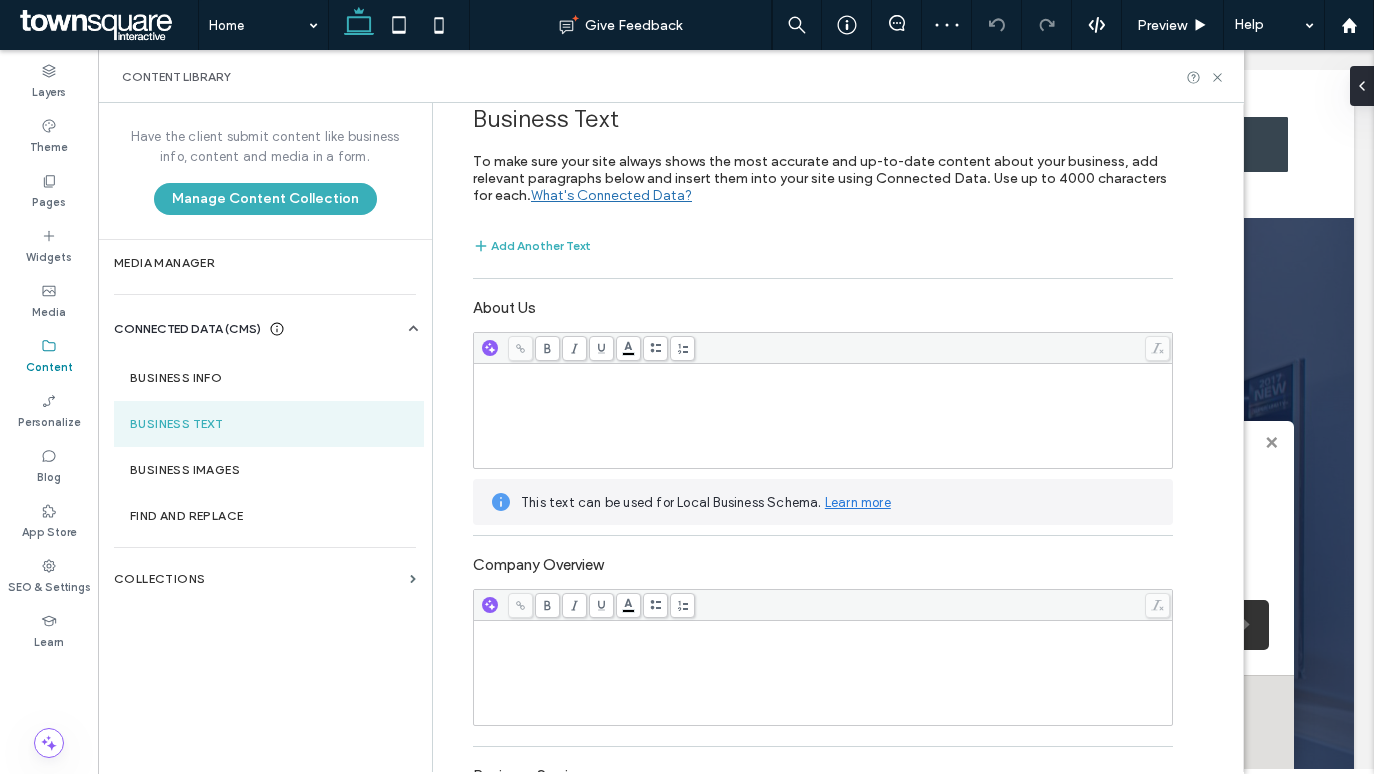 scroll, scrollTop: 0, scrollLeft: 0, axis: both 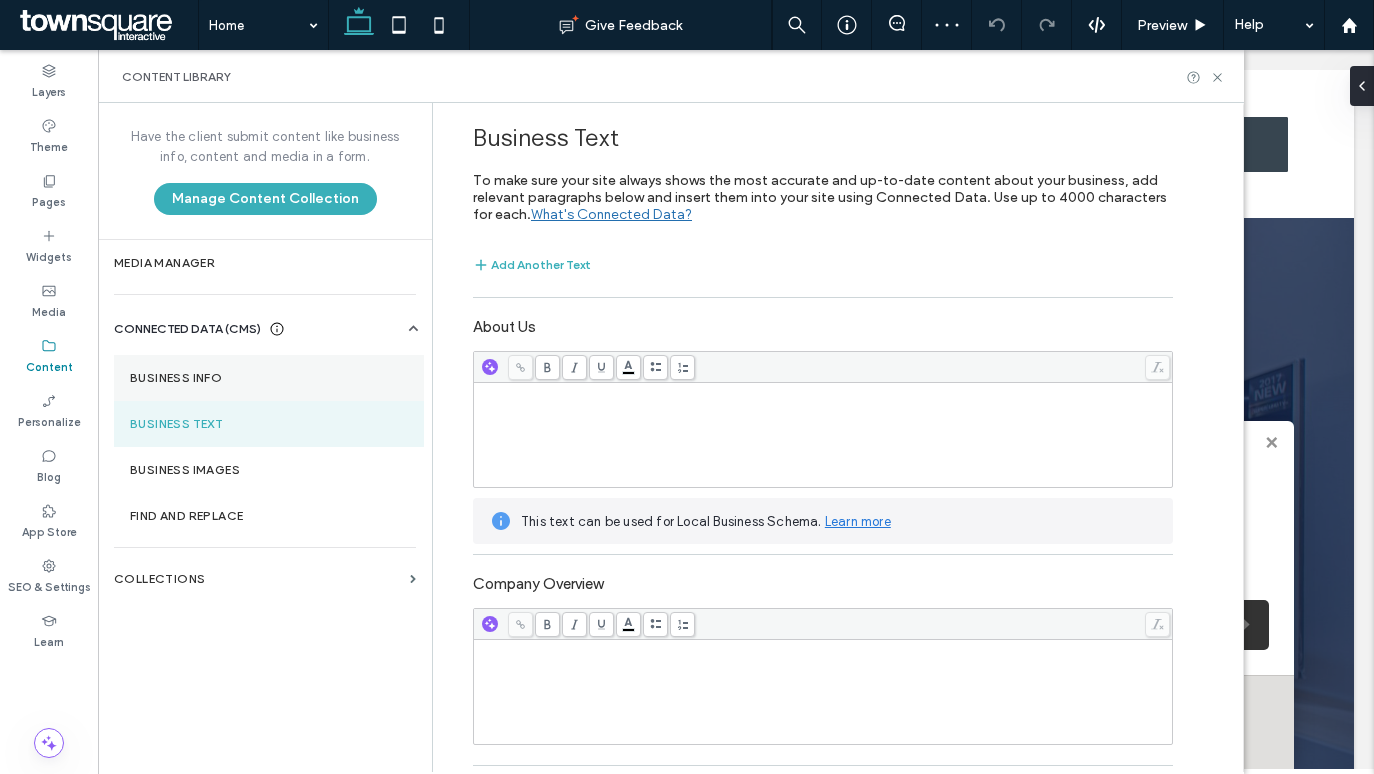 click on "Business Info" at bounding box center (269, 378) 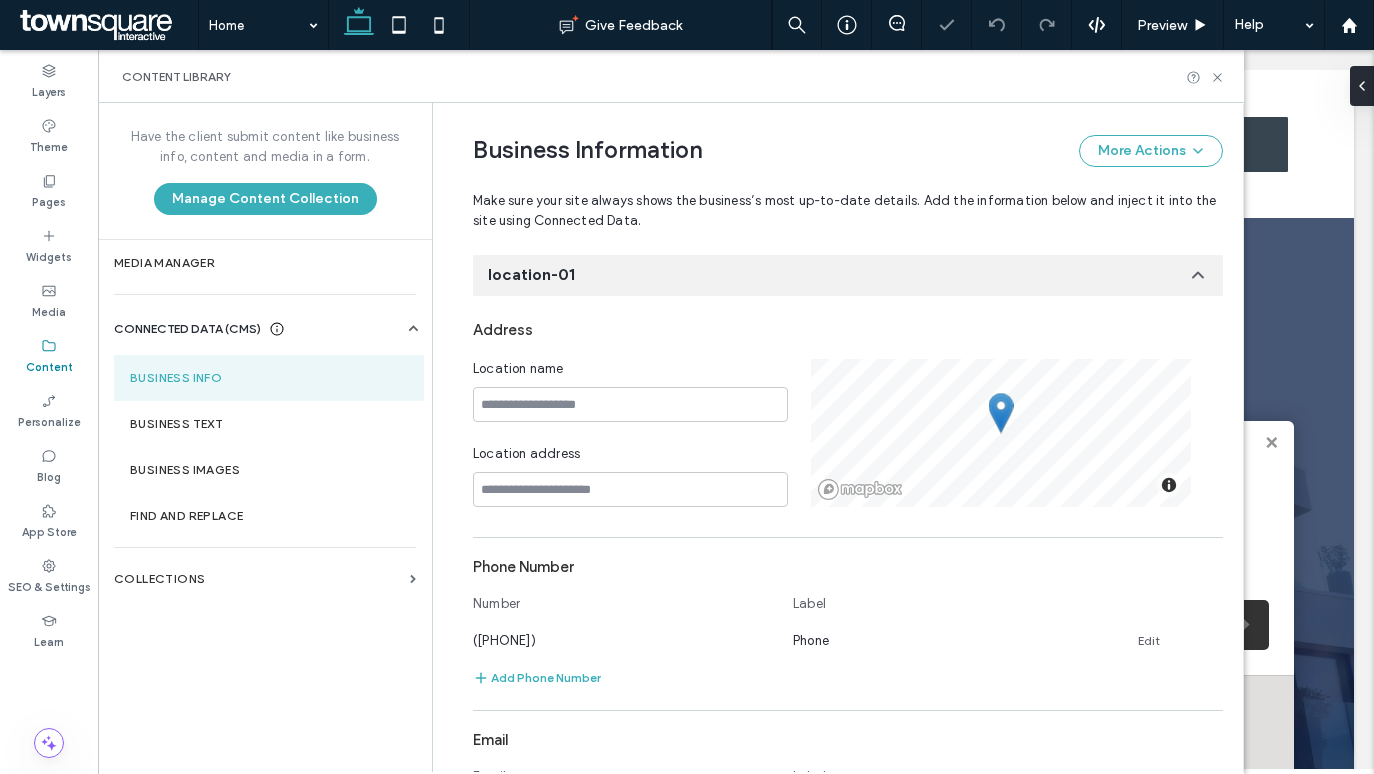 scroll, scrollTop: 0, scrollLeft: 0, axis: both 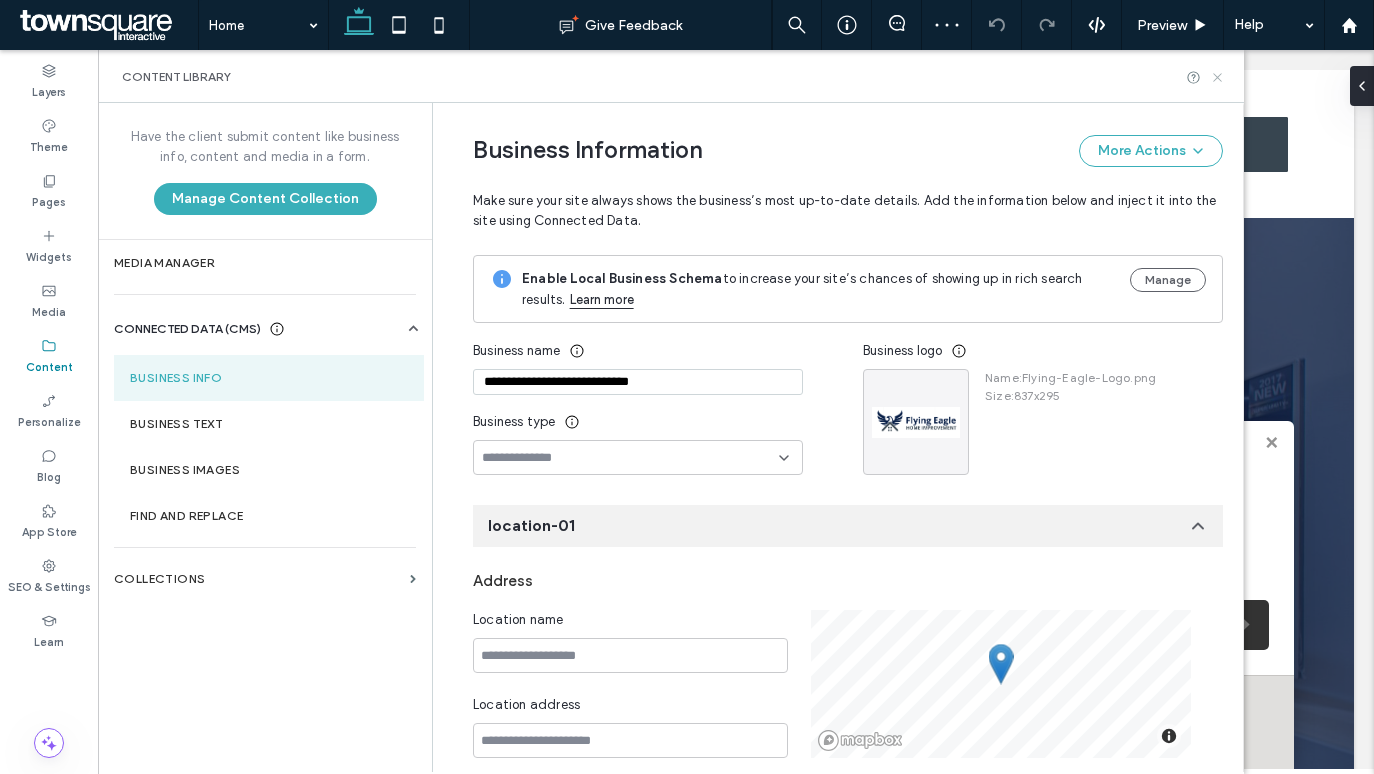 click 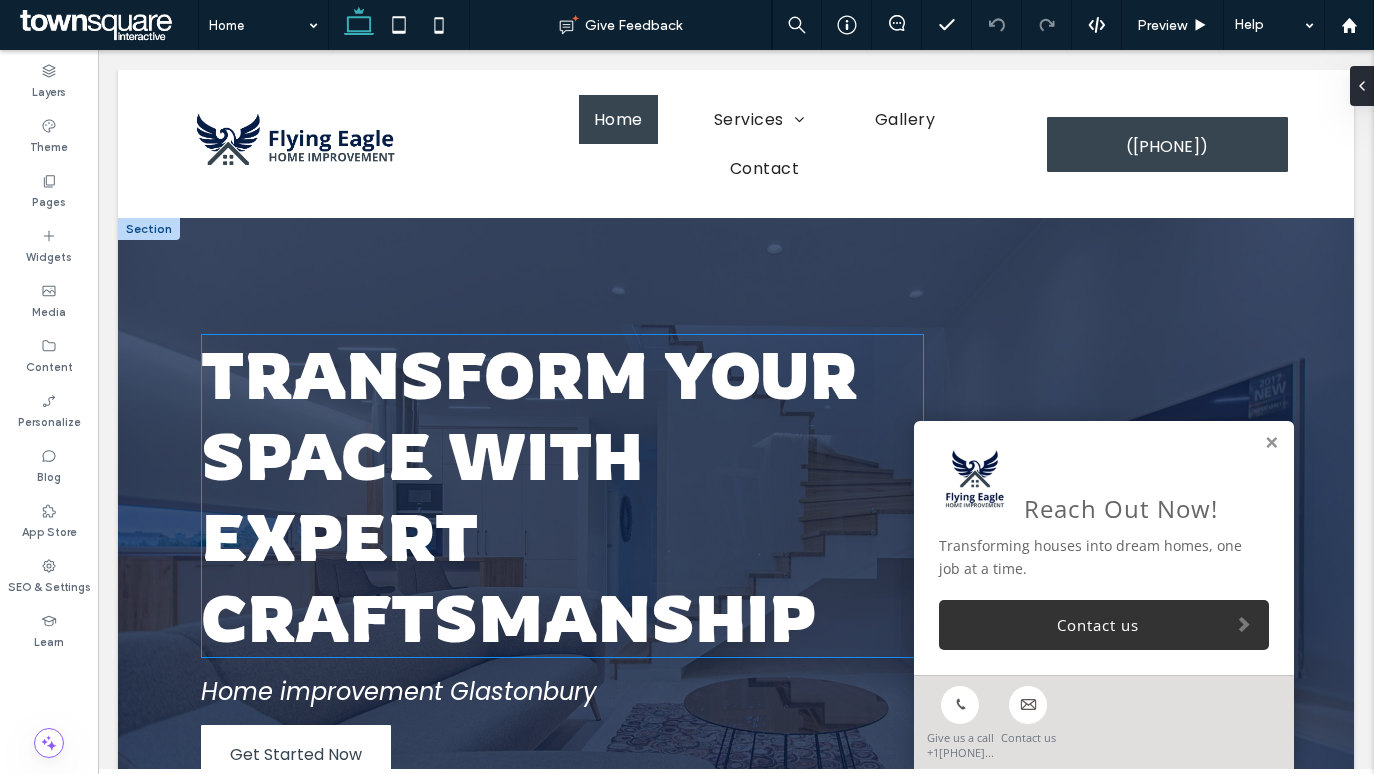 scroll, scrollTop: 34, scrollLeft: 0, axis: vertical 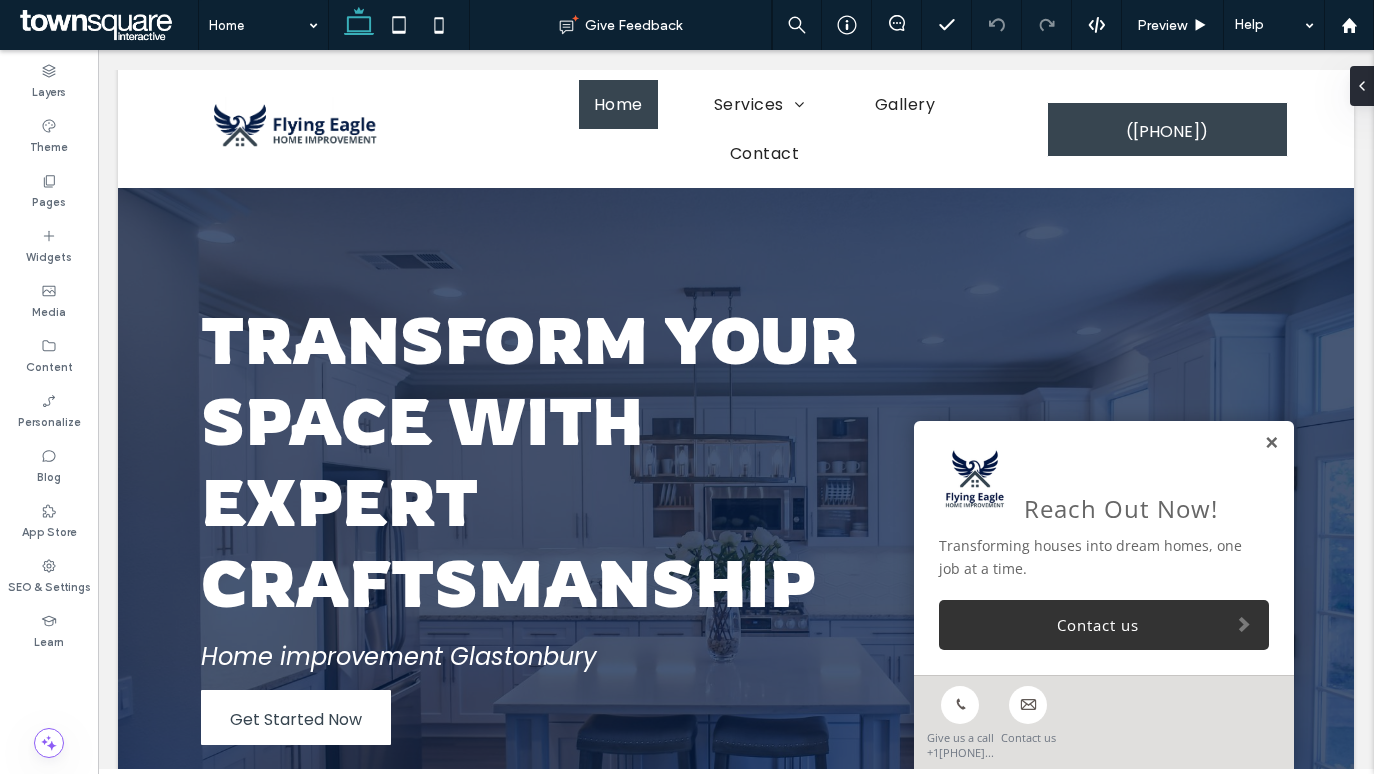click at bounding box center (1271, 443) 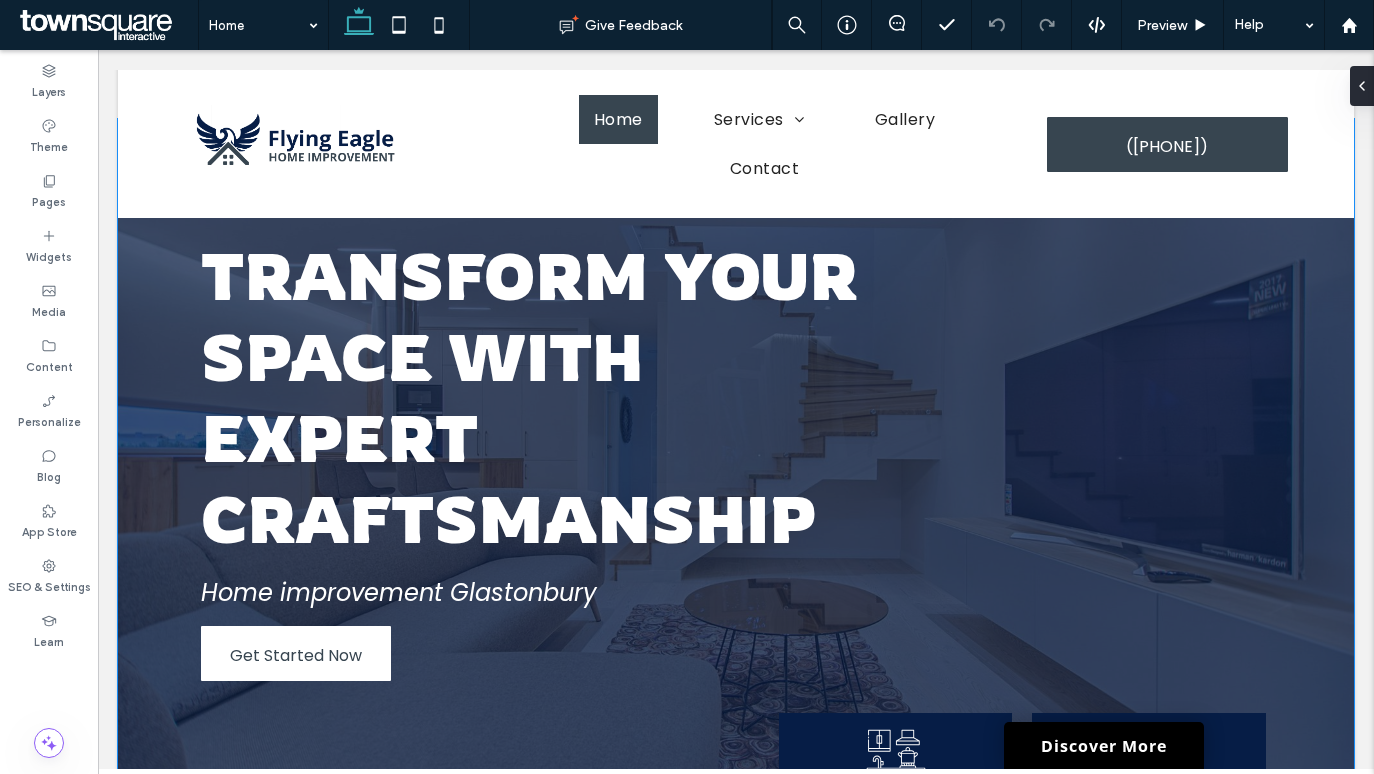 scroll, scrollTop: 0, scrollLeft: 0, axis: both 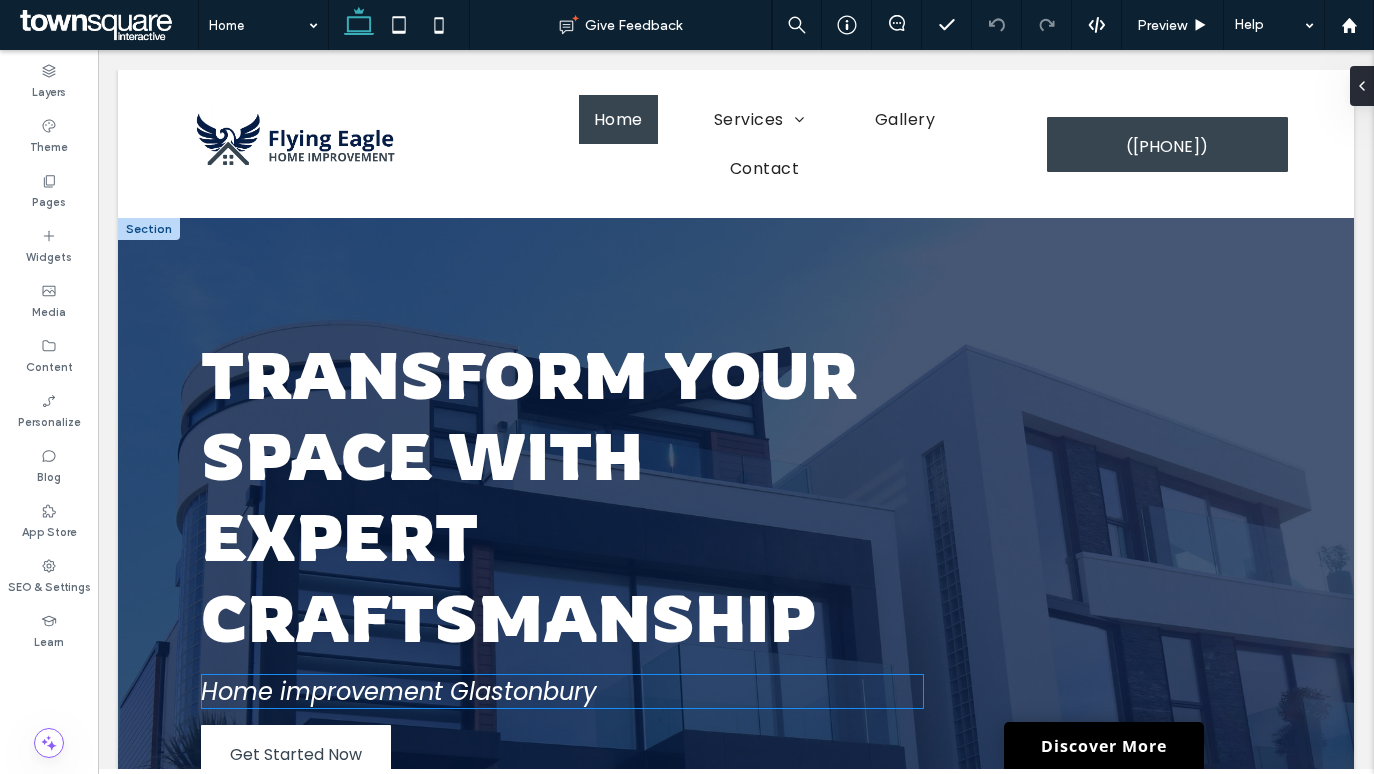 click on "Home improvement Glastonbury" at bounding box center (399, 691) 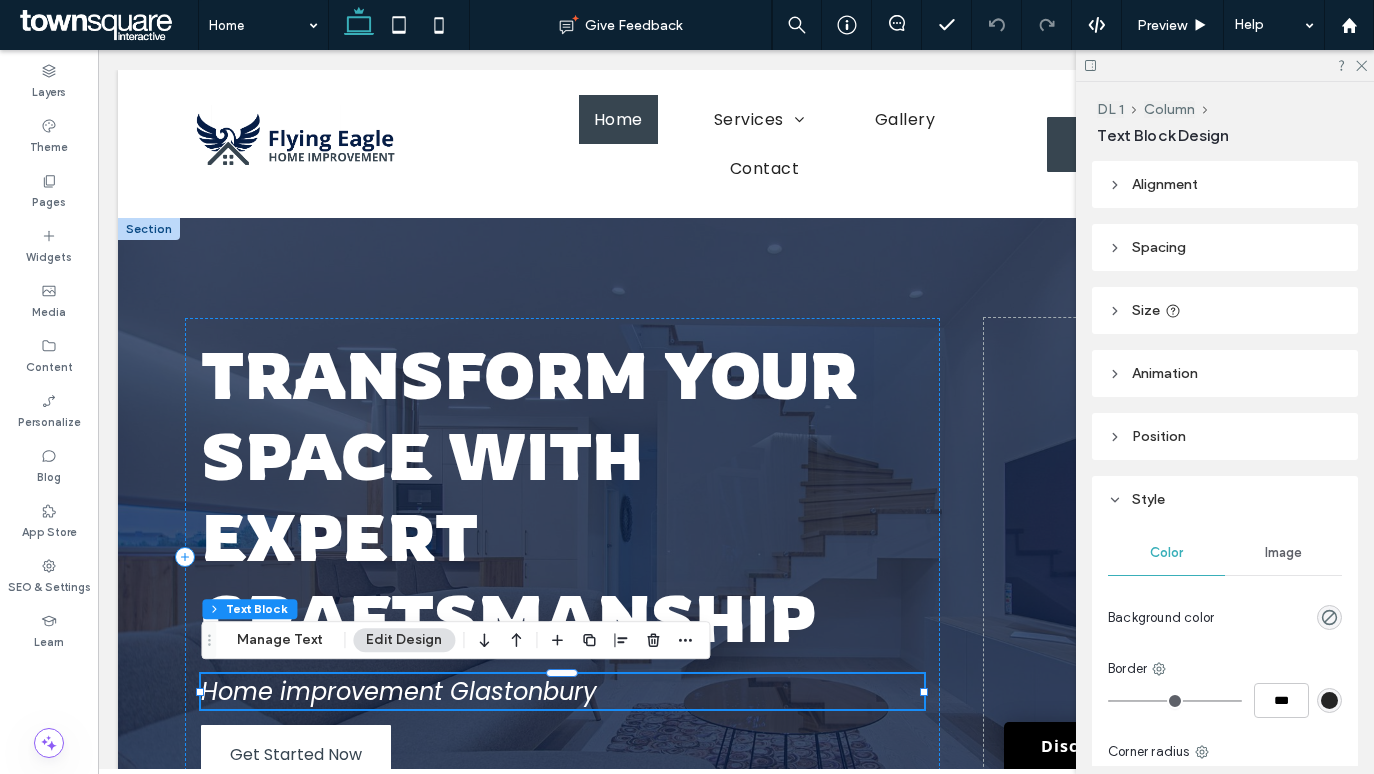 click on "Home improvement Glastonbury" at bounding box center [399, 691] 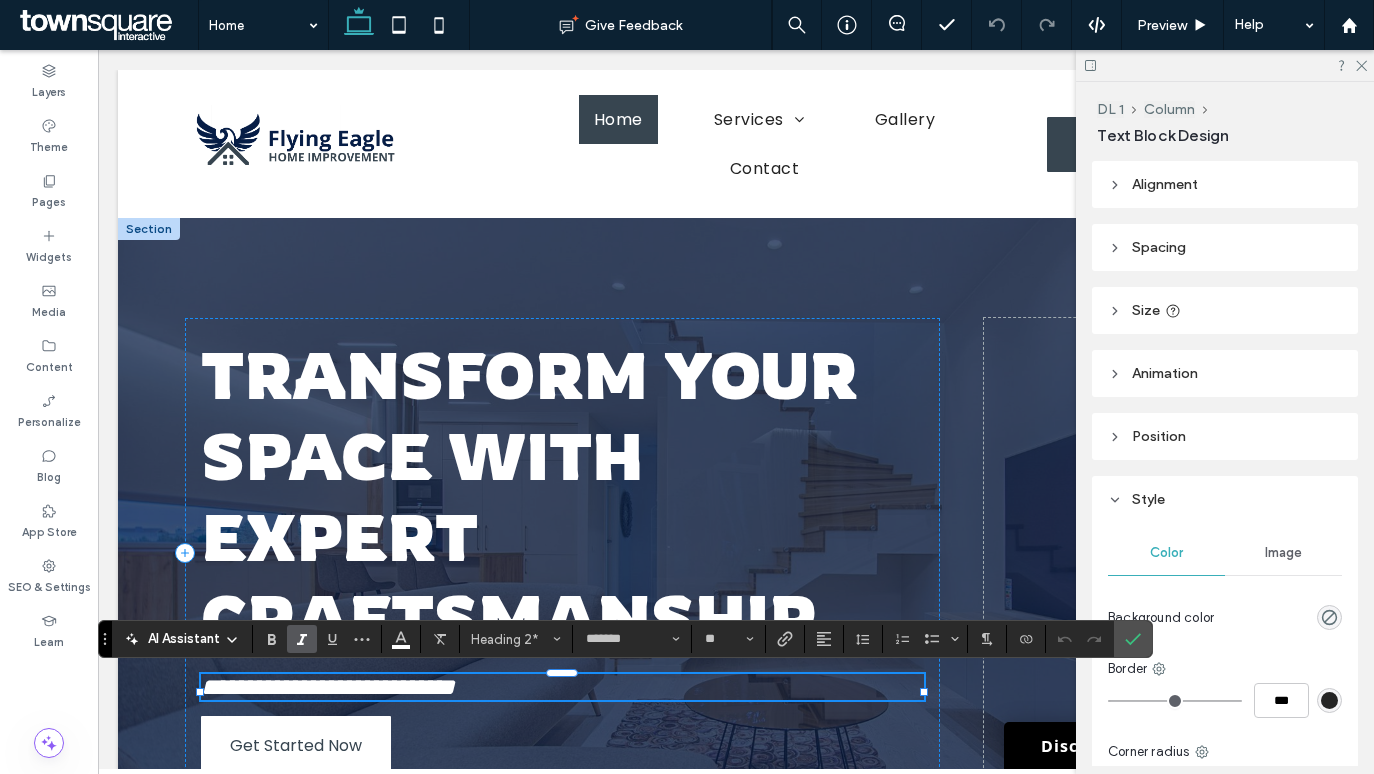 click on "**********" at bounding box center (328, 687) 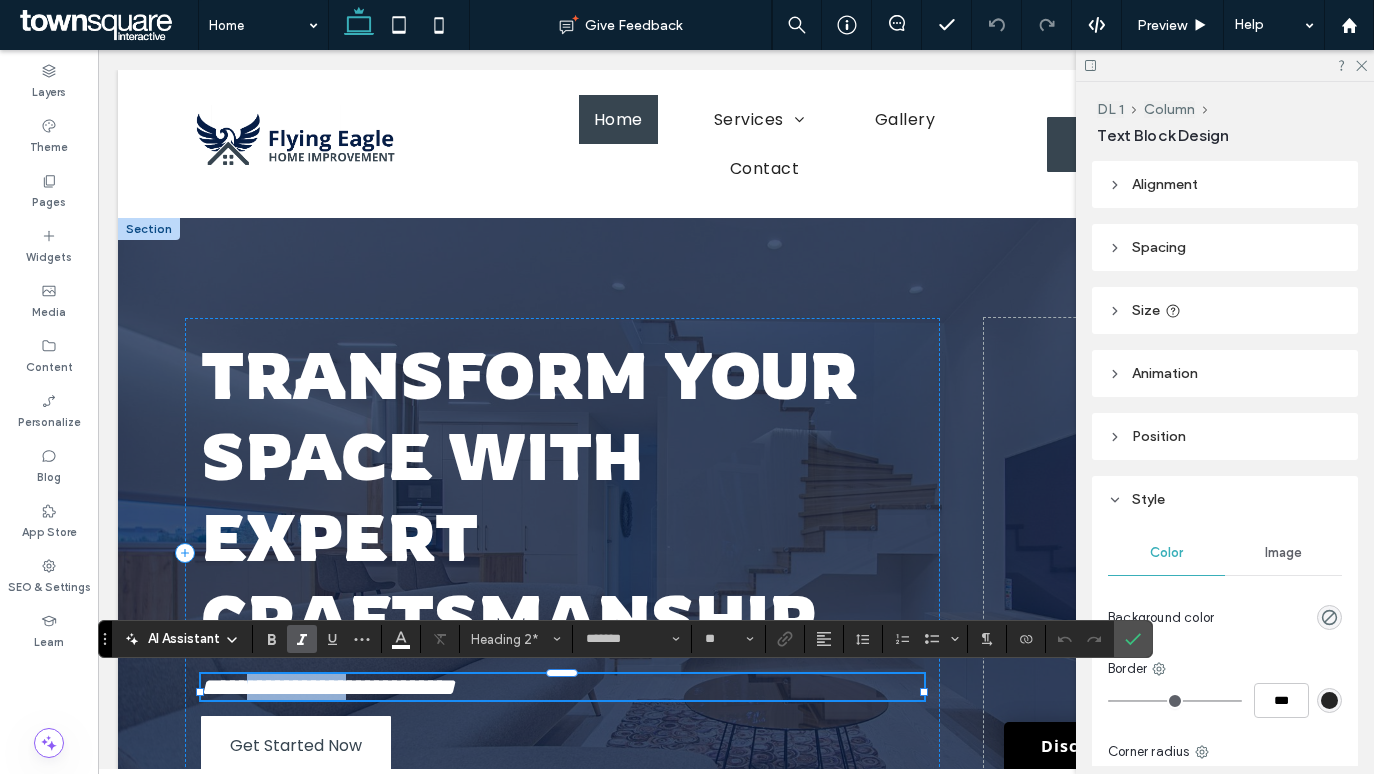 click on "**********" at bounding box center (328, 687) 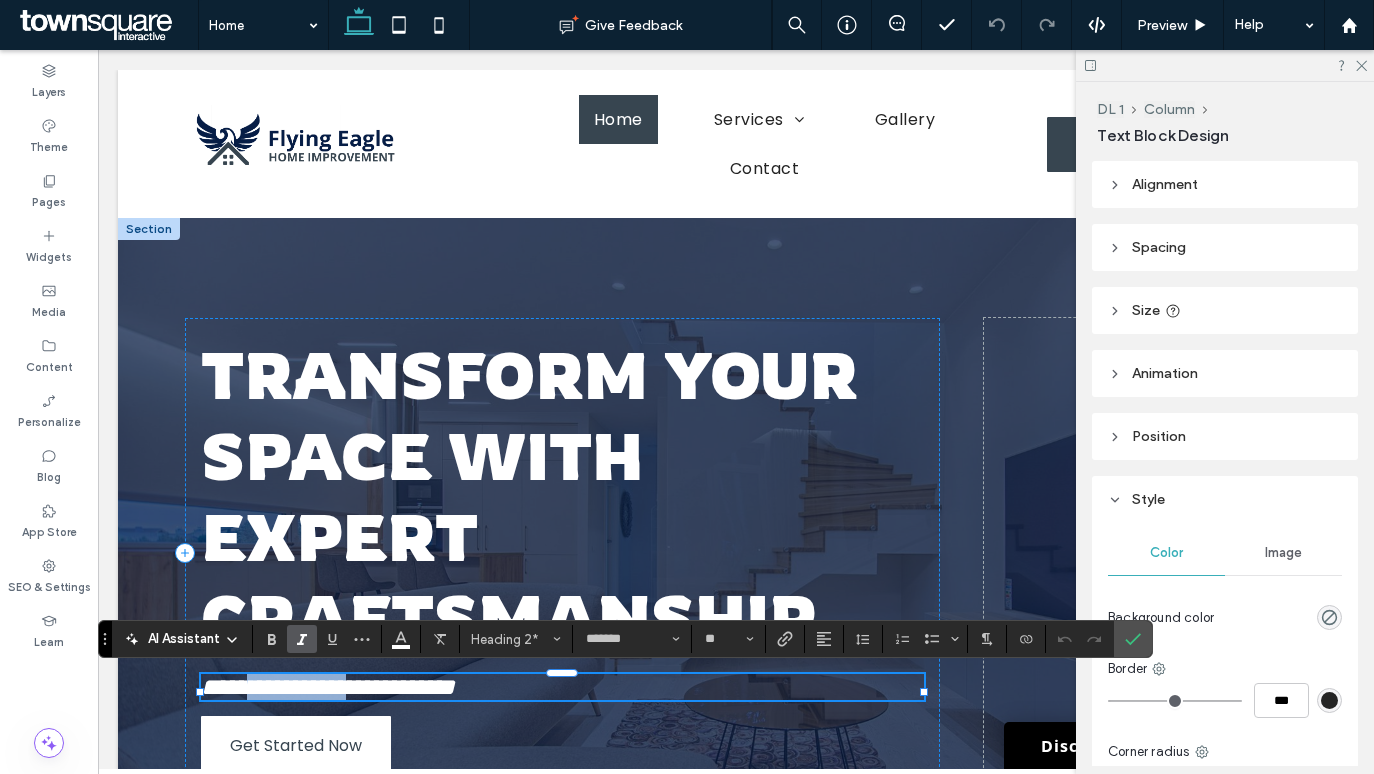 click on "**********" at bounding box center [328, 687] 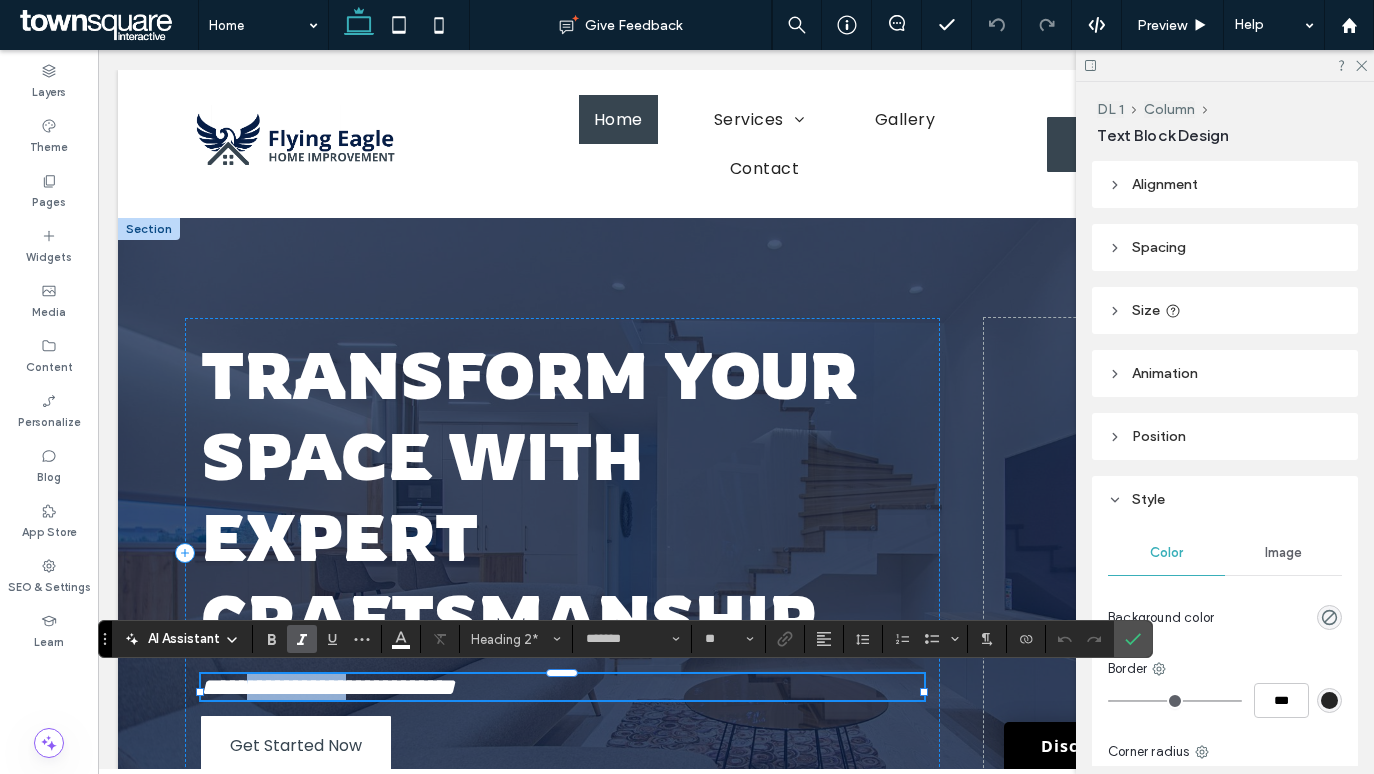 click on "**********" at bounding box center (328, 687) 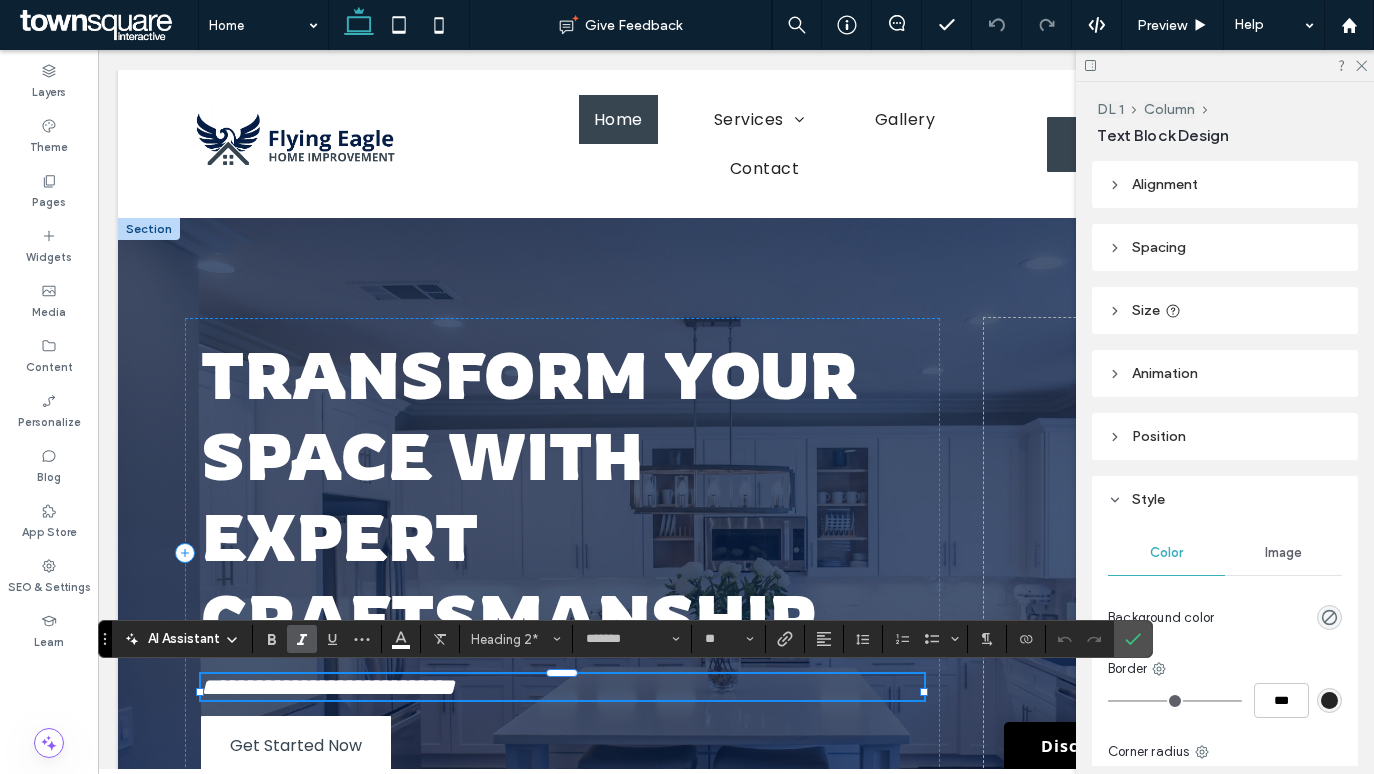 click on "**********" at bounding box center (328, 687) 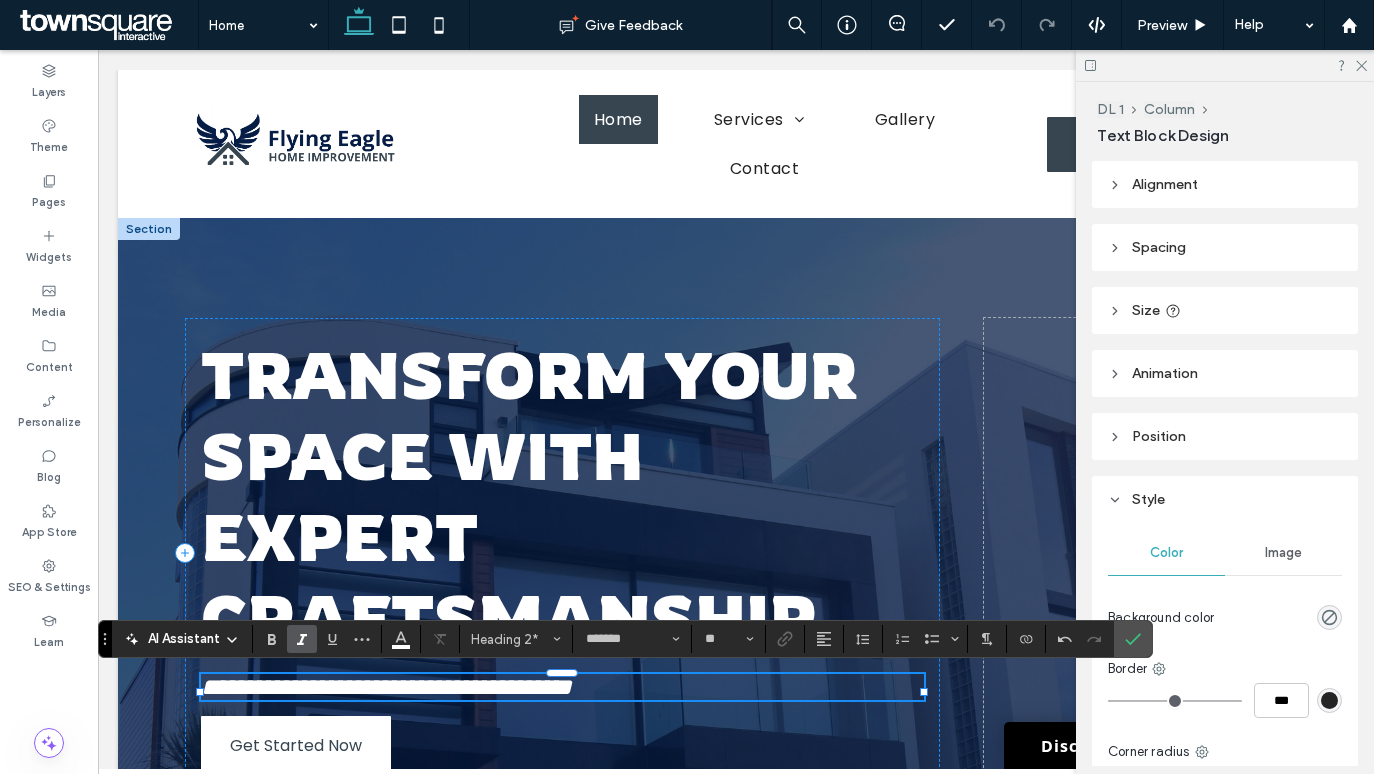 click on "**********" at bounding box center (386, 687) 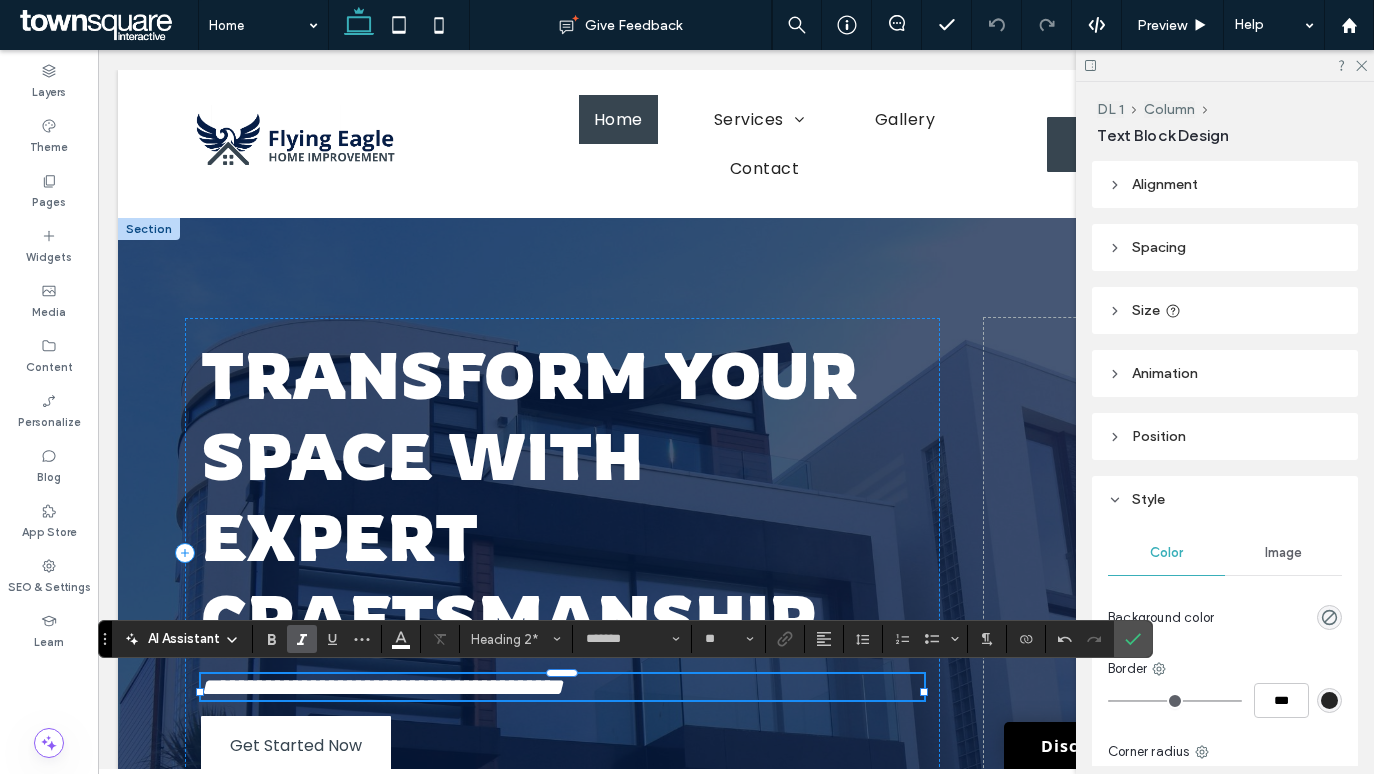 type 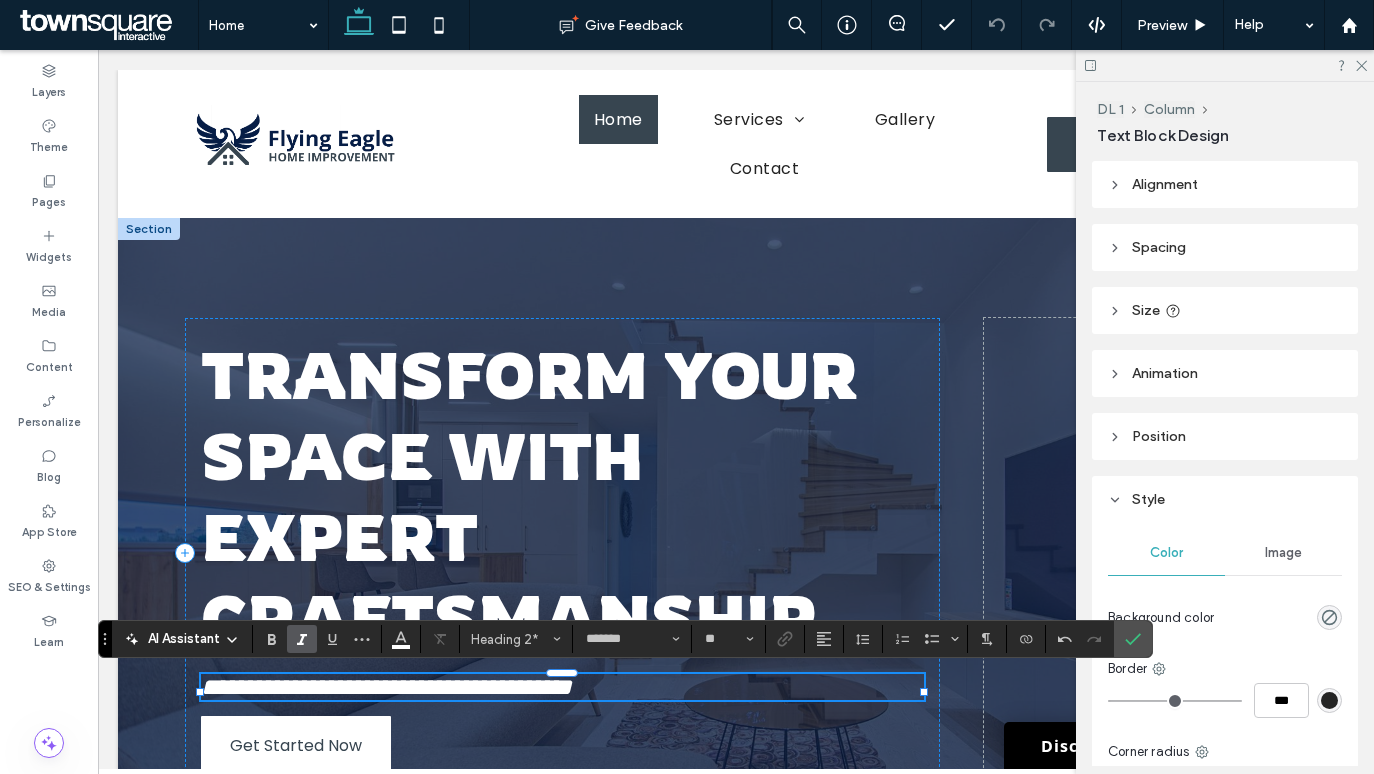 click on "**********" at bounding box center [386, 687] 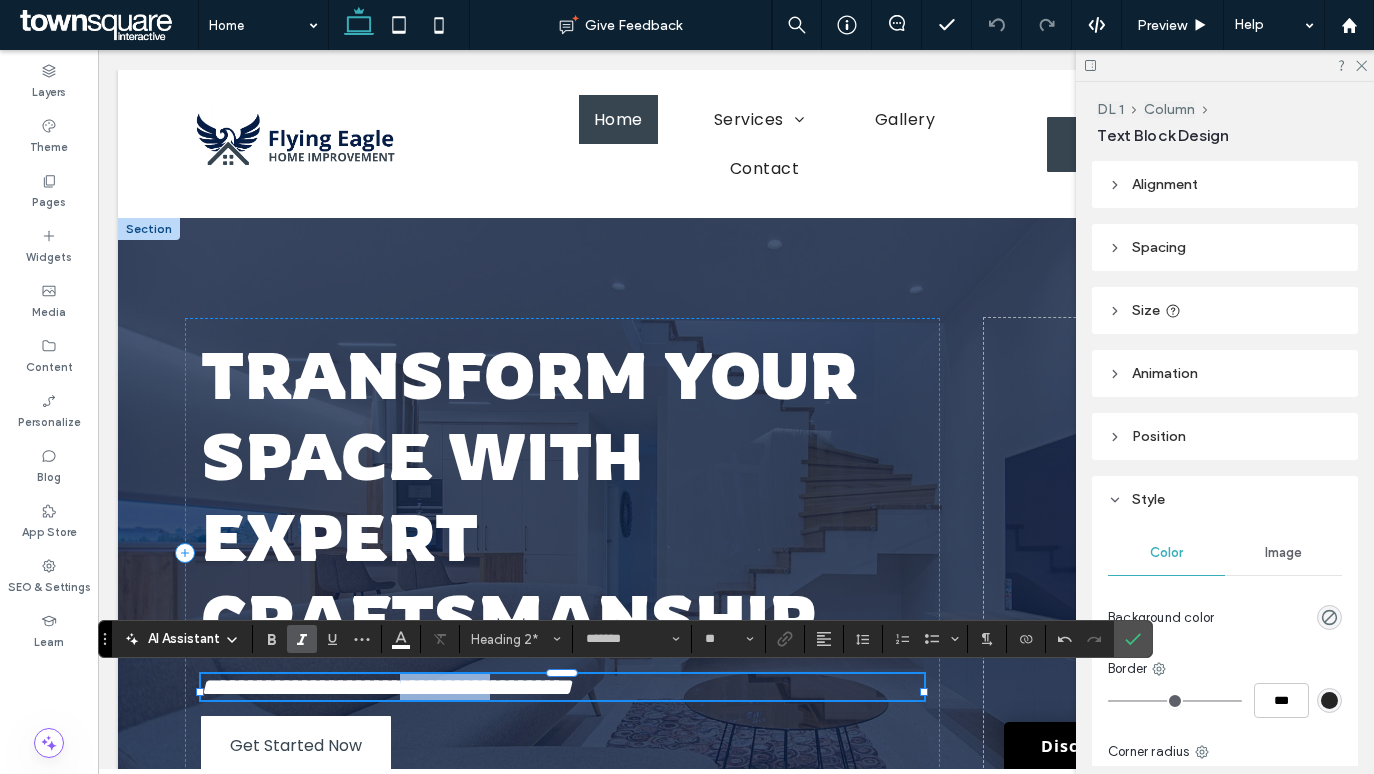 click on "**********" at bounding box center (386, 687) 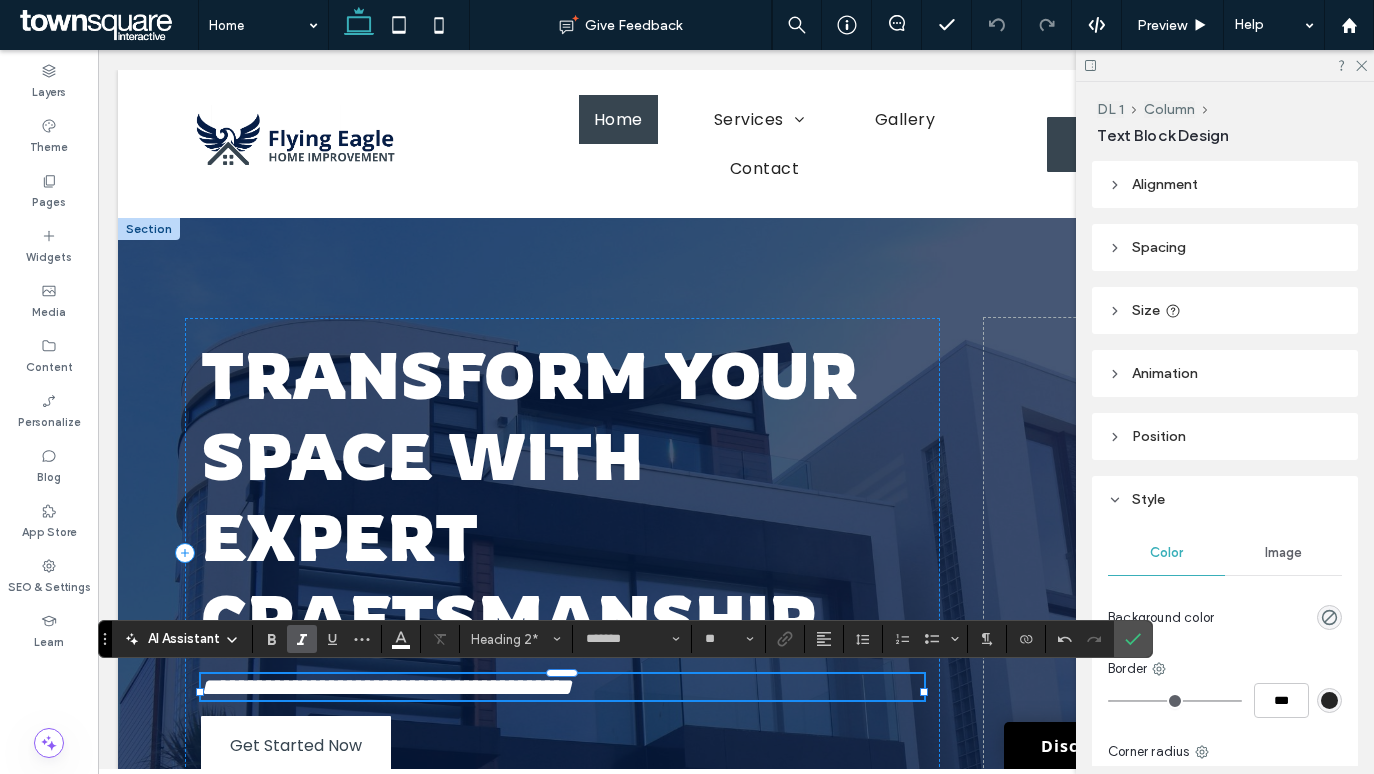 click on "**********" at bounding box center (386, 687) 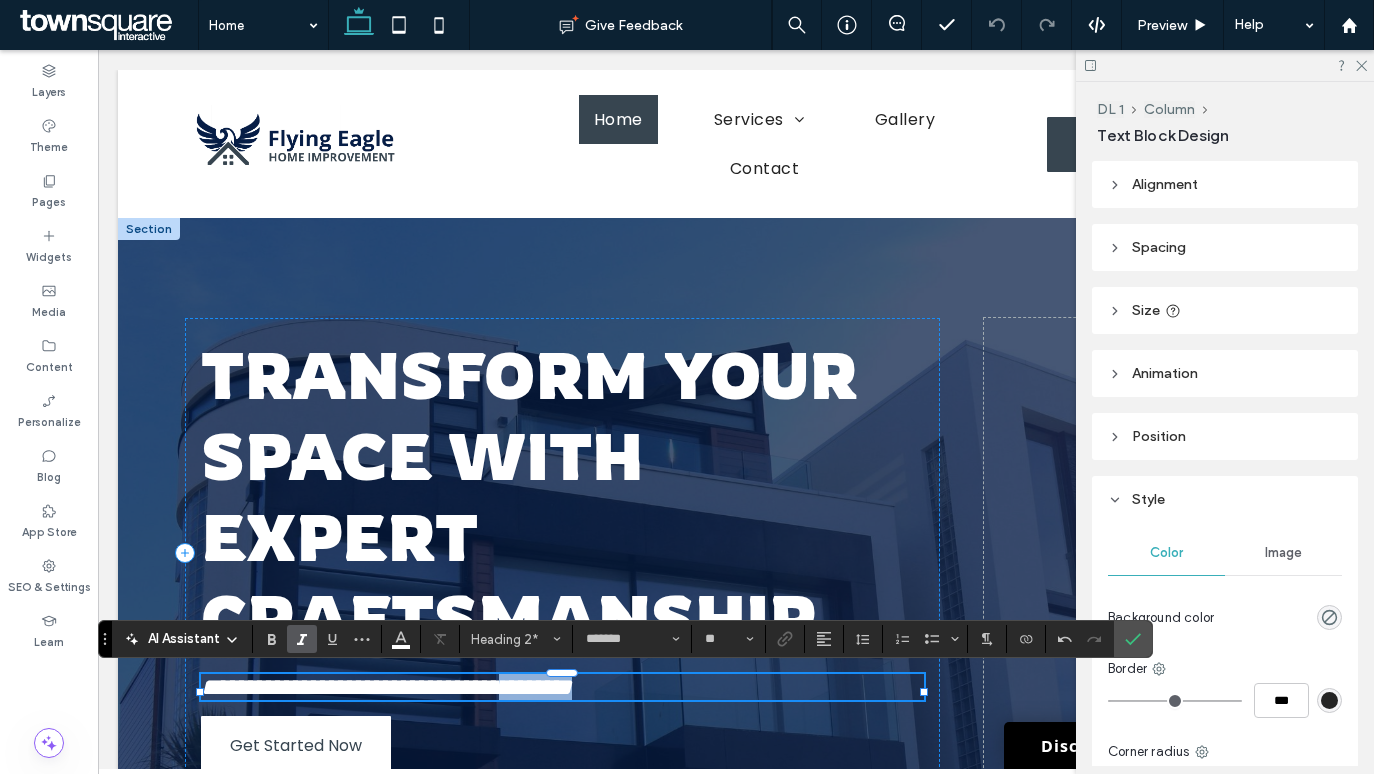 click on "**********" at bounding box center [386, 687] 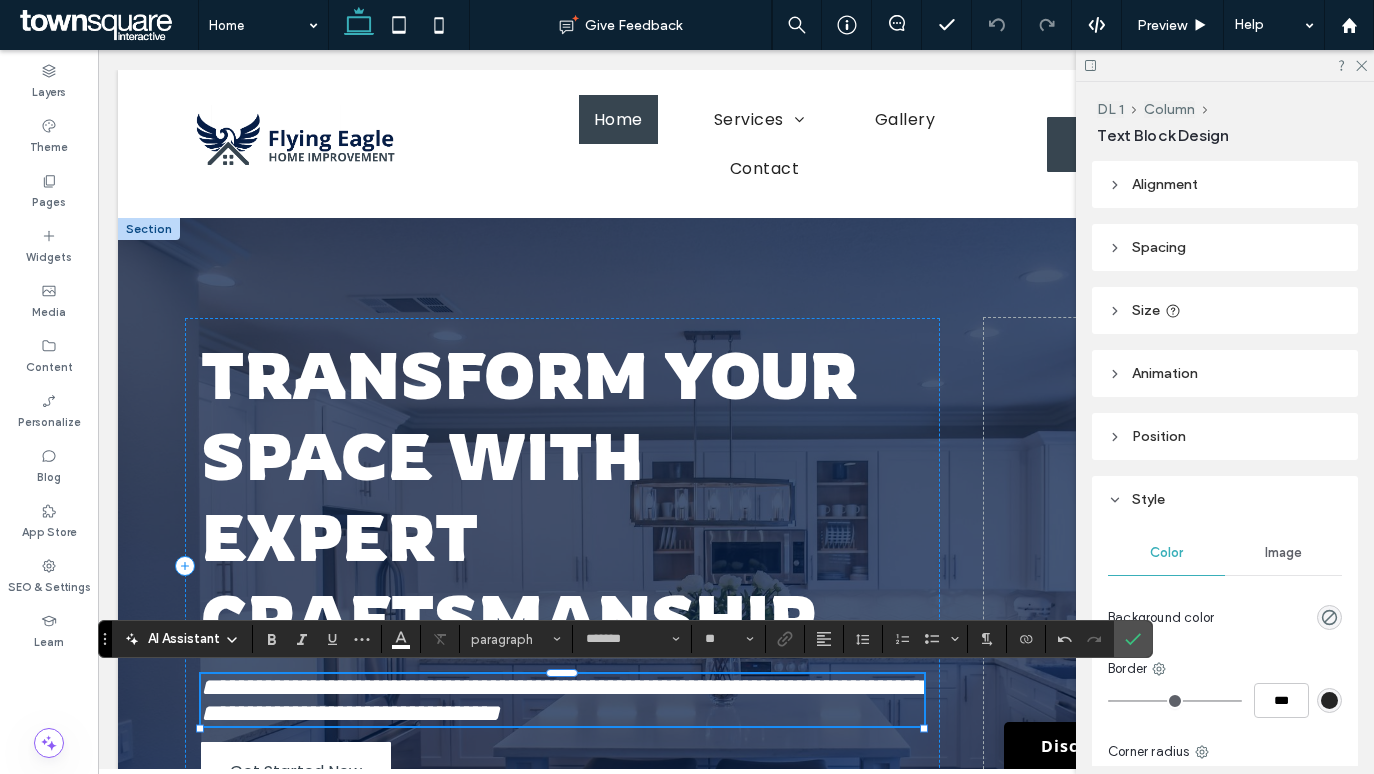 scroll, scrollTop: 0, scrollLeft: 0, axis: both 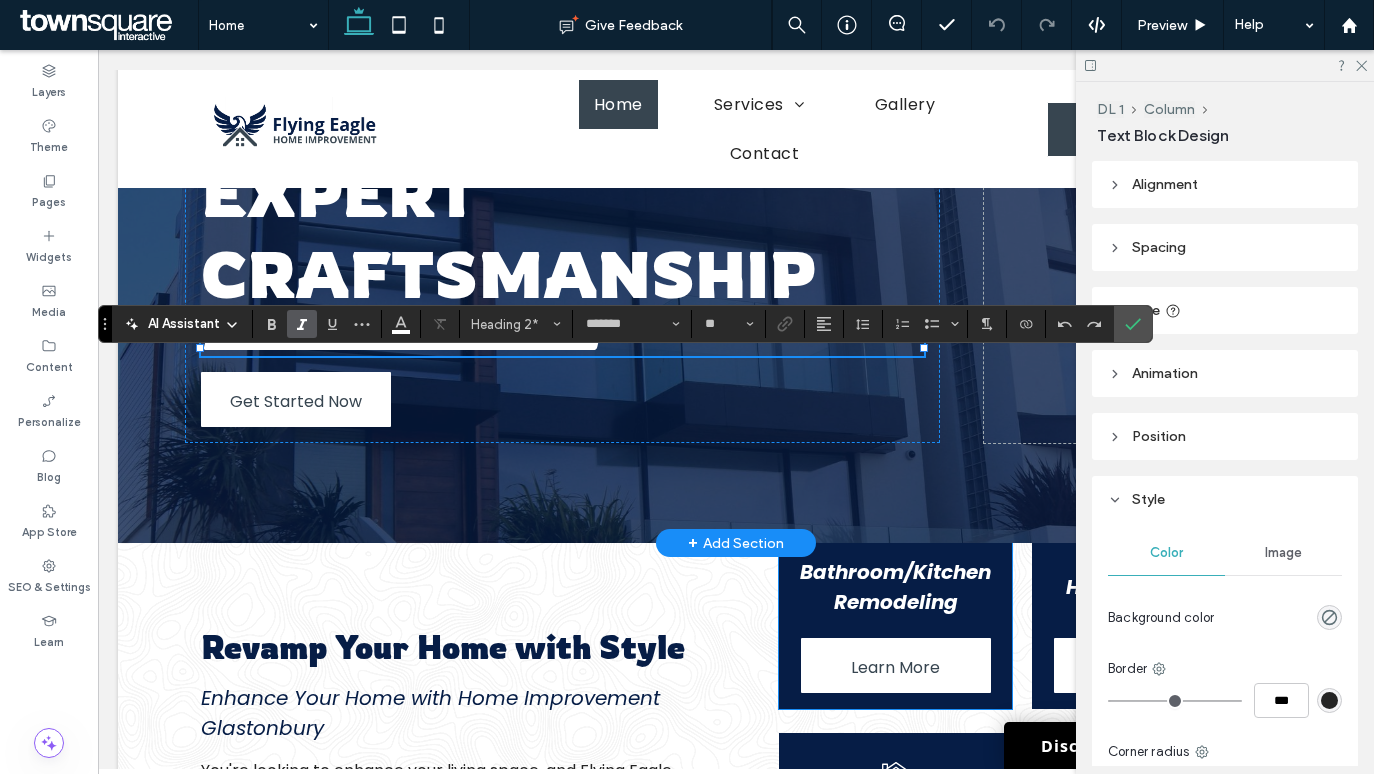 type on "**" 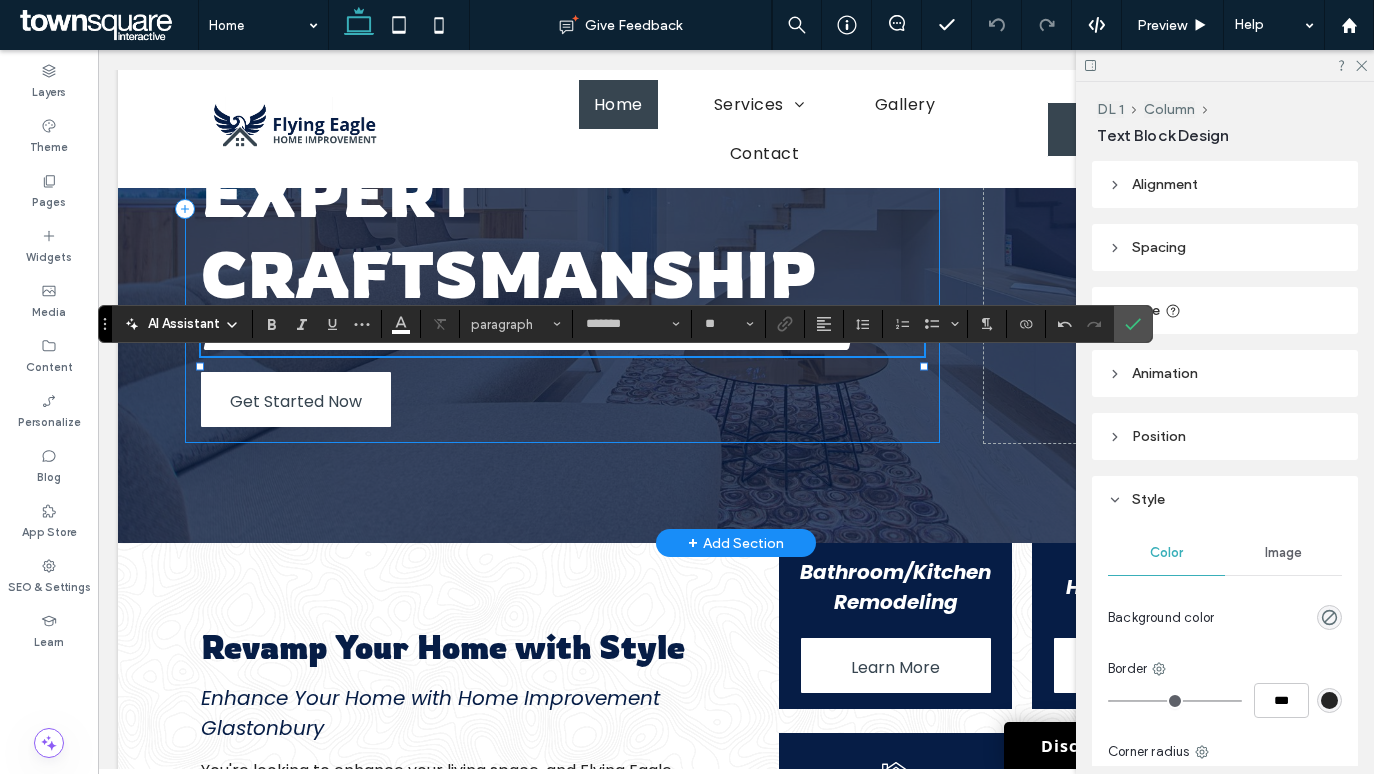 click on "**********" at bounding box center (562, 208) 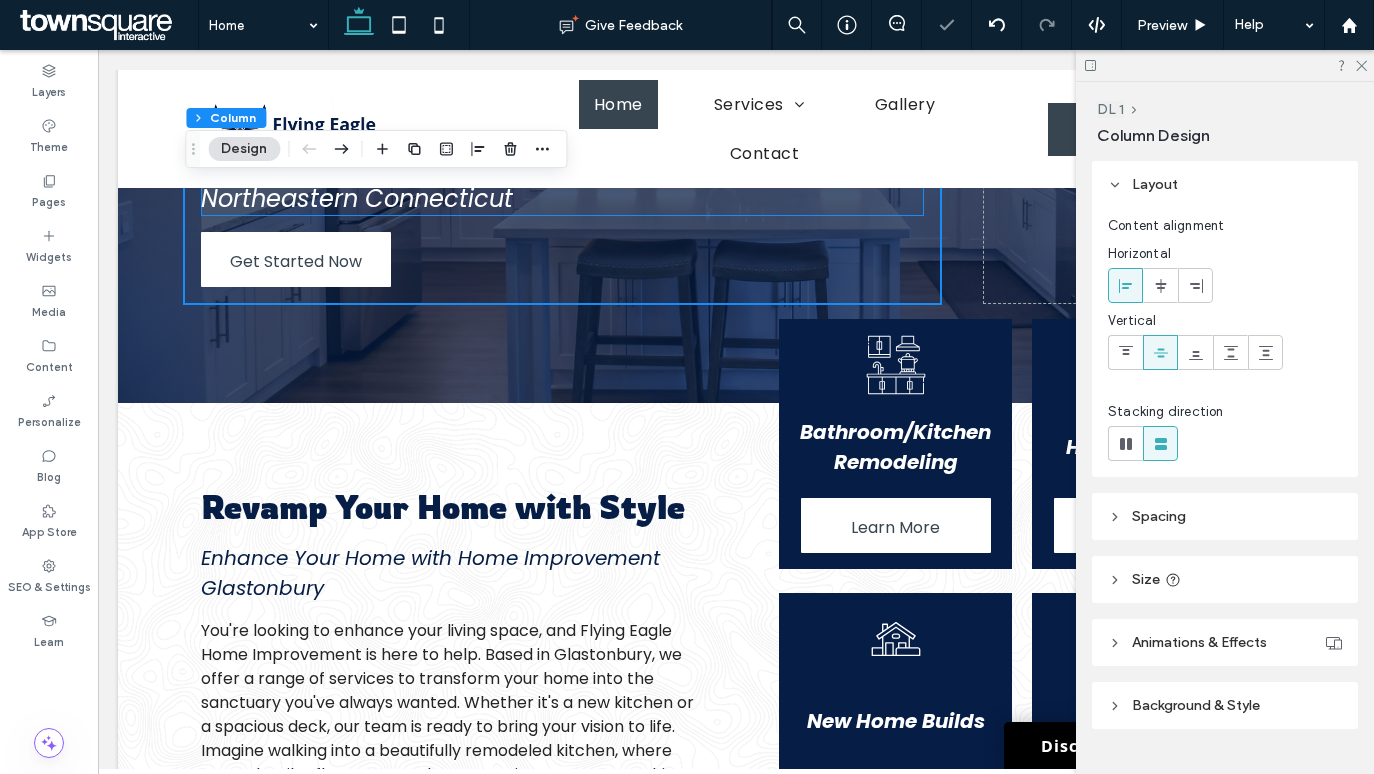 scroll, scrollTop: 520, scrollLeft: 0, axis: vertical 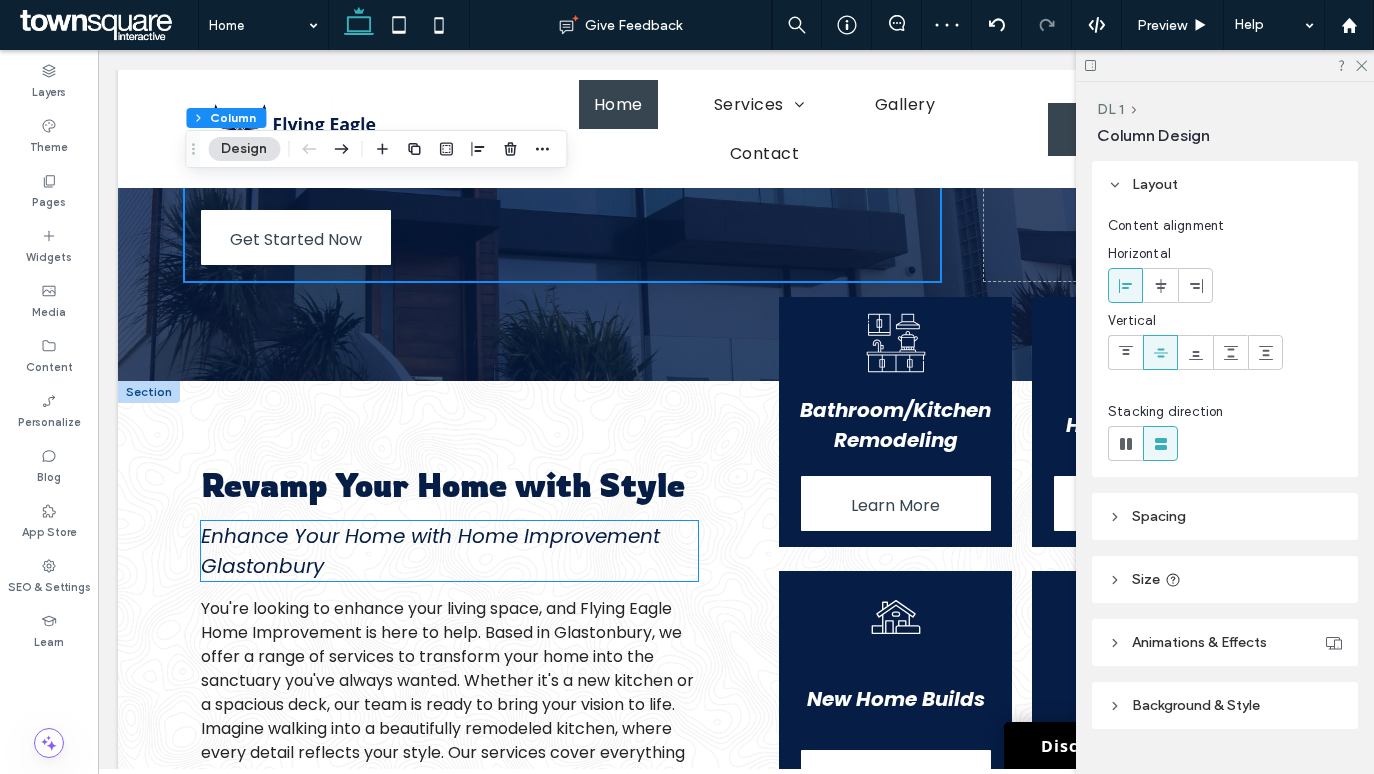 click on "Enhance Your Home with Home Improvement Glastonbury" at bounding box center [430, 551] 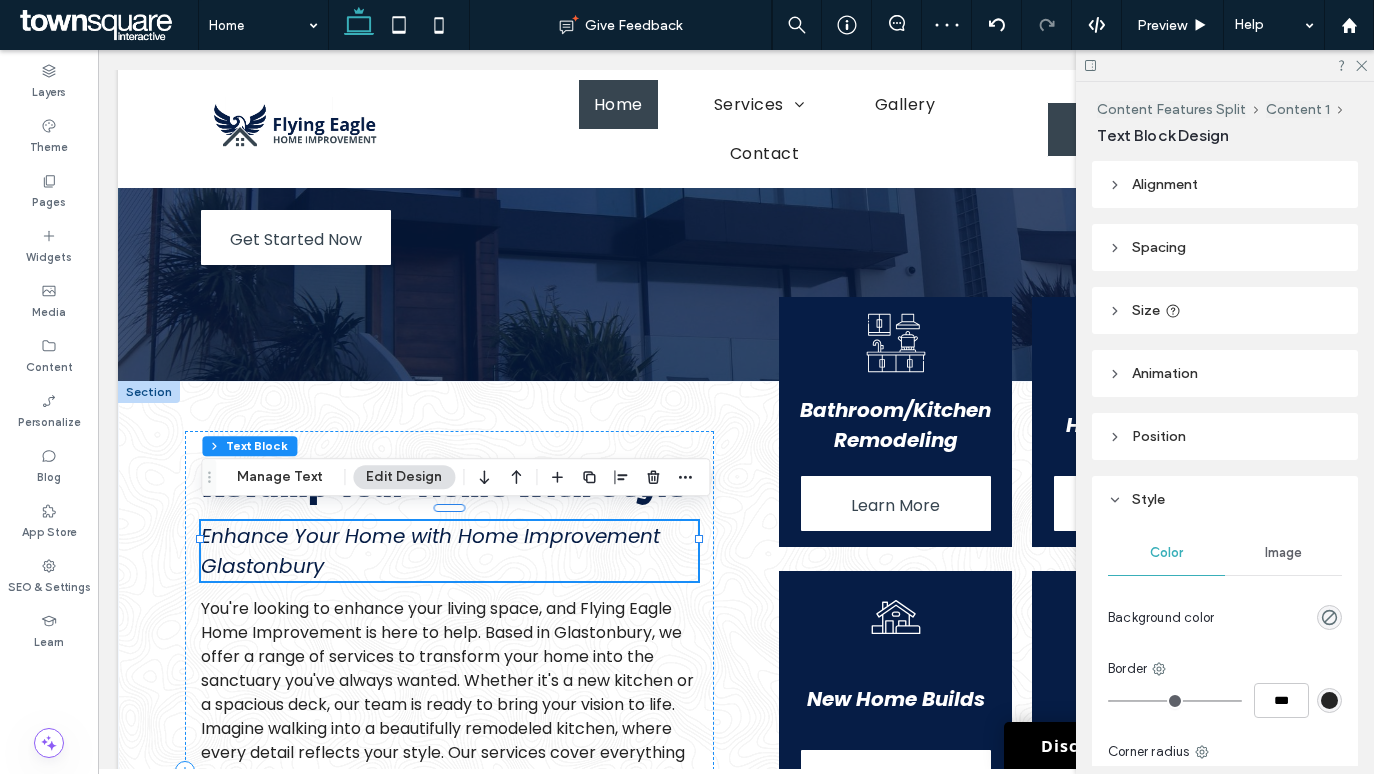 click on "Enhance Your Home with Home Improvement Glastonbury" at bounding box center [430, 551] 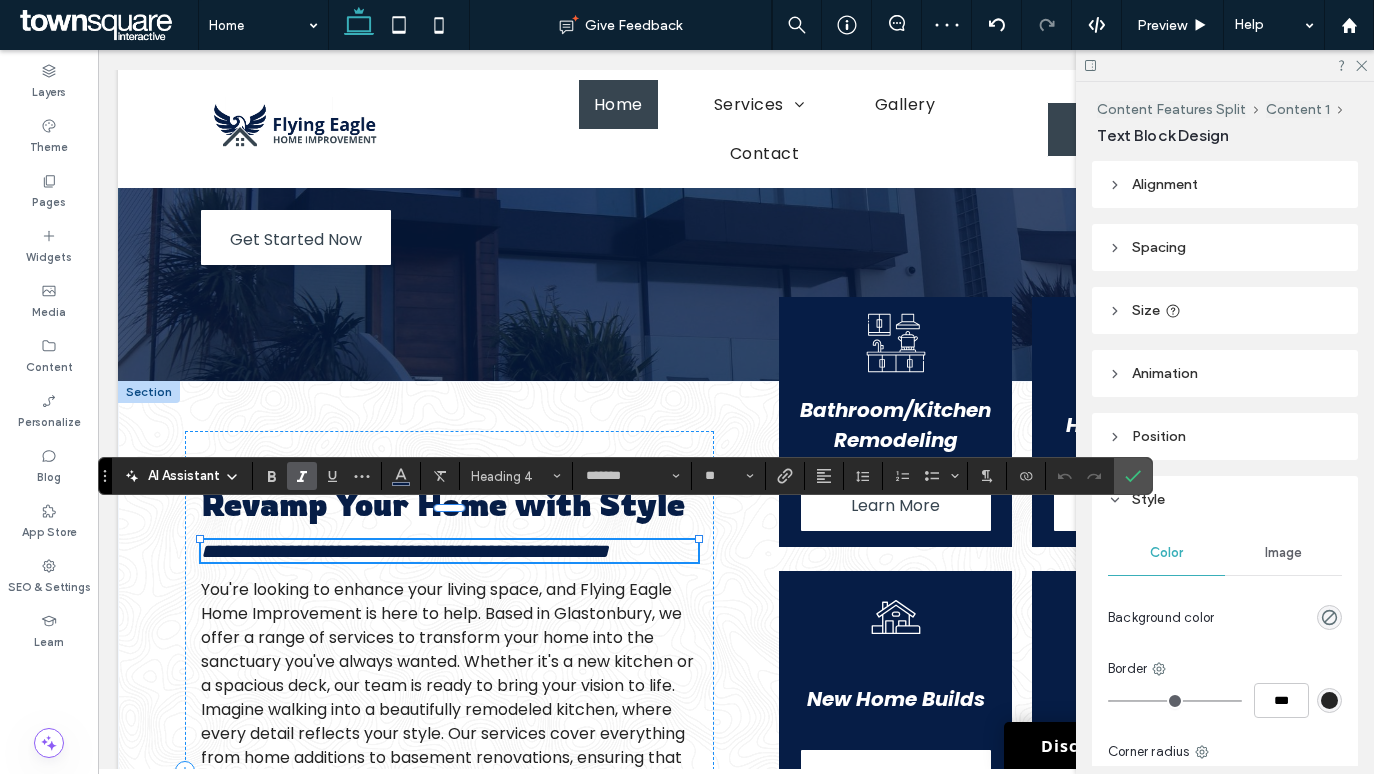 click on "**********" at bounding box center (405, 551) 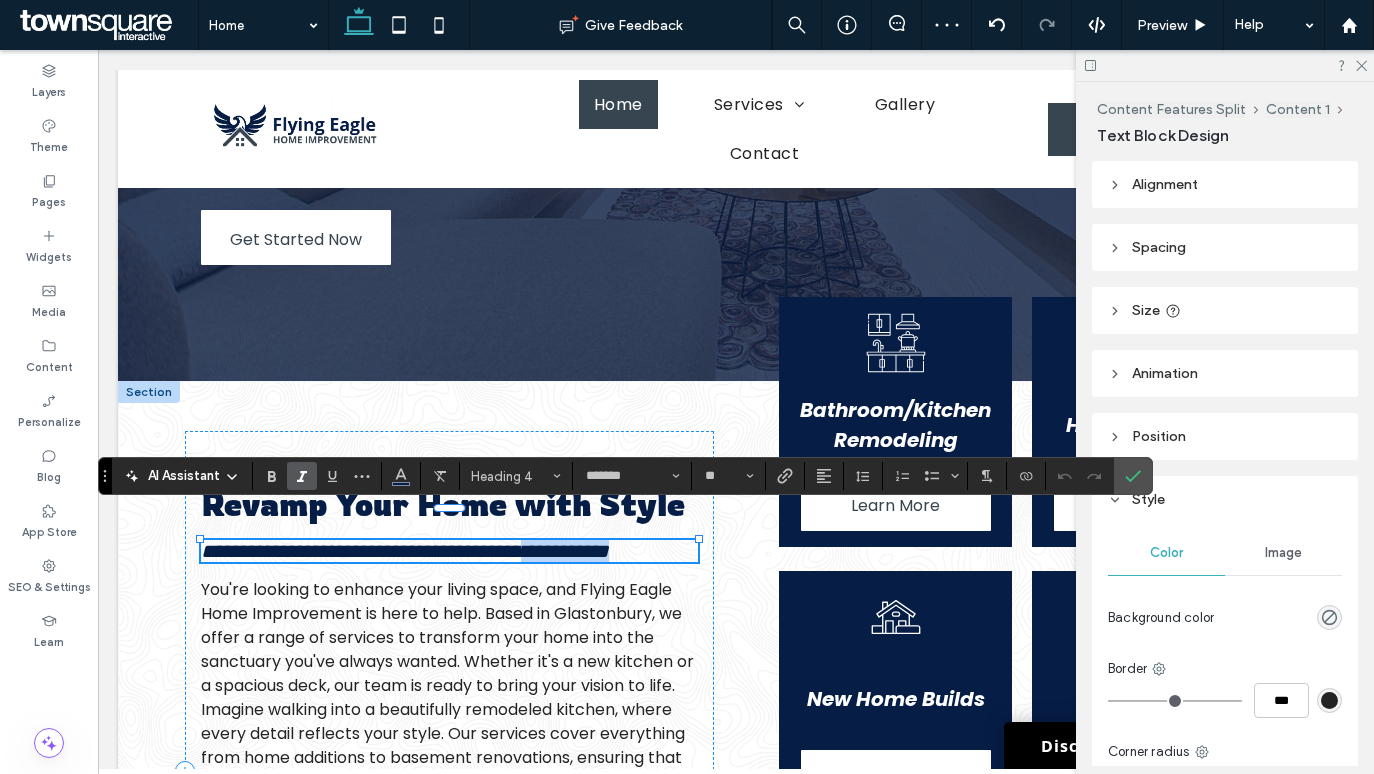 click on "**********" at bounding box center [405, 551] 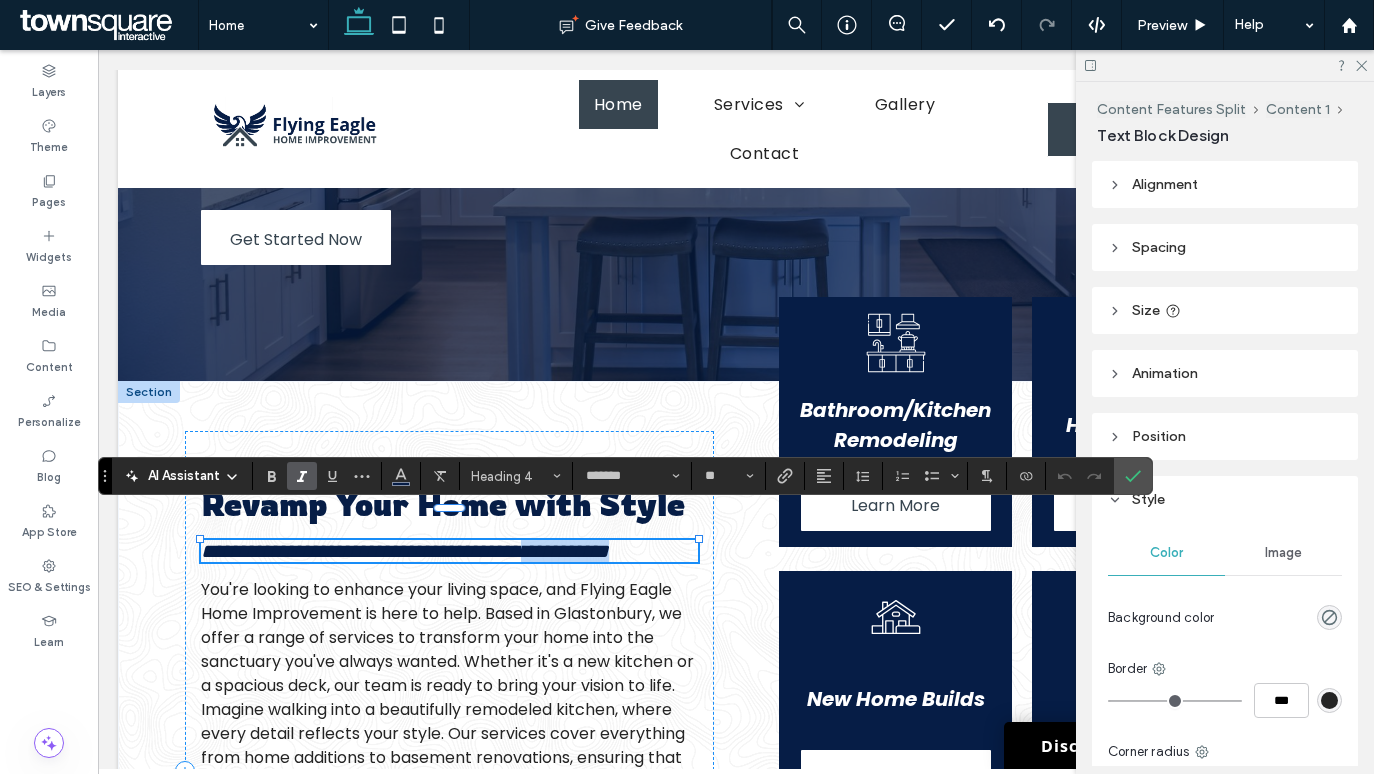 type 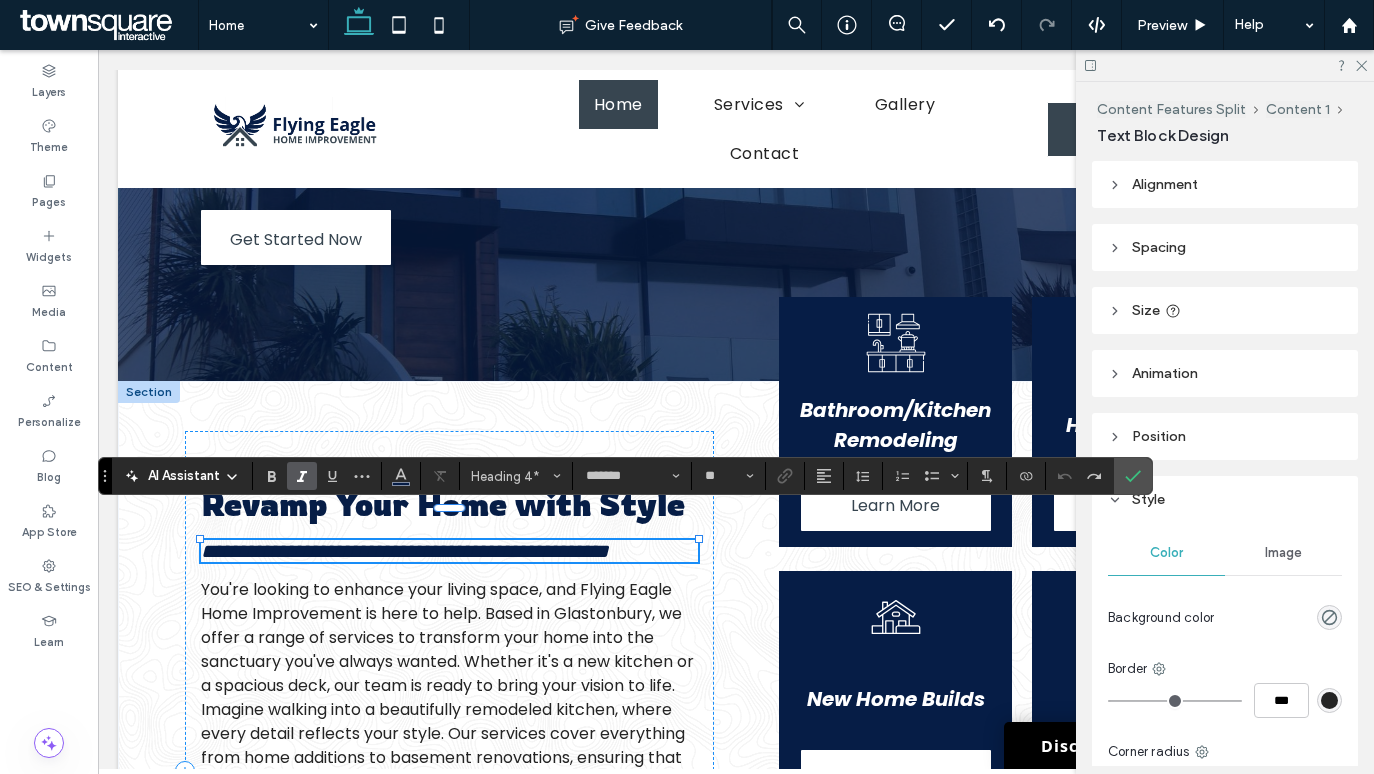 click on "**********" at bounding box center [405, 551] 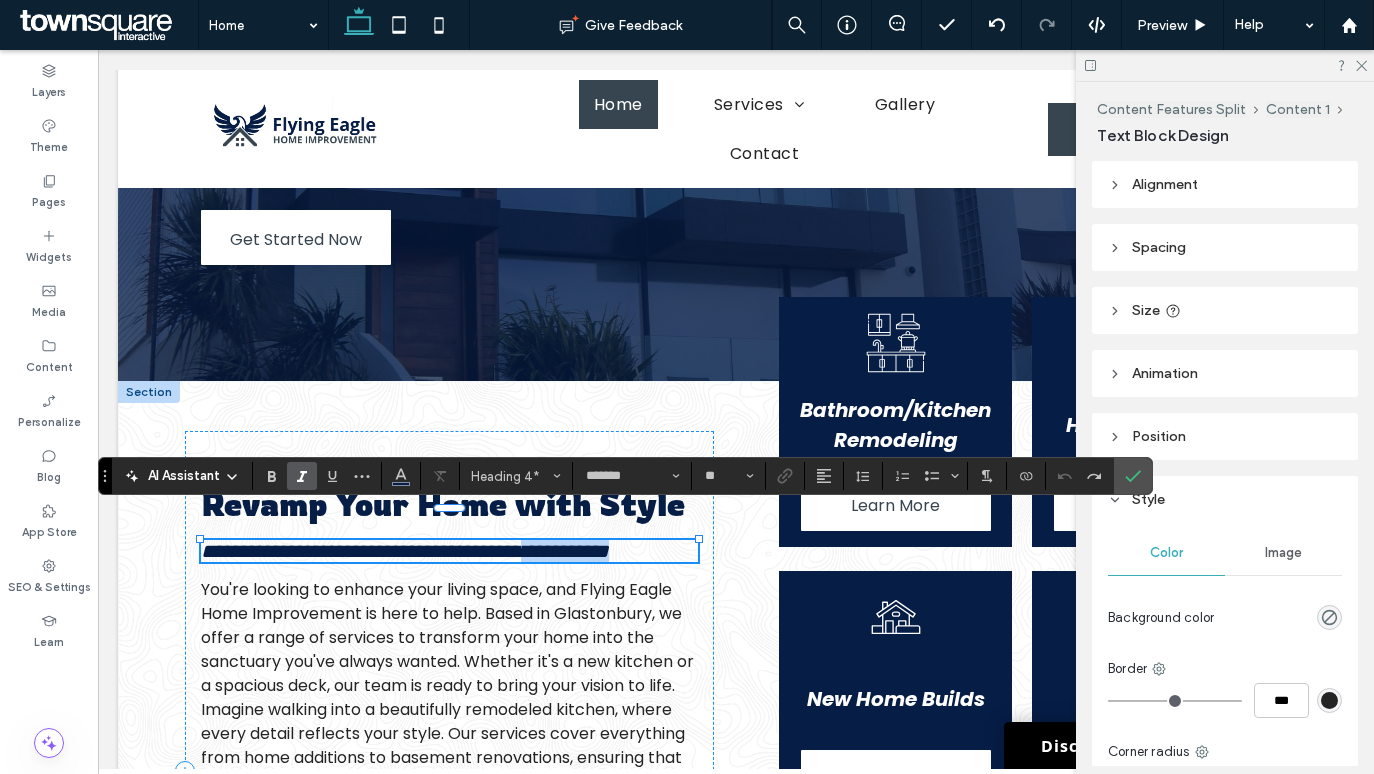 click on "**********" at bounding box center (405, 551) 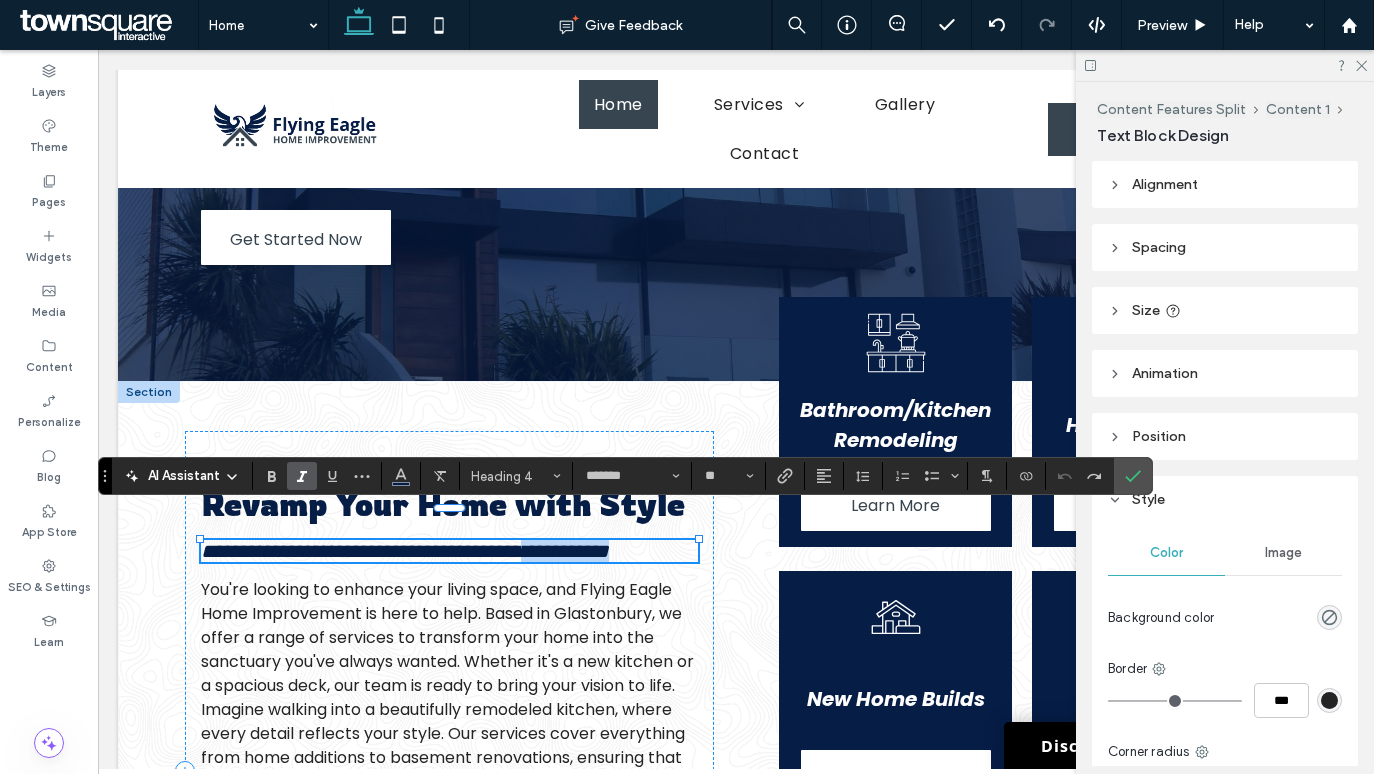 type on "**" 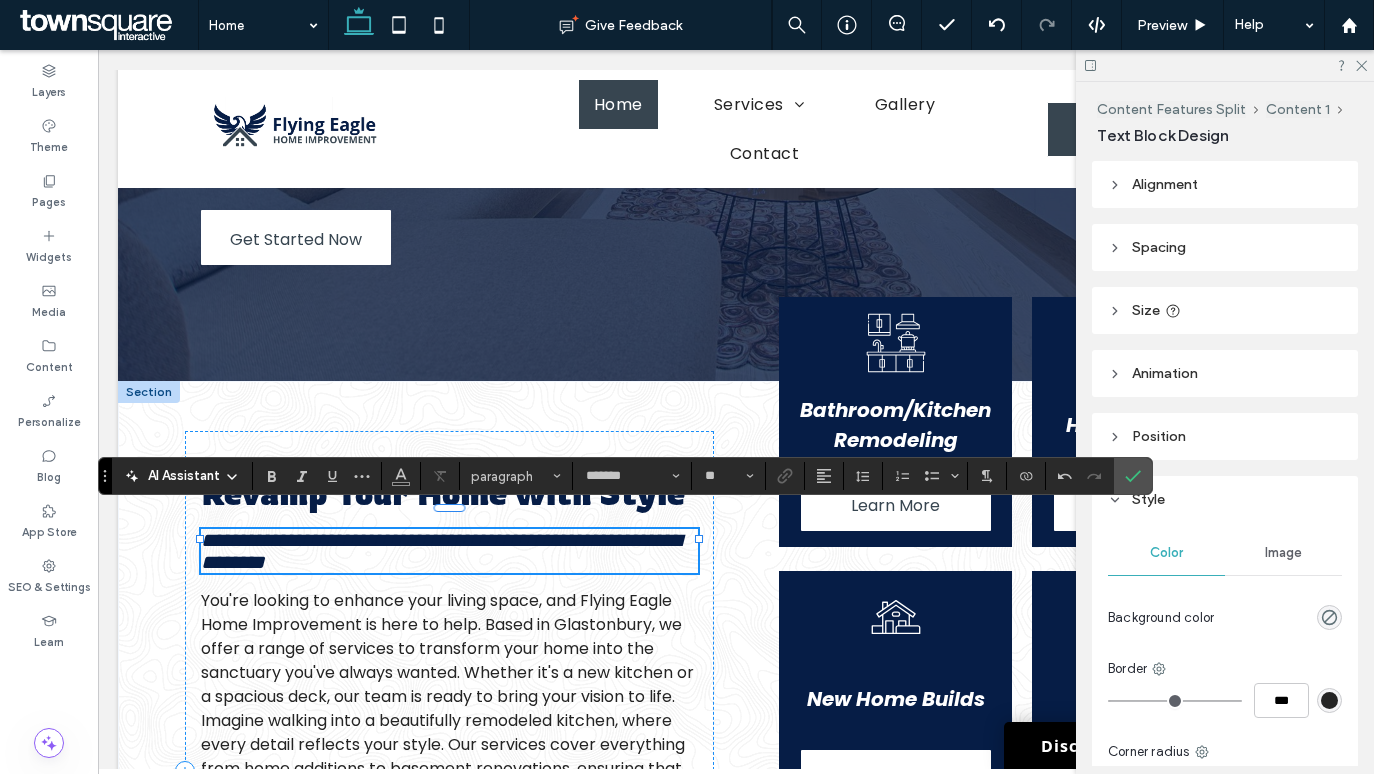 scroll, scrollTop: 0, scrollLeft: 0, axis: both 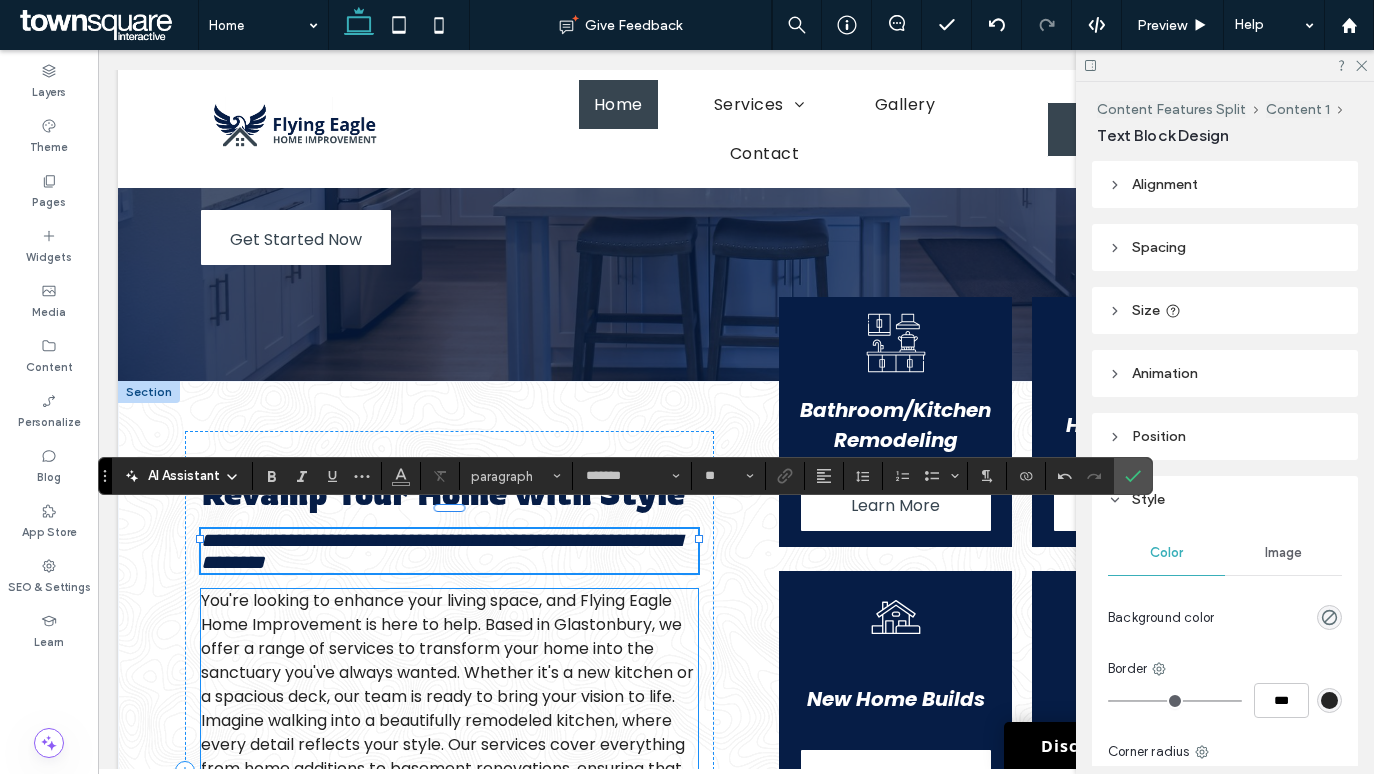 click on "You're looking to enhance your living space, and Flying Eagle Home Improvement is here to help. Based in Glastonbury, we offer a range of services to transform your home into the sanctuary you've always wanted. Whether it's a new kitchen or a spacious deck, our team is ready to bring your vision to life. Imagine walking into a beautifully remodeled kitchen, where every detail reflects your style. Our services cover everything from home additions to basement renovations, ensuring that every corner of your home meets your expectations." at bounding box center [447, 696] 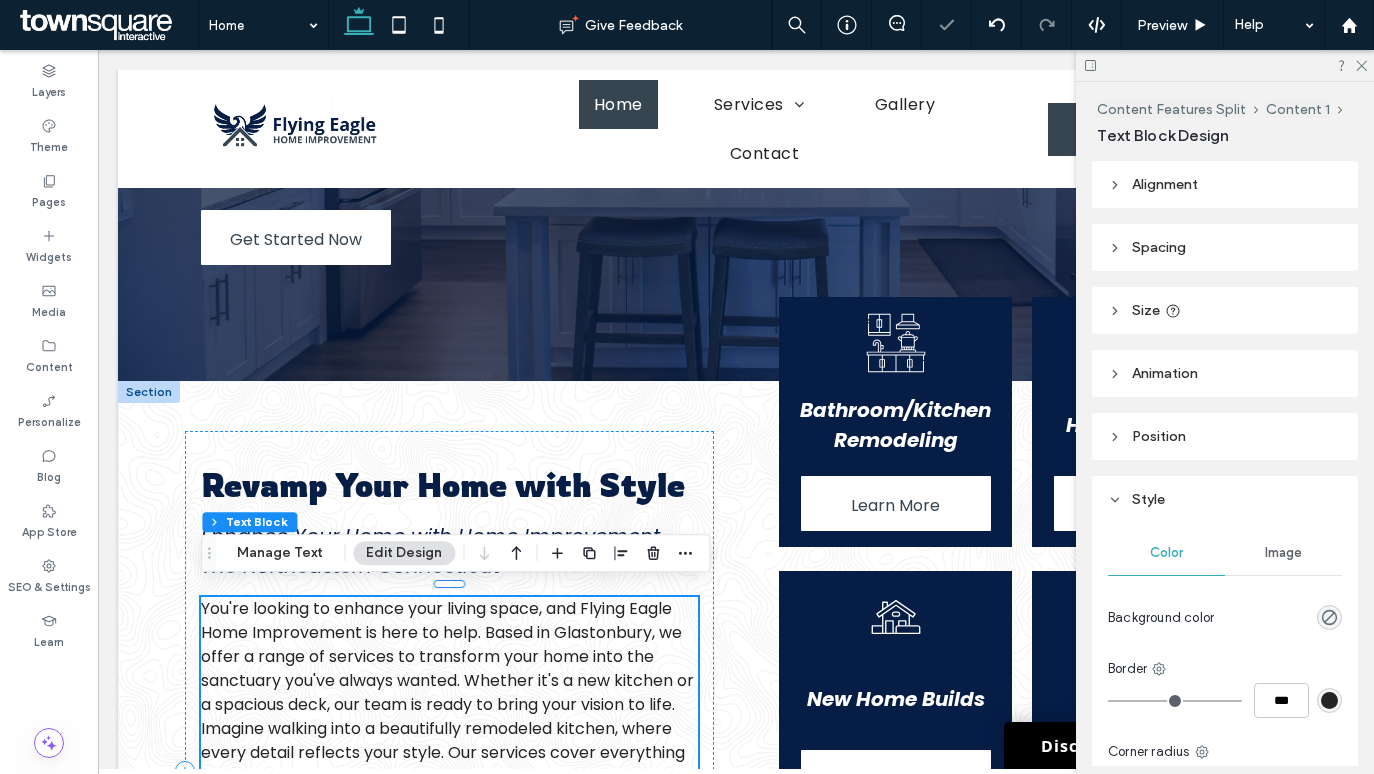 click on "You're looking to enhance your living space, and Flying Eagle Home Improvement is here to help. Based in Glastonbury, we offer a range of services to transform your home into the sanctuary you've always wanted. Whether it's a new kitchen or a spacious deck, our team is ready to bring your vision to life. Imagine walking into a beautifully remodeled kitchen, where every detail reflects your style. Our services cover everything from home additions to basement renovations, ensuring that every corner of your home meets your expectations." at bounding box center [447, 704] 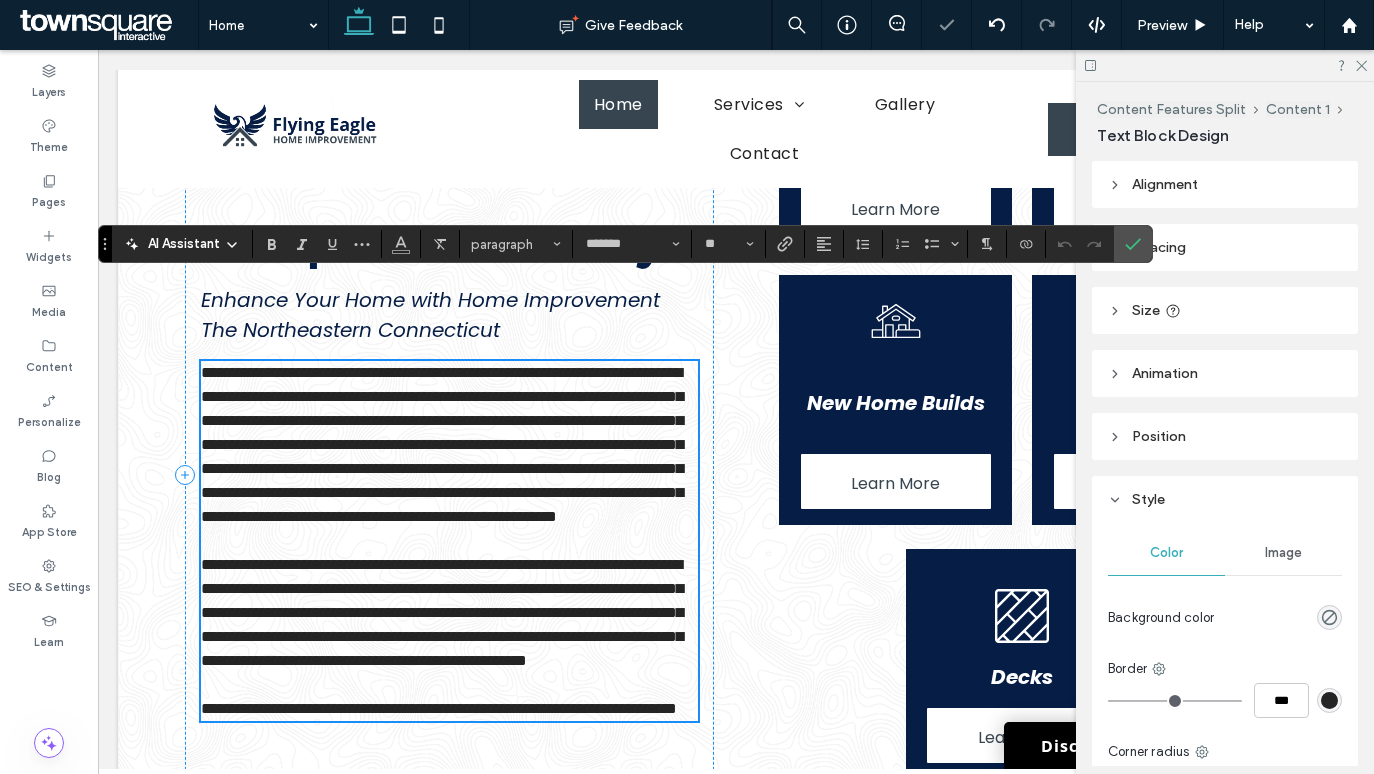 scroll, scrollTop: 798, scrollLeft: 0, axis: vertical 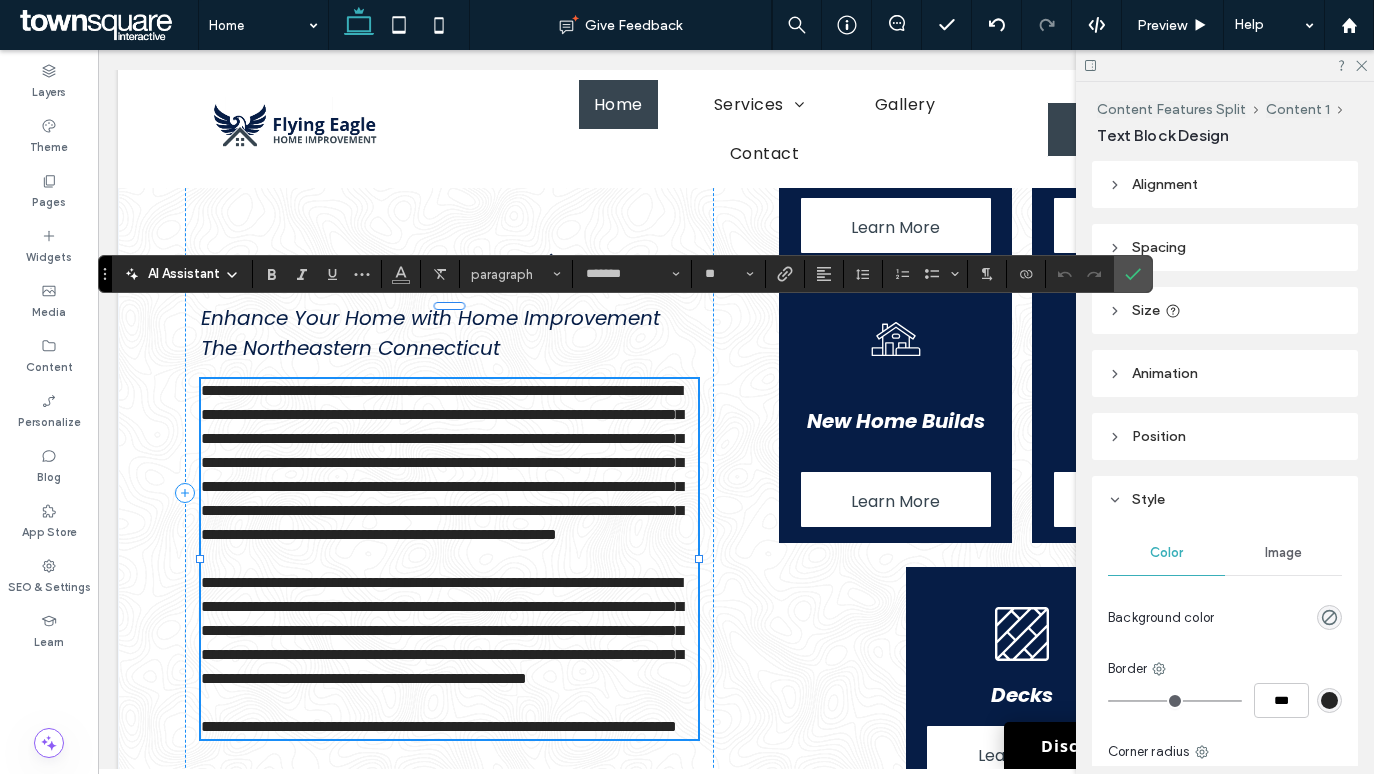click on "**********" at bounding box center [442, 462] 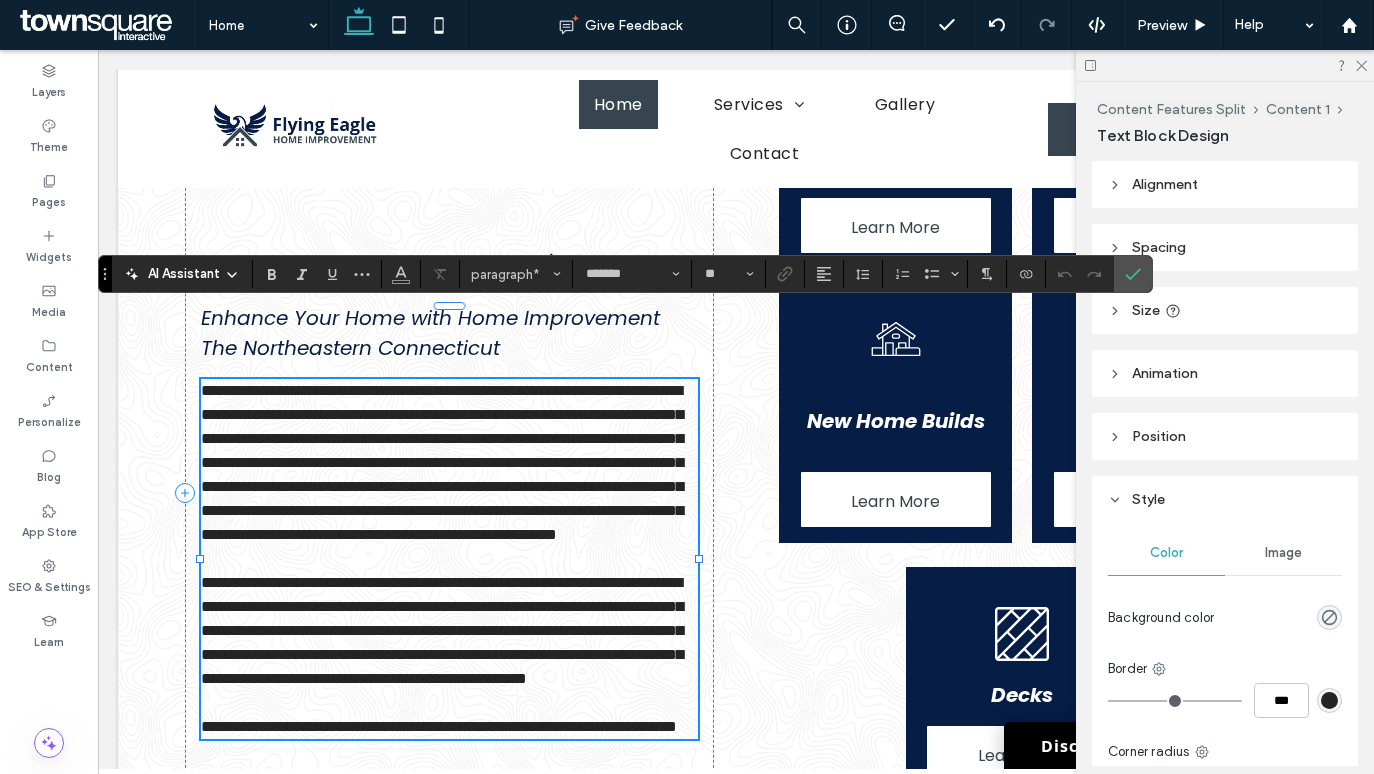 click on "**********" at bounding box center (442, 462) 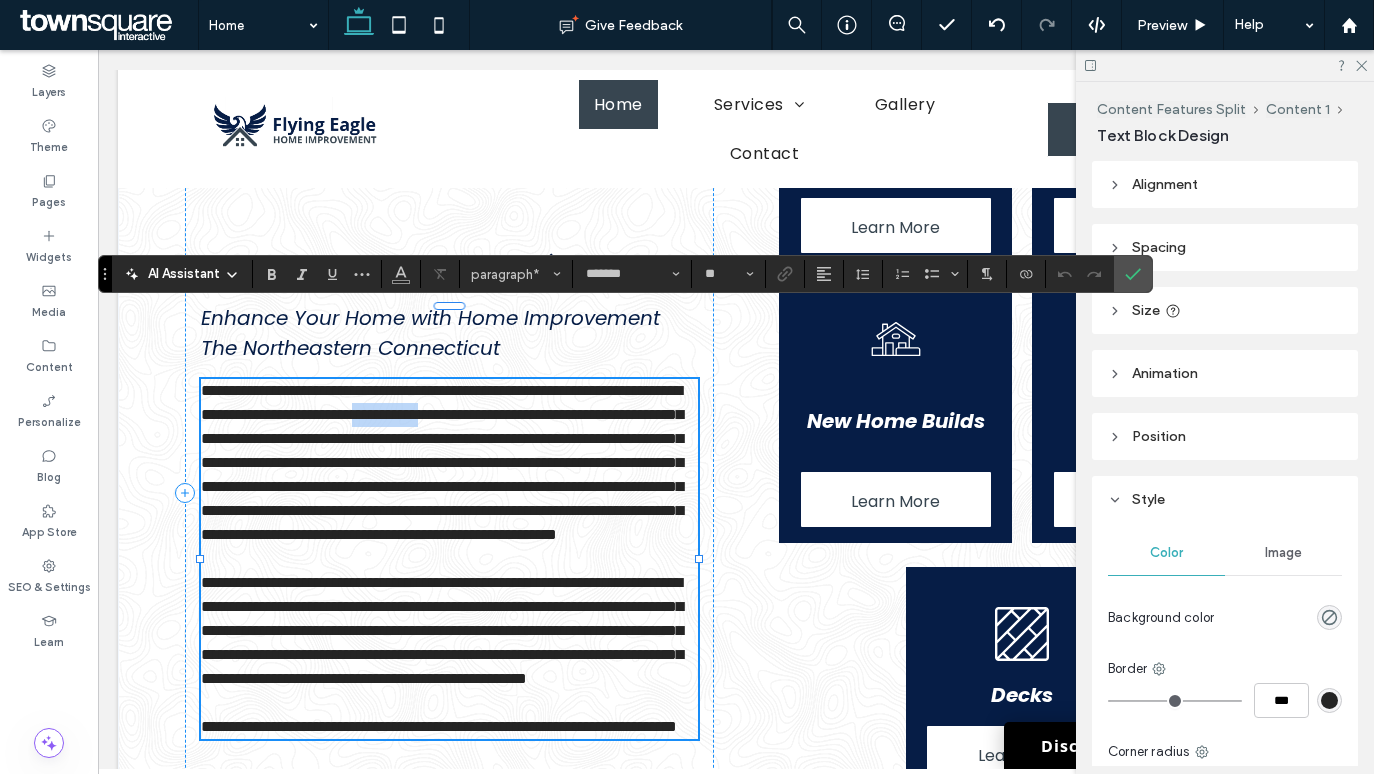 click on "**********" at bounding box center (442, 462) 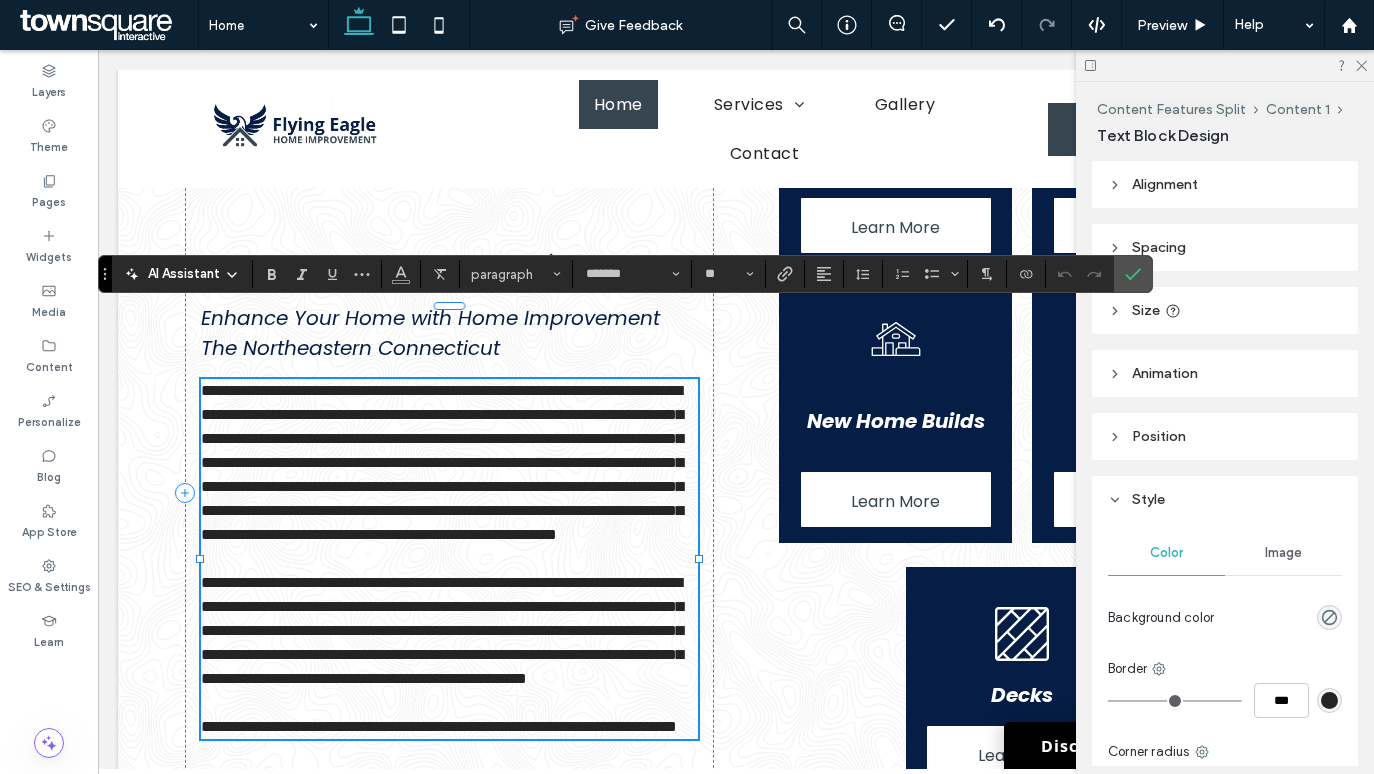 scroll, scrollTop: 0, scrollLeft: 0, axis: both 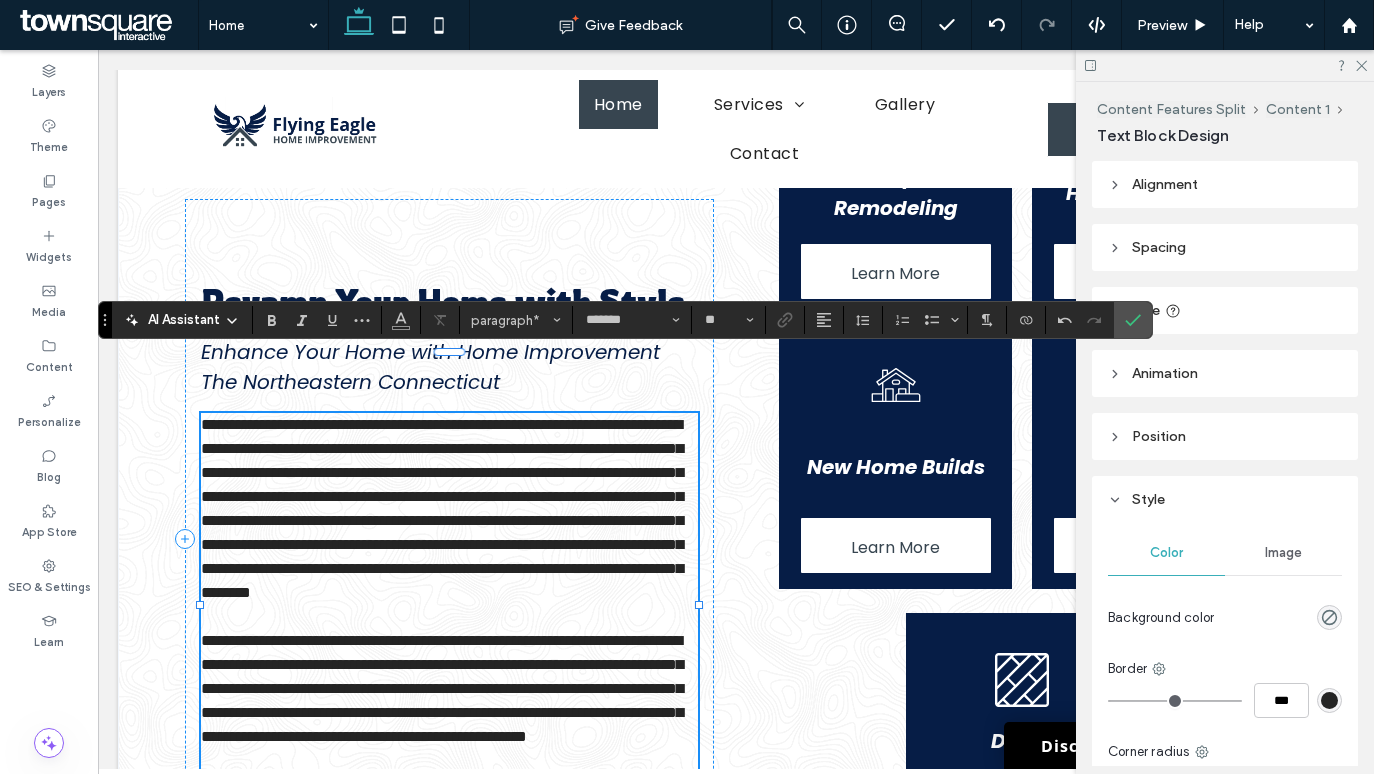 type 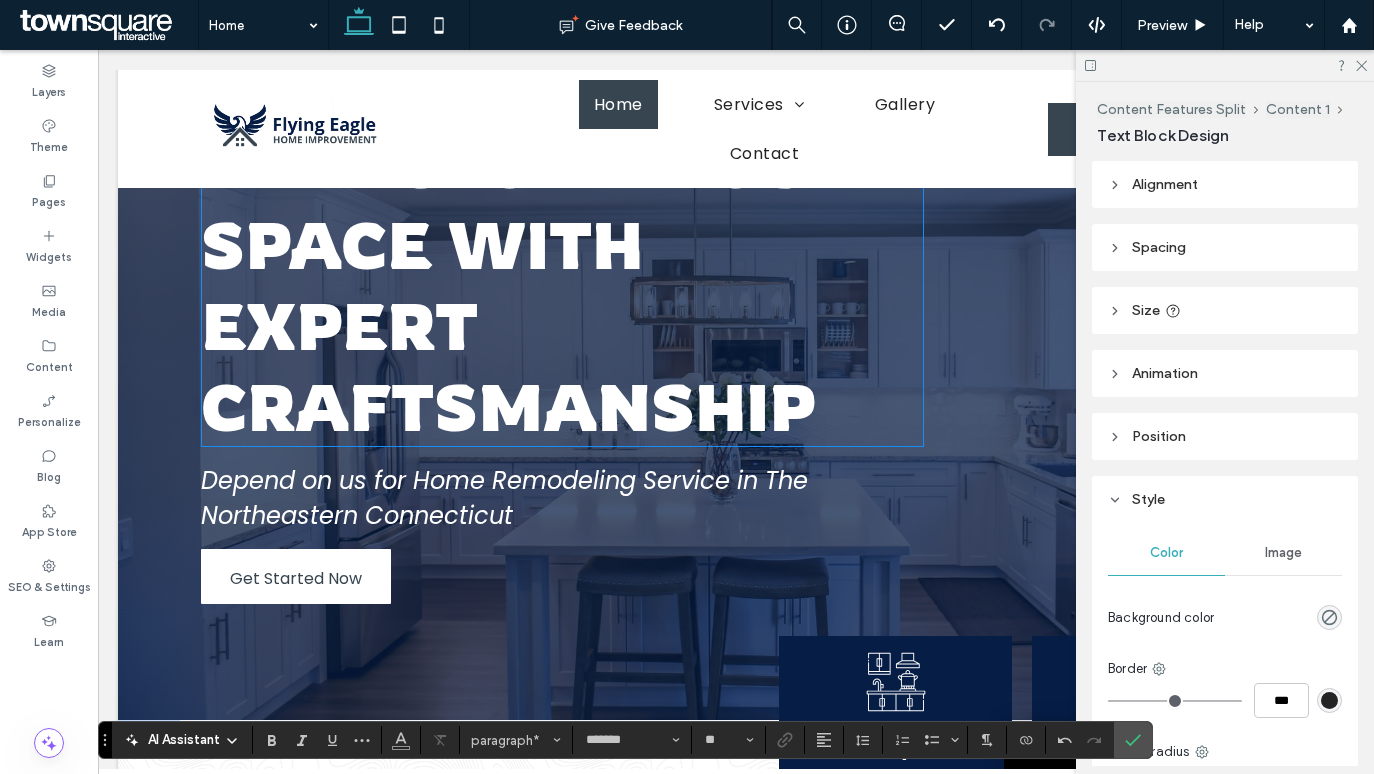 scroll, scrollTop: 162, scrollLeft: 0, axis: vertical 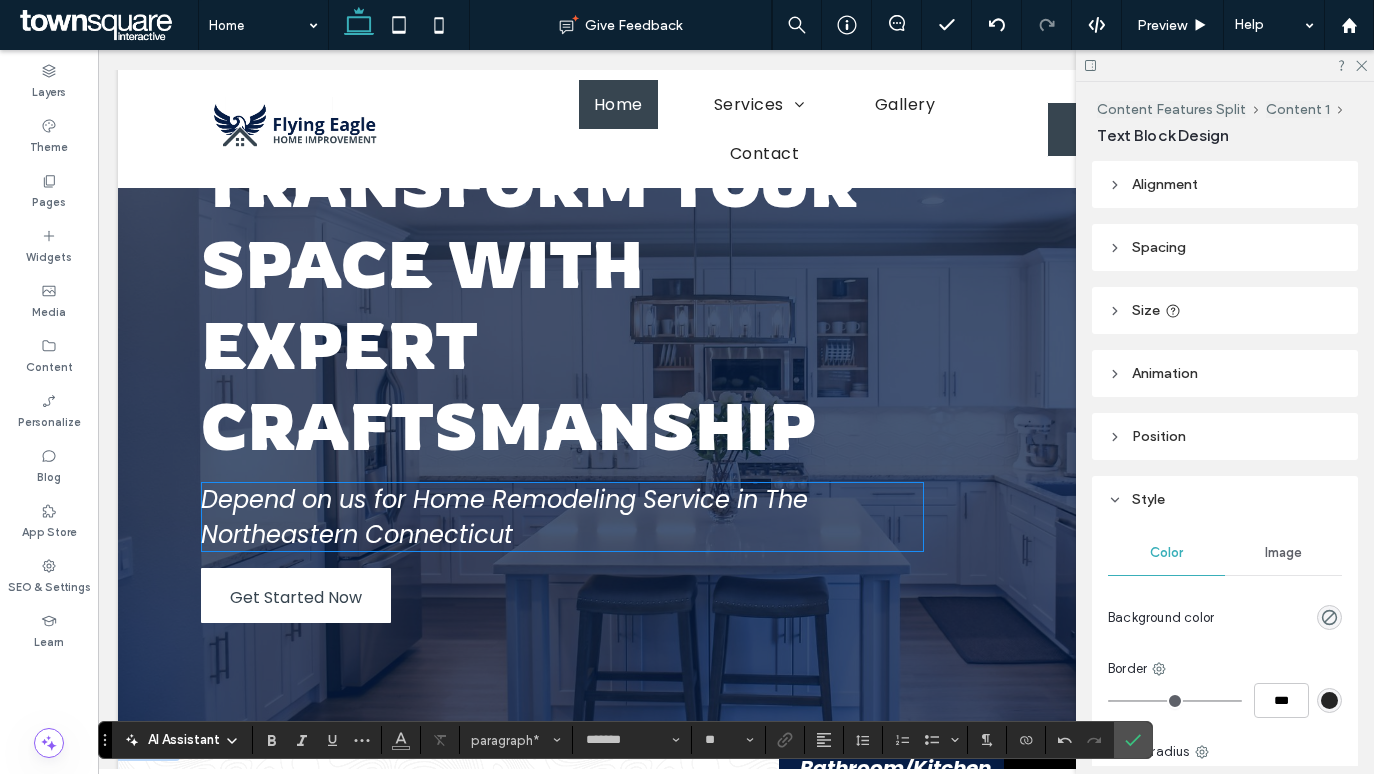 click on "Depend on us for Home Remodeling Service in The Northeastern Connecticut" at bounding box center (562, 517) 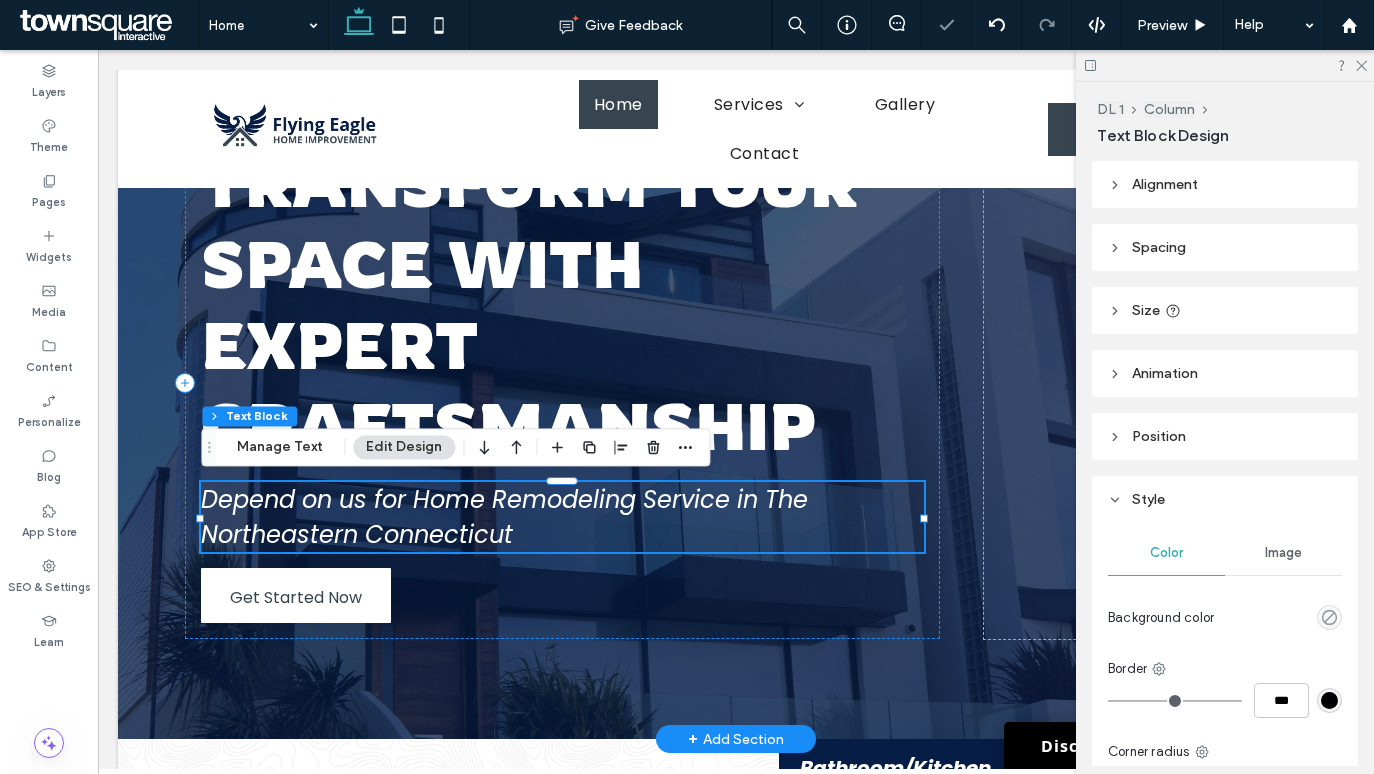 click on "Depend on us for Home Remodeling Service in The Northeastern Connecticut" at bounding box center (562, 517) 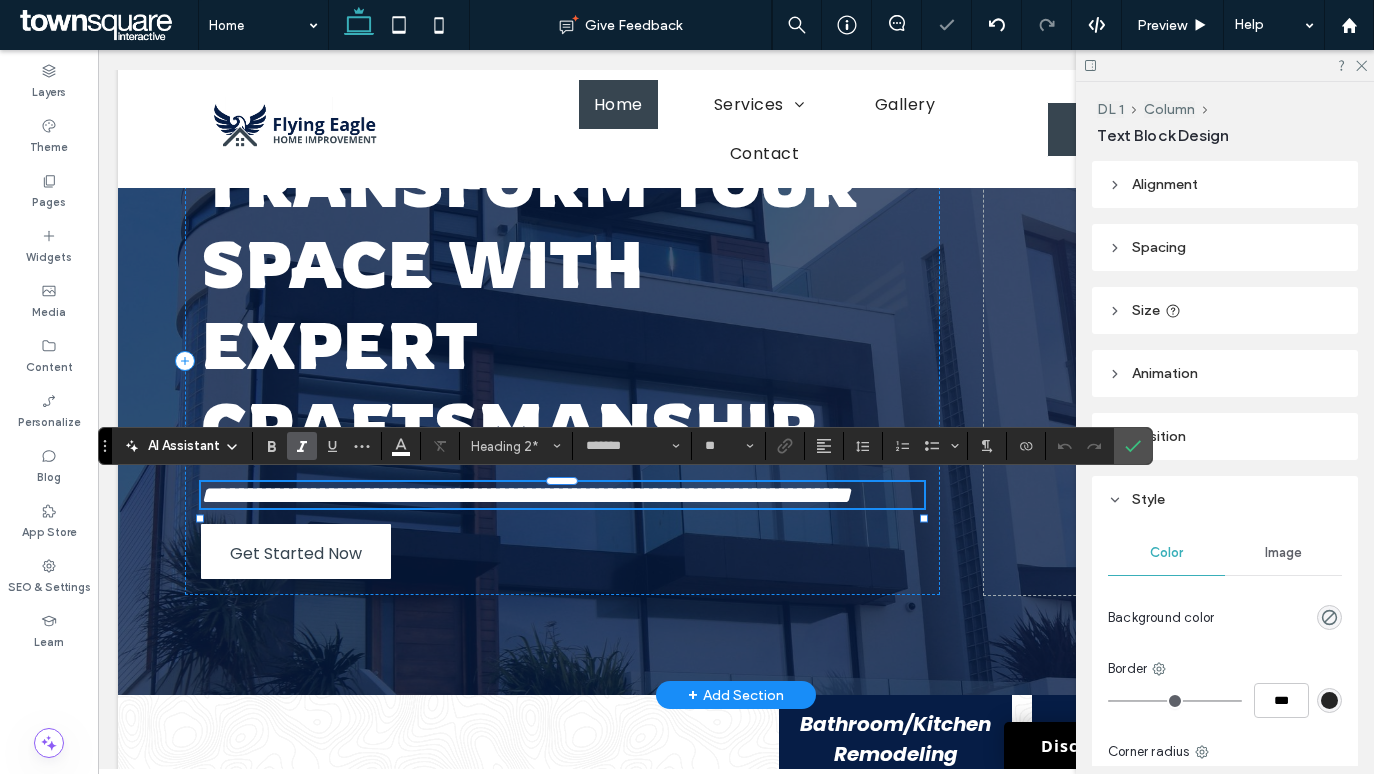 type 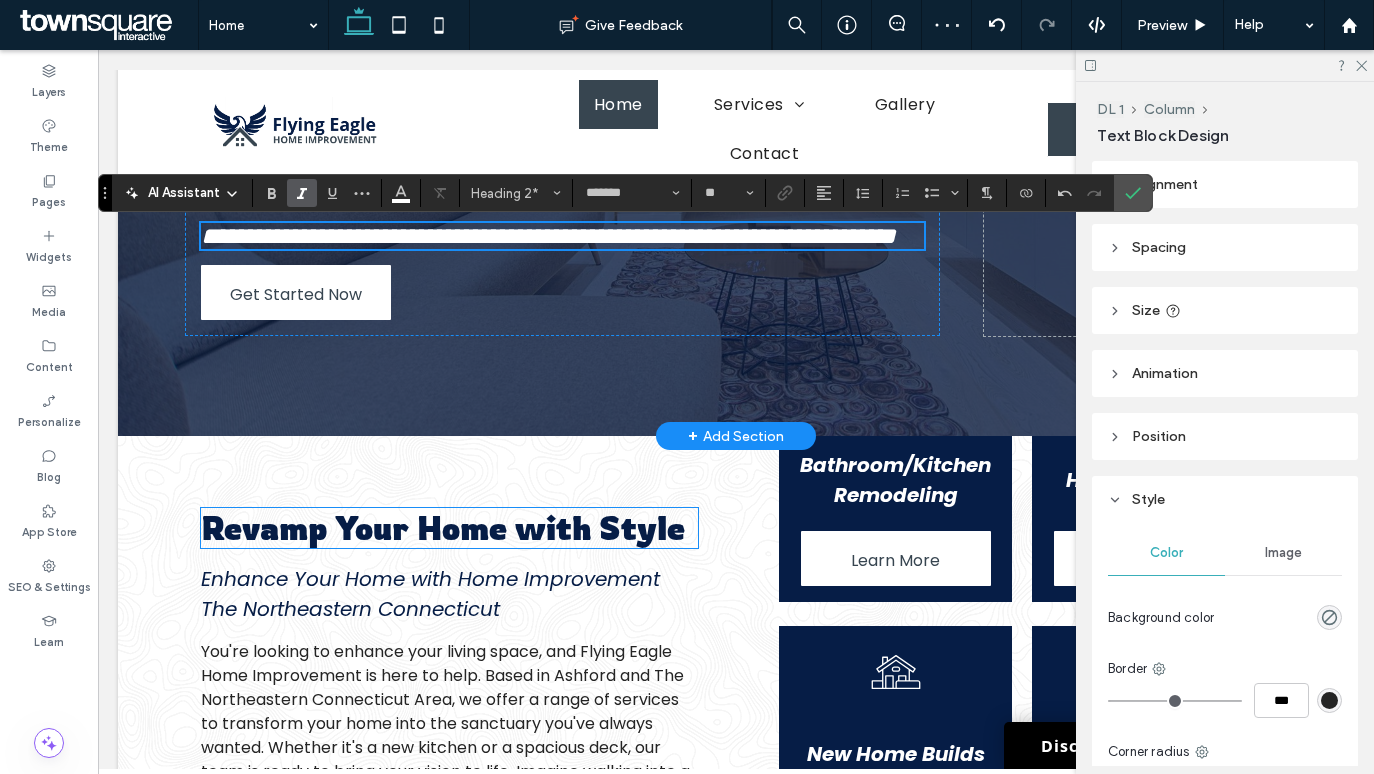 scroll, scrollTop: 428, scrollLeft: 0, axis: vertical 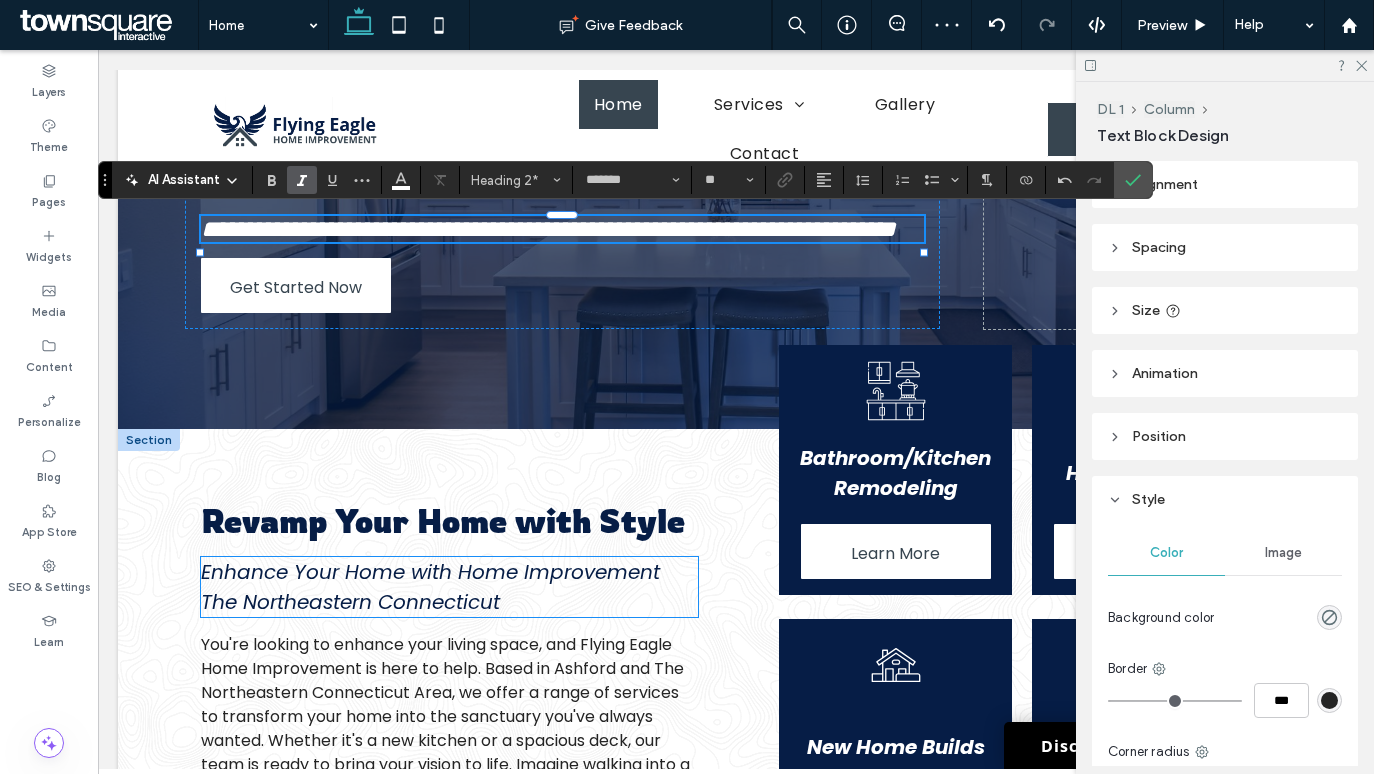 click on "Enhance Your Home with Home Improvement The Northeastern Connecticut" at bounding box center (449, 587) 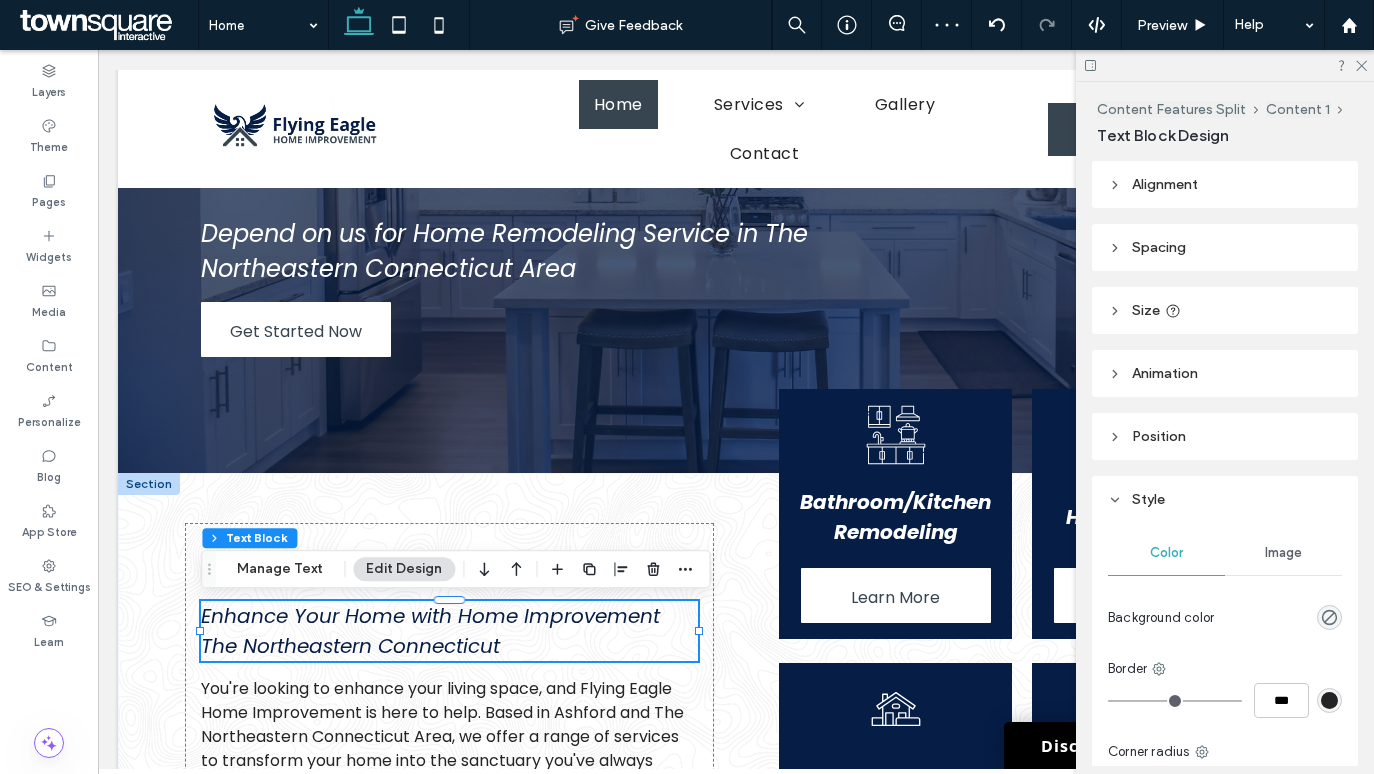 click on "Enhance Your Home with Home Improvement The Northeastern Connecticut" at bounding box center (449, 631) 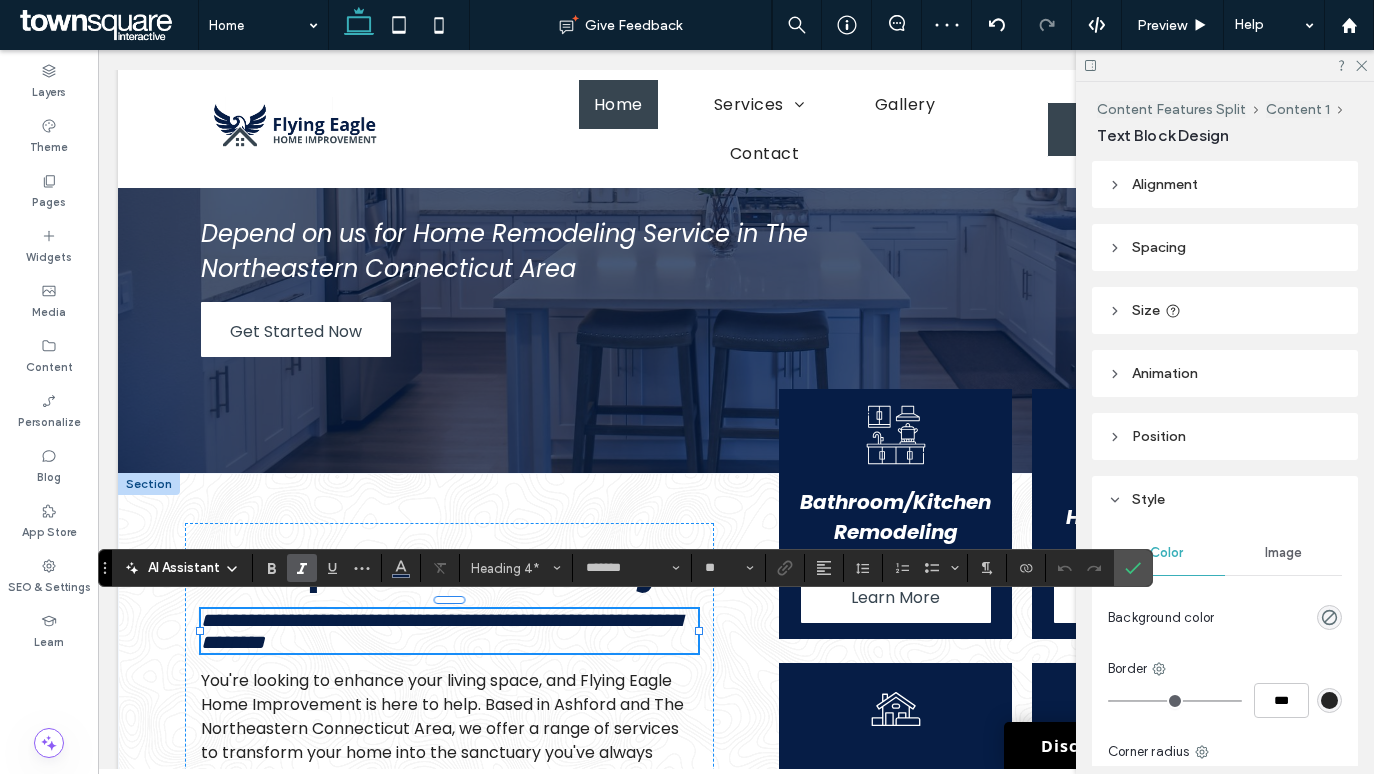 type 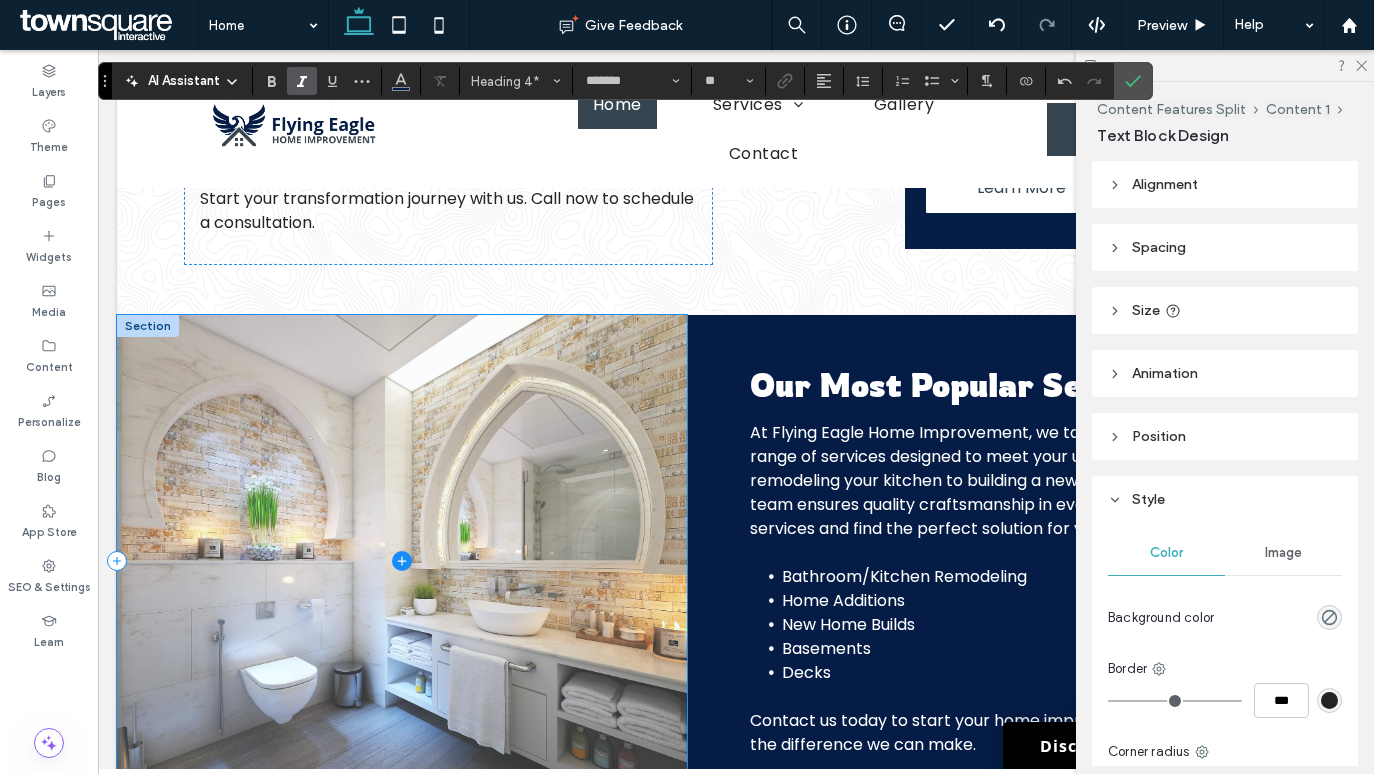 scroll, scrollTop: 1369, scrollLeft: 0, axis: vertical 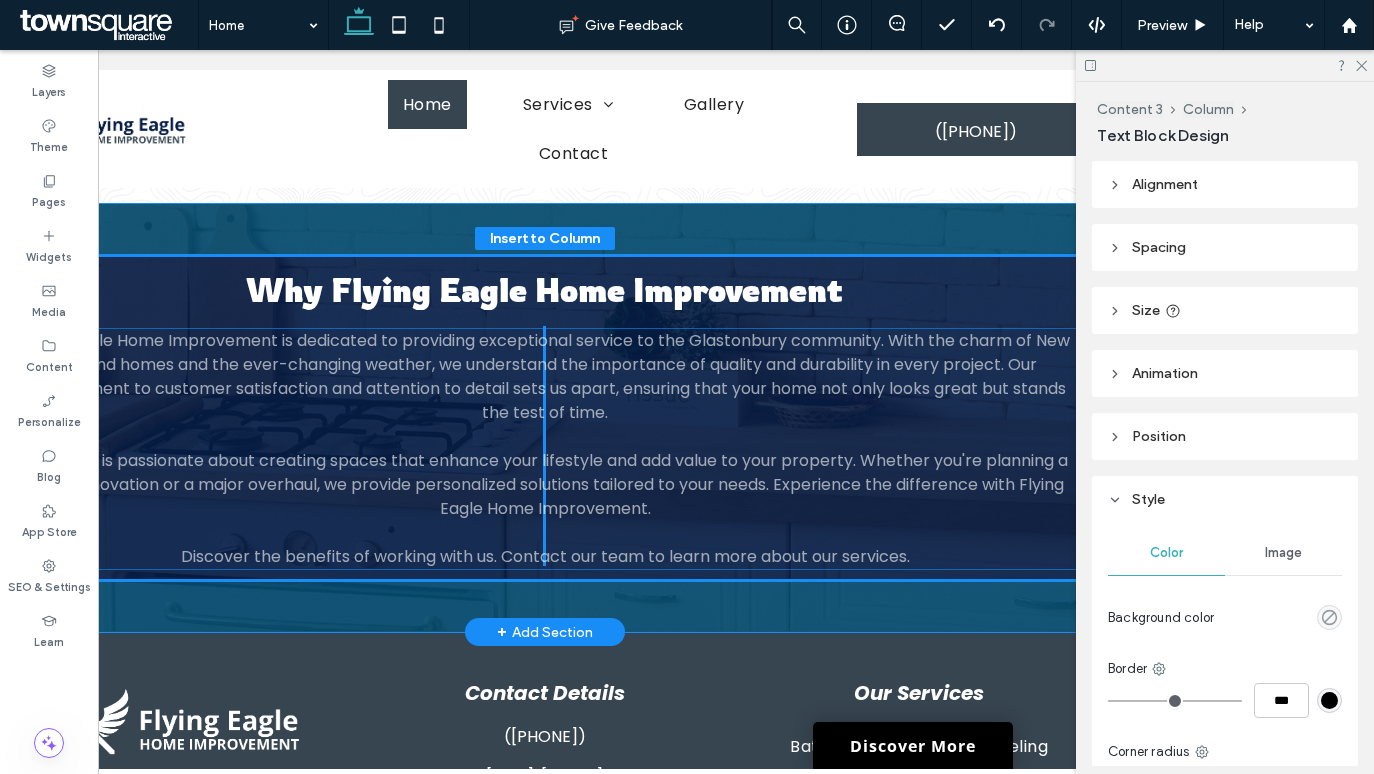 click on "Why Flying Eagle Home Improvement
Flying Eagle Home Improvement is dedicated to providing exceptional service to the Glastonbury community. With the charm of New England homes and the ever-changing weather, we understand the importance of quality and durability in every project. Our commitment to customer satisfaction and attention to detail sets us apart, ensuring that your home not only looks great but stands the test of time. Our team is passionate about creating spaces that enhance your lifestyle and add value to your property. Whether you're planning a small renovation or a major overhaul, we provide personalized solutions tailored to your needs. Experience the difference with Flying Eagle Home Improvement. ﻿ Discover the benefits of working with us. Contact our team to learn more about our services." at bounding box center (544, 418) 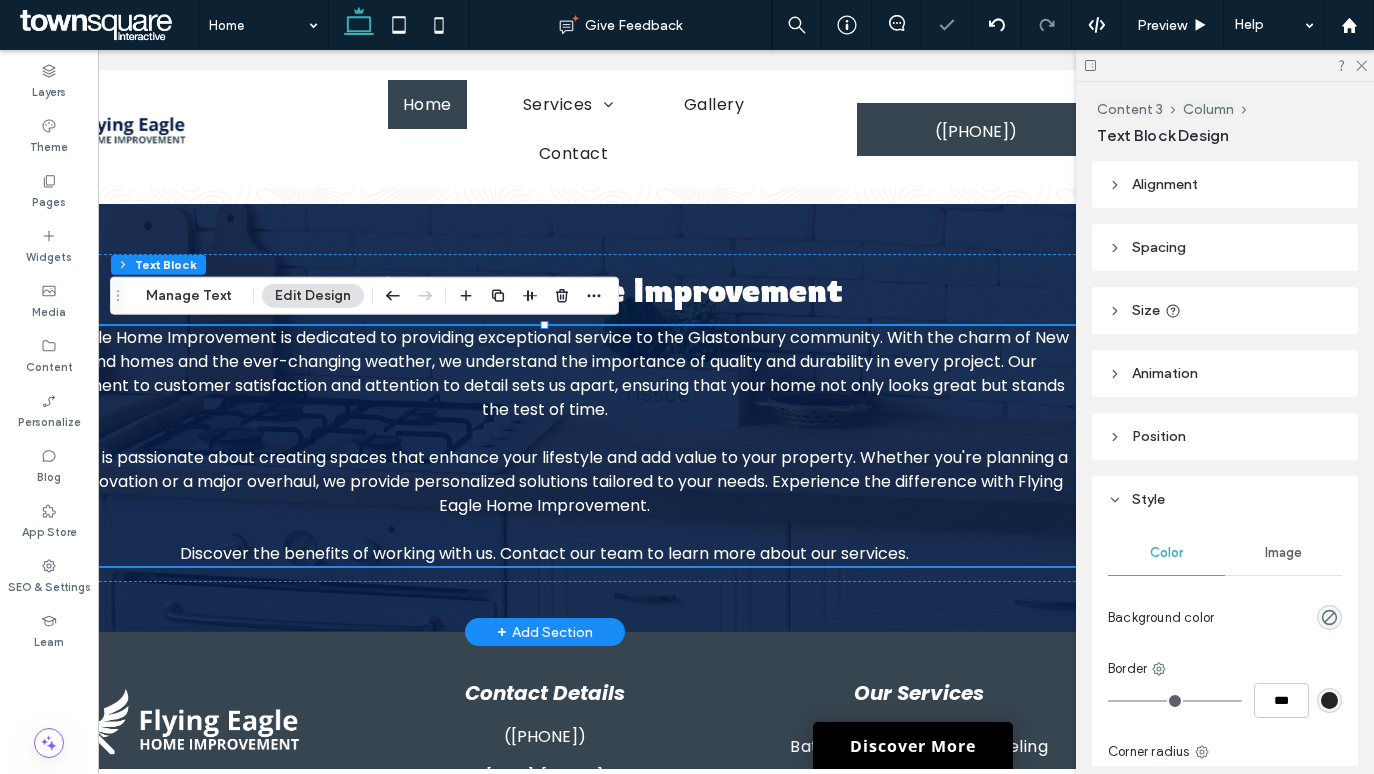 click on "Flying Eagle Home Improvement is dedicated to providing exceptional service to the Glastonbury community. With the charm of New England homes and the ever-changing weather, we understand the importance of quality and durability in every project. Our commitment to customer satisfaction and attention to detail sets us apart, ensuring that your home not only looks great but stands the test of time." at bounding box center (544, 373) 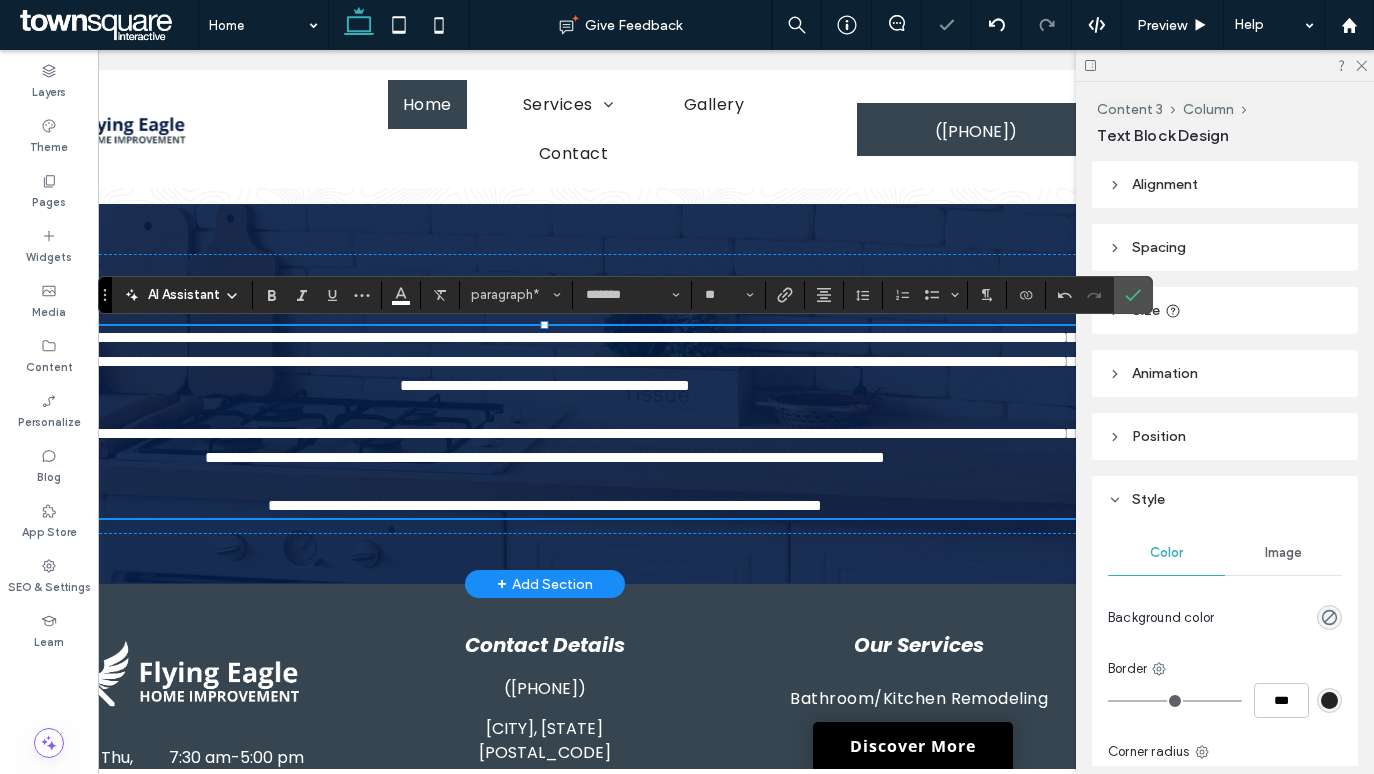 click on "**********" at bounding box center (548, 361) 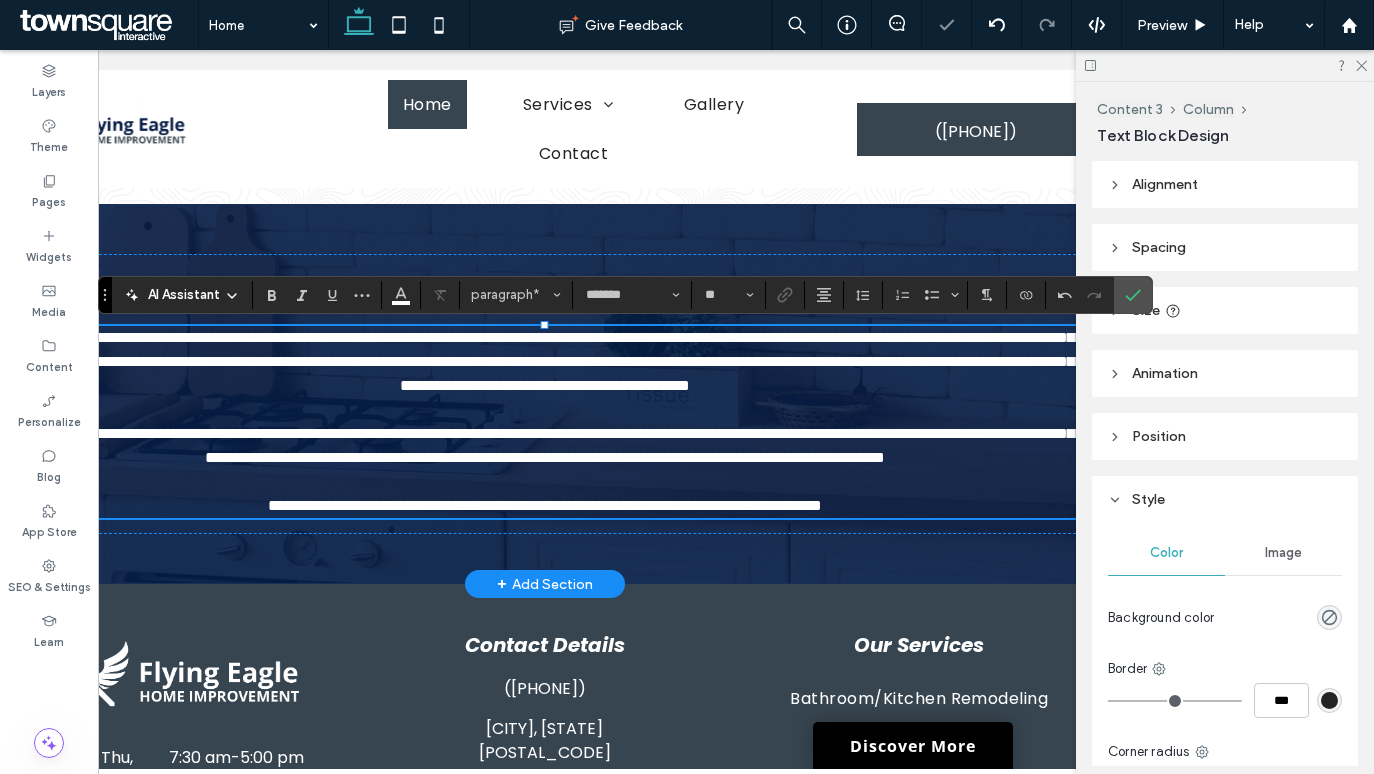 click on "**********" at bounding box center [548, 361] 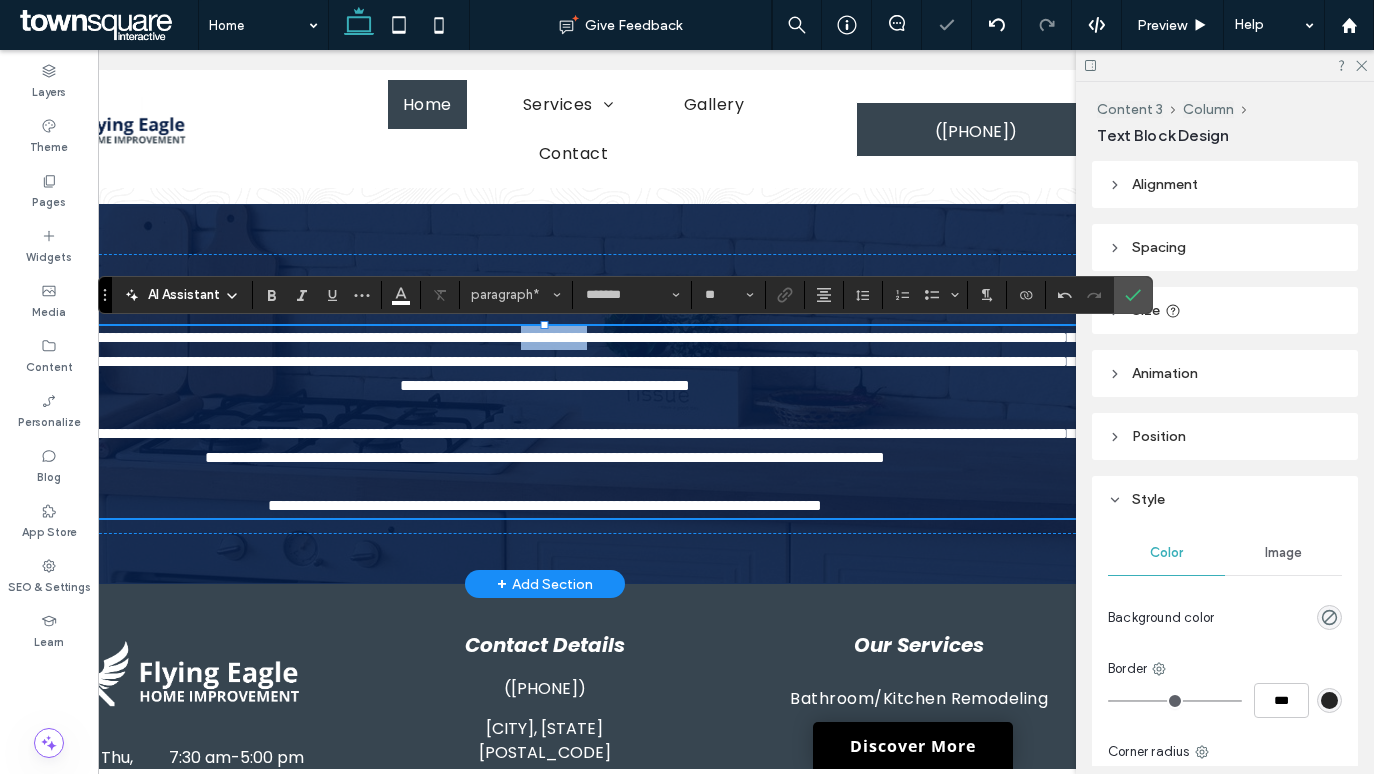 click on "**********" at bounding box center (548, 361) 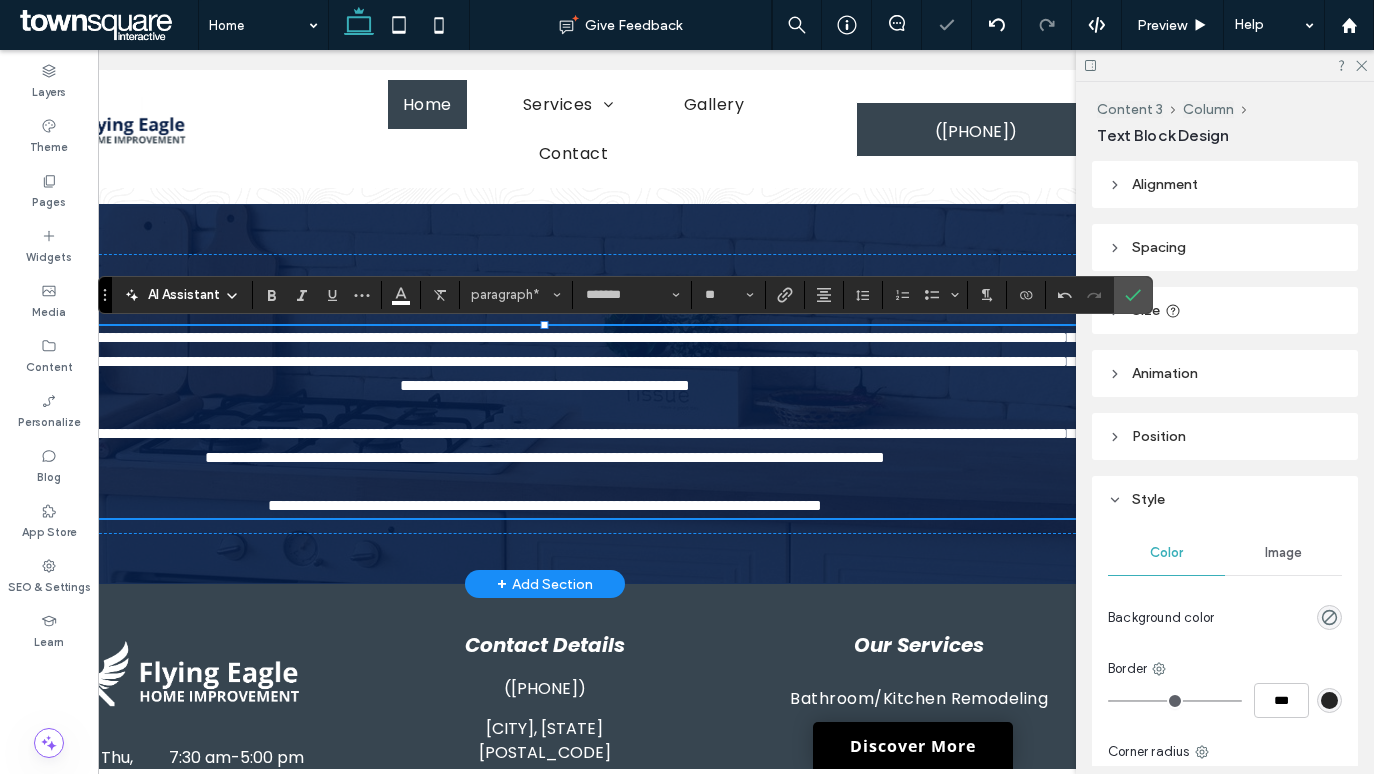 scroll, scrollTop: 0, scrollLeft: 0, axis: both 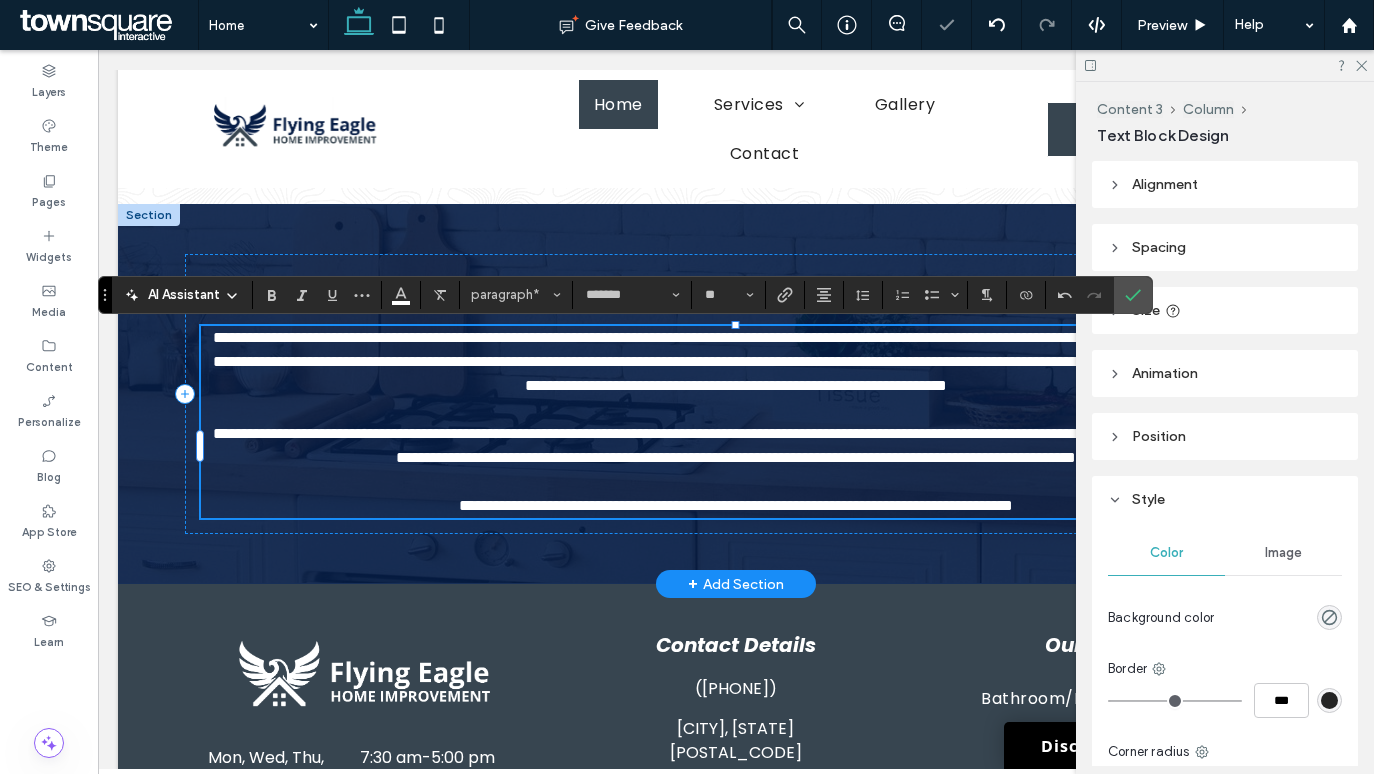 type 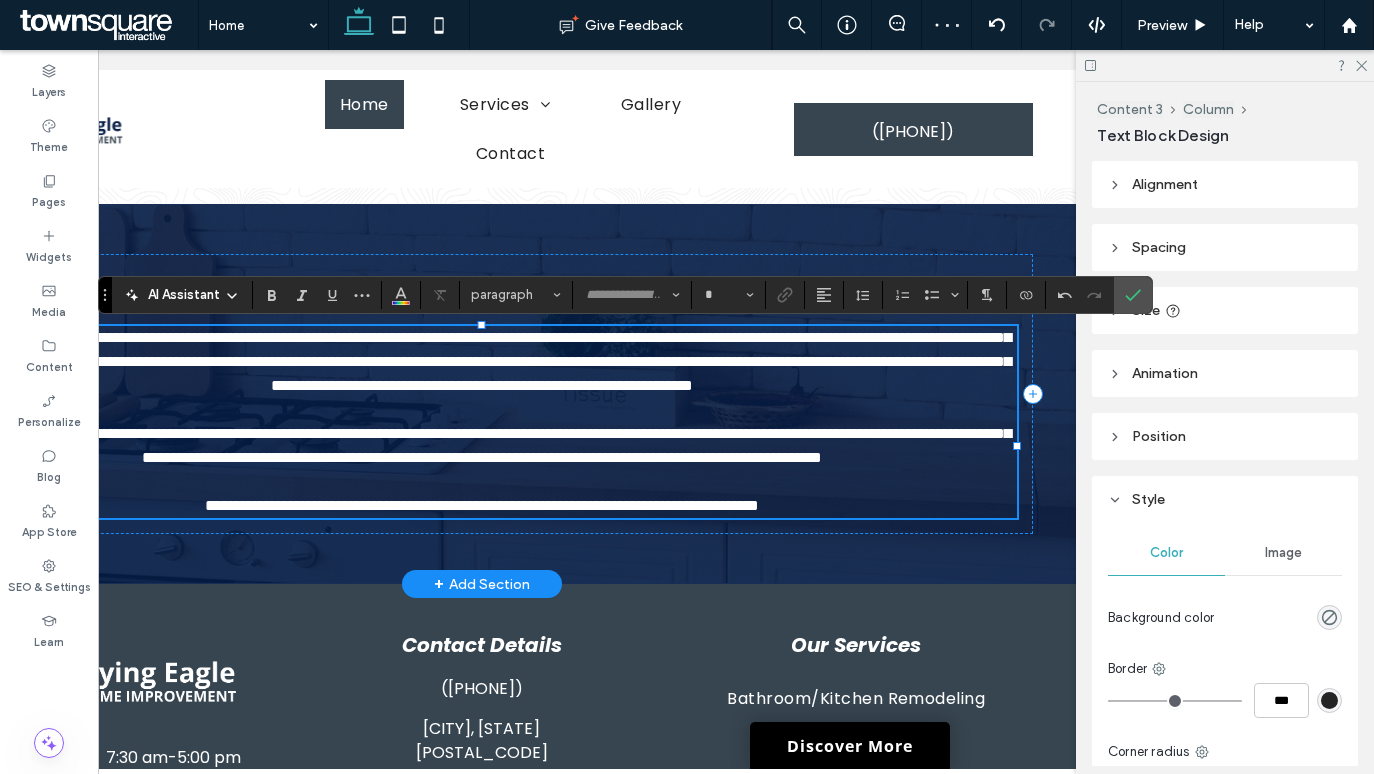 scroll, scrollTop: 0, scrollLeft: 256, axis: horizontal 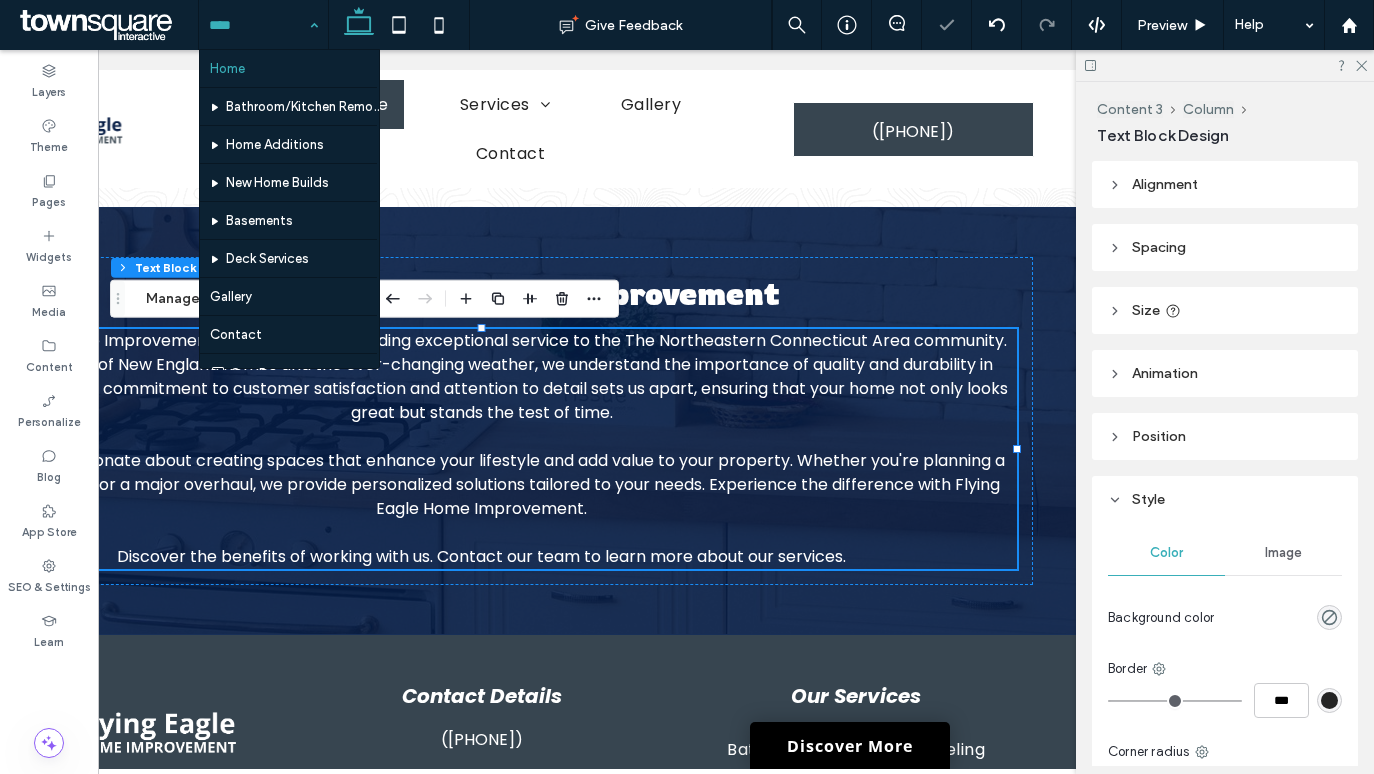 click at bounding box center (258, 25) 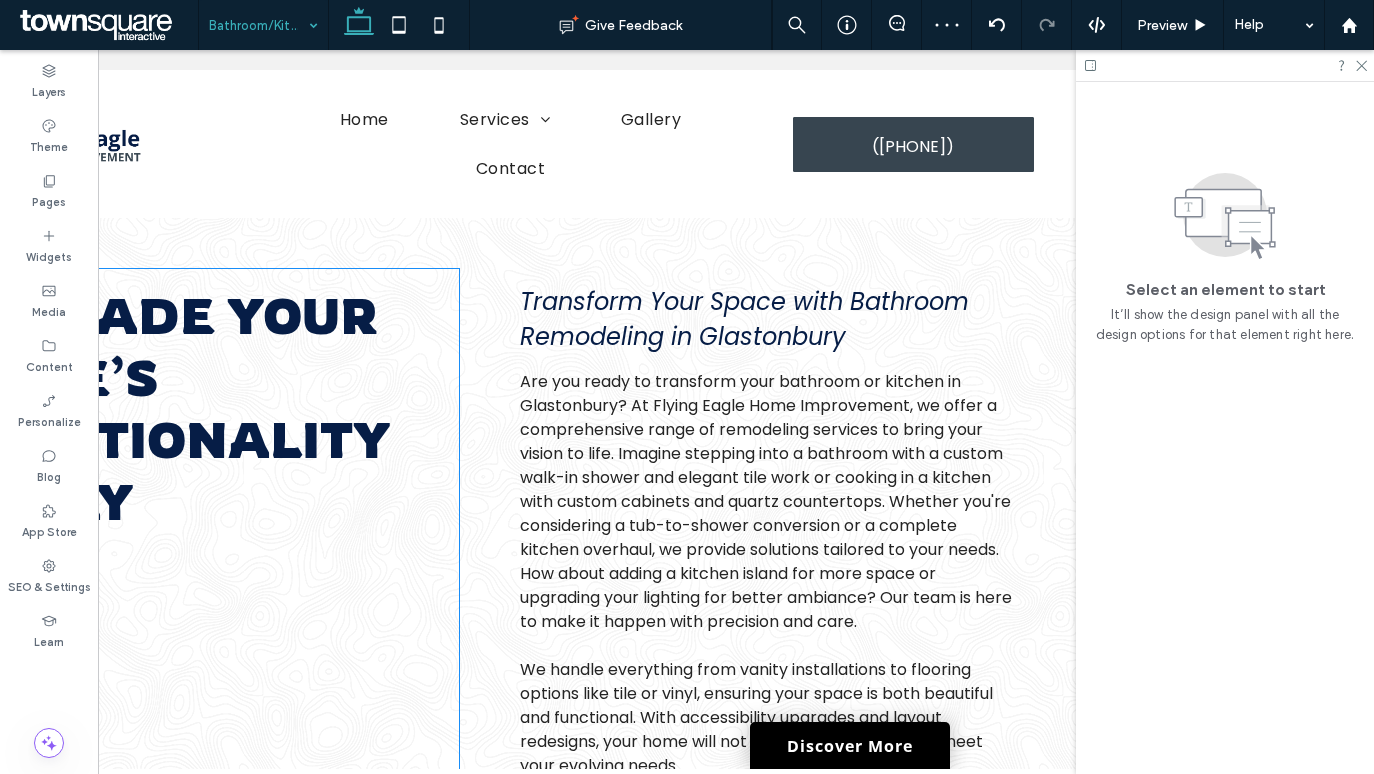 scroll, scrollTop: 0, scrollLeft: 0, axis: both 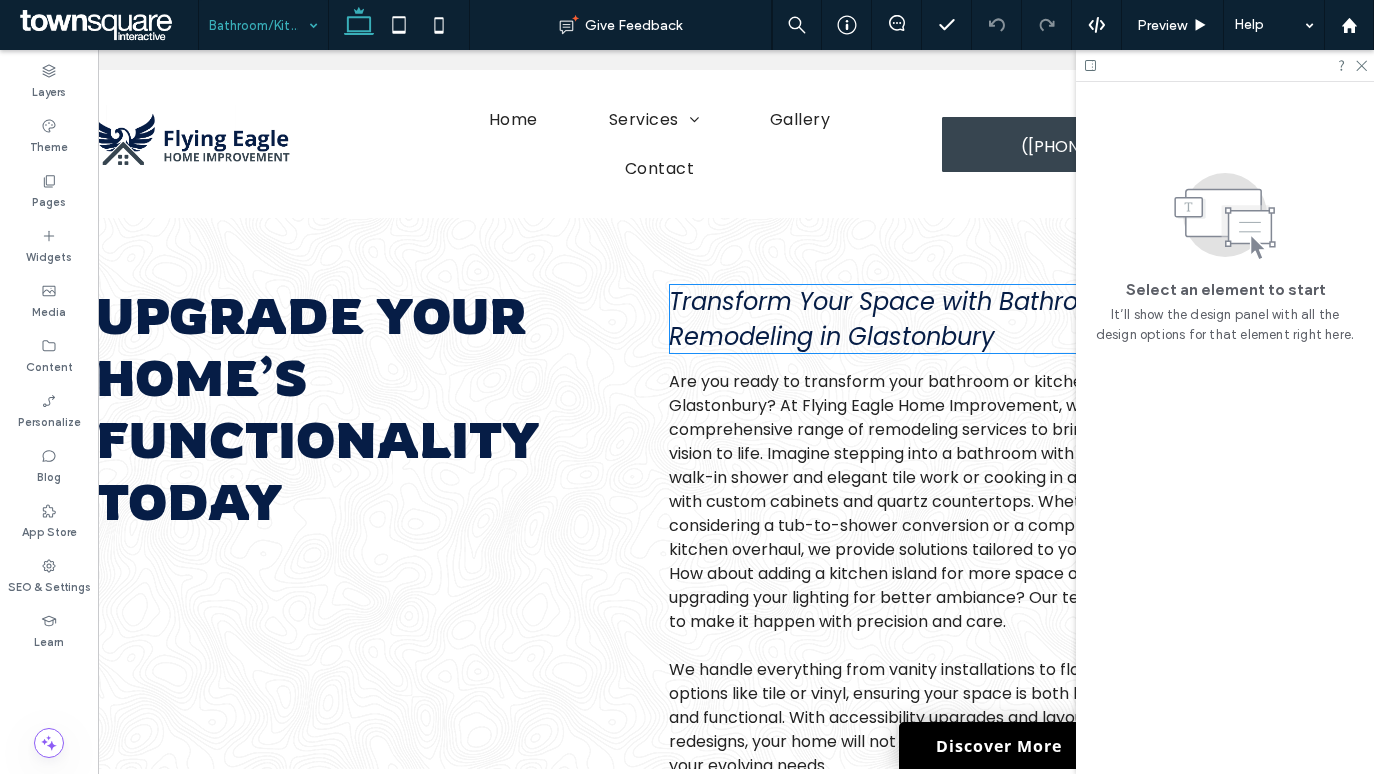 click on "Transform Your Space with Bathroom Remodeling in Glastonbury" at bounding box center (893, 319) 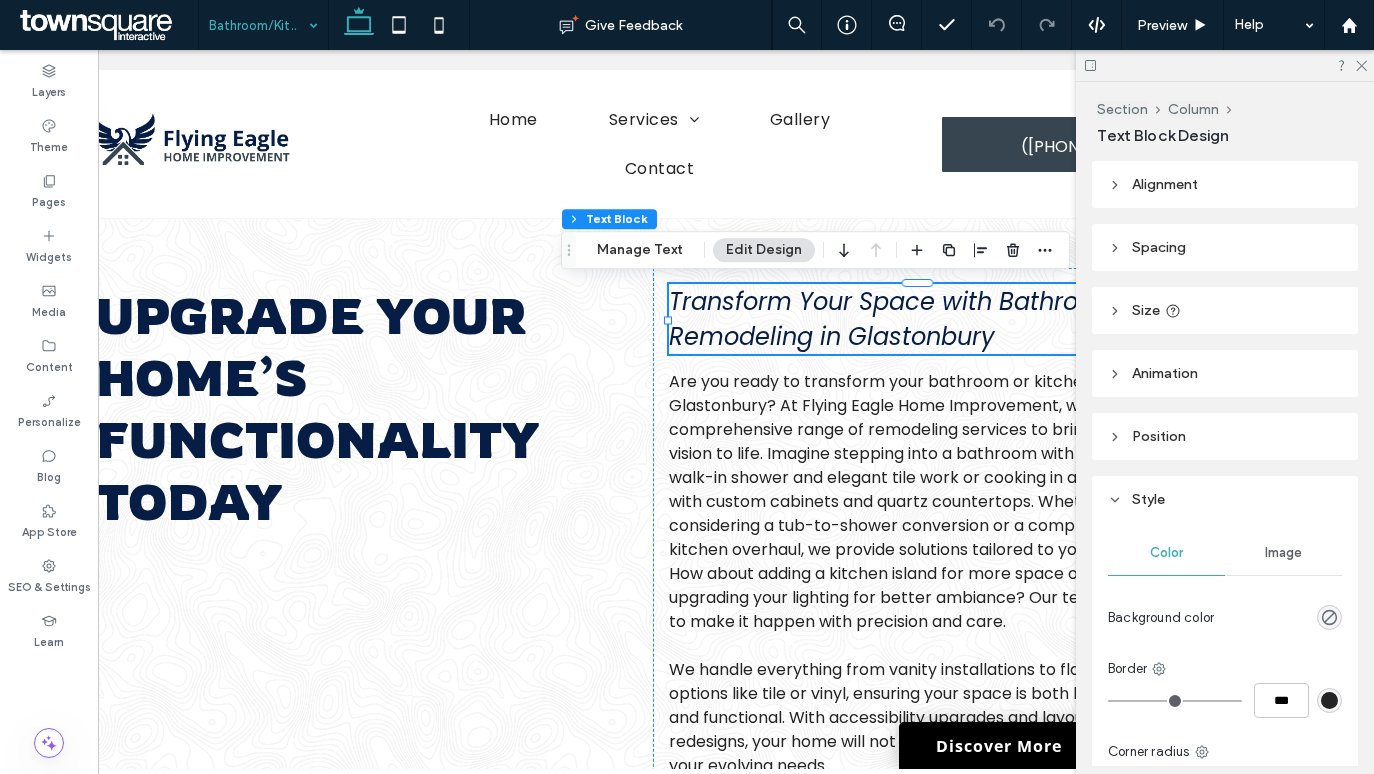 click on "Transform Your Space with Bathroom Remodeling in Glastonbury" at bounding box center (893, 319) 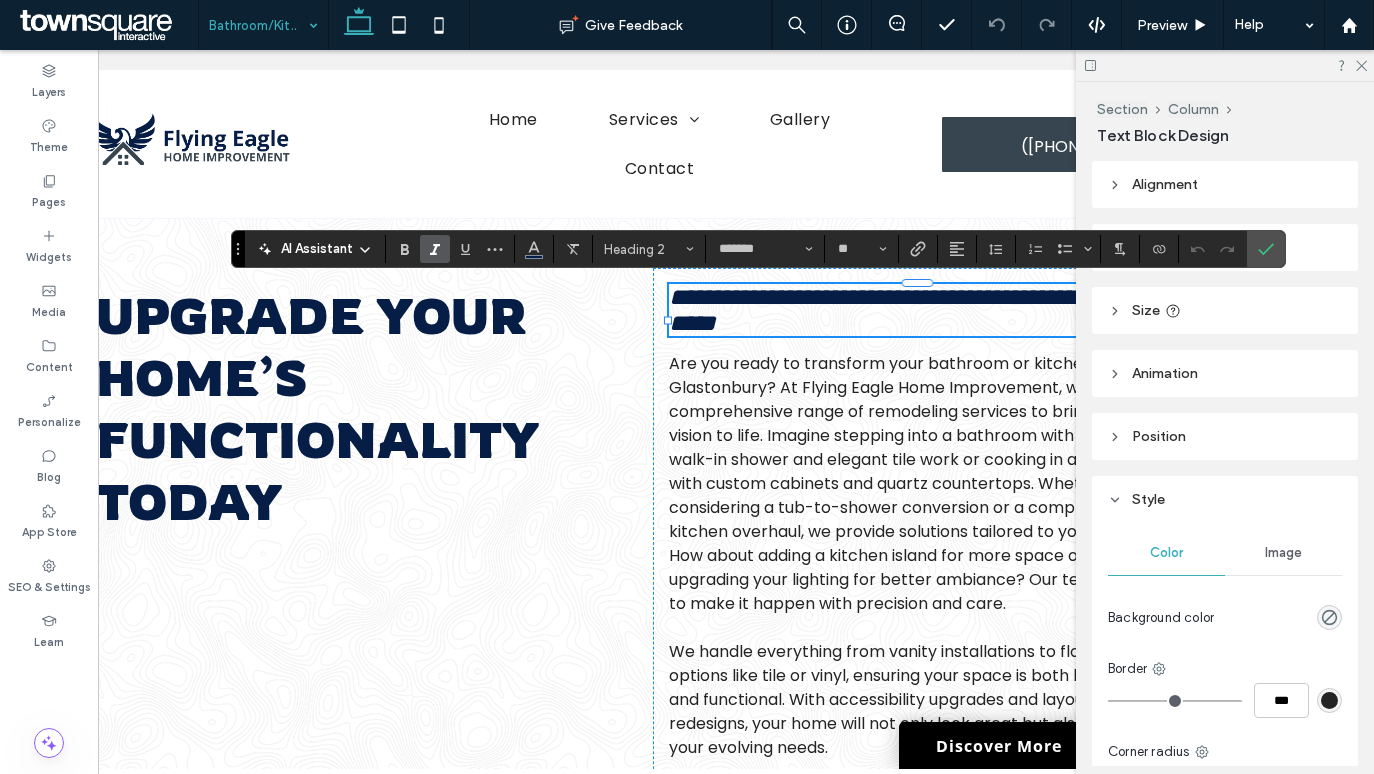 click on "**********" at bounding box center [917, 310] 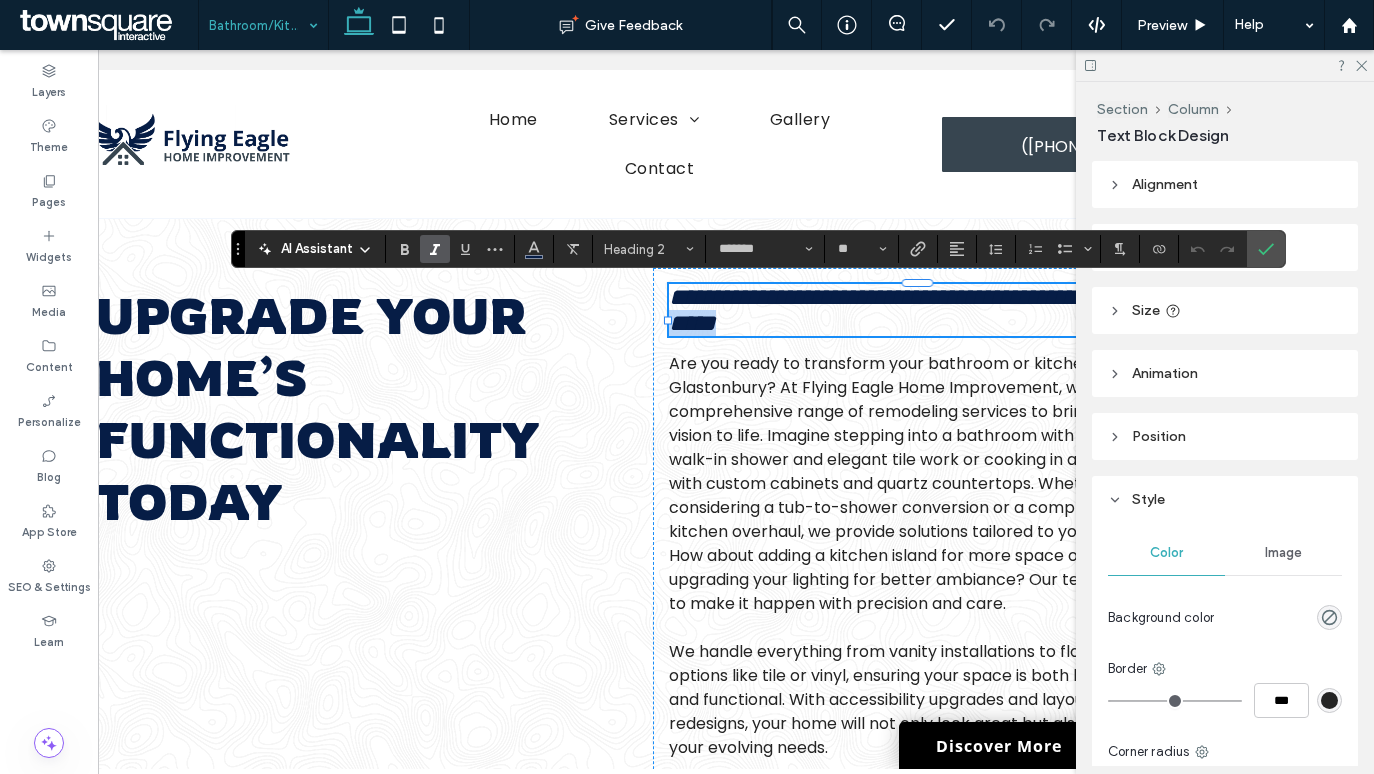 click on "**********" at bounding box center (917, 310) 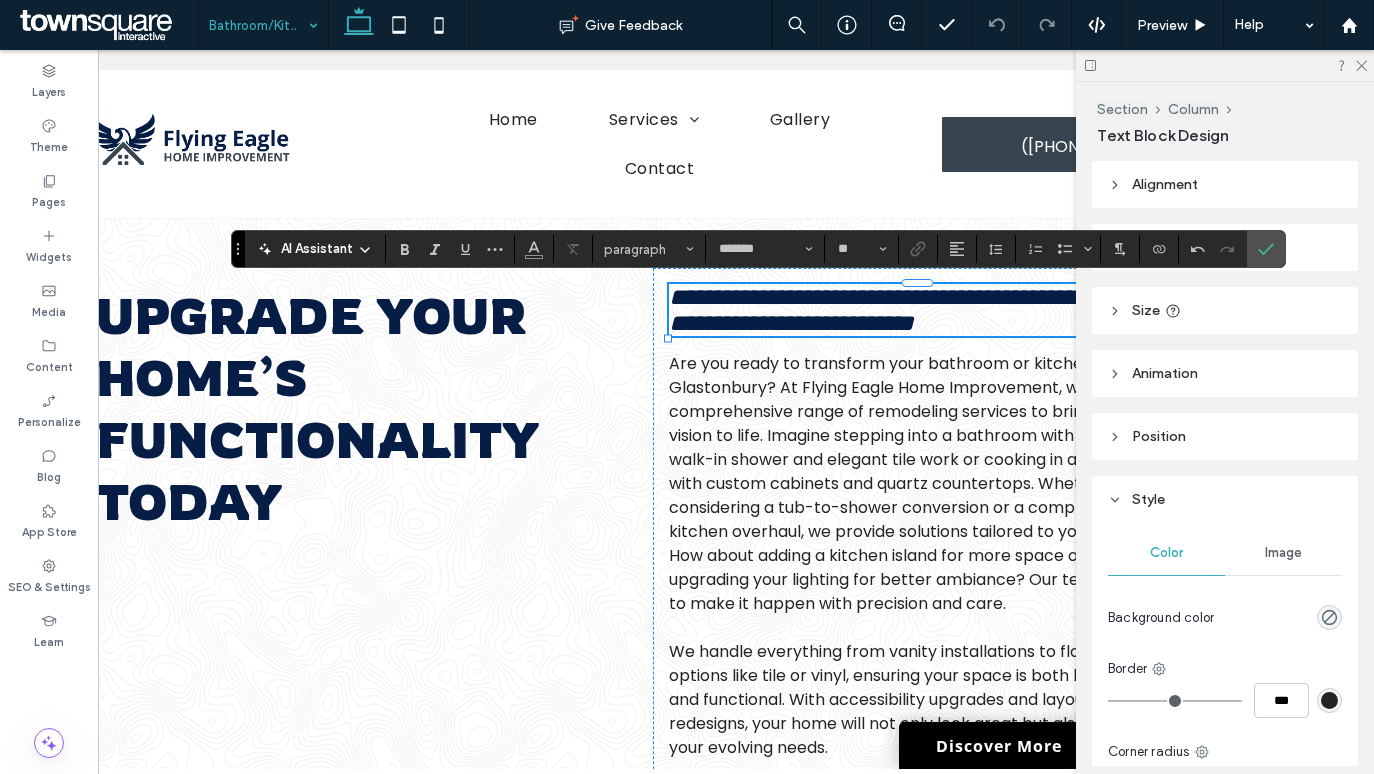 scroll, scrollTop: 0, scrollLeft: 0, axis: both 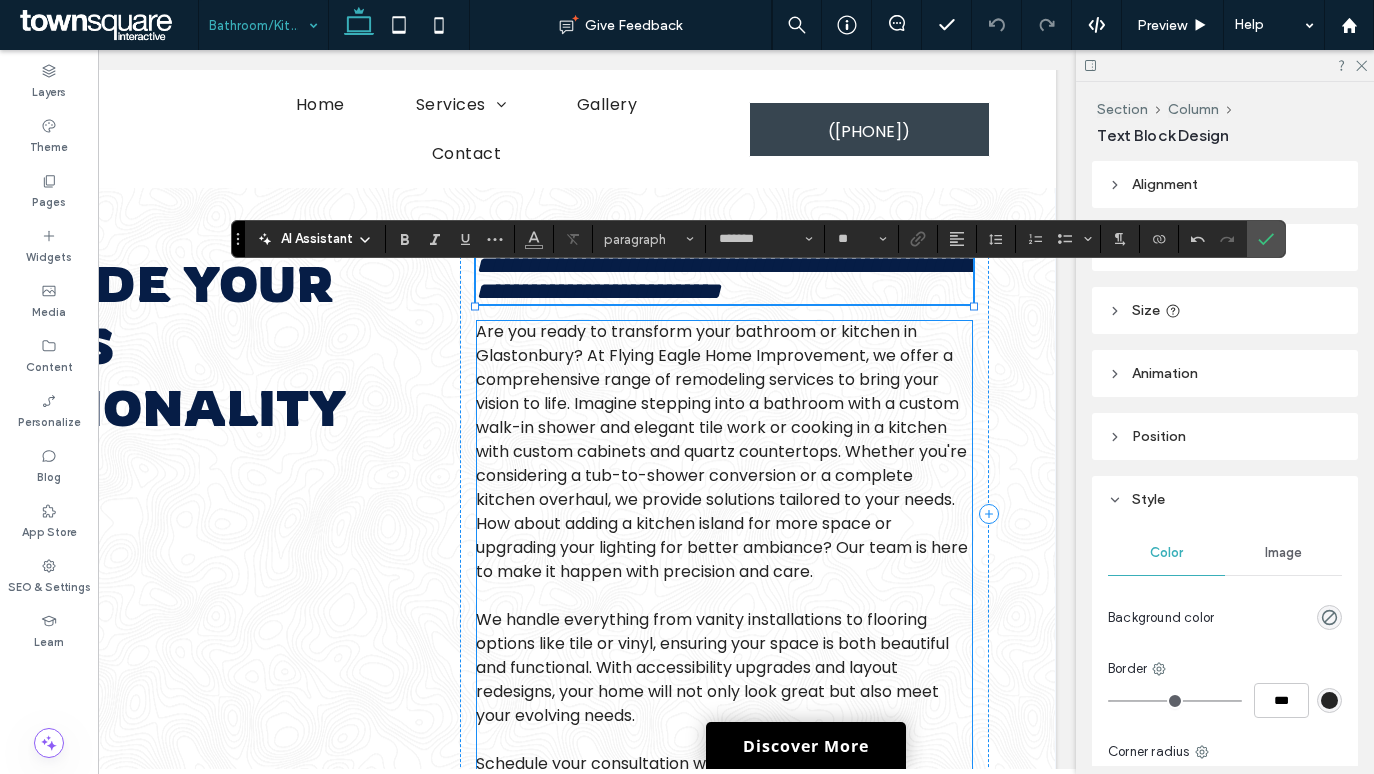click on "Are you ready to transform your bathroom or kitchen in Glastonbury? At Flying Eagle Home Improvement, we offer a comprehensive range of remodeling services to bring your vision to life. Imagine stepping into a bathroom with a custom walk-in shower and elegant tile work or cooking in a kitchen with custom cabinets and quartz countertops. Whether you're considering a tub-to-shower conversion or a complete kitchen overhaul, we provide solutions tailored to your needs. How about adding a kitchen island for more space or upgrading your lighting for better ambiance? Our team is here to make it happen with precision and care." at bounding box center [722, 451] 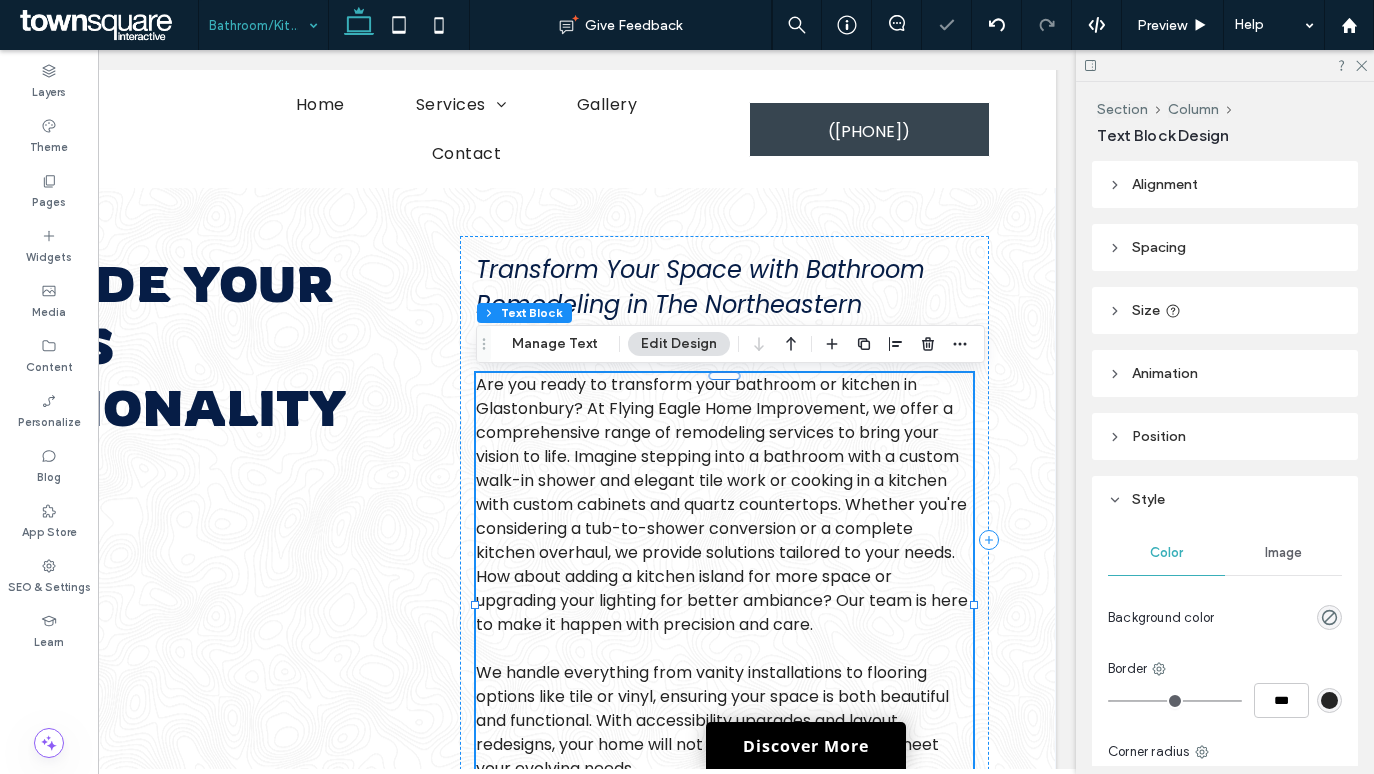 click on "Are you ready to transform your bathroom or kitchen in Glastonbury? At Flying Eagle Home Improvement, we offer a comprehensive range of remodeling services to bring your vision to life. Imagine stepping into a bathroom with a custom walk-in shower and elegant tile work or cooking in a kitchen with custom cabinets and quartz countertops. Whether you're considering a tub-to-shower conversion or a complete kitchen overhaul, we provide solutions tailored to your needs. How about adding a kitchen island for more space or upgrading your lighting for better ambiance? Our team is here to make it happen with precision and care." at bounding box center [722, 504] 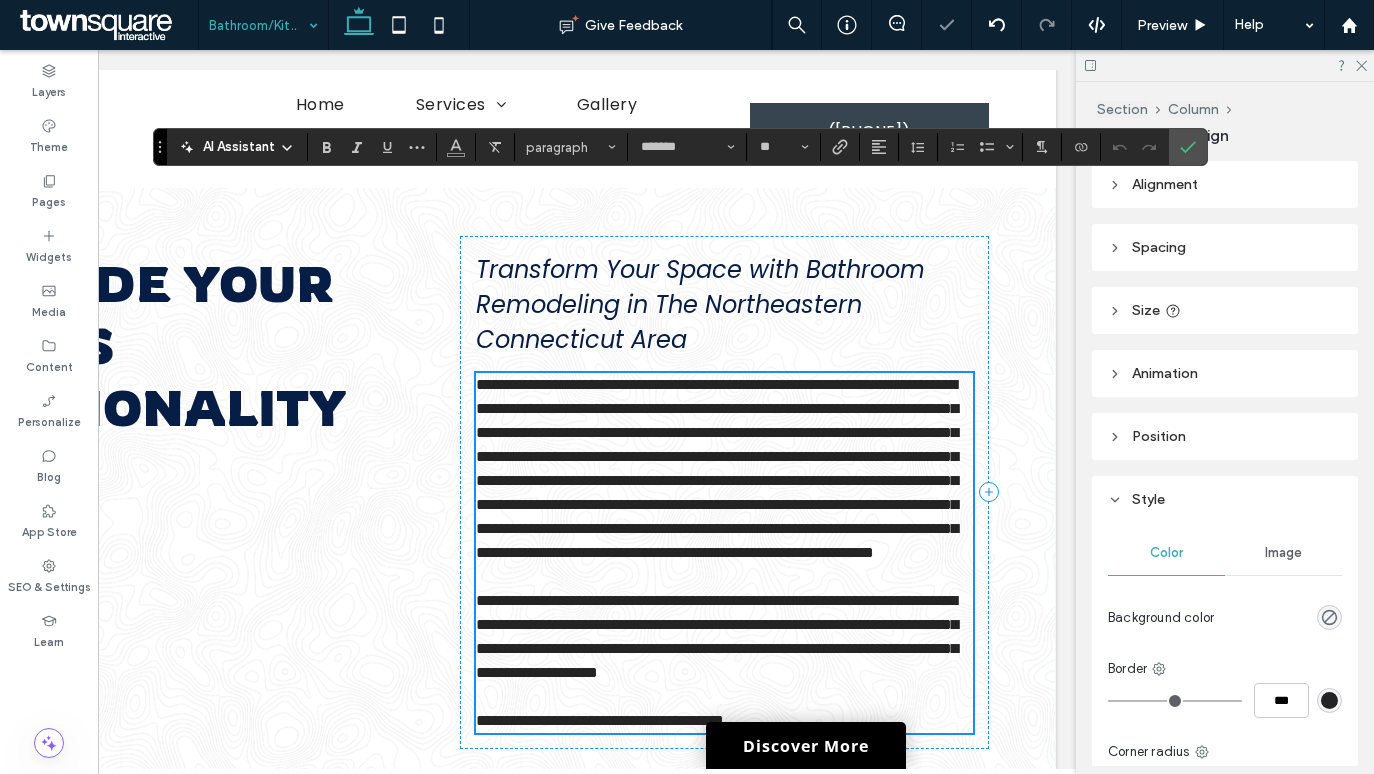 scroll, scrollTop: 206, scrollLeft: 0, axis: vertical 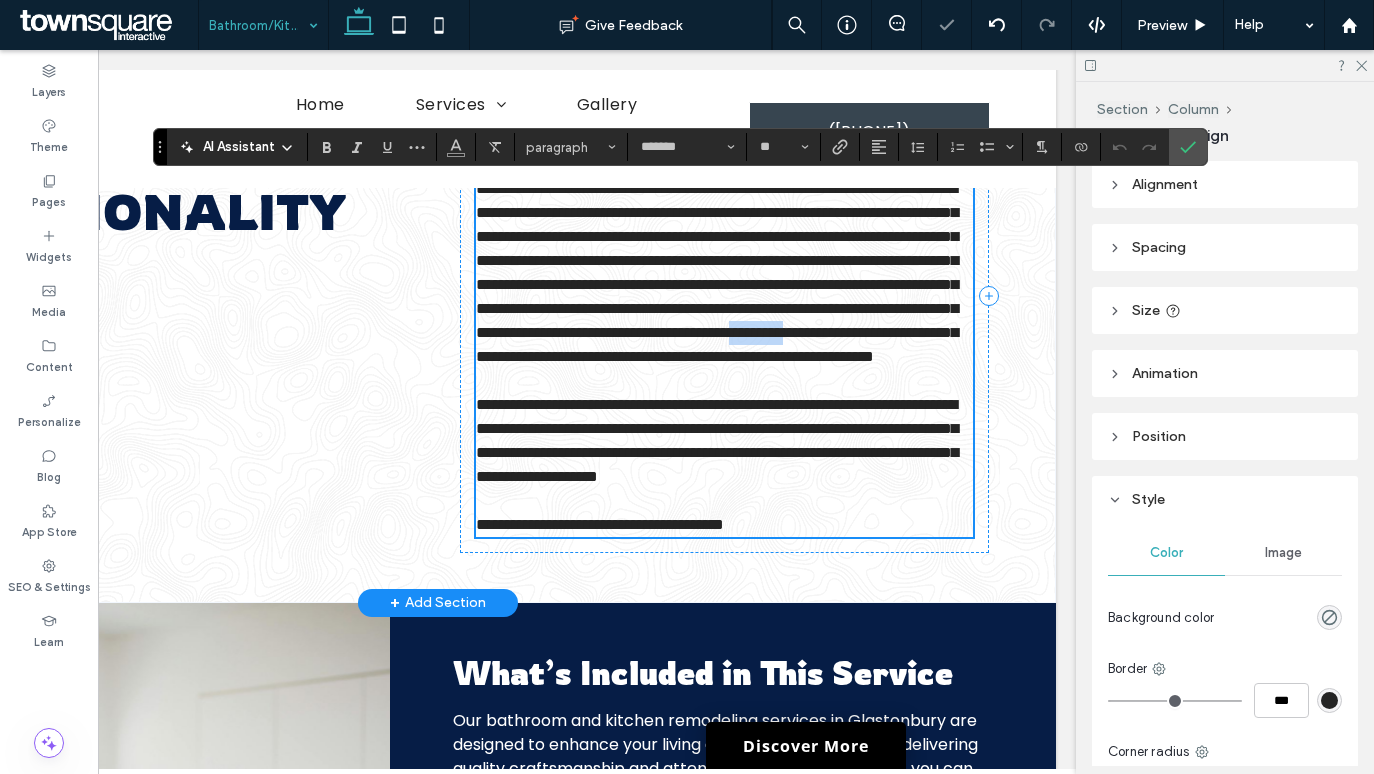 click on "**********" at bounding box center (717, 272) 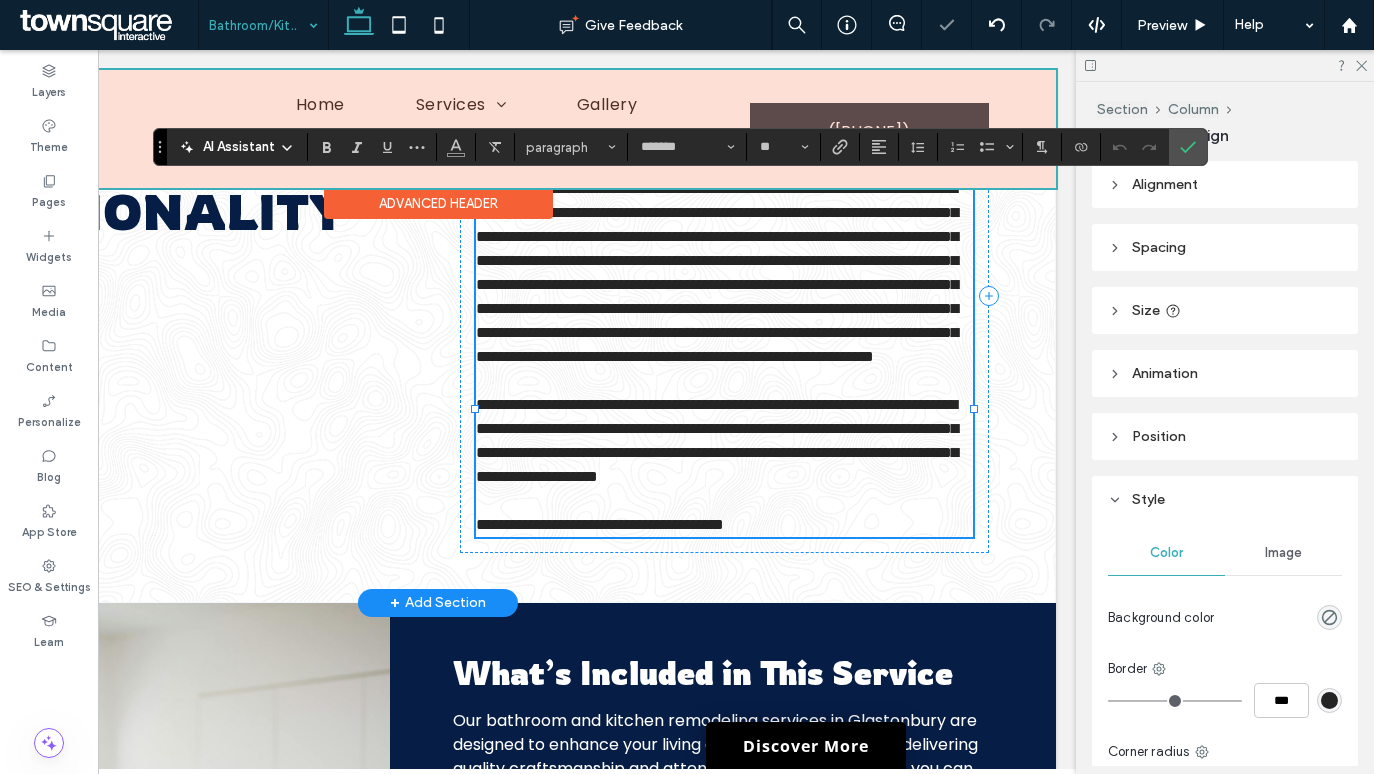 click on "Advanced Header" at bounding box center (438, 203) 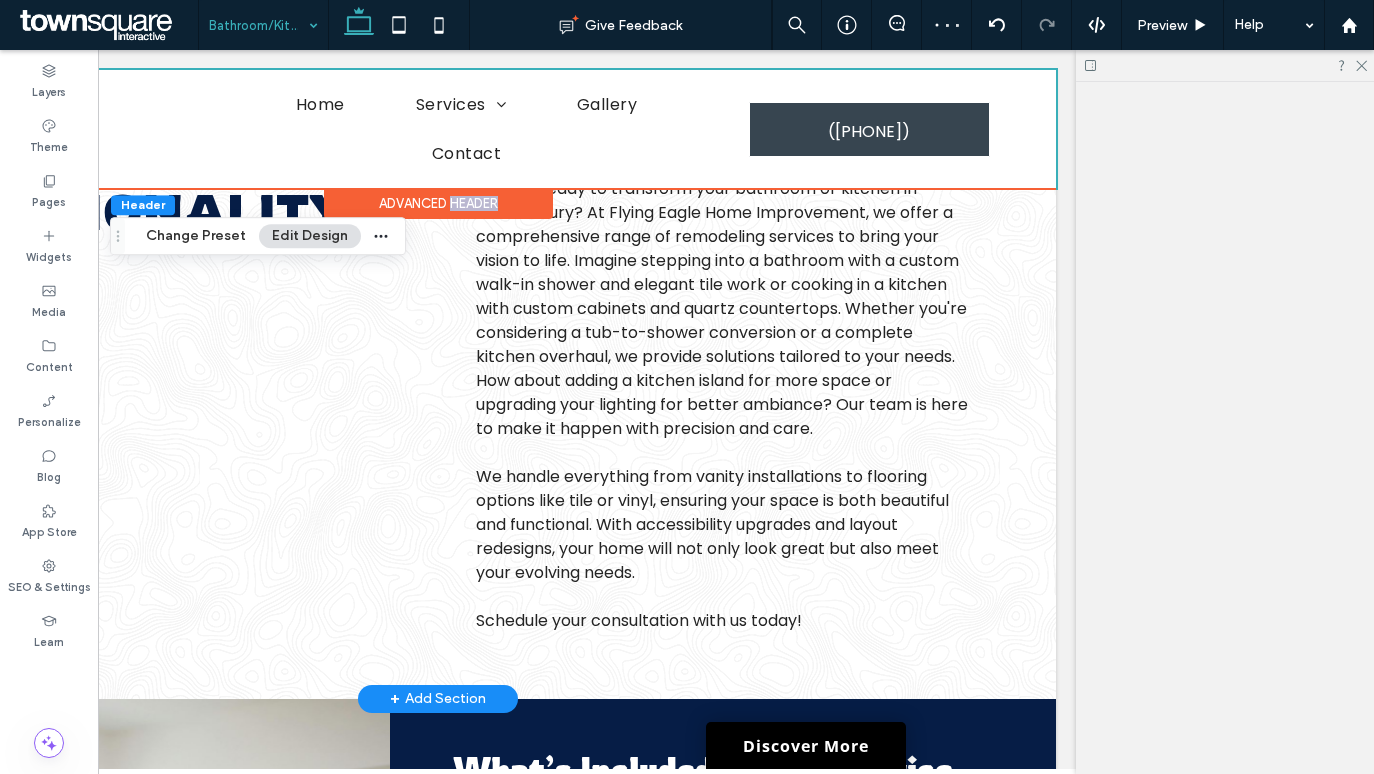 click on "Advanced Header" at bounding box center (438, 203) 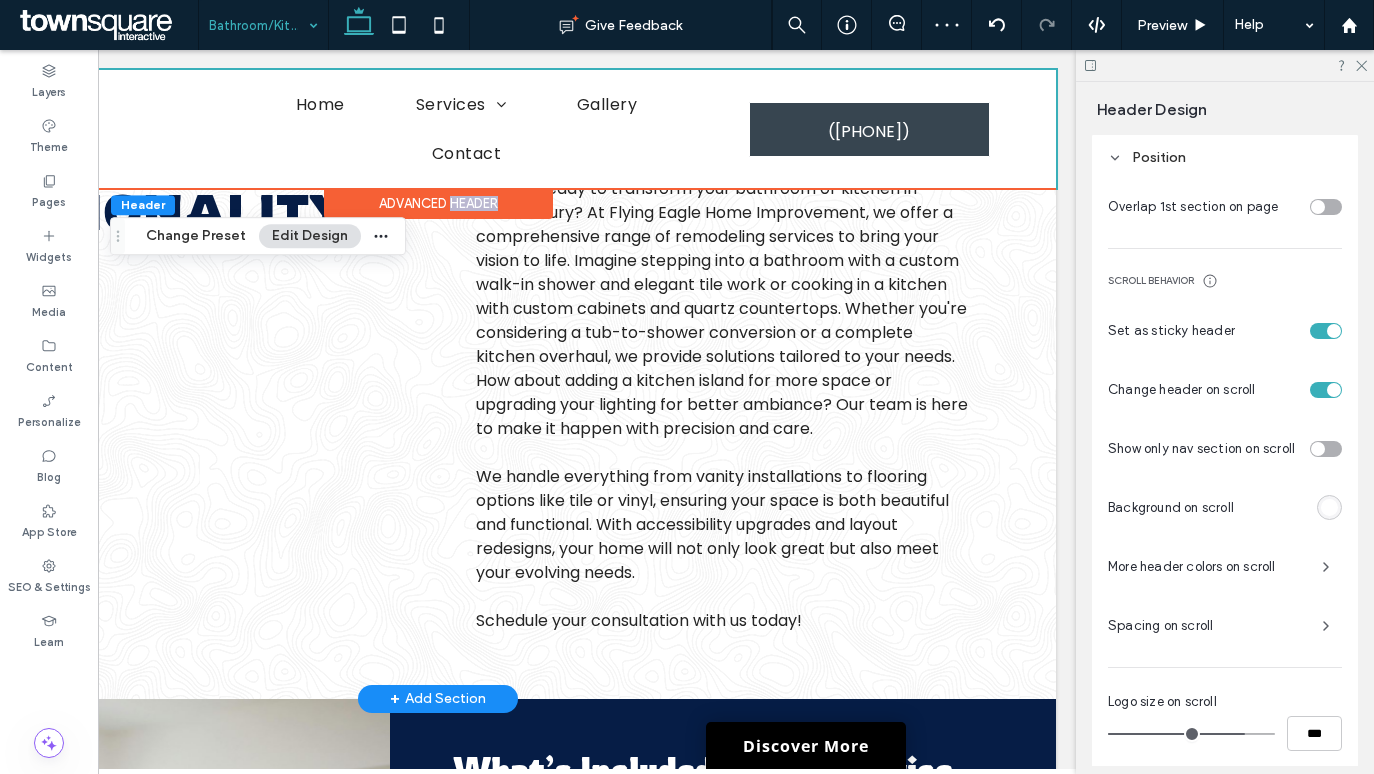 scroll, scrollTop: 697, scrollLeft: 0, axis: vertical 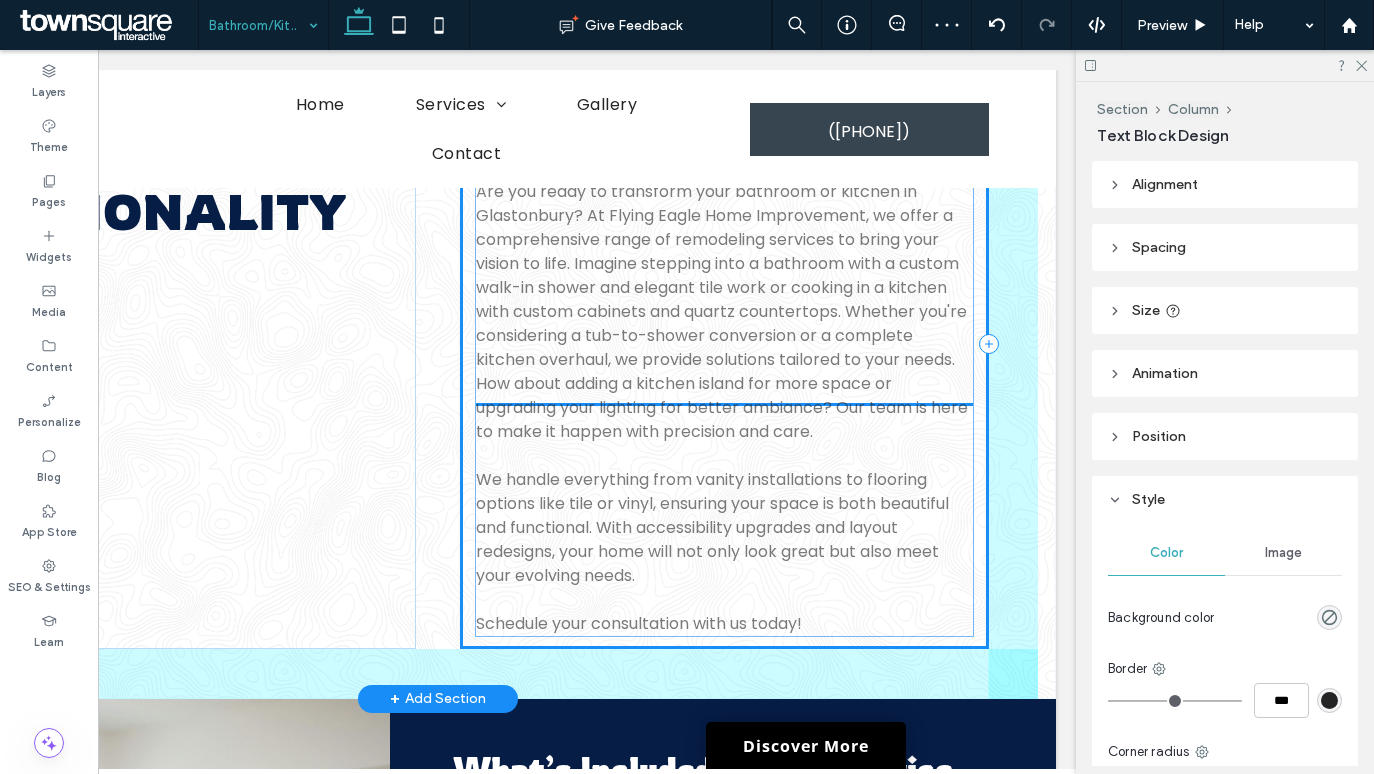 click on "Transform Your Space with Bathroom Remodeling in The Northeastern Connecticut Area
Are you ready to transform your bathroom or kitchen in Glastonbury? At Flying Eagle Home Improvement, we offer a comprehensive range of remodeling services to bring your vision to life. Imagine stepping into a bathroom with a custom walk-in shower and elegant tile work or cooking in a kitchen with custom cabinets and quartz countertops. Whether you're considering a tub-to-shower conversion or a complete kitchen overhaul, we provide solutions tailored to your needs. How about adding a kitchen island for more space or upgrading your lighting for better ambiance? Our team is here to make it happen with precision and care. We handle everything from vanity installations to flooring options like tile or vinyl, ensuring your space is both beautiful and functional. With accessibility upgrades and layout redesigns, your home will not only look great but also meet your evolving needs." at bounding box center (724, 344) 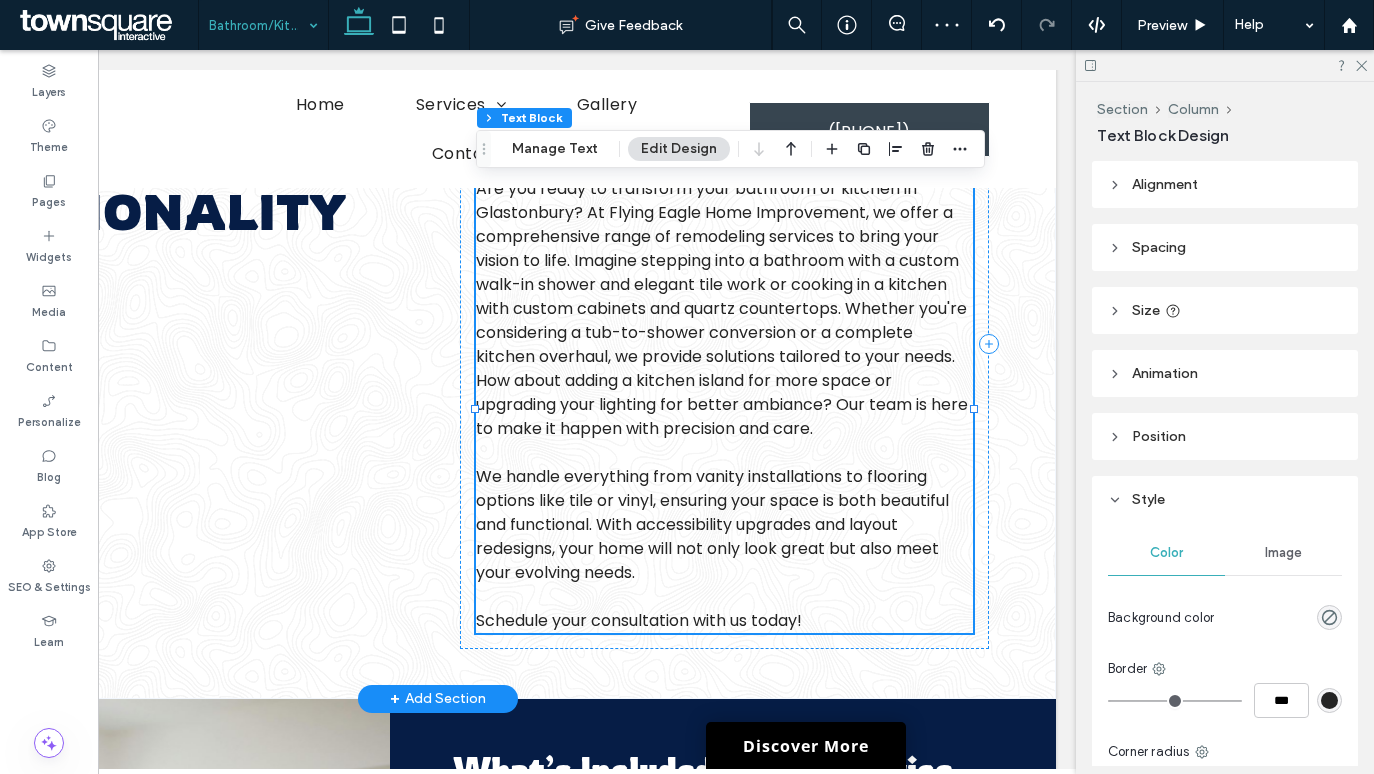 click on "Are you ready to transform your bathroom or kitchen in Glastonbury? At Flying Eagle Home Improvement, we offer a comprehensive range of remodeling services to bring your vision to life. Imagine stepping into a bathroom with a custom walk-in shower and elegant tile work or cooking in a kitchen with custom cabinets and quartz countertops. Whether you're considering a tub-to-shower conversion or a complete kitchen overhaul, we provide solutions tailored to your needs. How about adding a kitchen island for more space or upgrading your lighting for better ambiance? Our team is here to make it happen with precision and care." at bounding box center (722, 308) 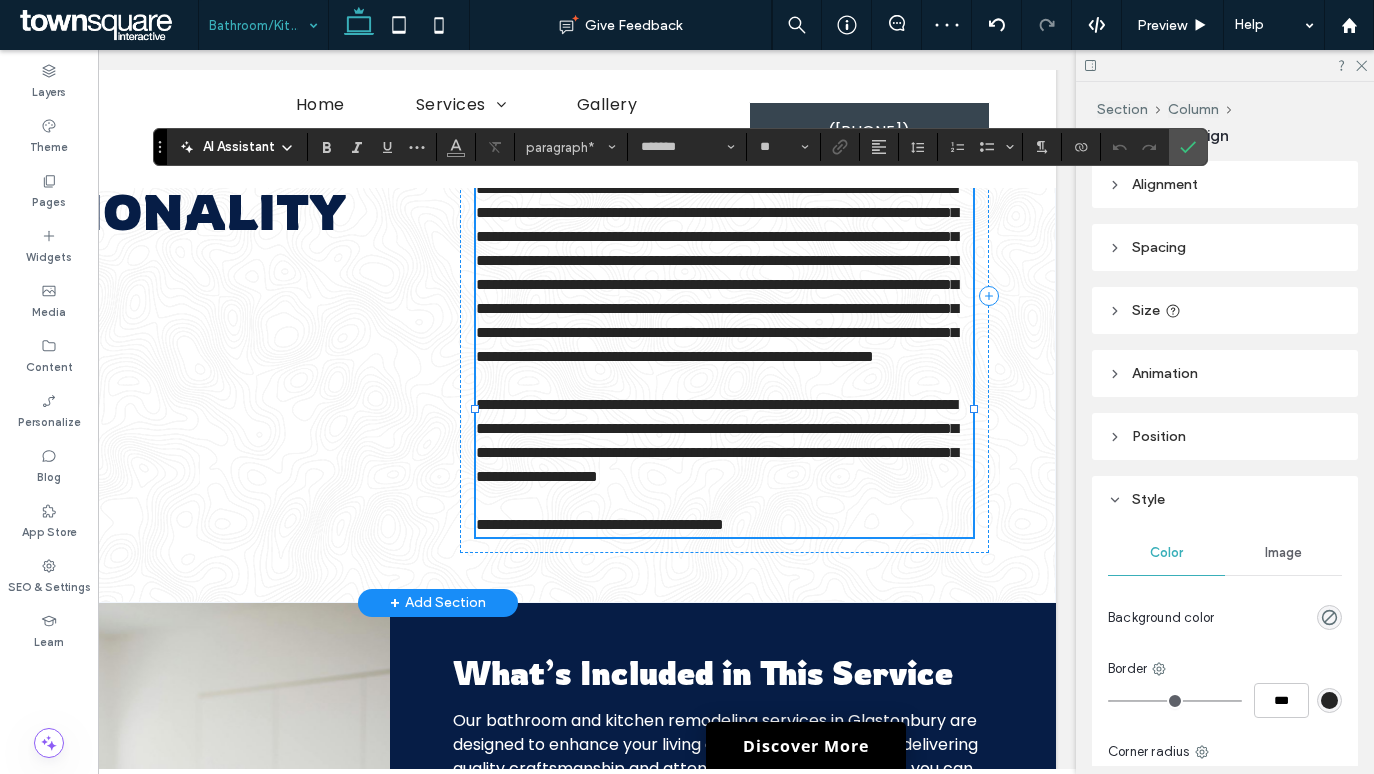 click on "**********" at bounding box center [717, 272] 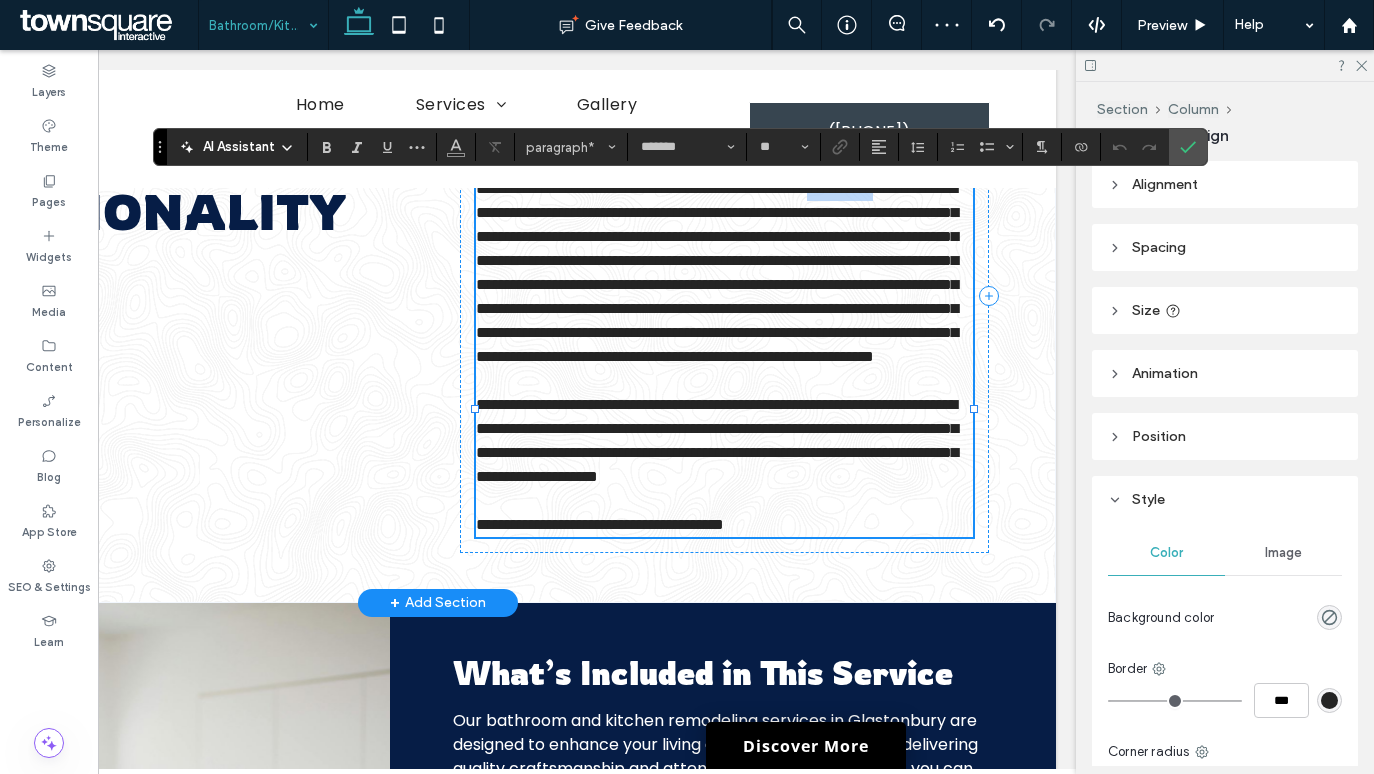click on "**********" at bounding box center (717, 272) 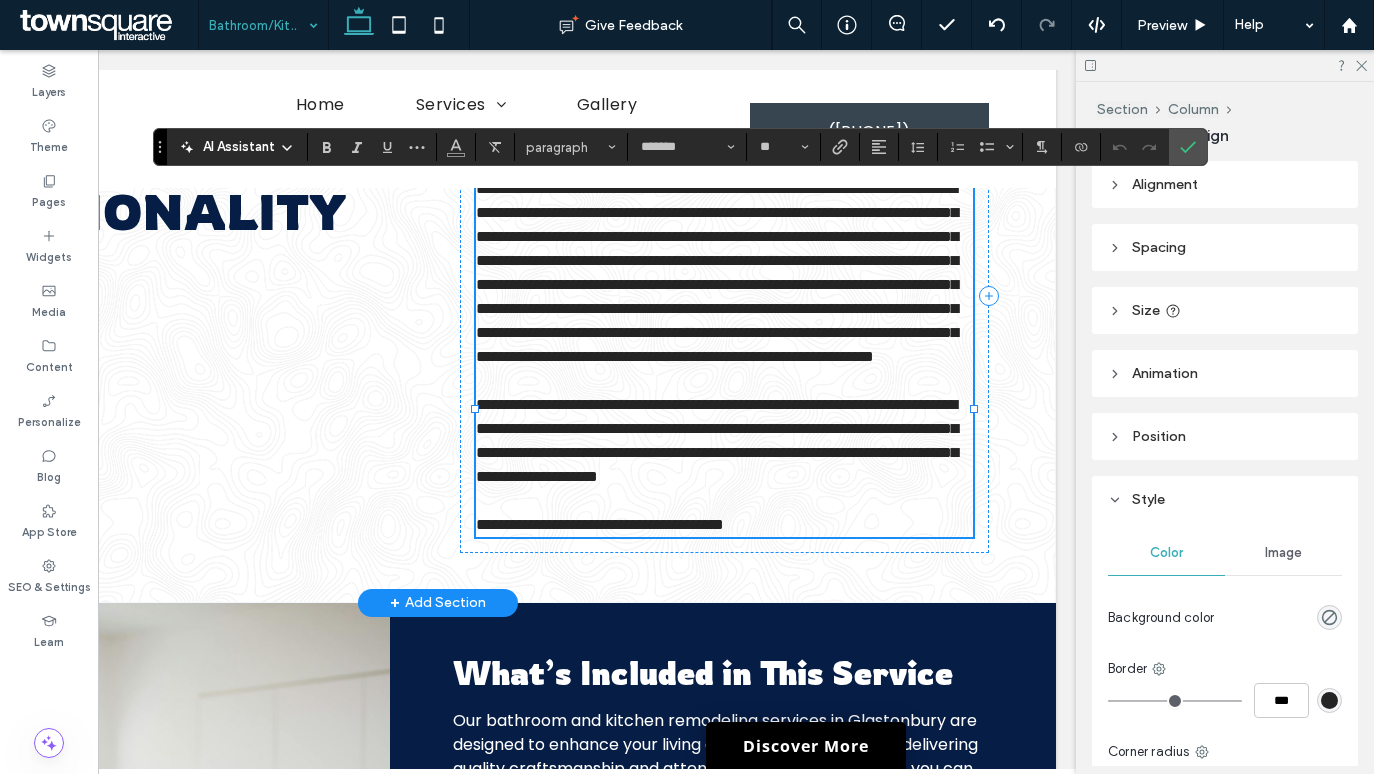 scroll, scrollTop: 0, scrollLeft: 0, axis: both 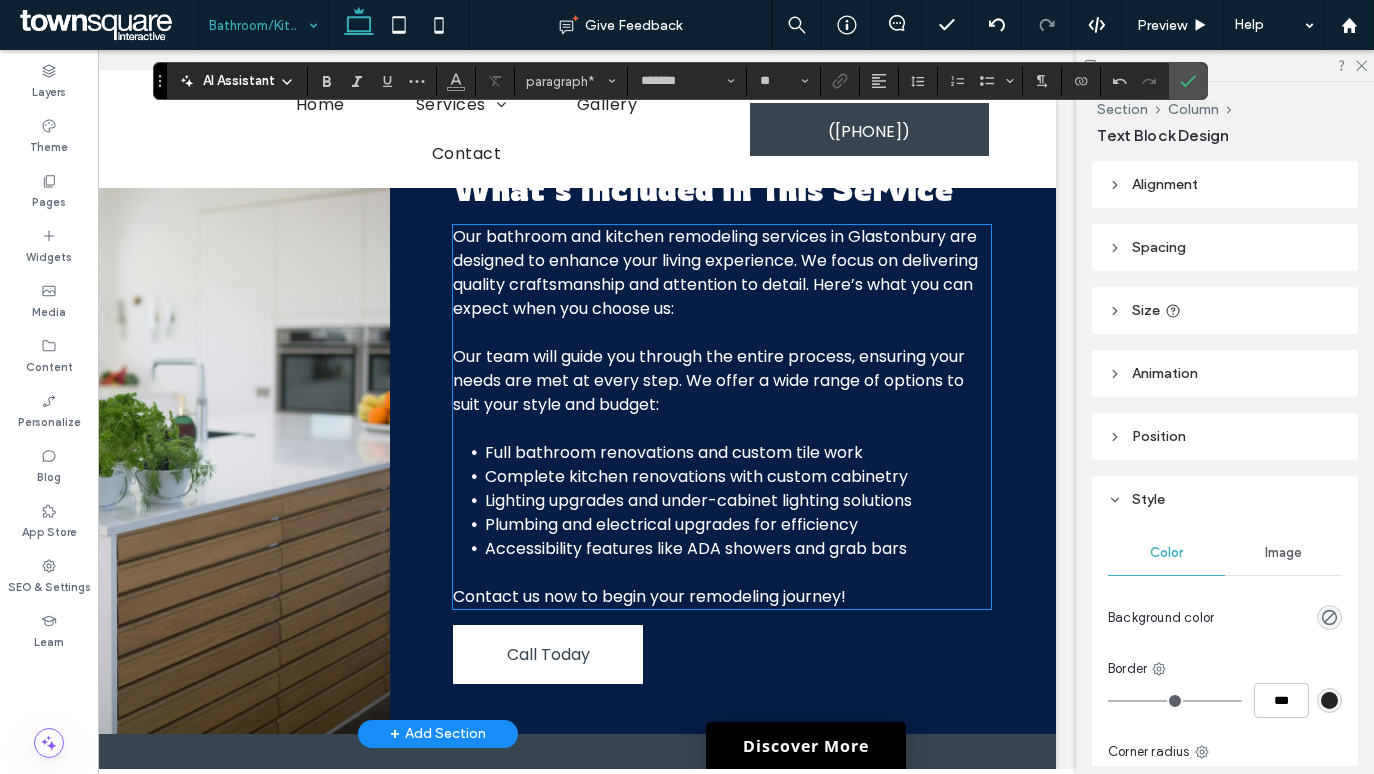 click on "Our bathroom and kitchen remodeling services in Glastonbury are designed to enhance your living experience. We focus on delivering quality craftsmanship and attention to detail. Here’s what you can expect when you choose us:" at bounding box center [715, 272] 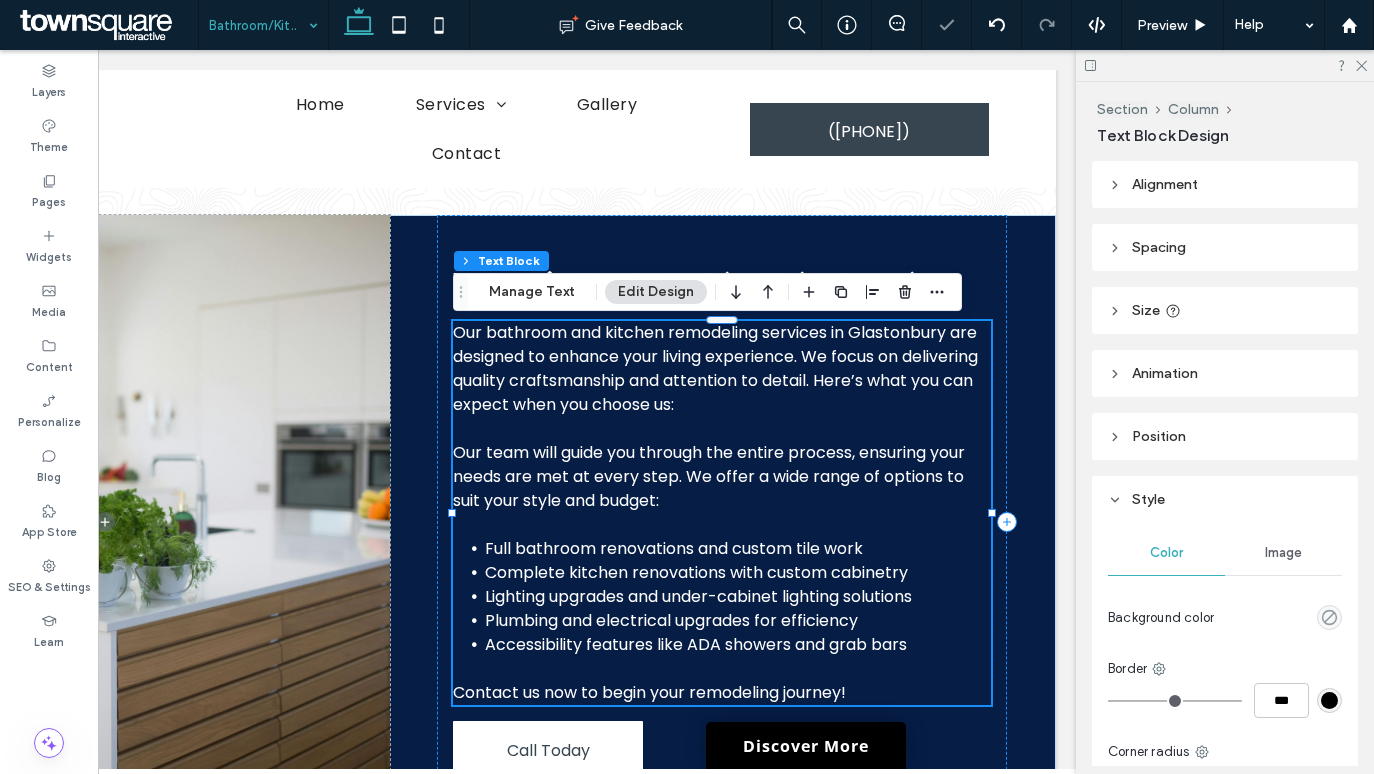 click on "Our bathroom and kitchen remodeling services in Glastonbury are designed to enhance your living experience. We focus on delivering quality craftsmanship and attention to detail. Here’s what you can expect when you choose us:" at bounding box center (715, 368) 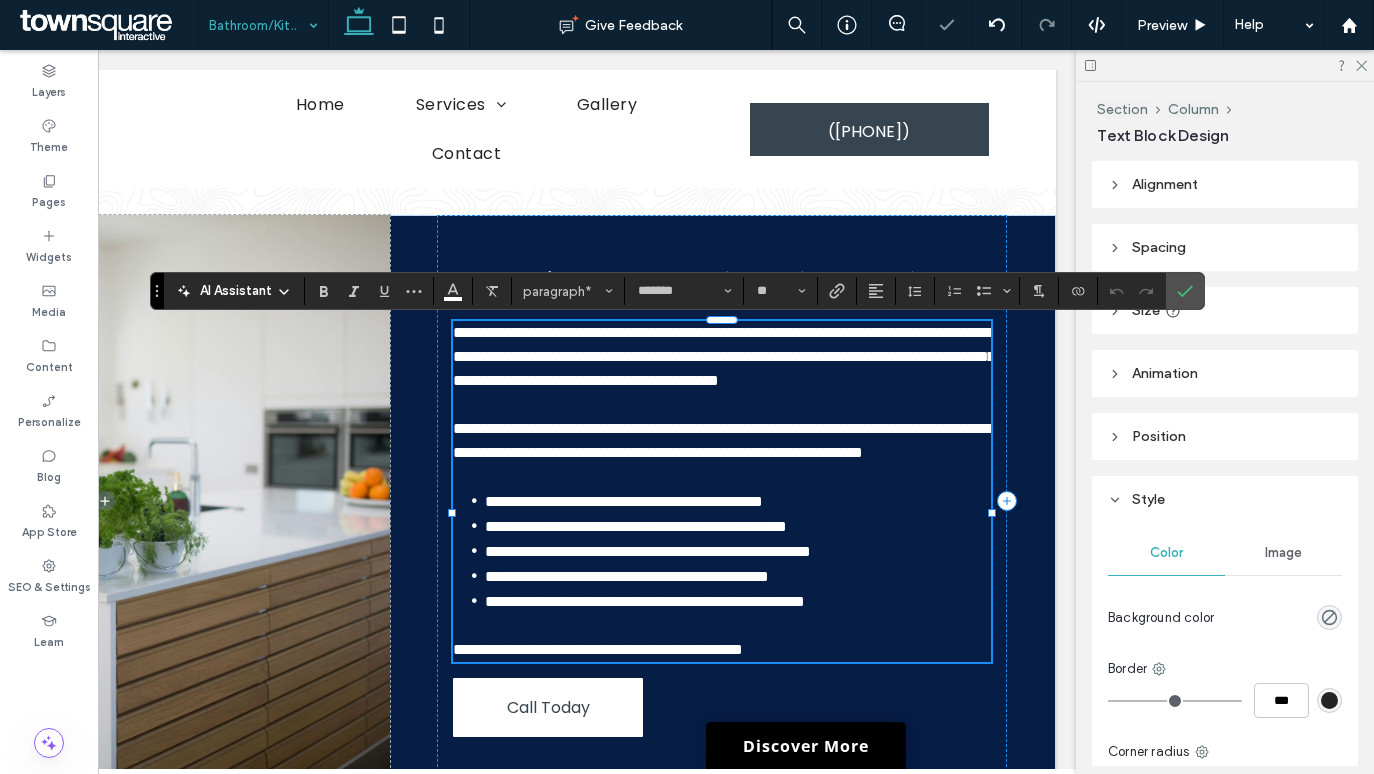 click on "**********" at bounding box center (724, 356) 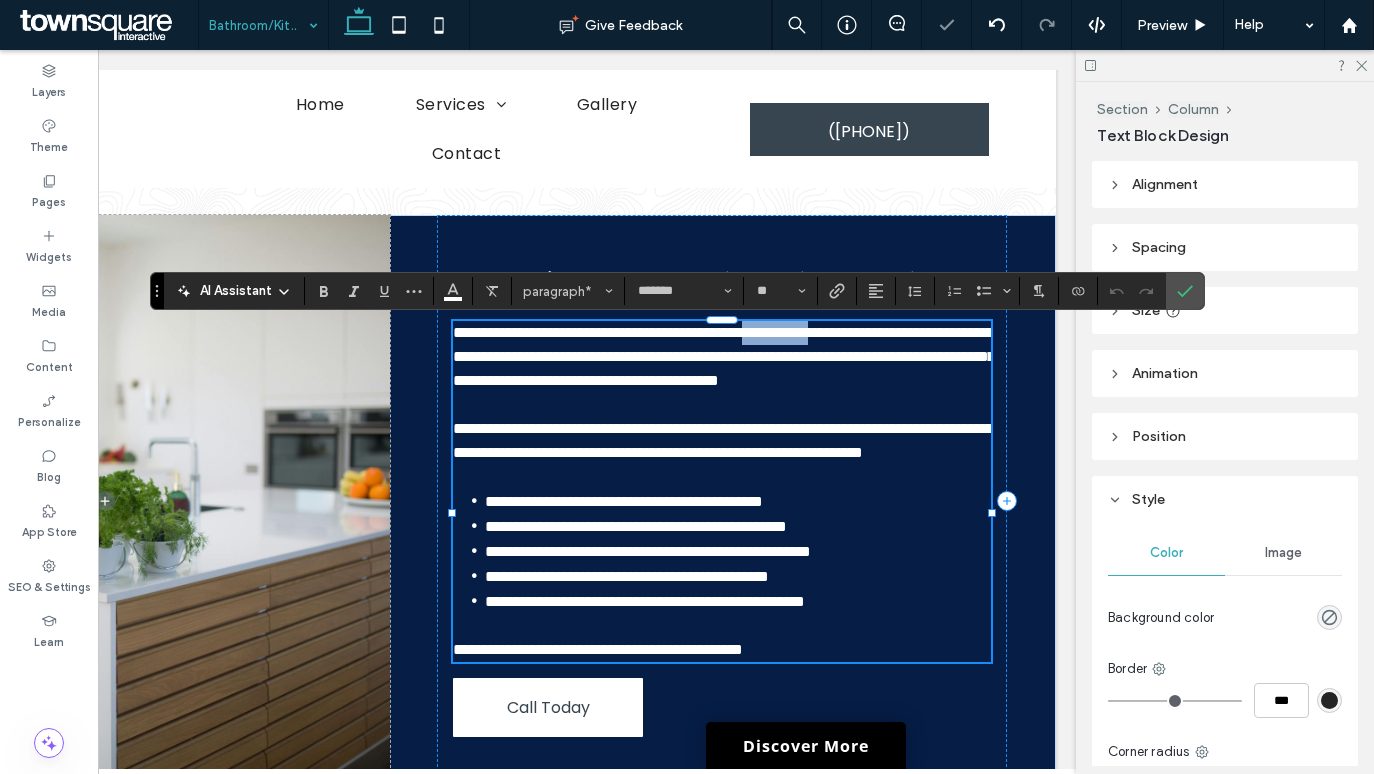 click on "**********" at bounding box center (724, 356) 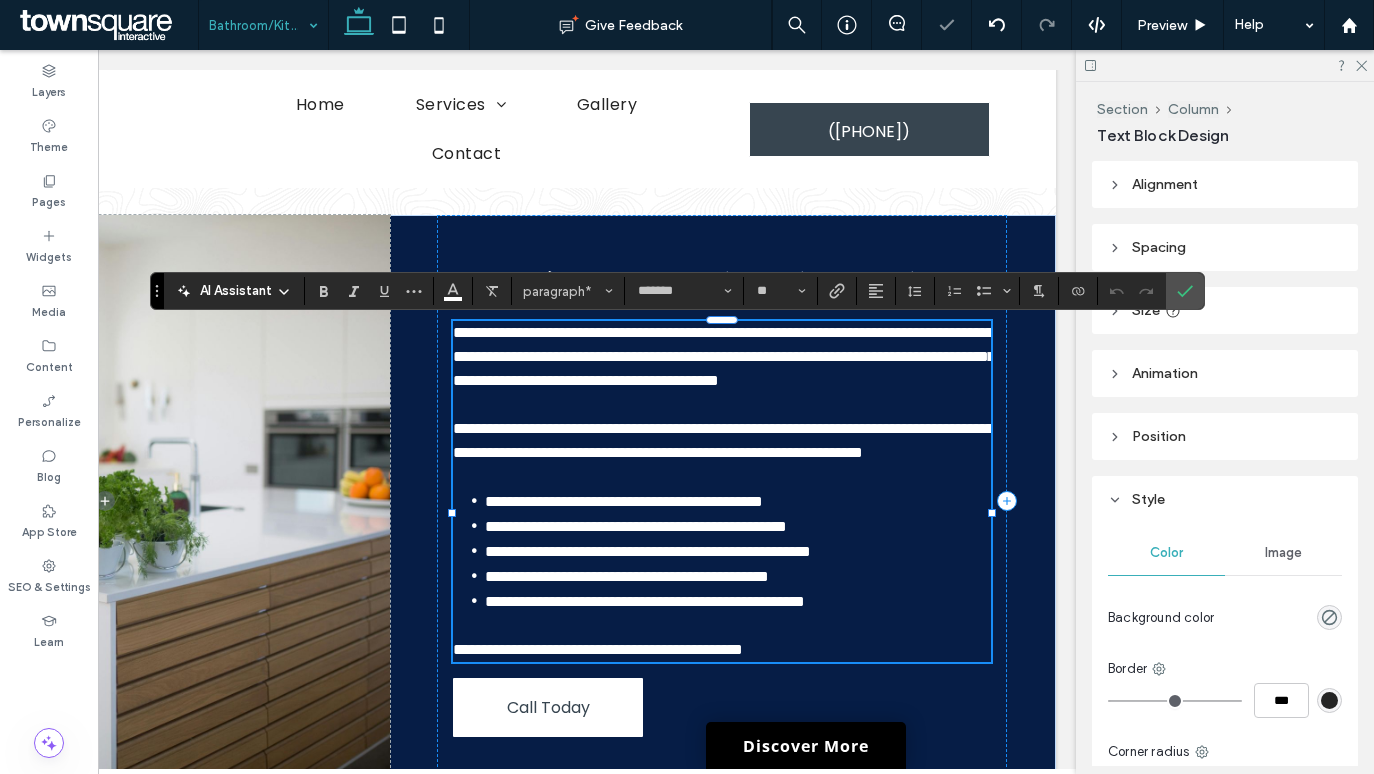 scroll, scrollTop: 0, scrollLeft: 0, axis: both 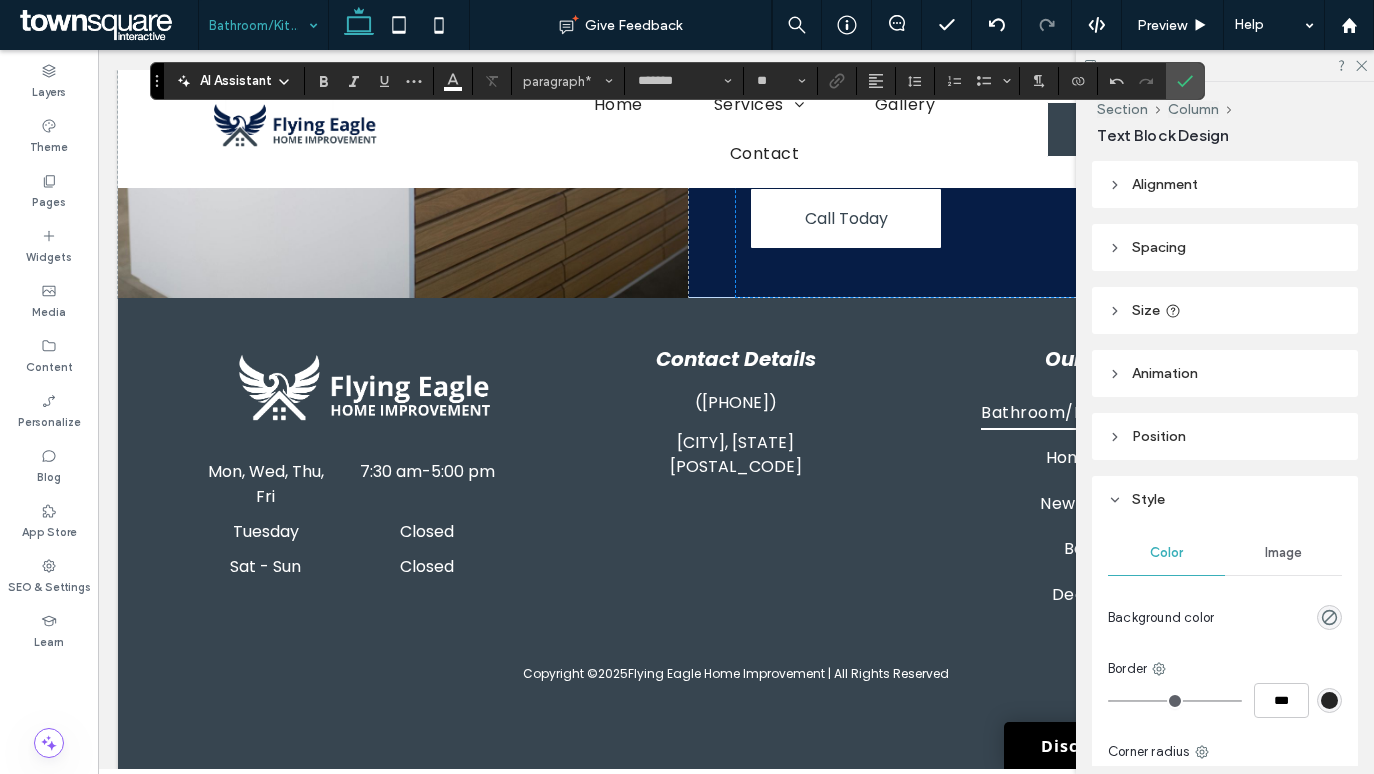 click at bounding box center [258, 25] 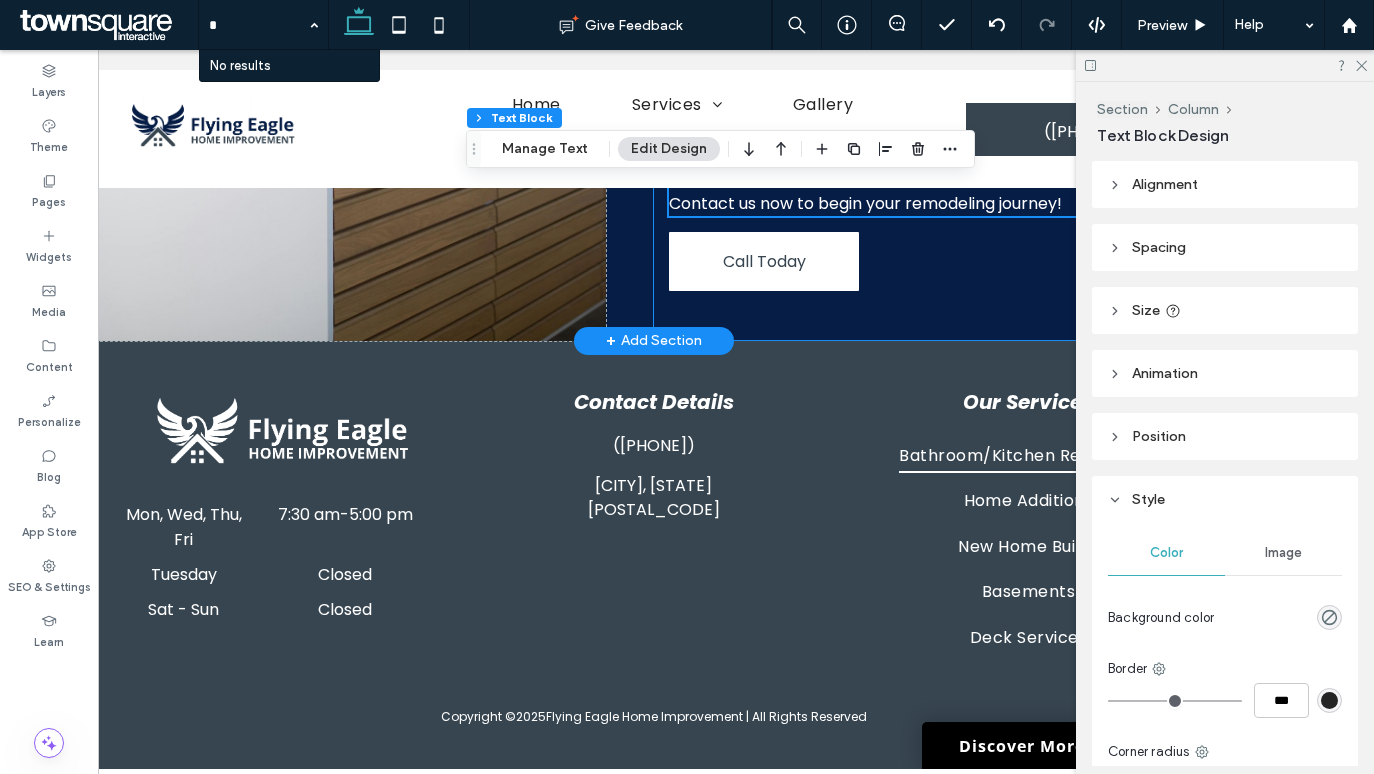 scroll, scrollTop: 0, scrollLeft: 0, axis: both 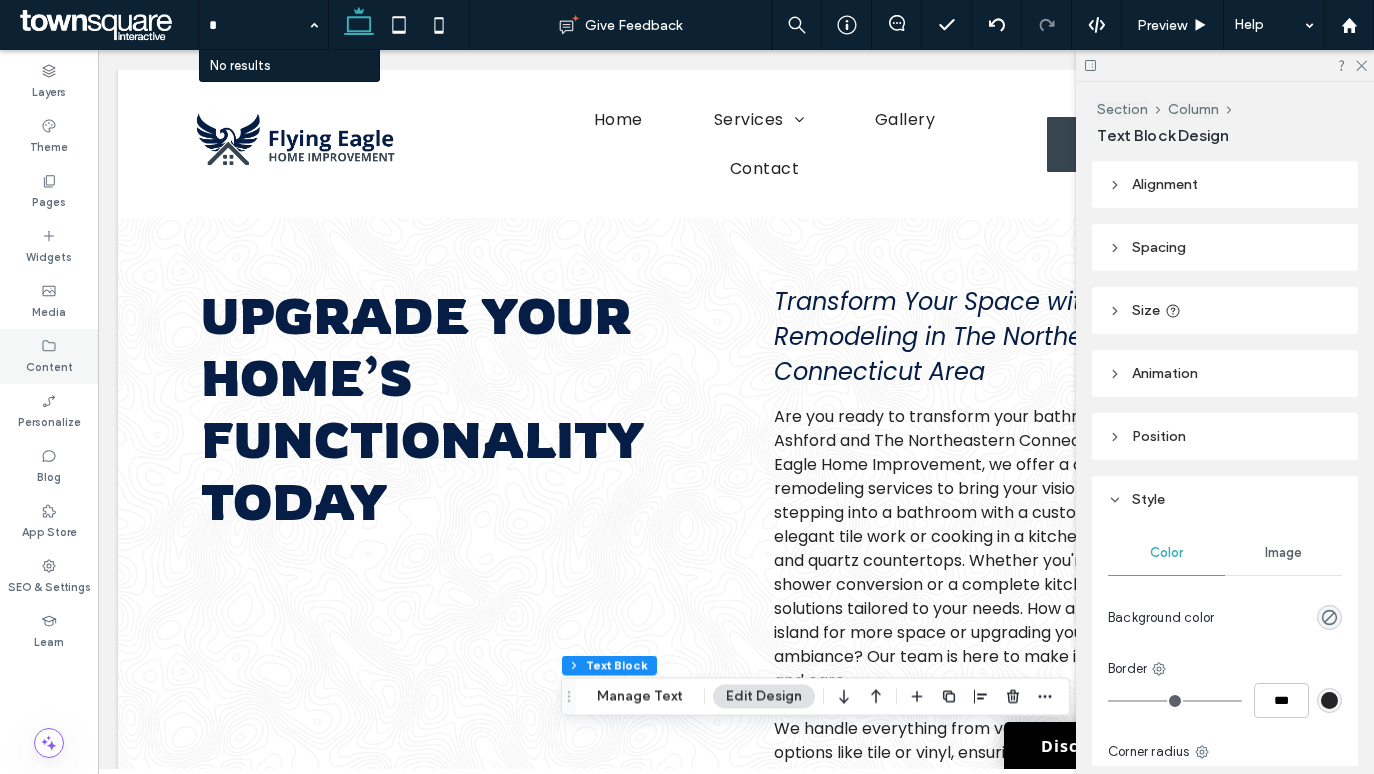 type on "*" 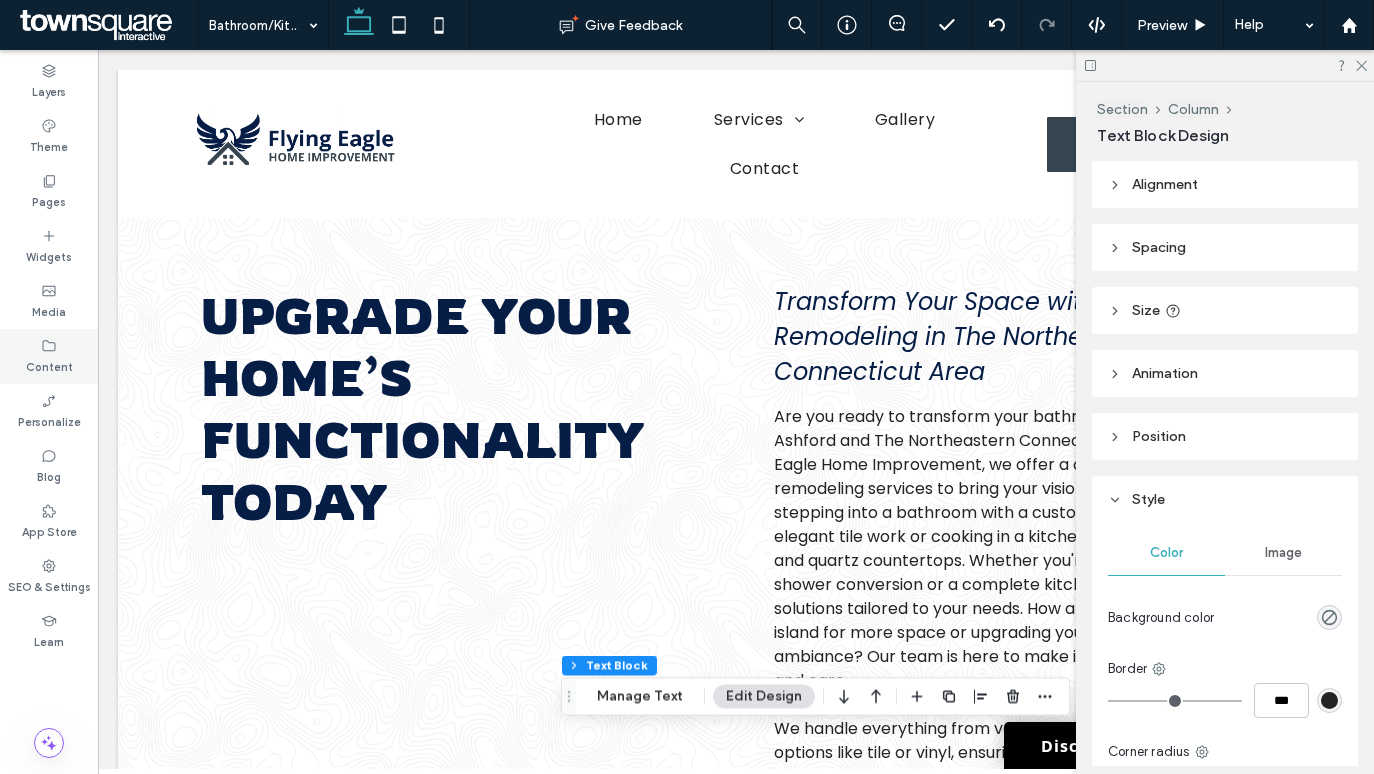 click on "Content" at bounding box center (49, 356) 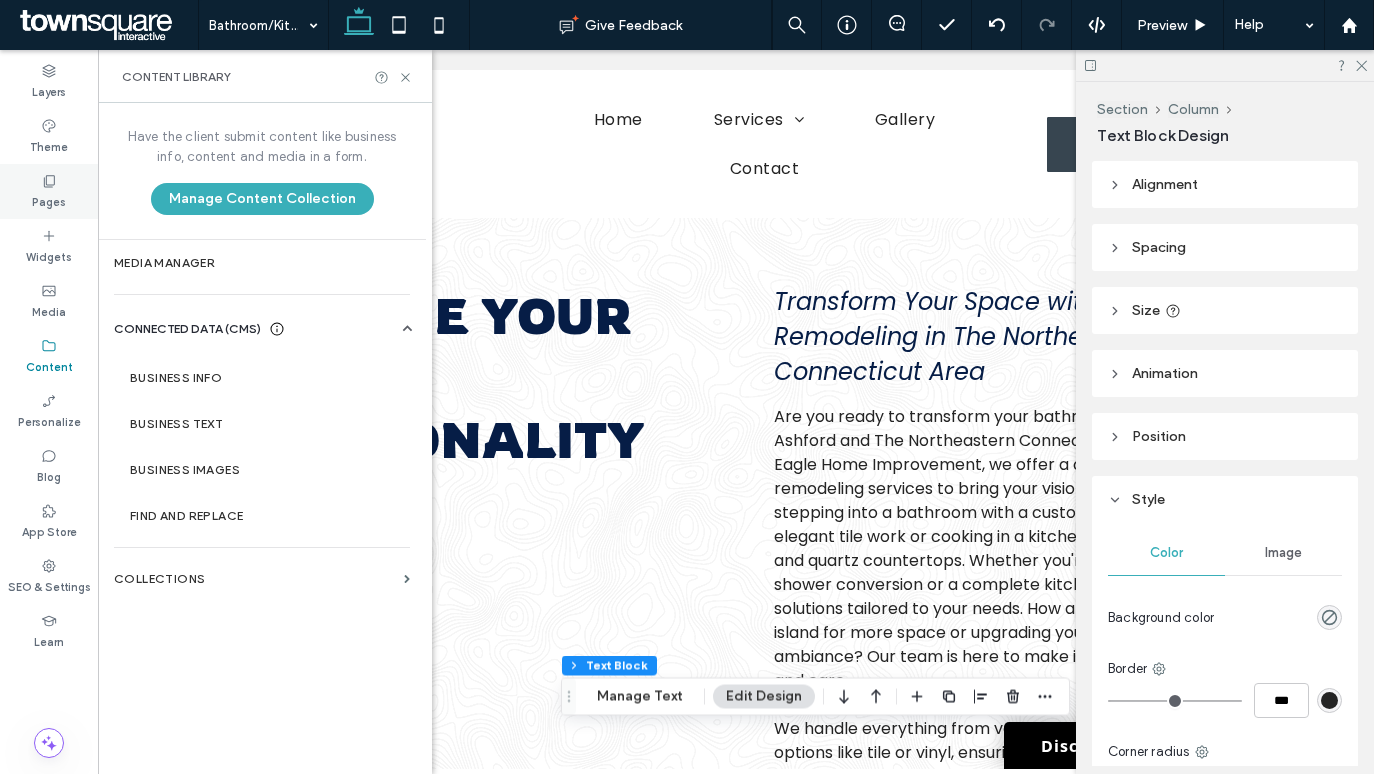 click on "Pages" at bounding box center (49, 191) 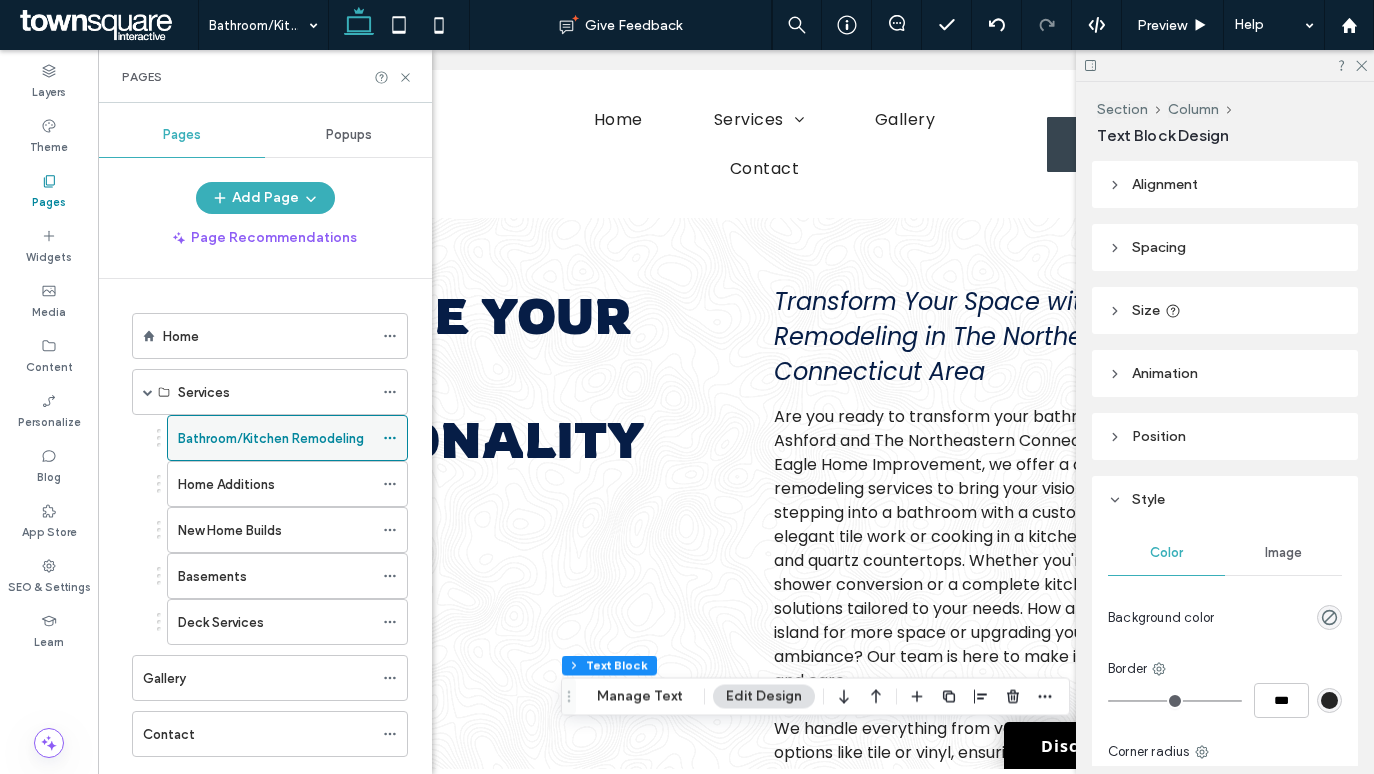 click at bounding box center (390, 438) 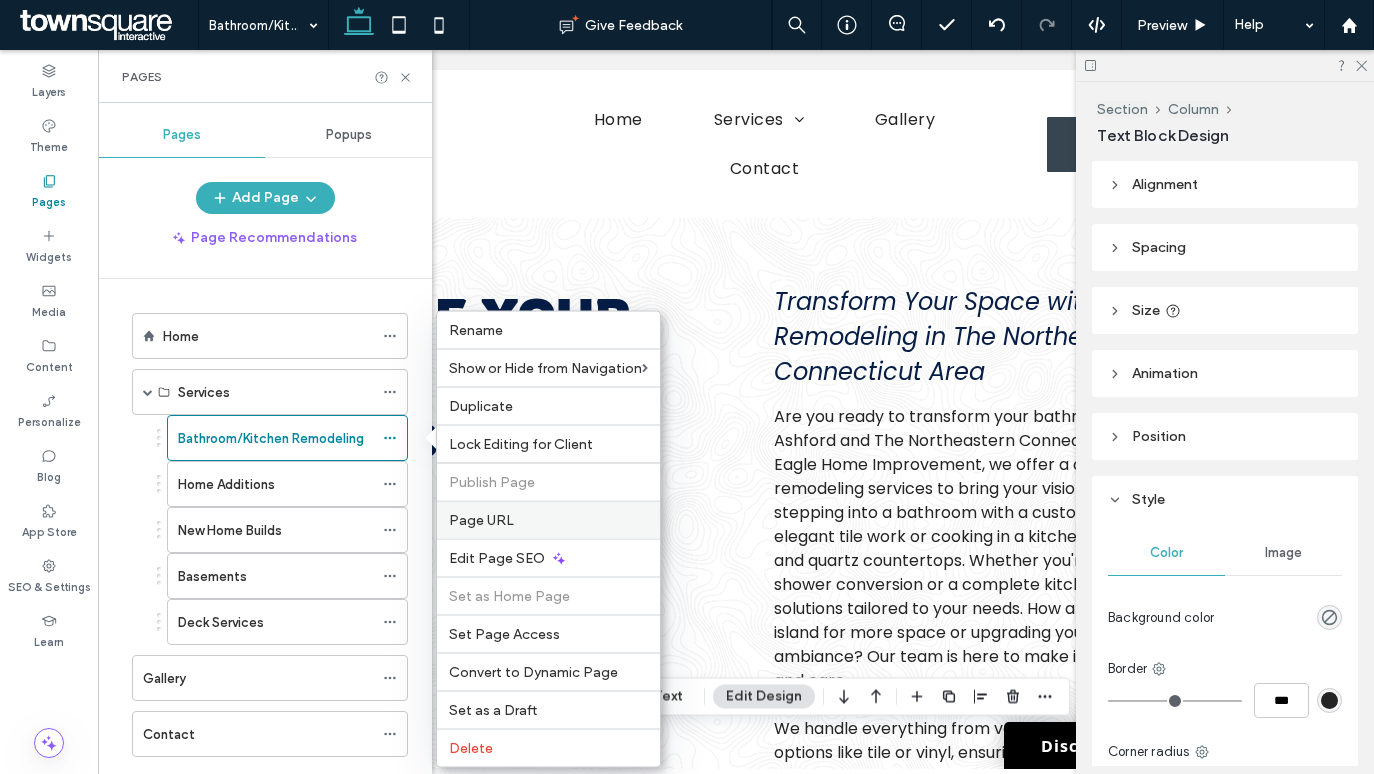 click on "Page URL" at bounding box center [548, 520] 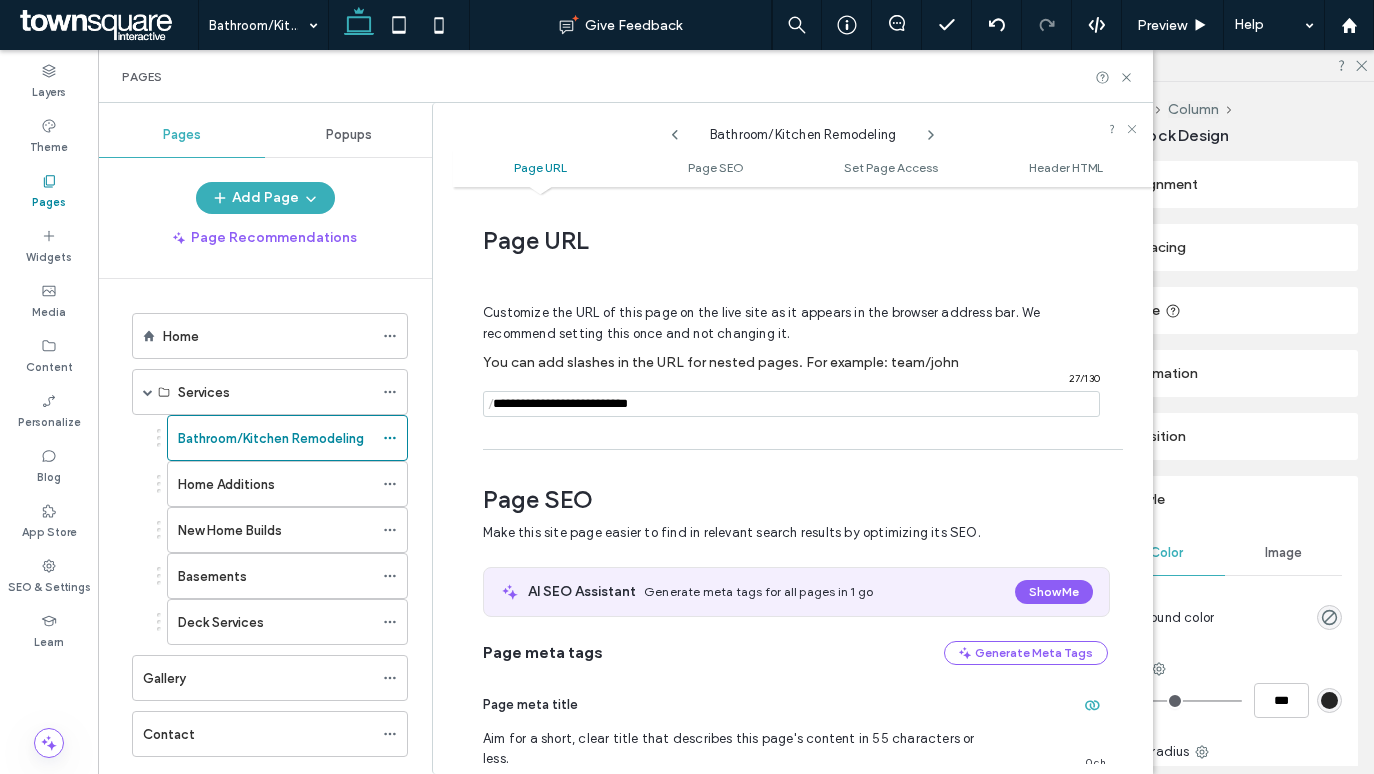 scroll, scrollTop: 10, scrollLeft: 0, axis: vertical 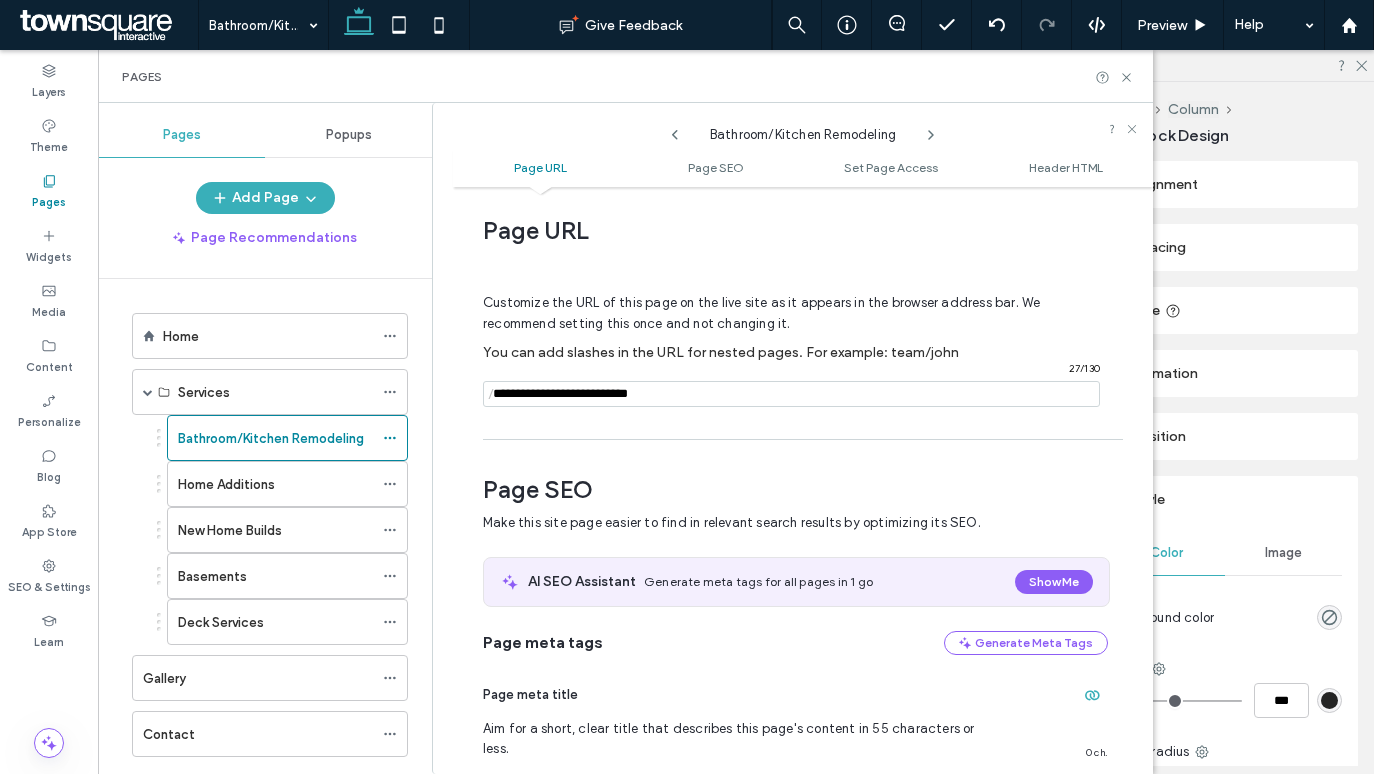 click 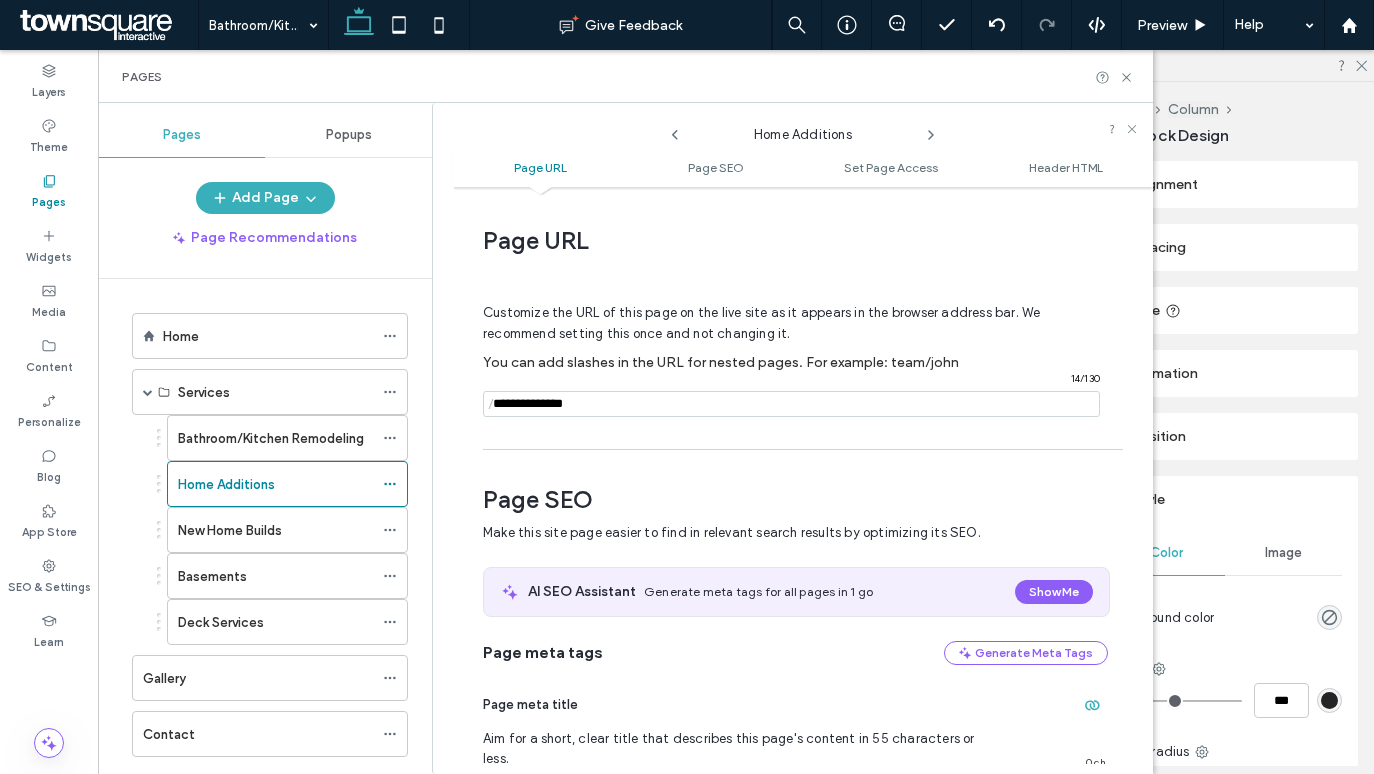 scroll, scrollTop: 10, scrollLeft: 0, axis: vertical 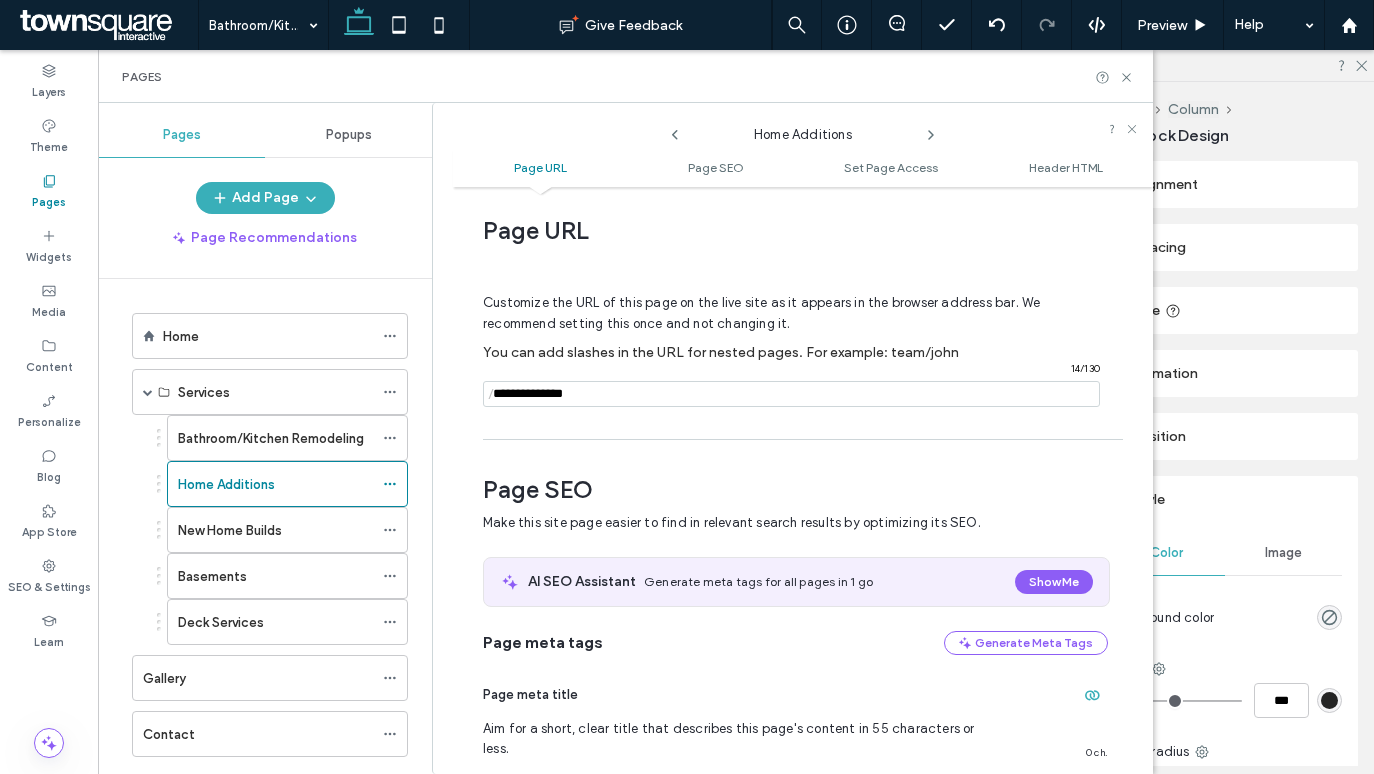 click 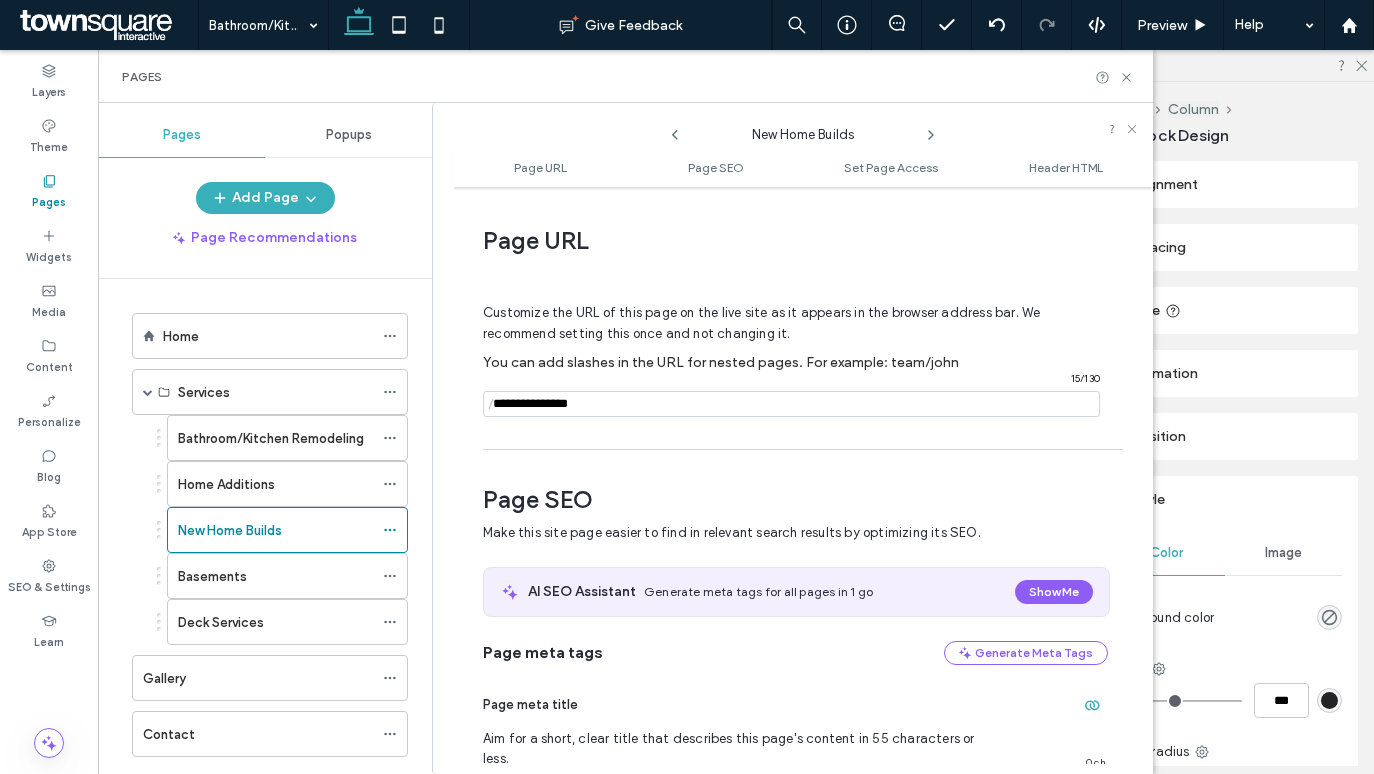scroll, scrollTop: 10, scrollLeft: 0, axis: vertical 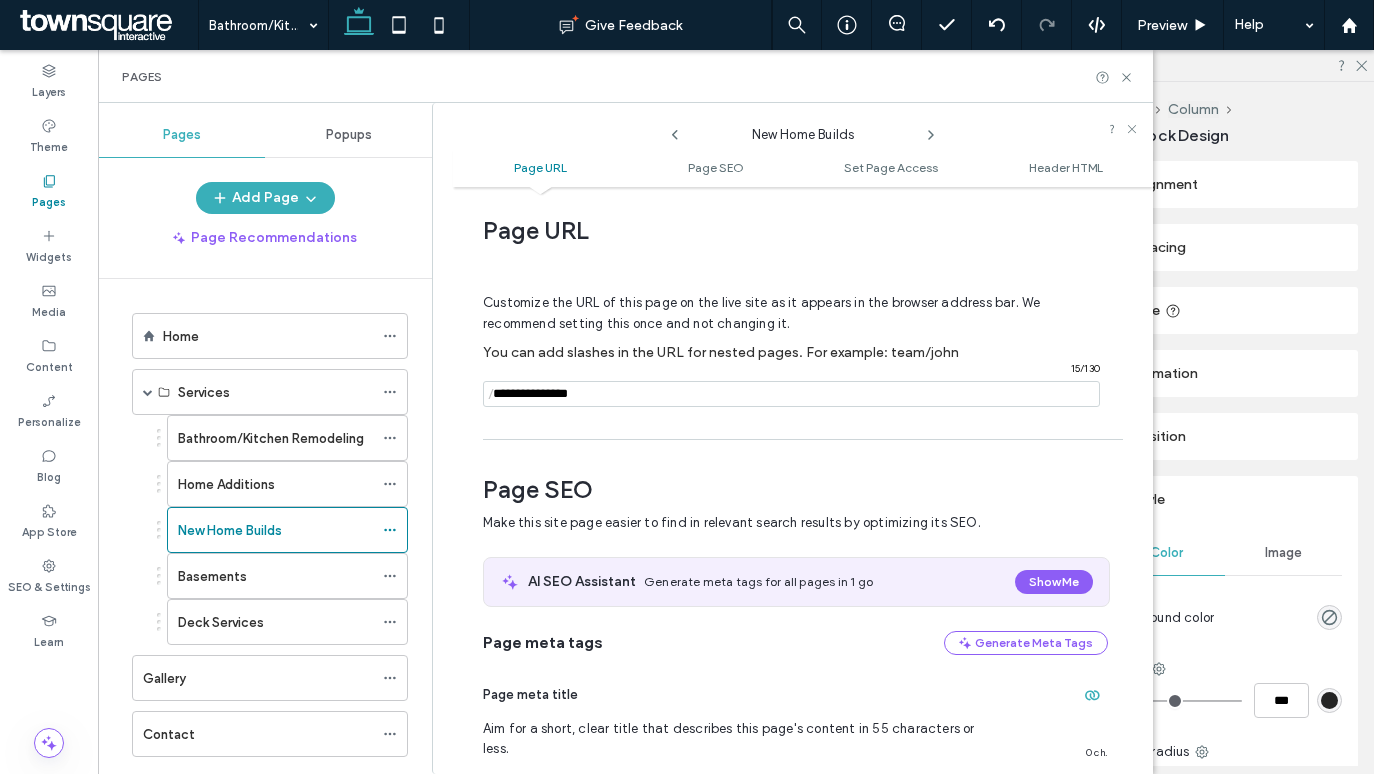 click 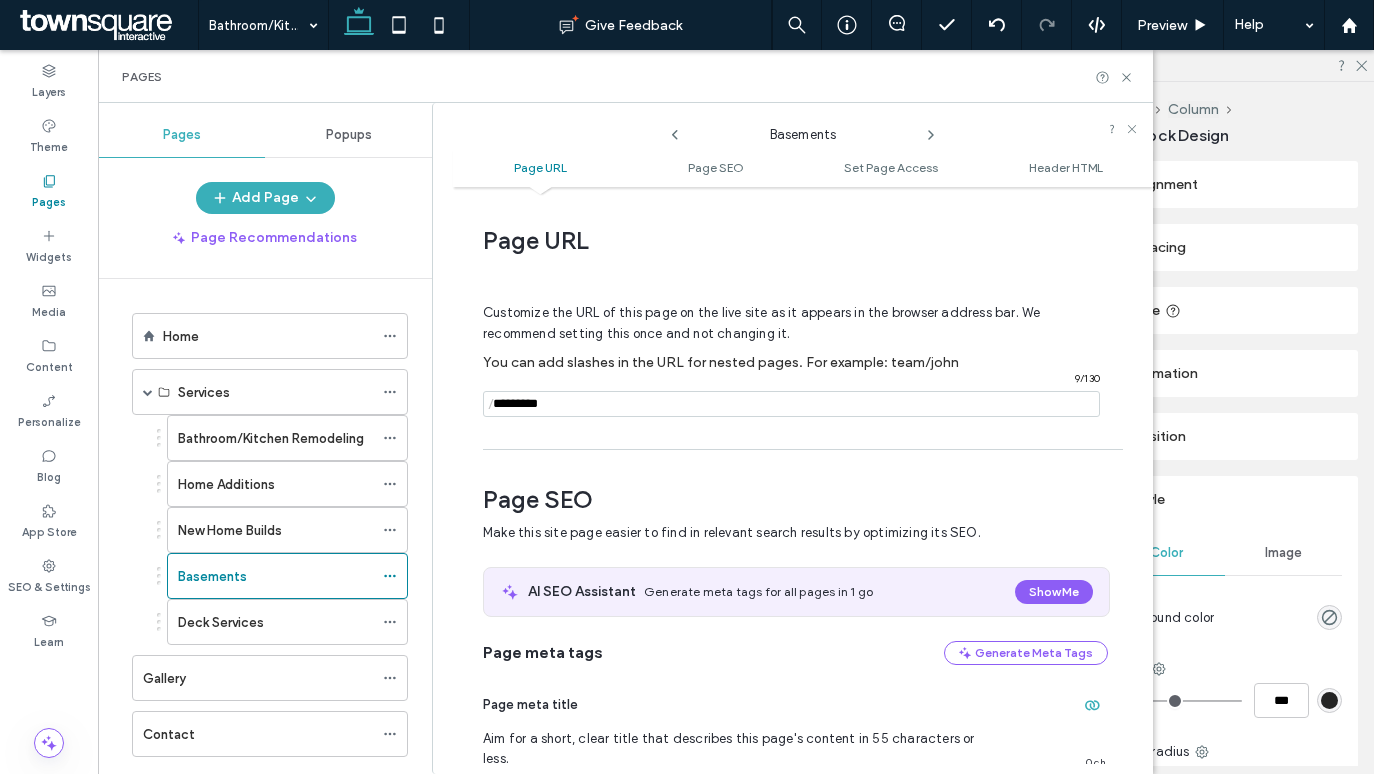 scroll, scrollTop: 10, scrollLeft: 0, axis: vertical 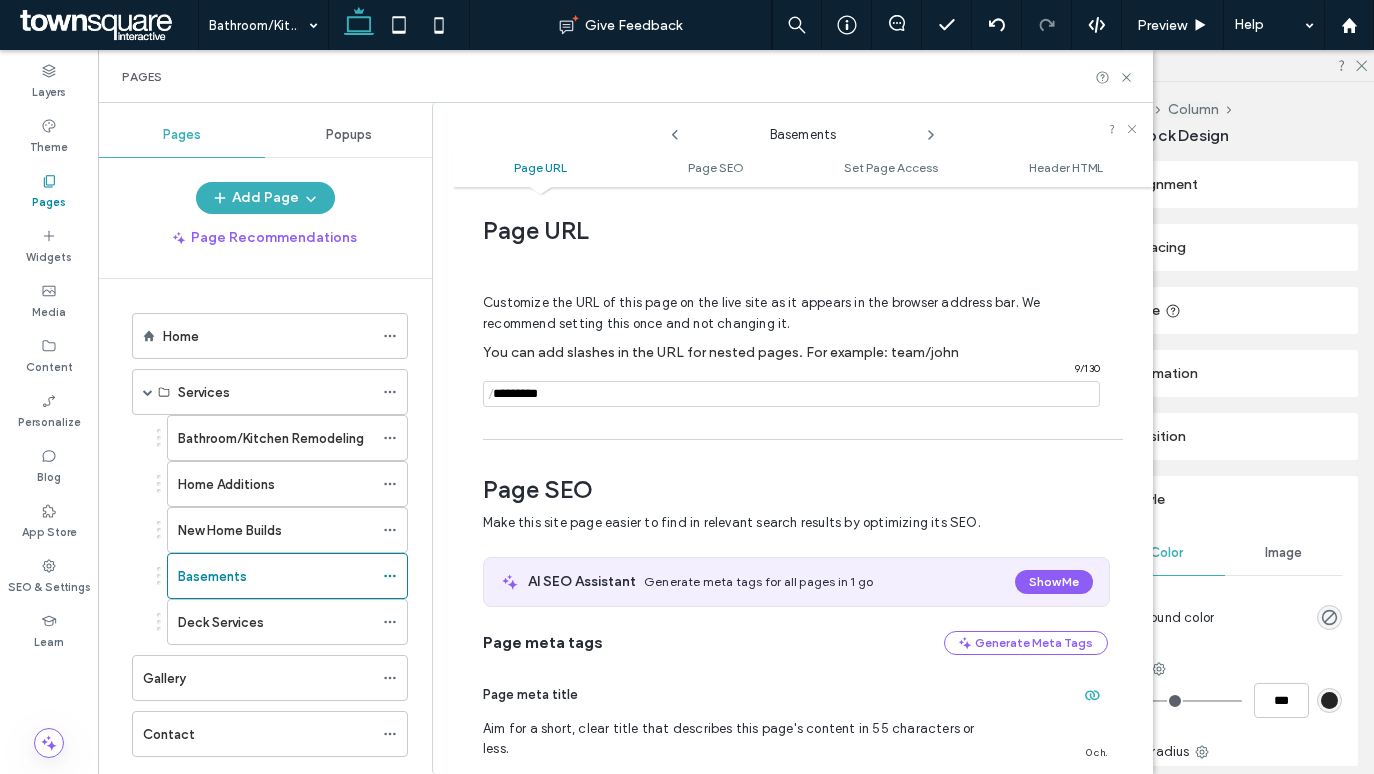 click 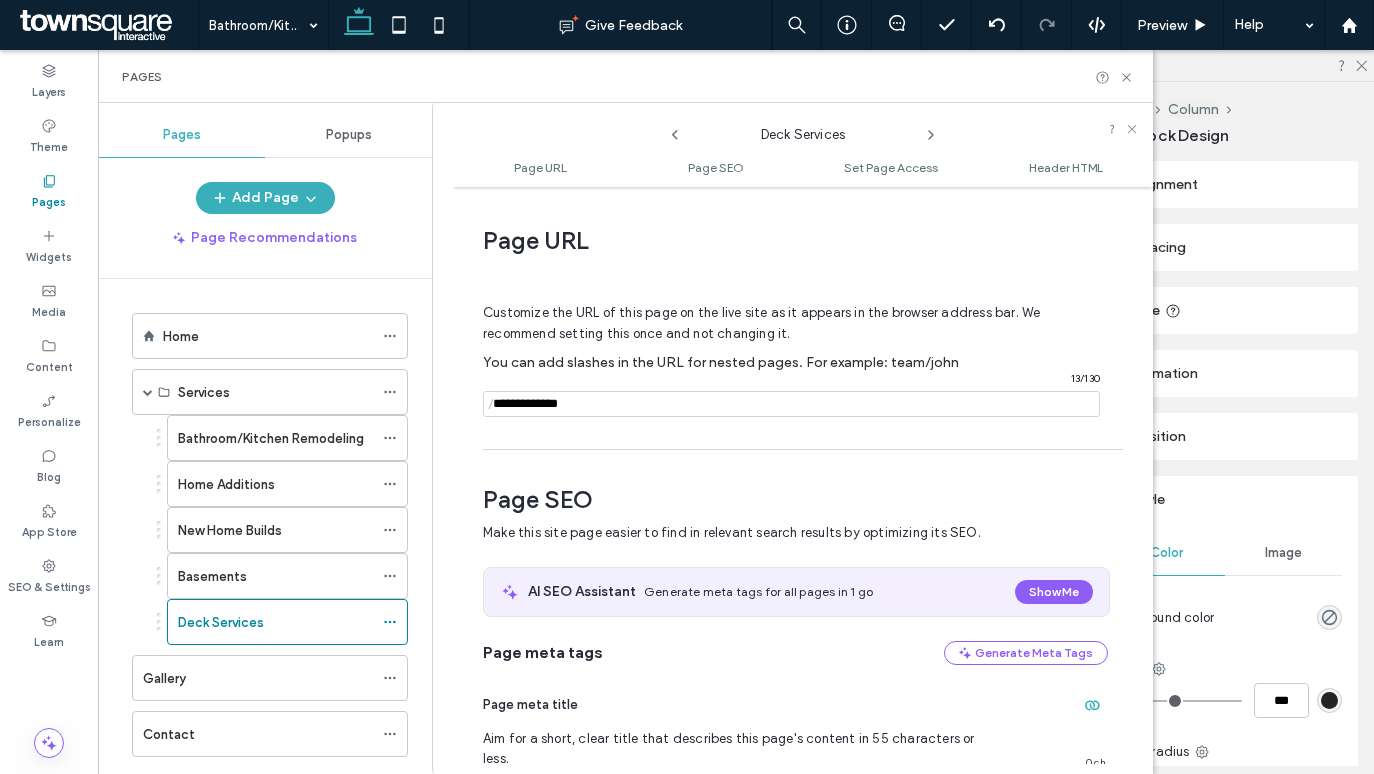 scroll, scrollTop: 10, scrollLeft: 0, axis: vertical 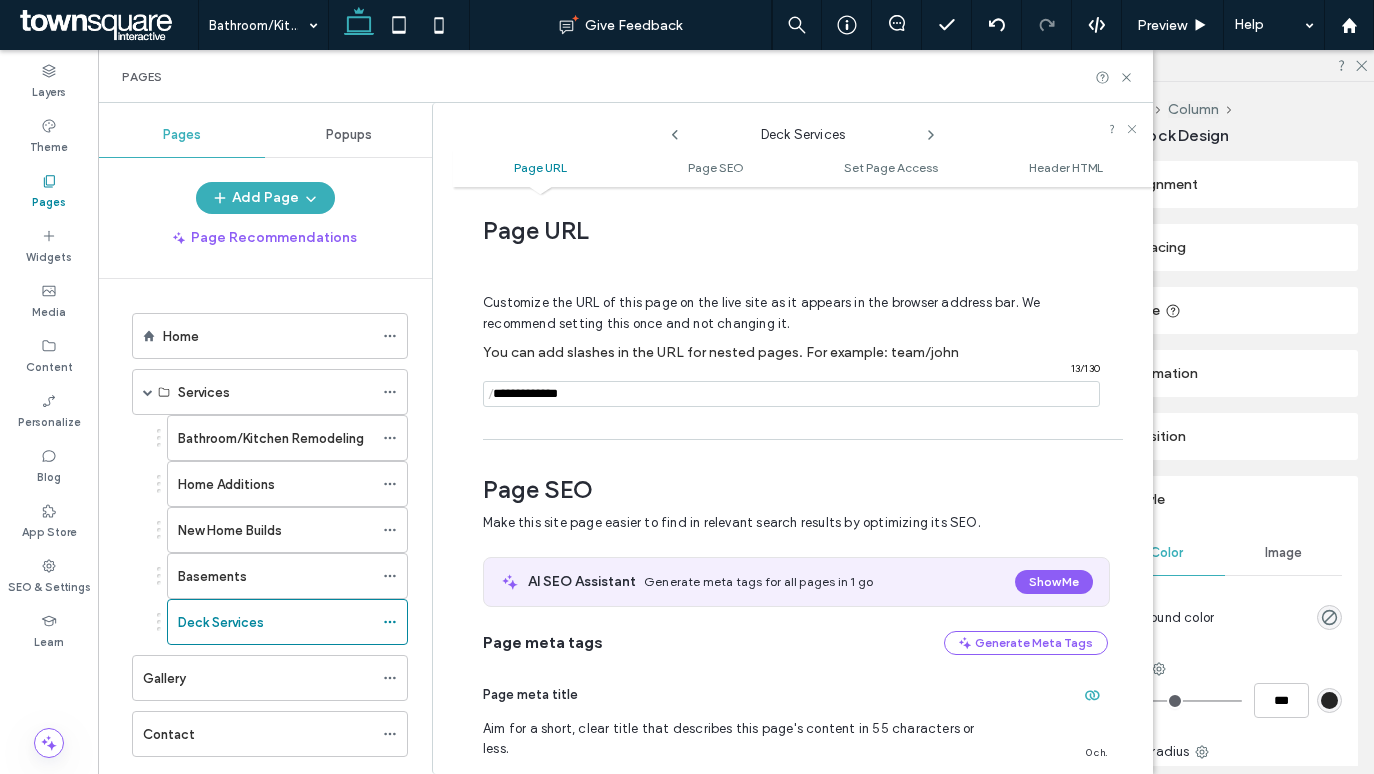 click 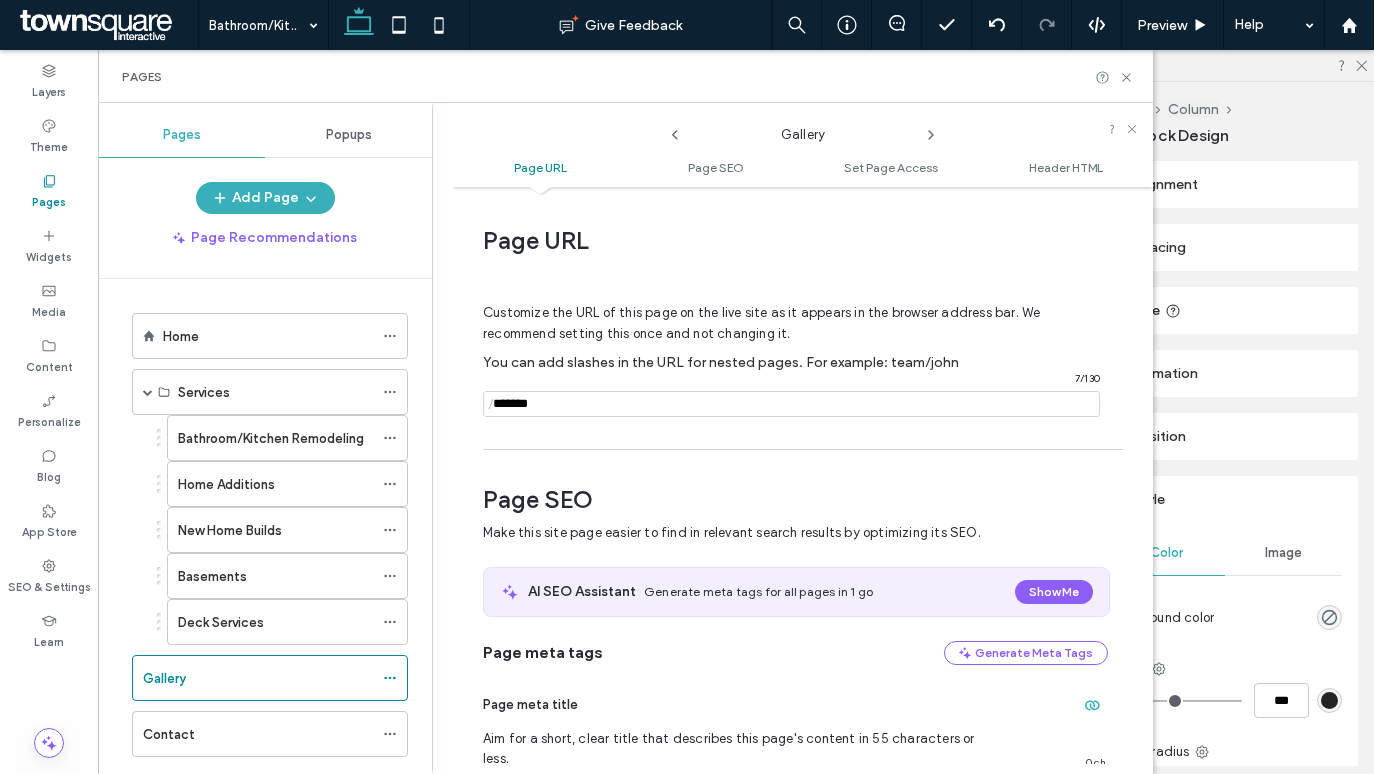 scroll, scrollTop: 10, scrollLeft: 0, axis: vertical 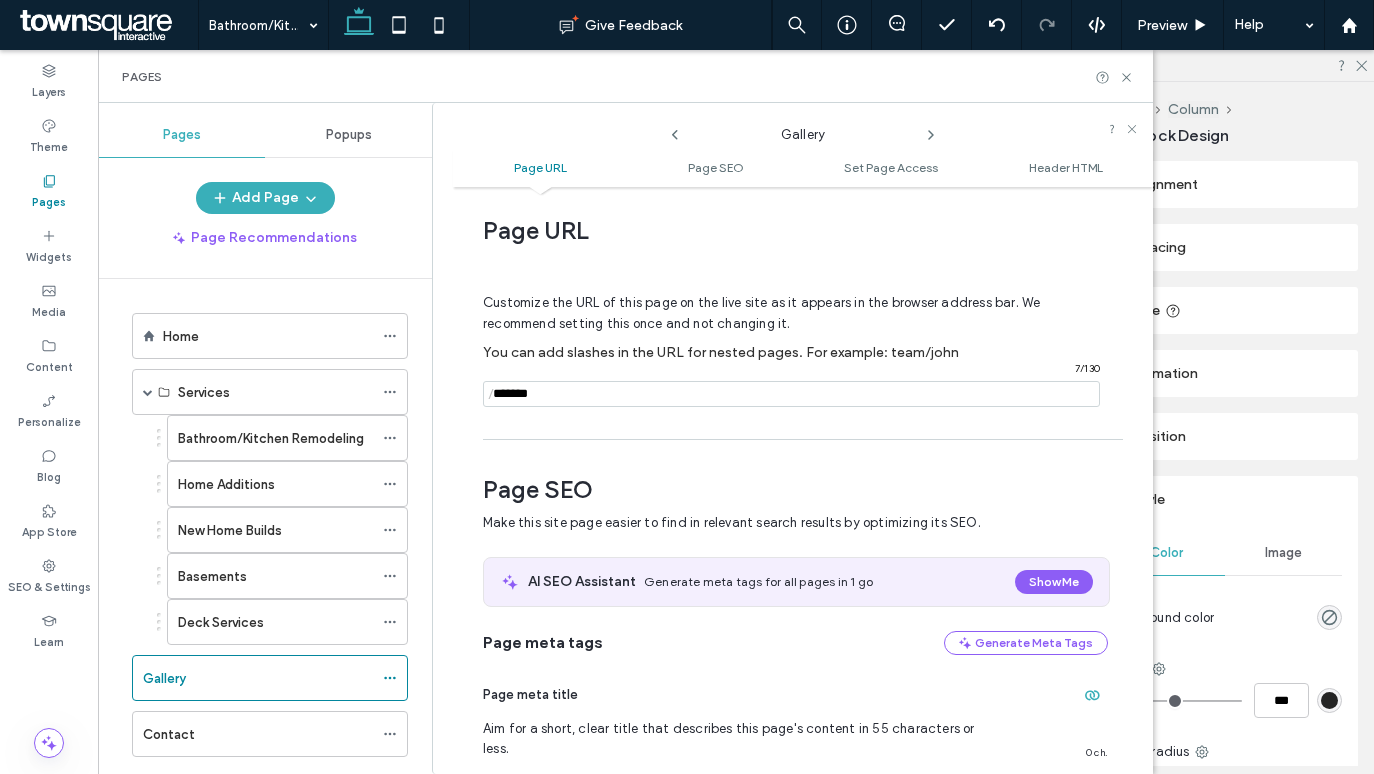 click 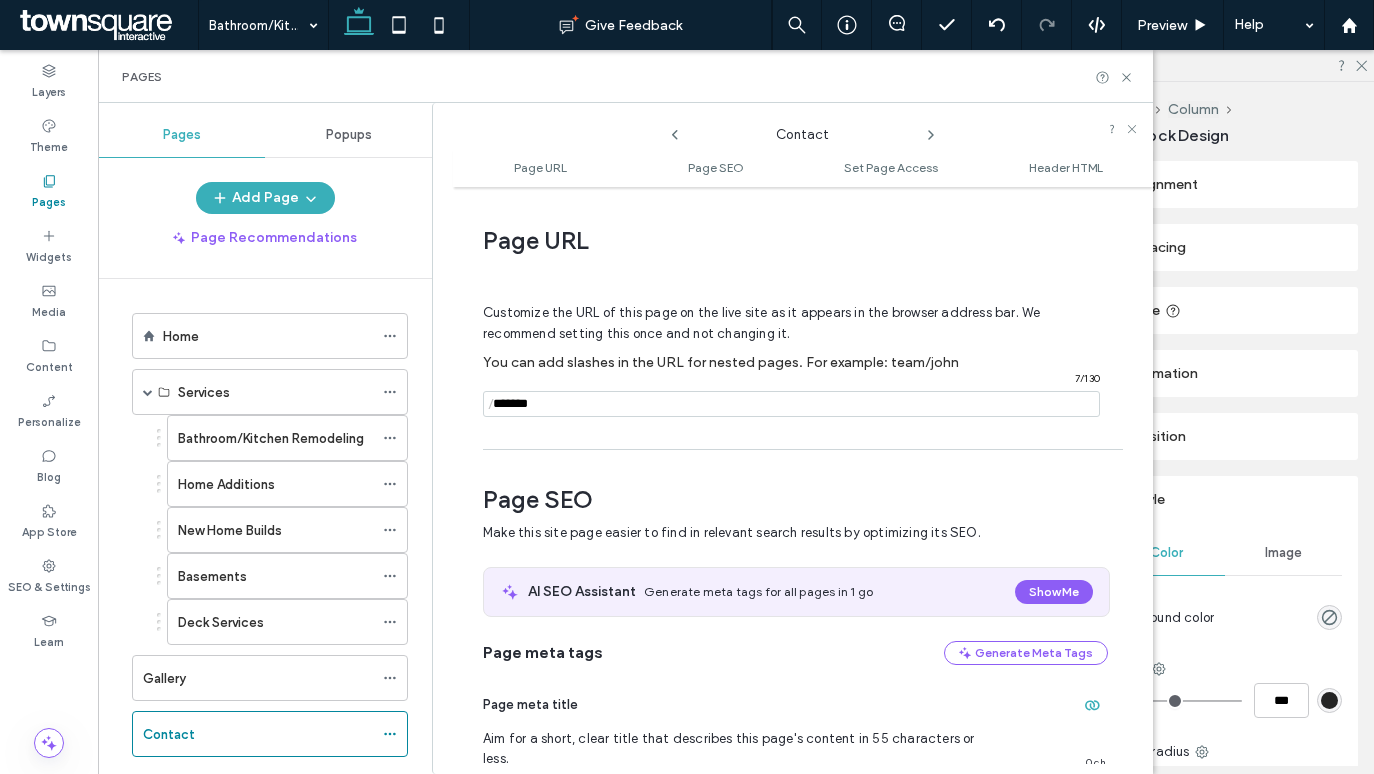 scroll, scrollTop: 10, scrollLeft: 0, axis: vertical 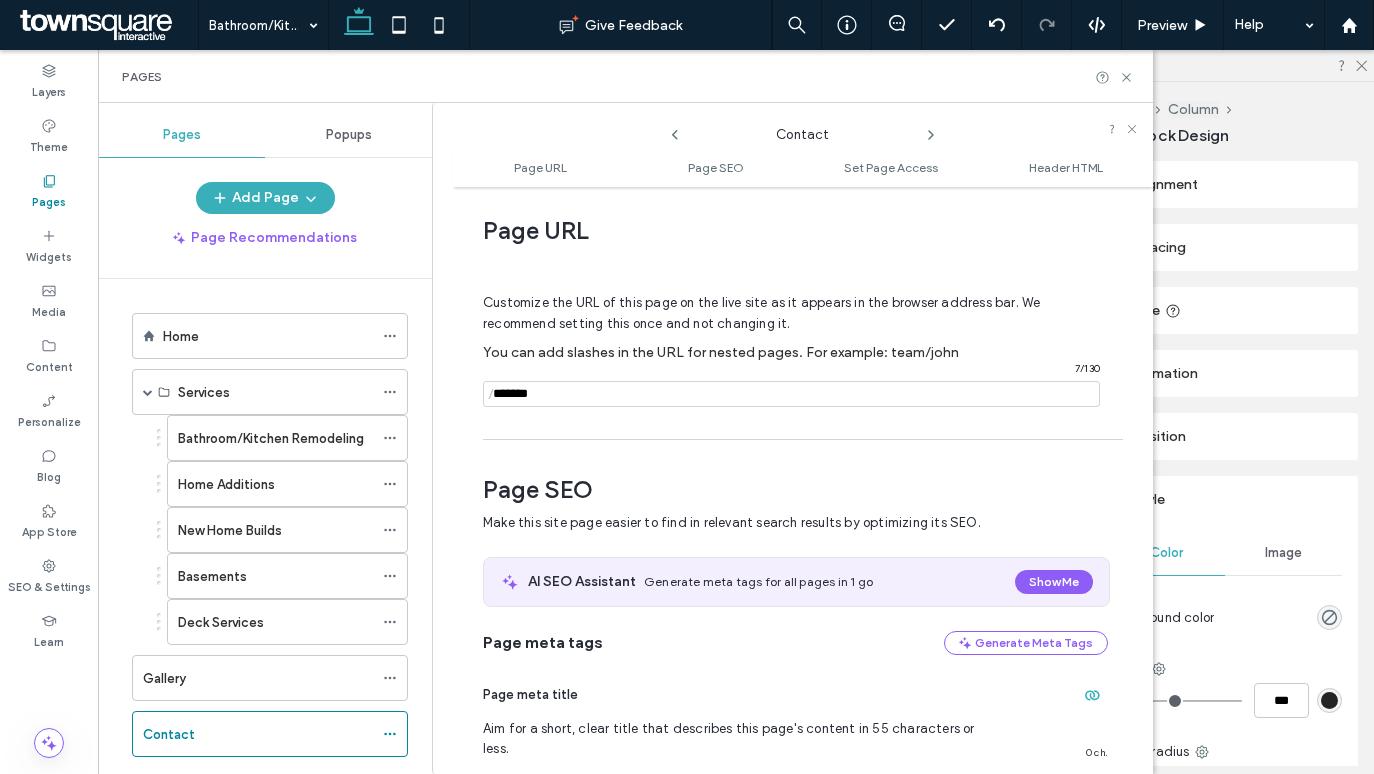click 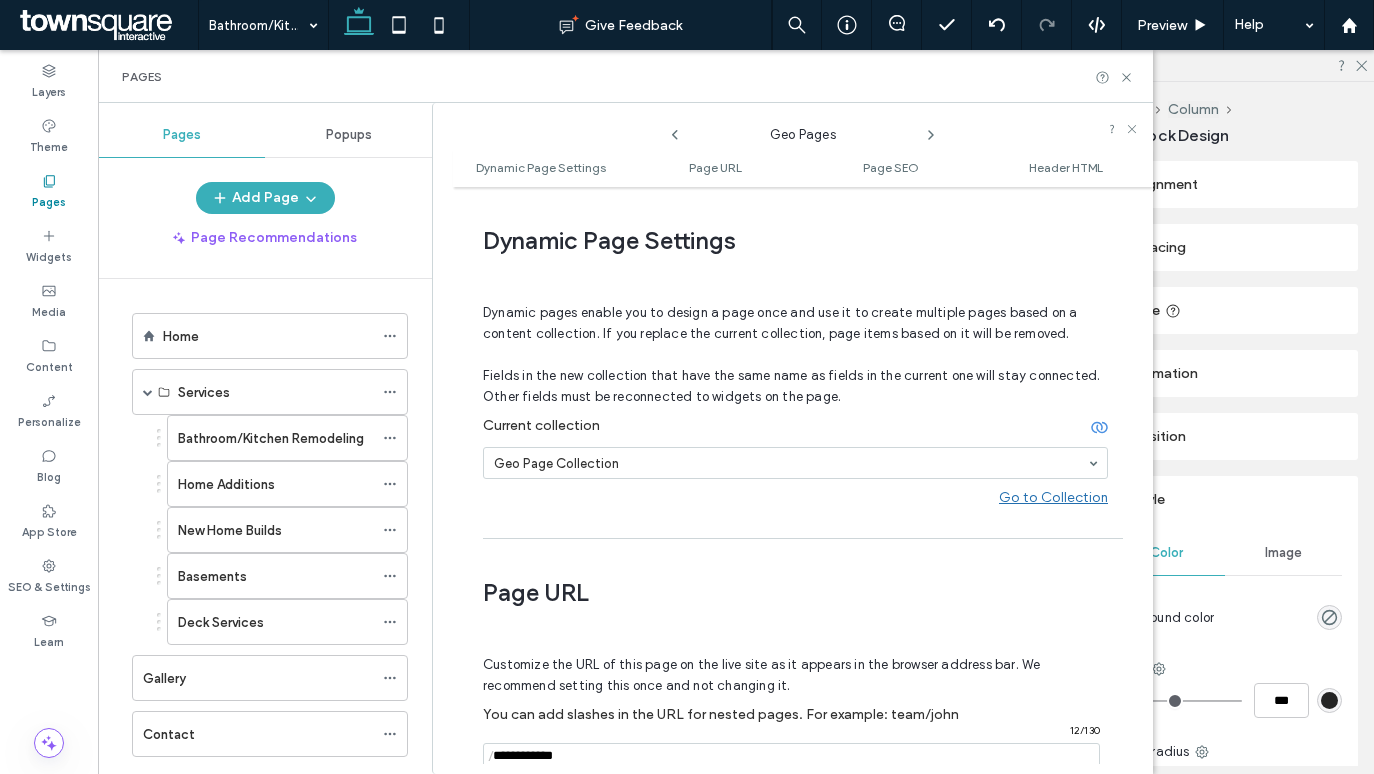 scroll, scrollTop: 250, scrollLeft: 0, axis: vertical 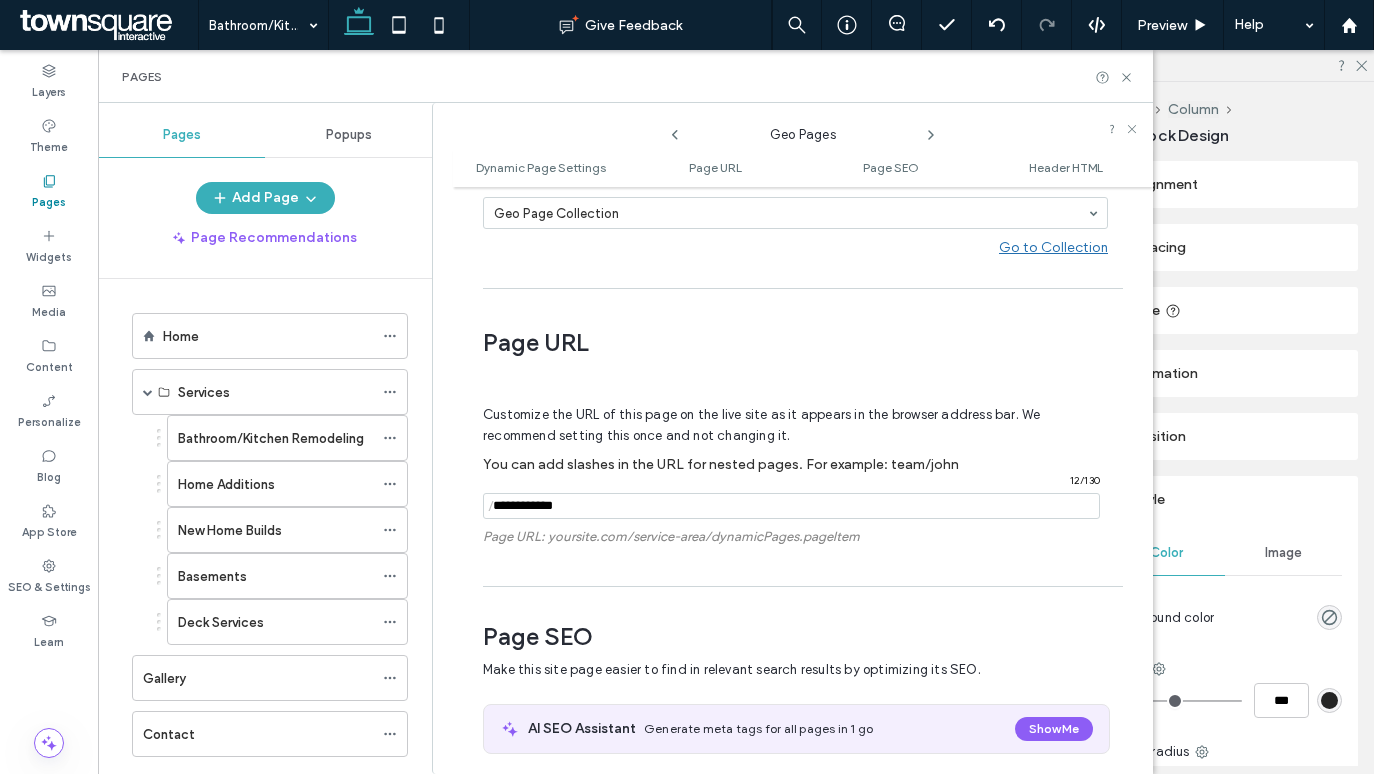 click 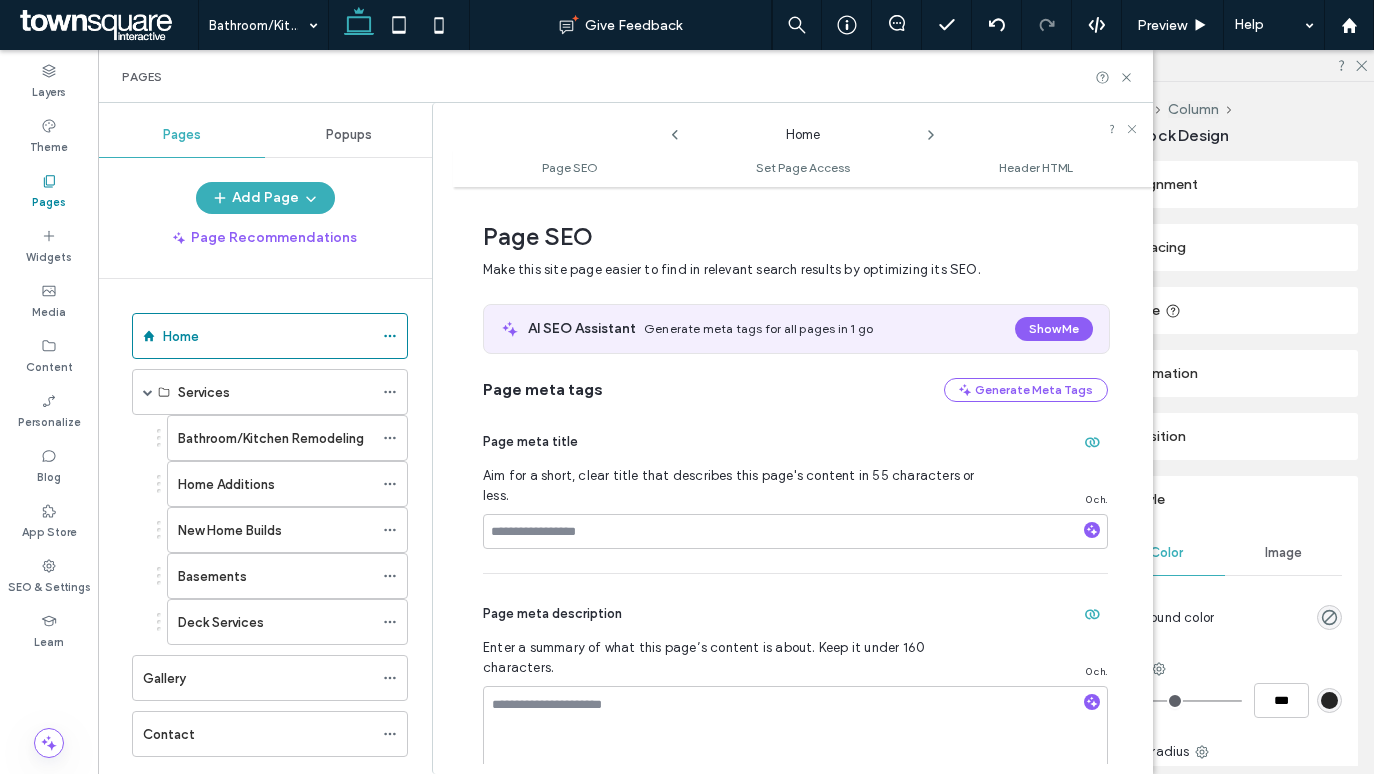 click 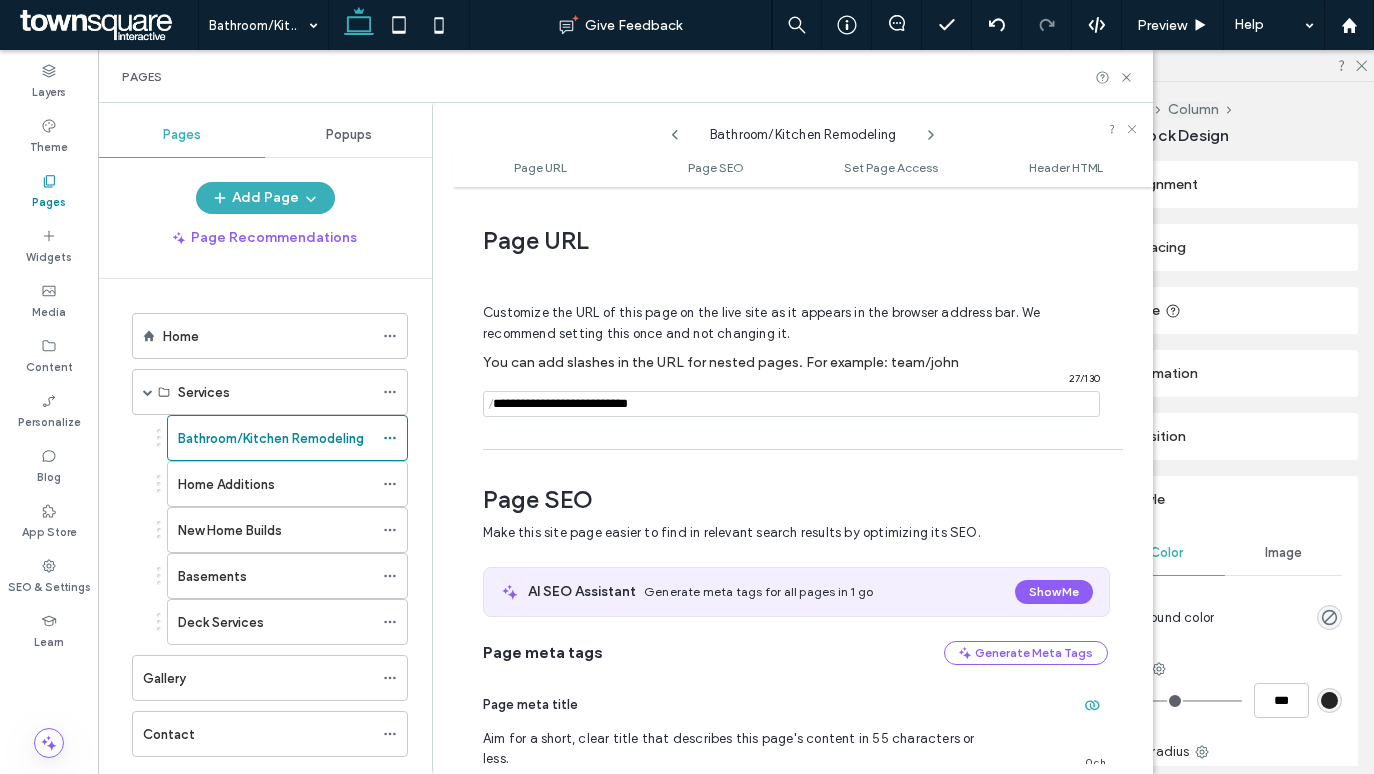 scroll, scrollTop: 10, scrollLeft: 0, axis: vertical 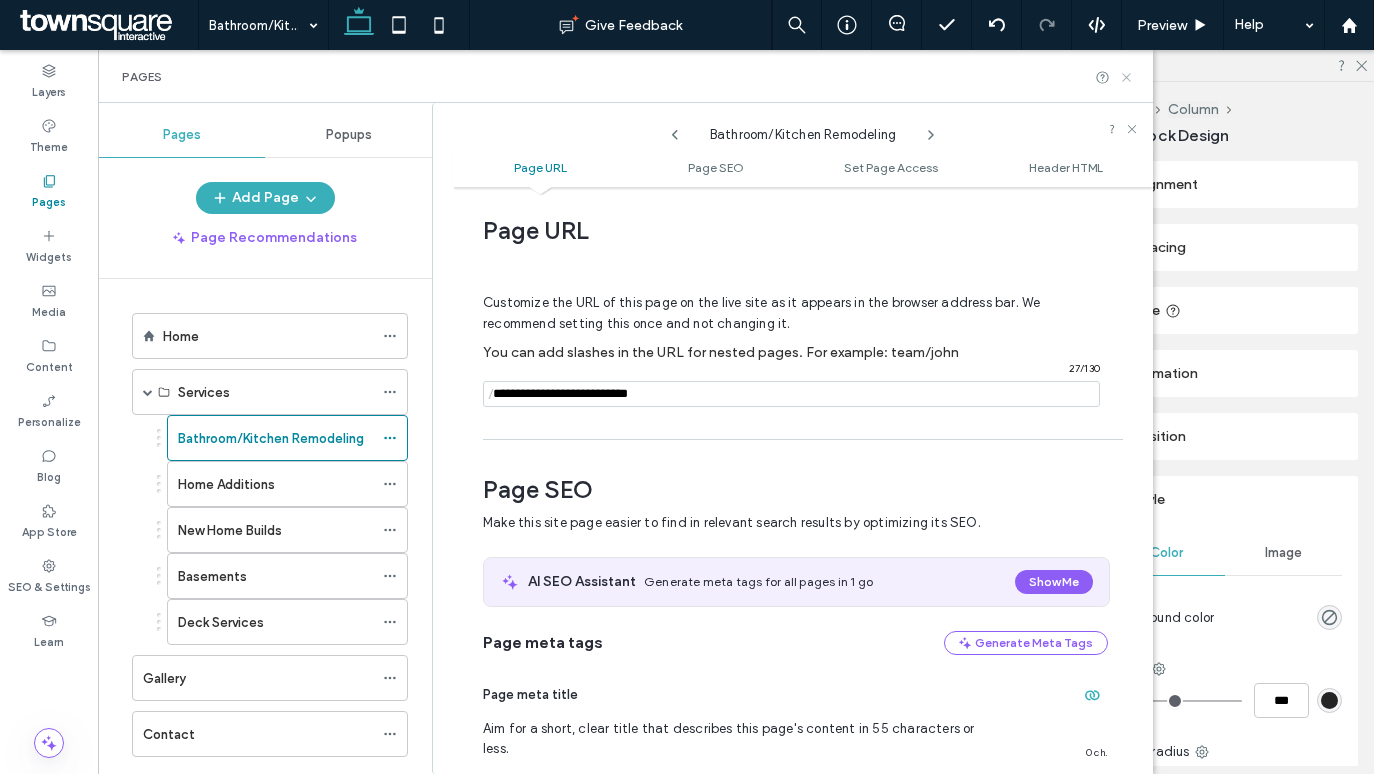 click 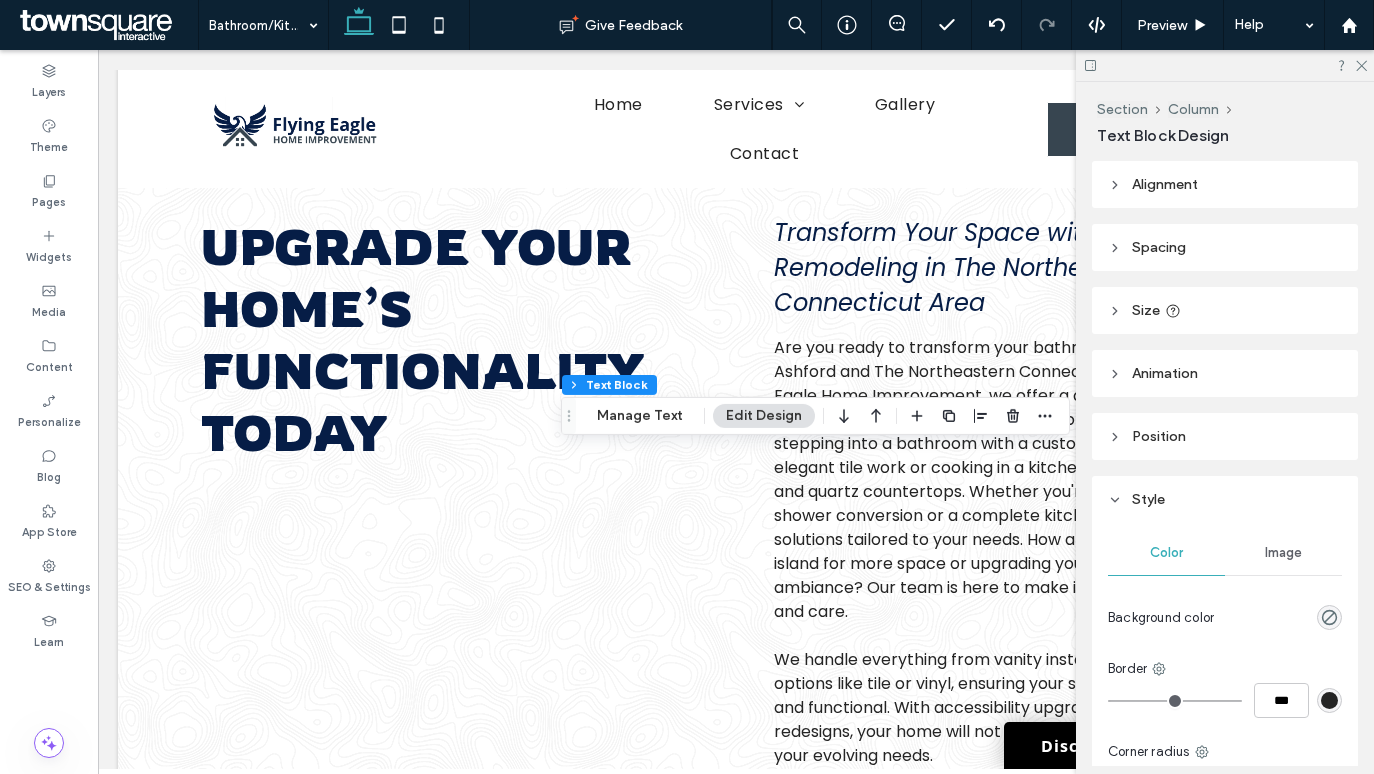scroll, scrollTop: 0, scrollLeft: 0, axis: both 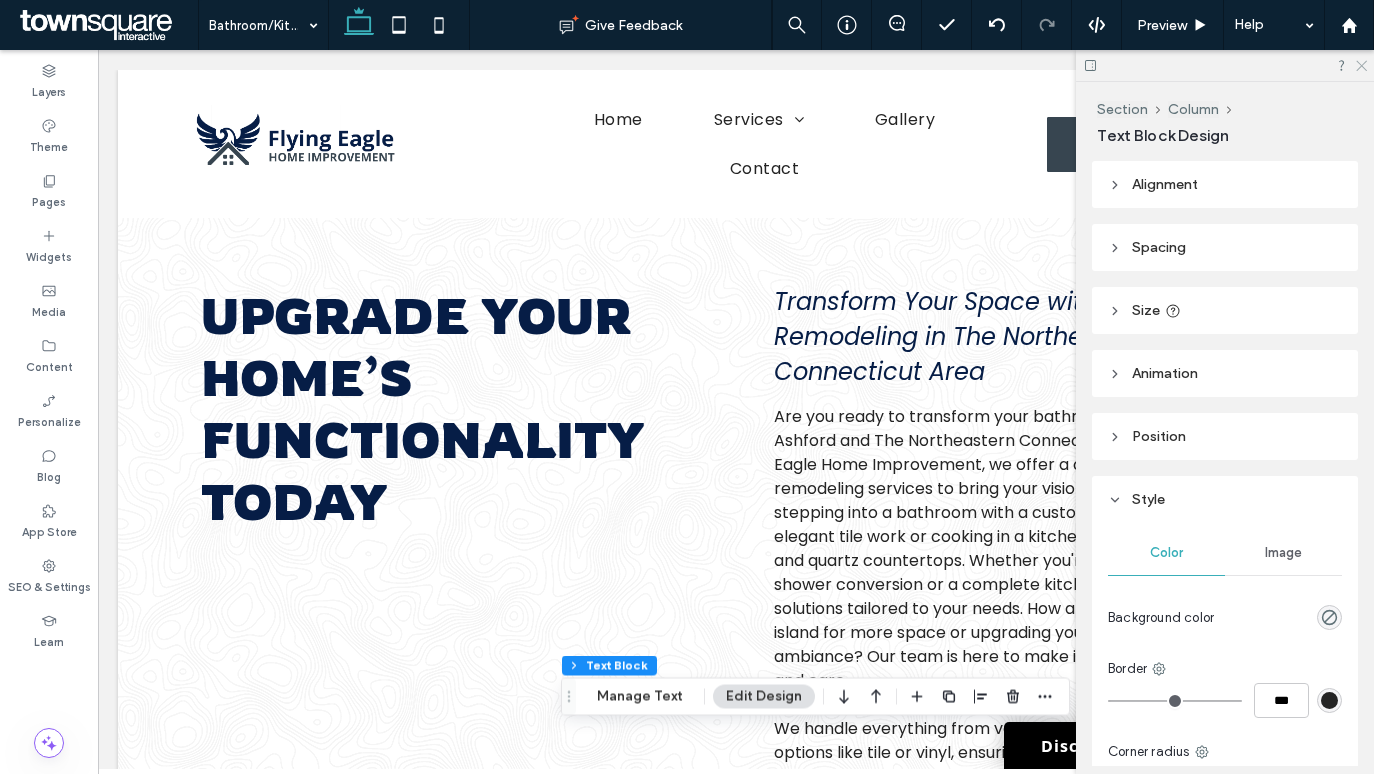 click 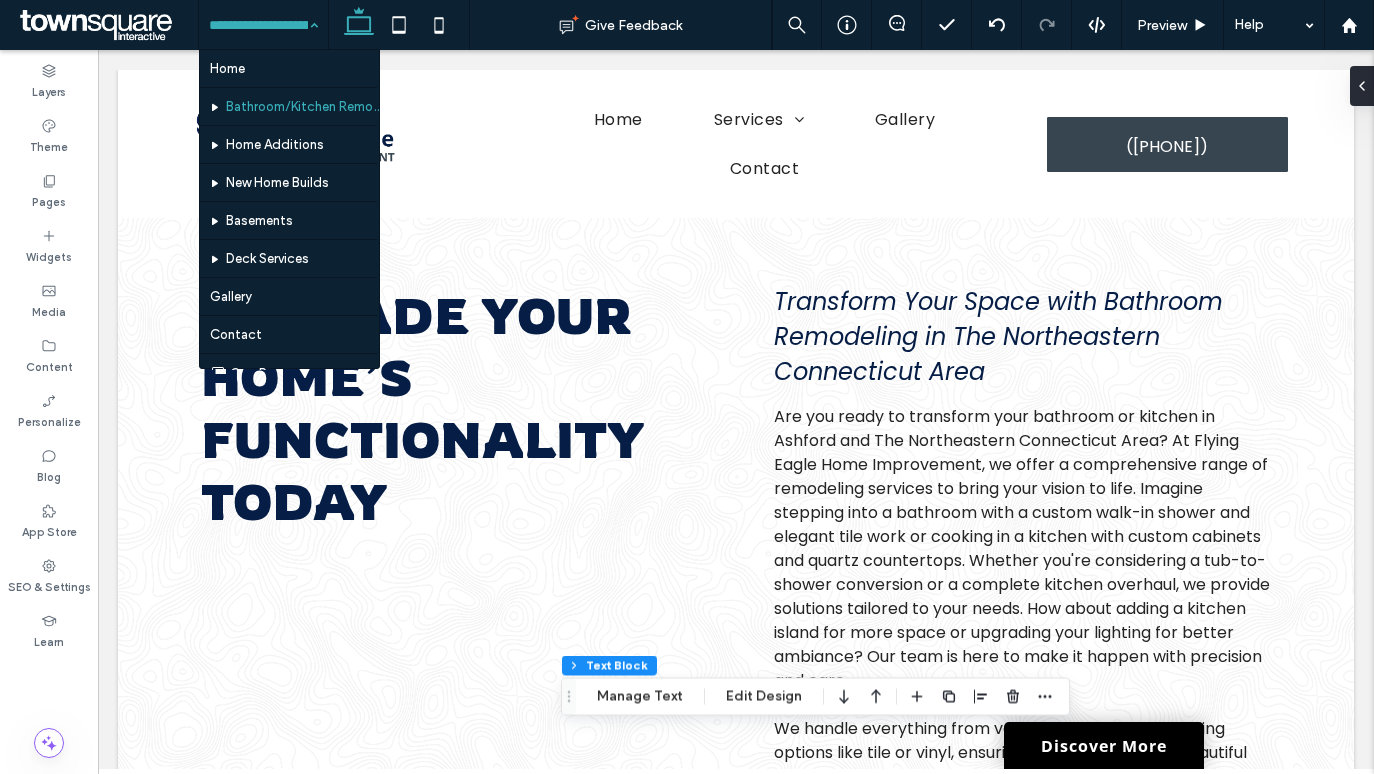 click at bounding box center [258, 25] 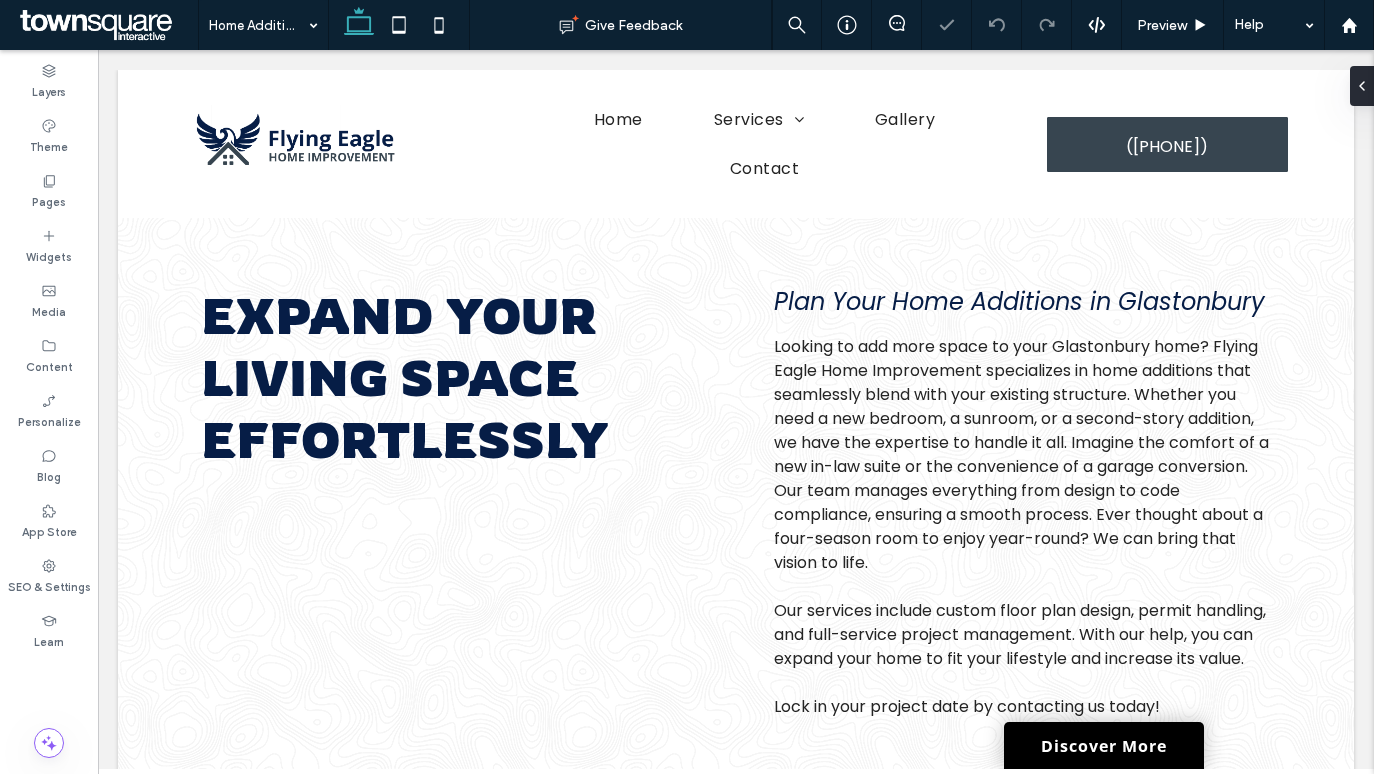 scroll, scrollTop: 0, scrollLeft: 0, axis: both 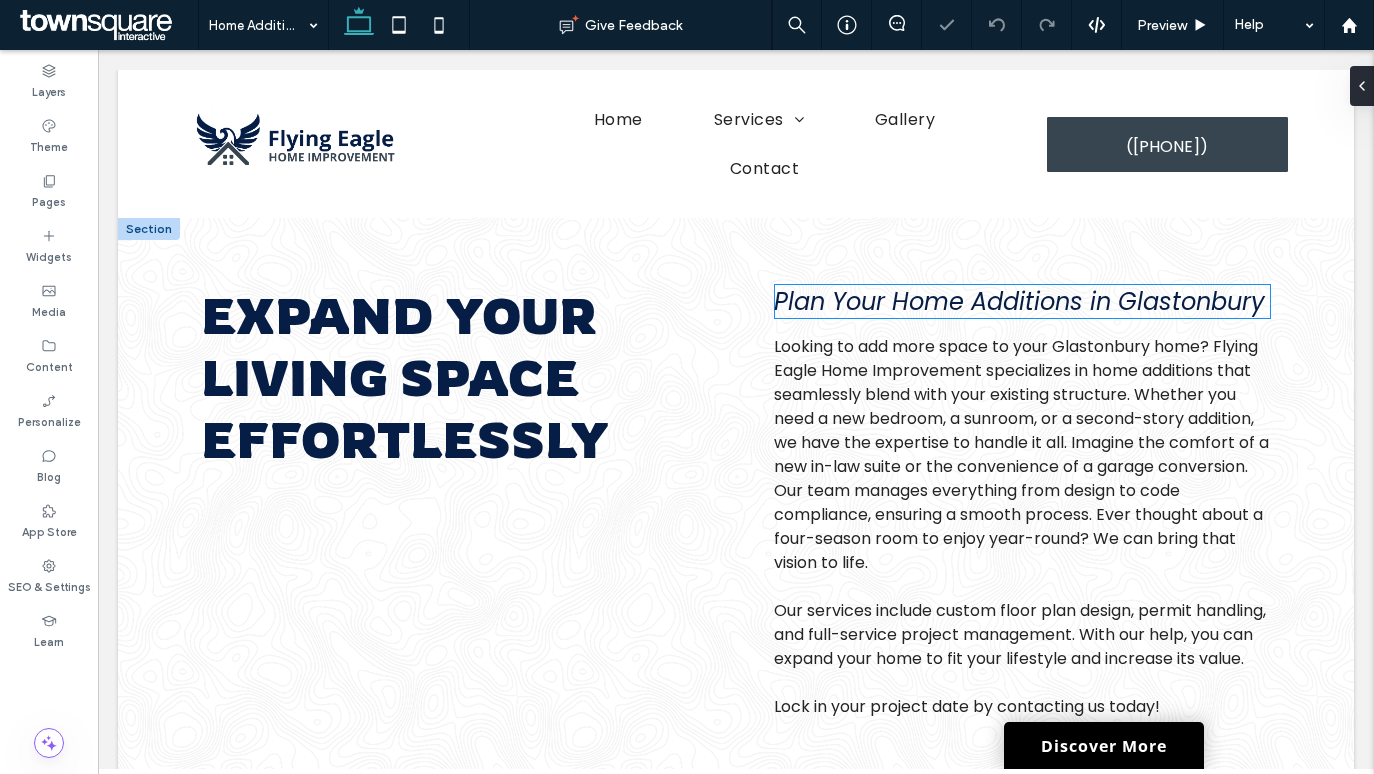 click on "Plan Your Home Additions in Glastonbury" at bounding box center [1019, 301] 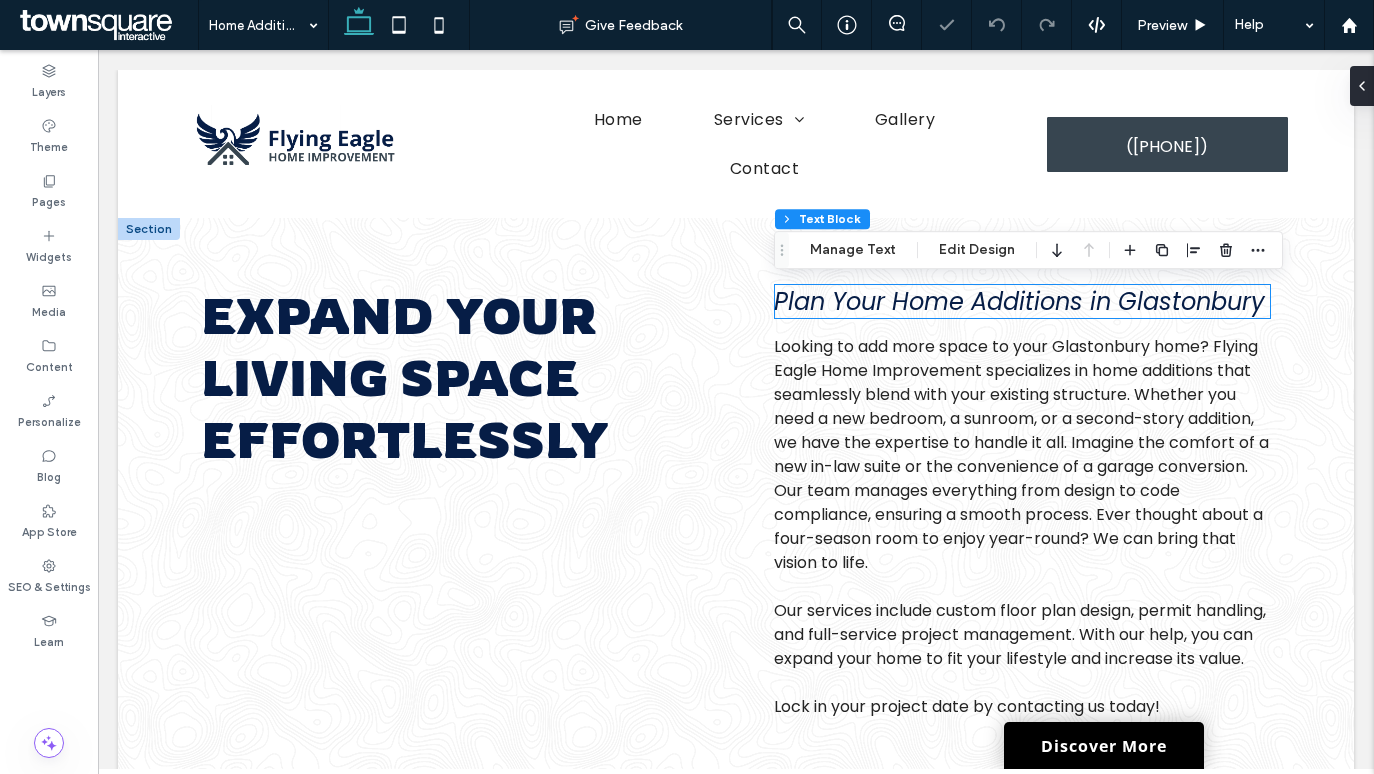 click on "Plan Your Home Additions in Glastonbury" at bounding box center (1019, 301) 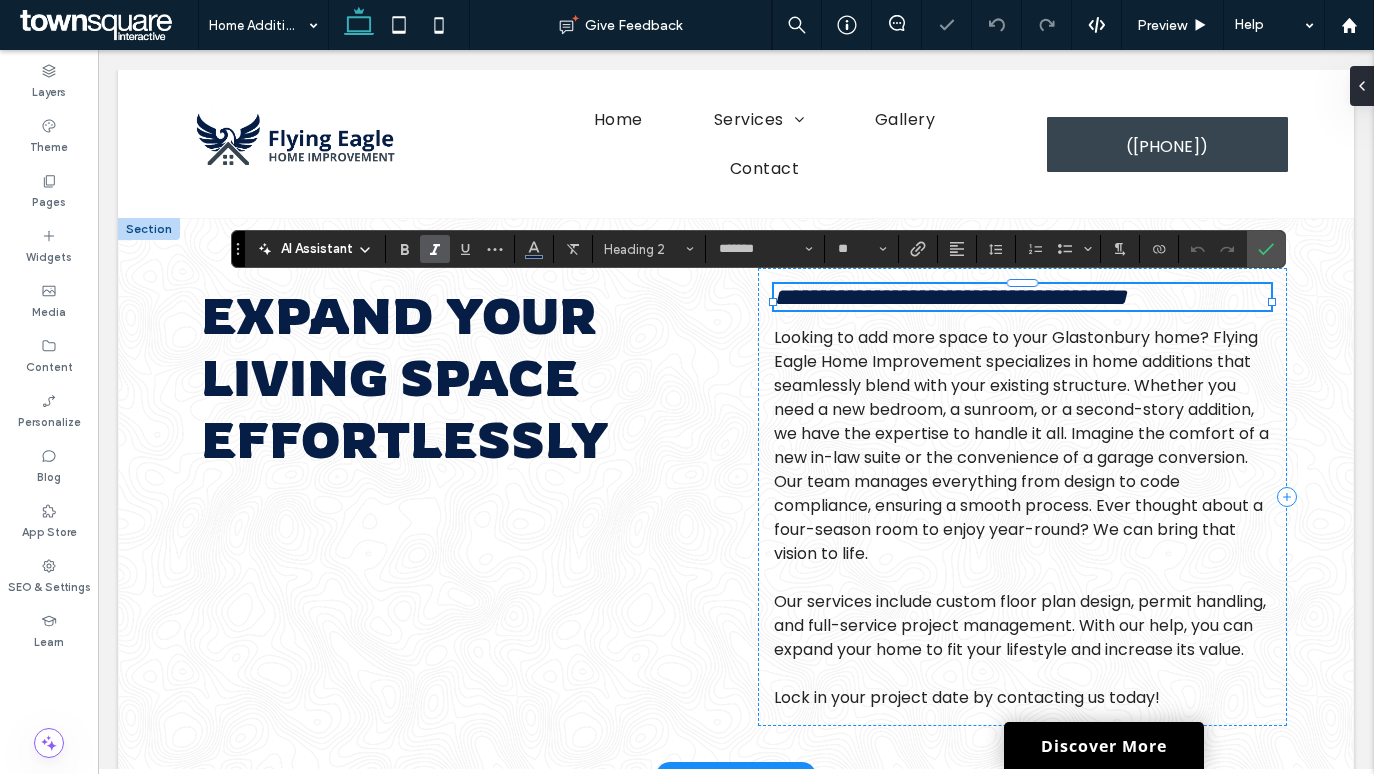 click on "**********" at bounding box center [950, 297] 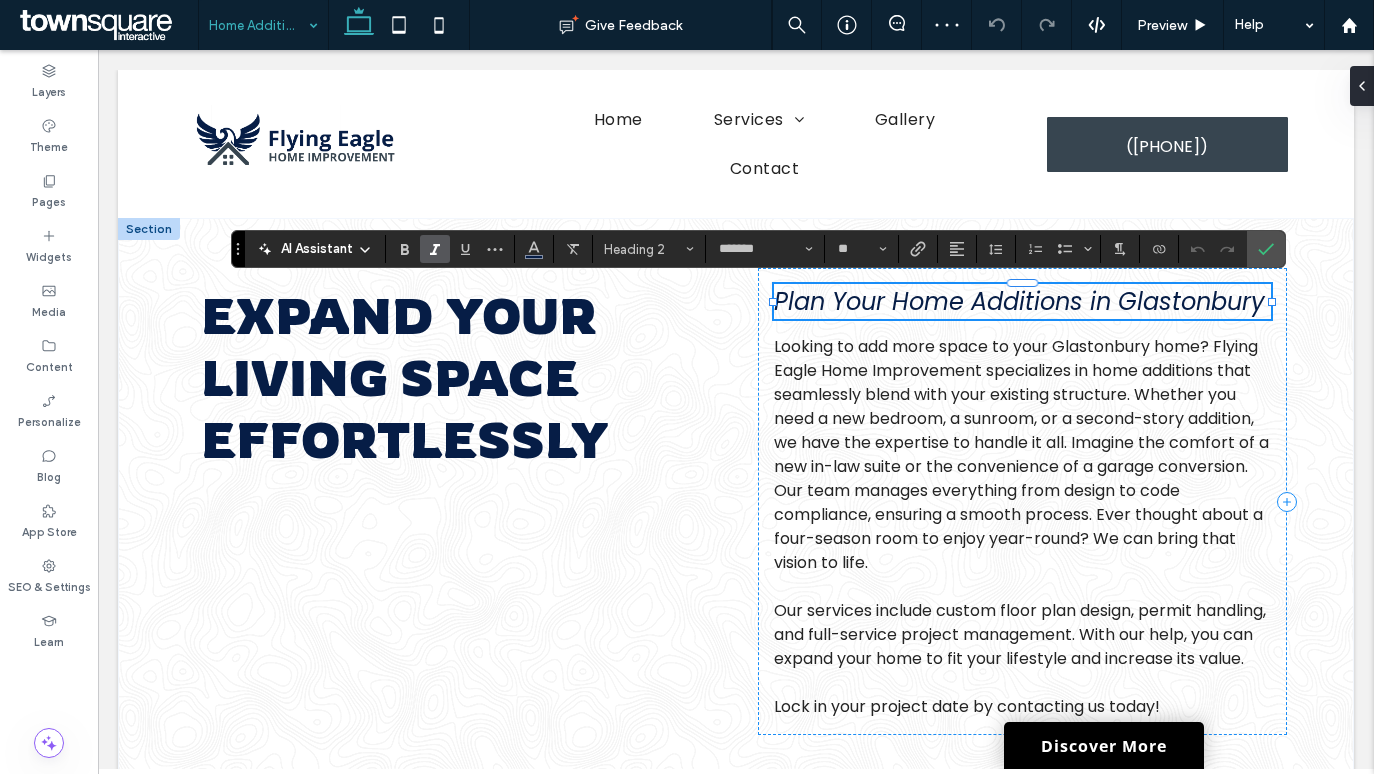 click at bounding box center [258, 25] 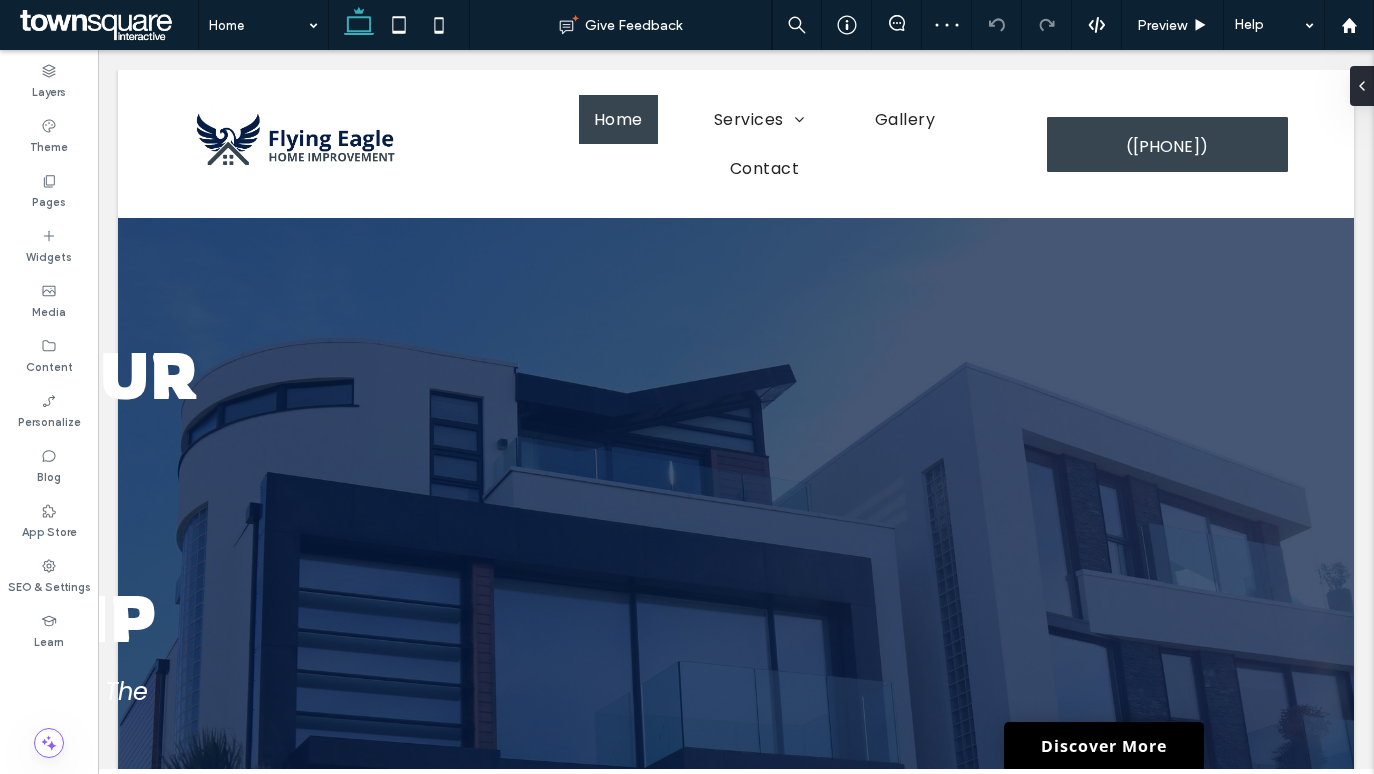 scroll, scrollTop: 0, scrollLeft: 0, axis: both 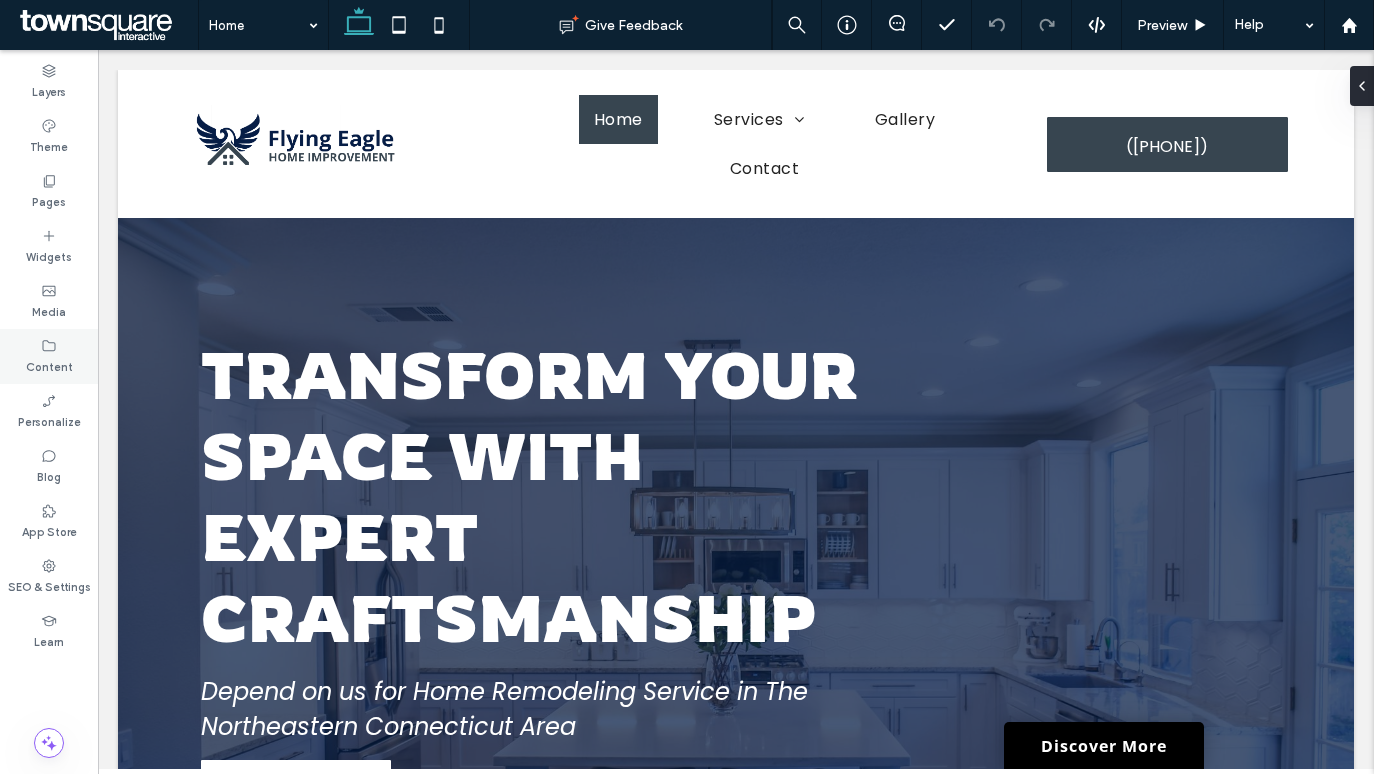 click on "Content" at bounding box center (49, 365) 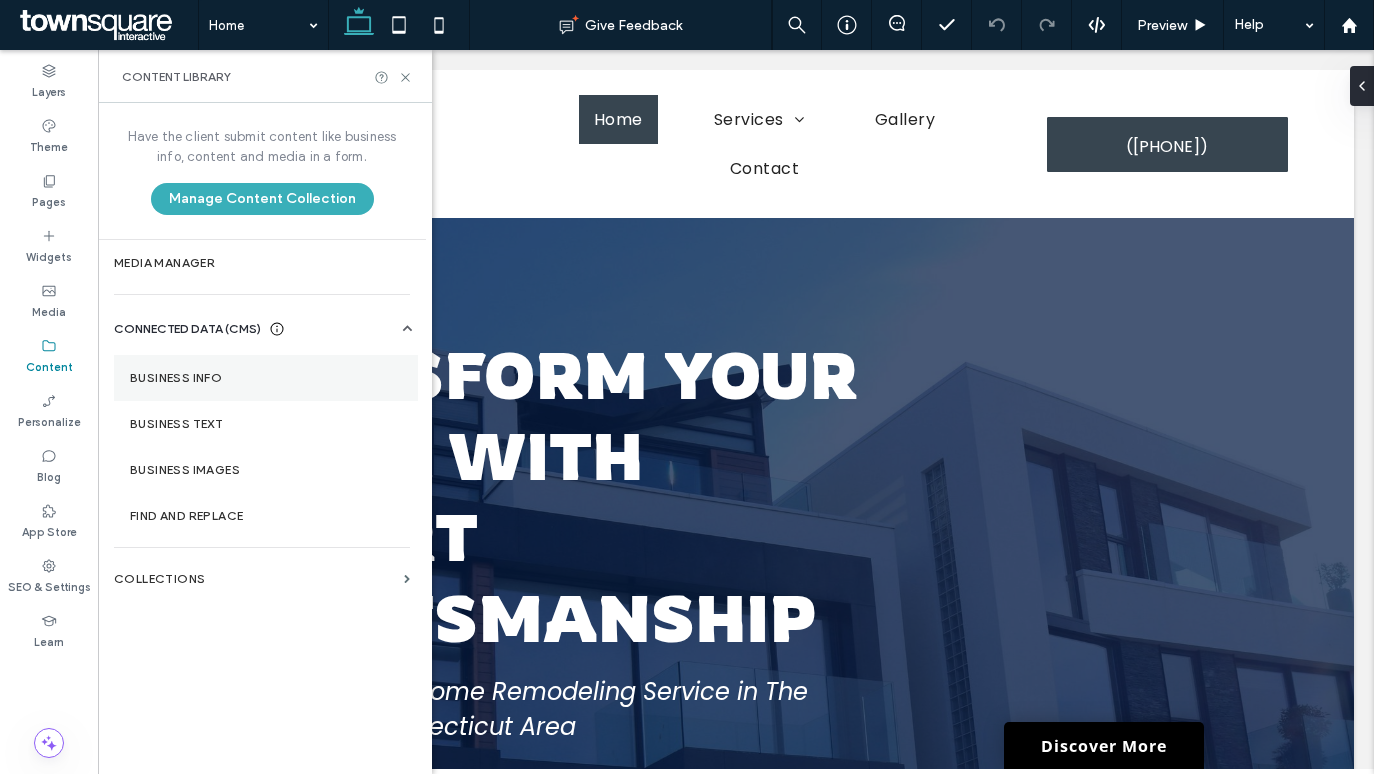 click on "Business Info" at bounding box center [266, 378] 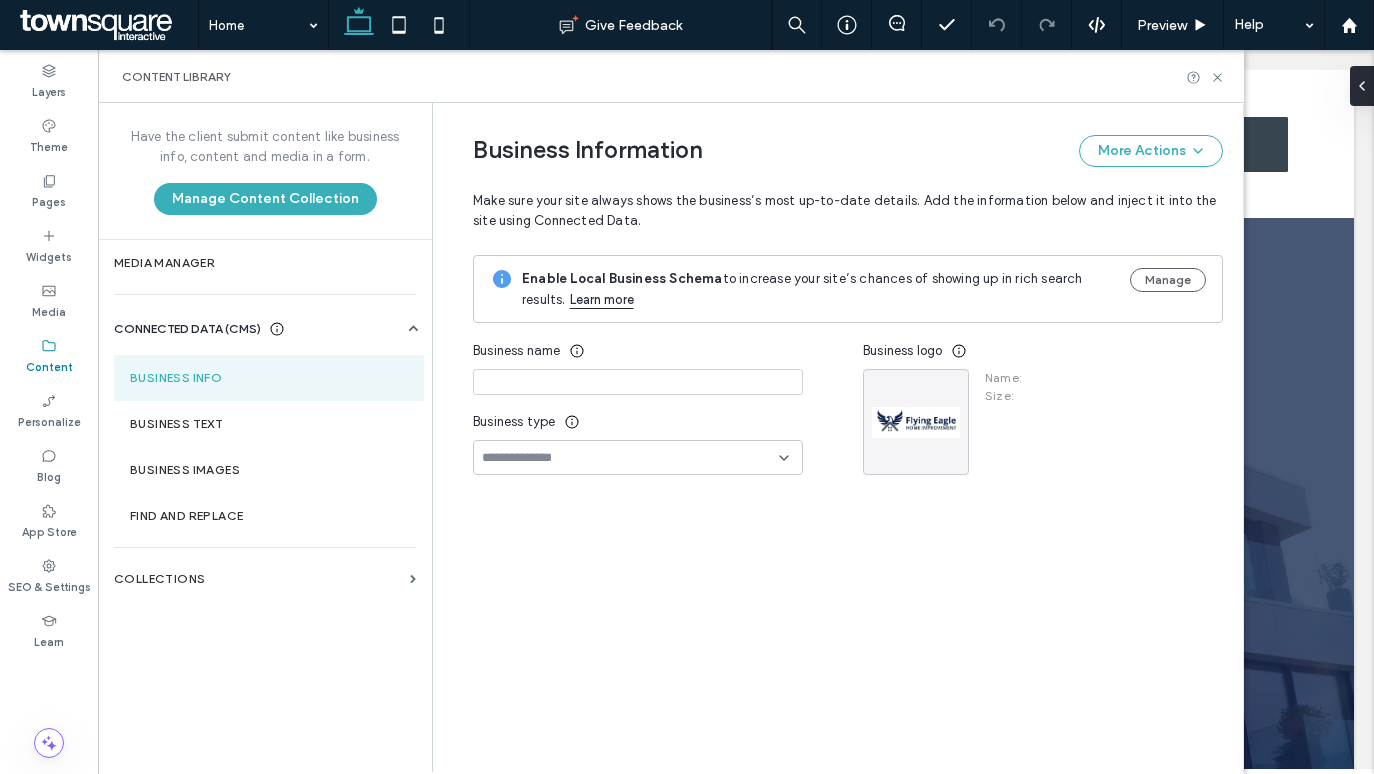 type on "**********" 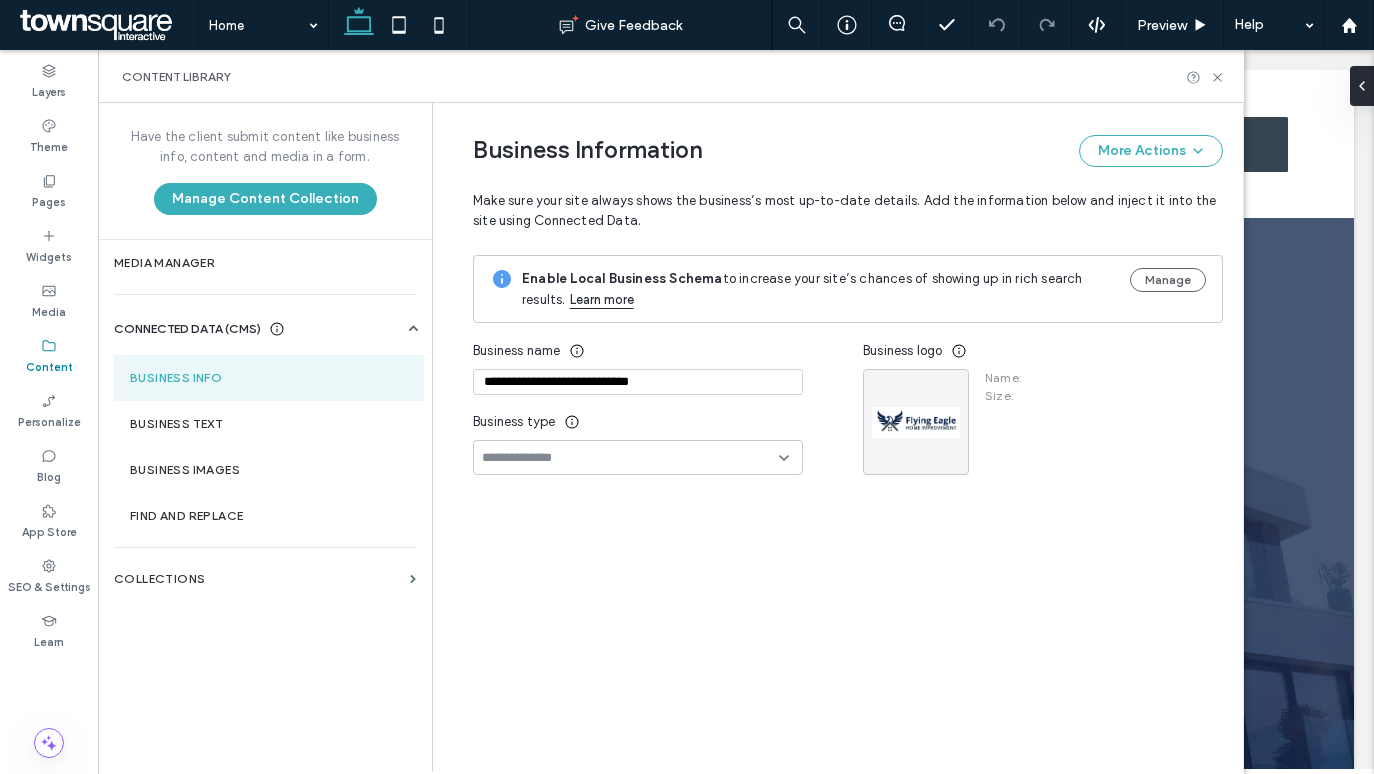 scroll, scrollTop: 158, scrollLeft: 0, axis: vertical 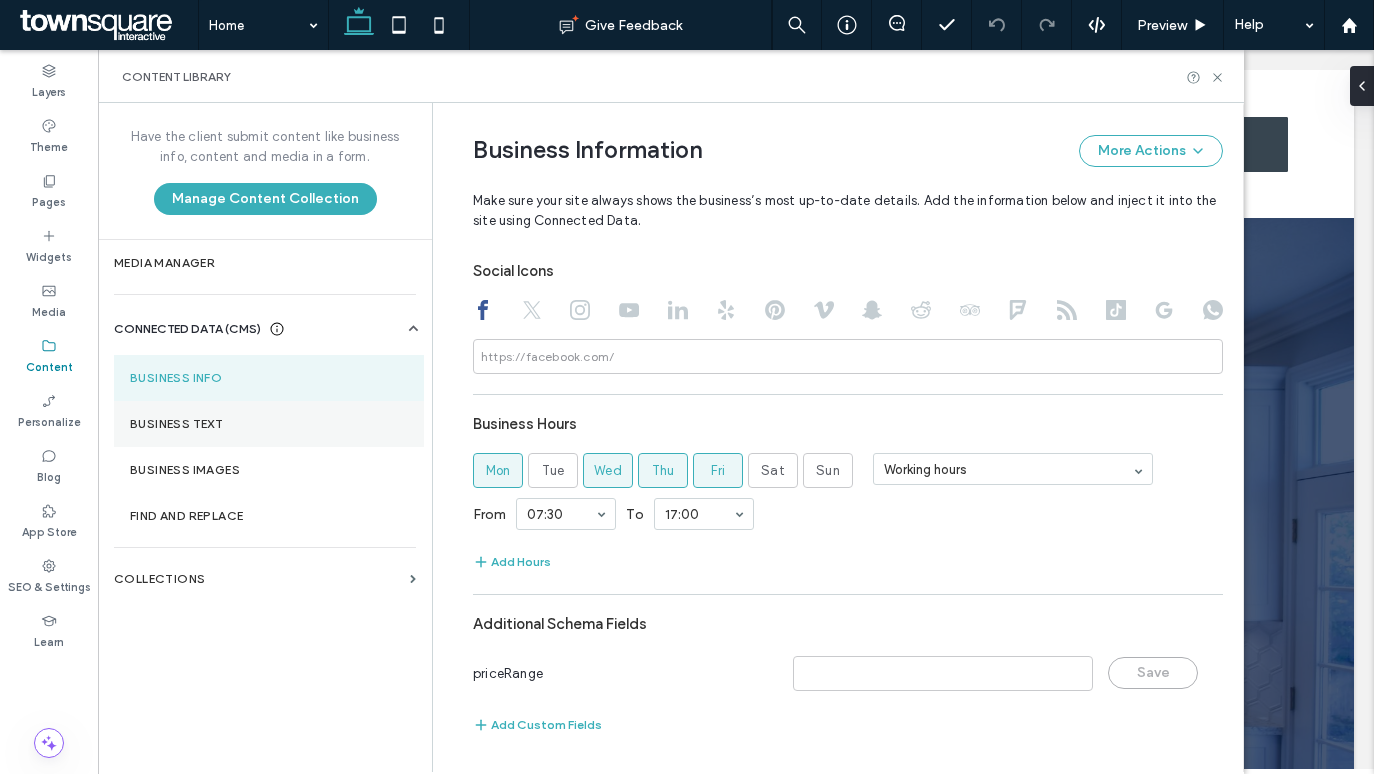 click on "Business Text" at bounding box center [269, 424] 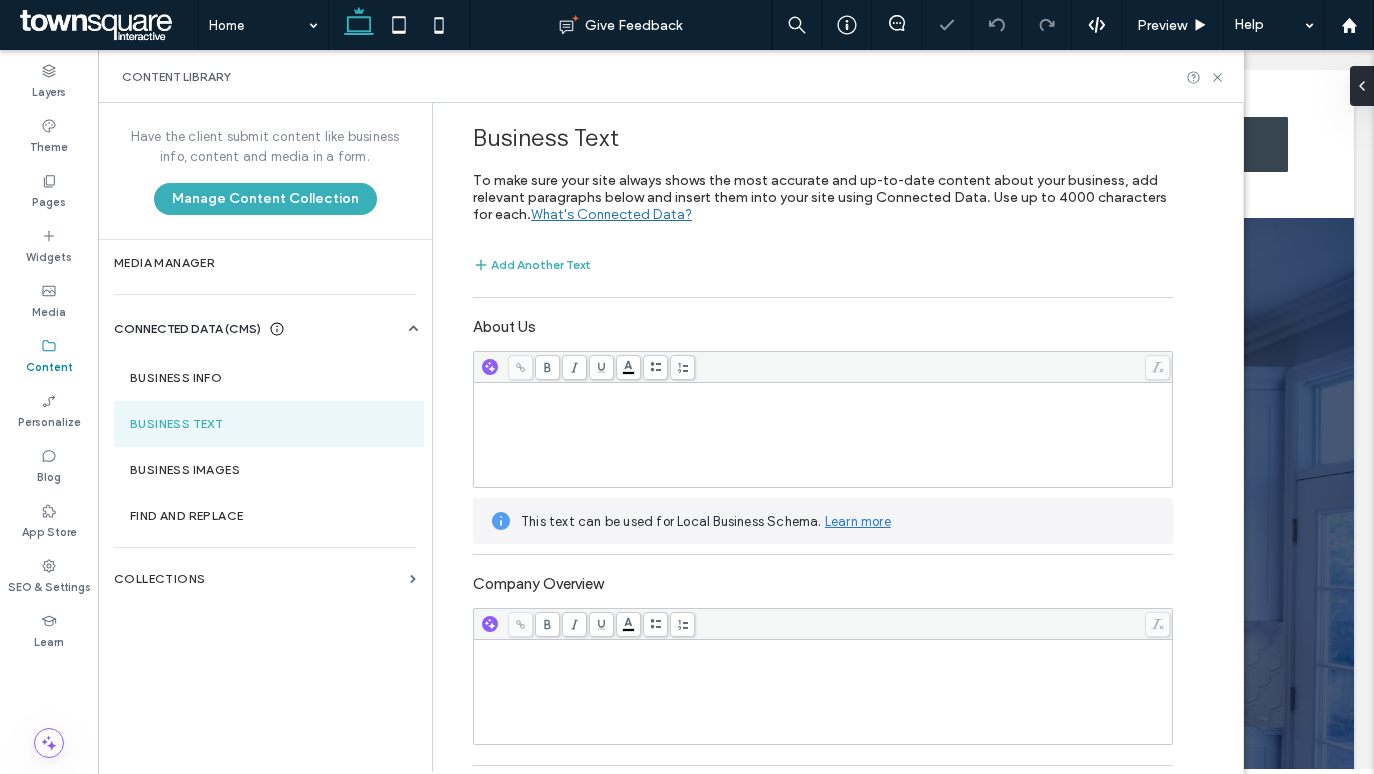 scroll, scrollTop: 738, scrollLeft: 0, axis: vertical 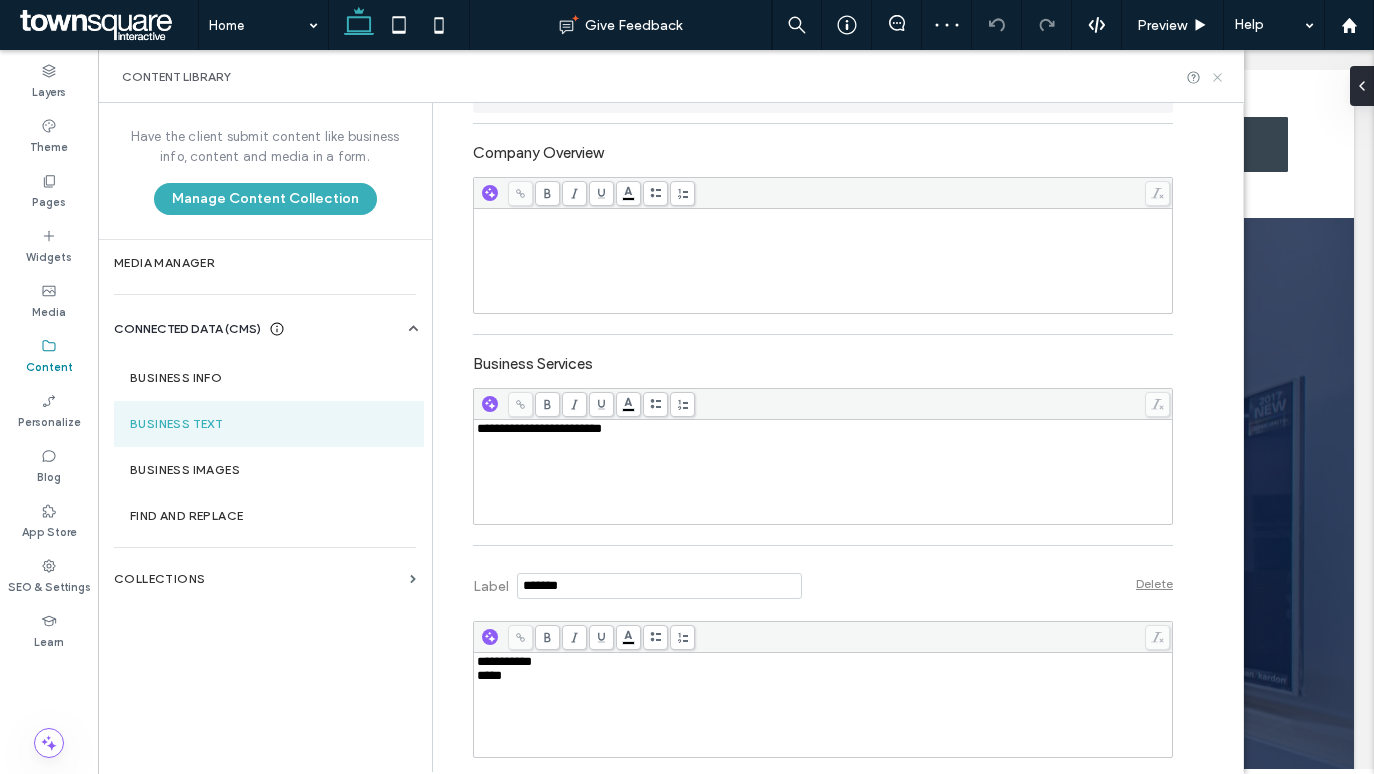 click 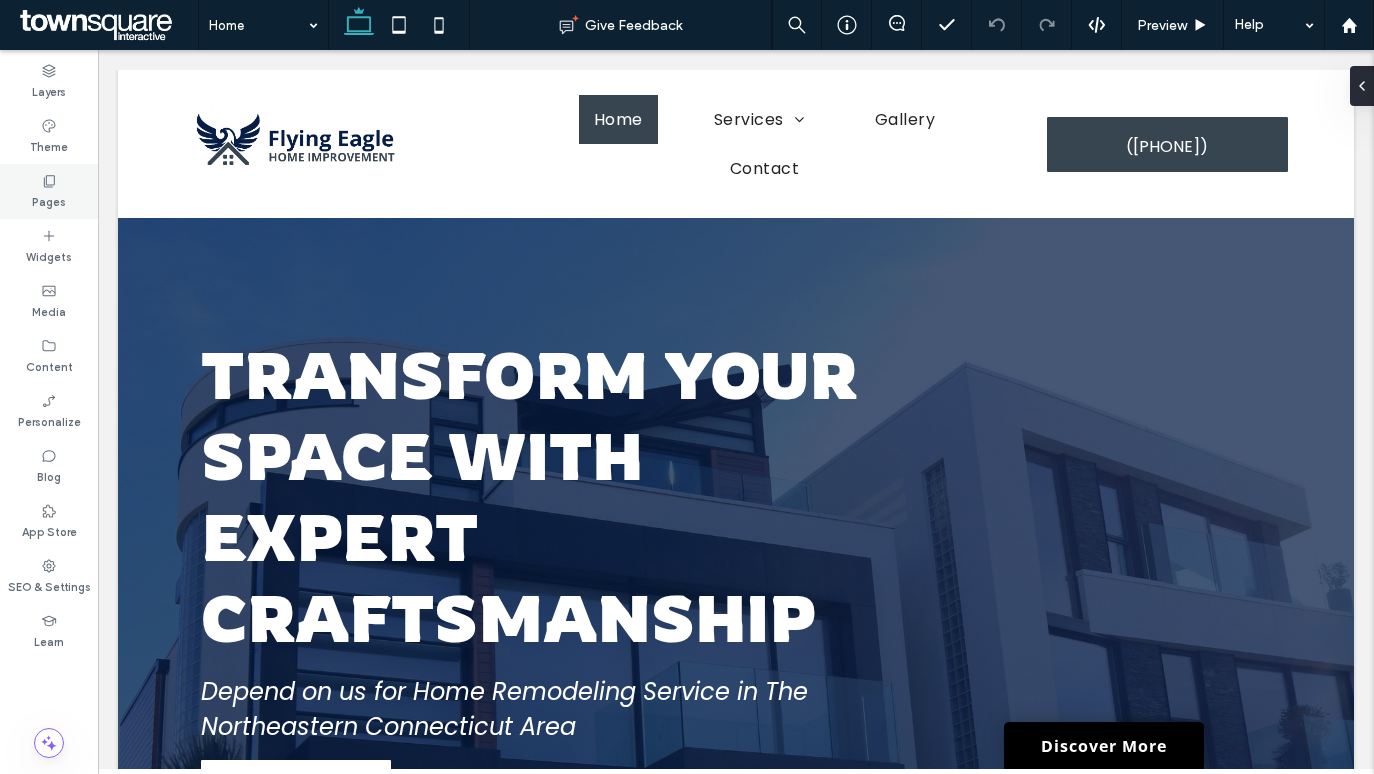 click on "Pages" at bounding box center [49, 191] 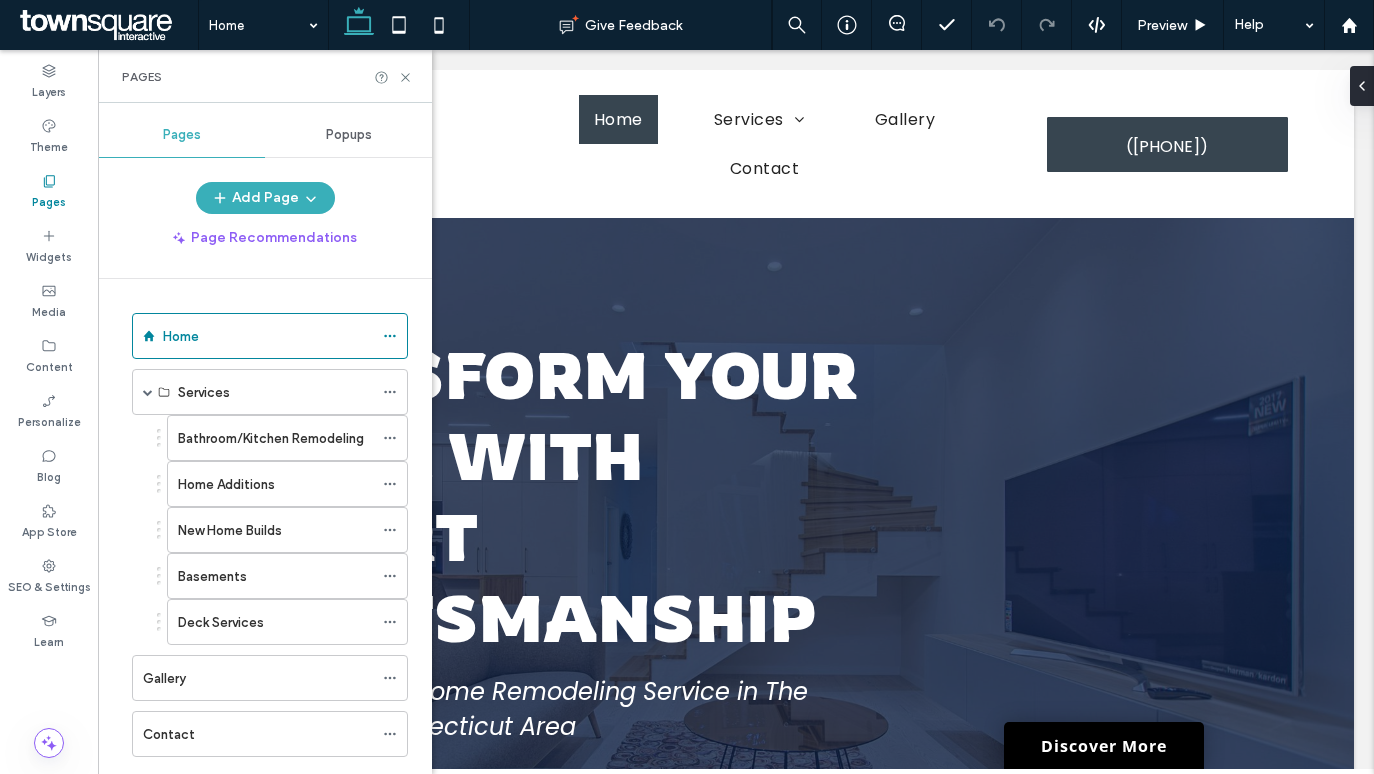 click on "Pages" at bounding box center [49, 200] 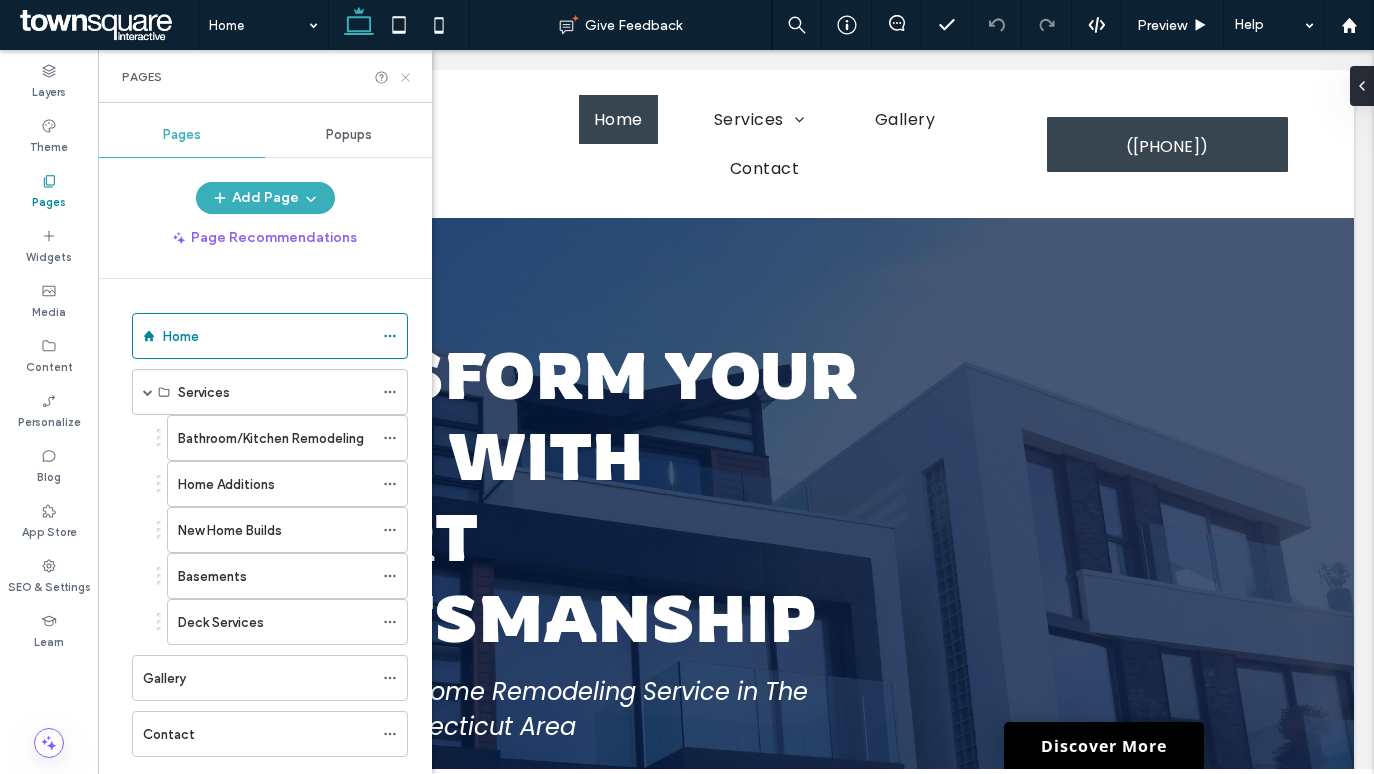 click 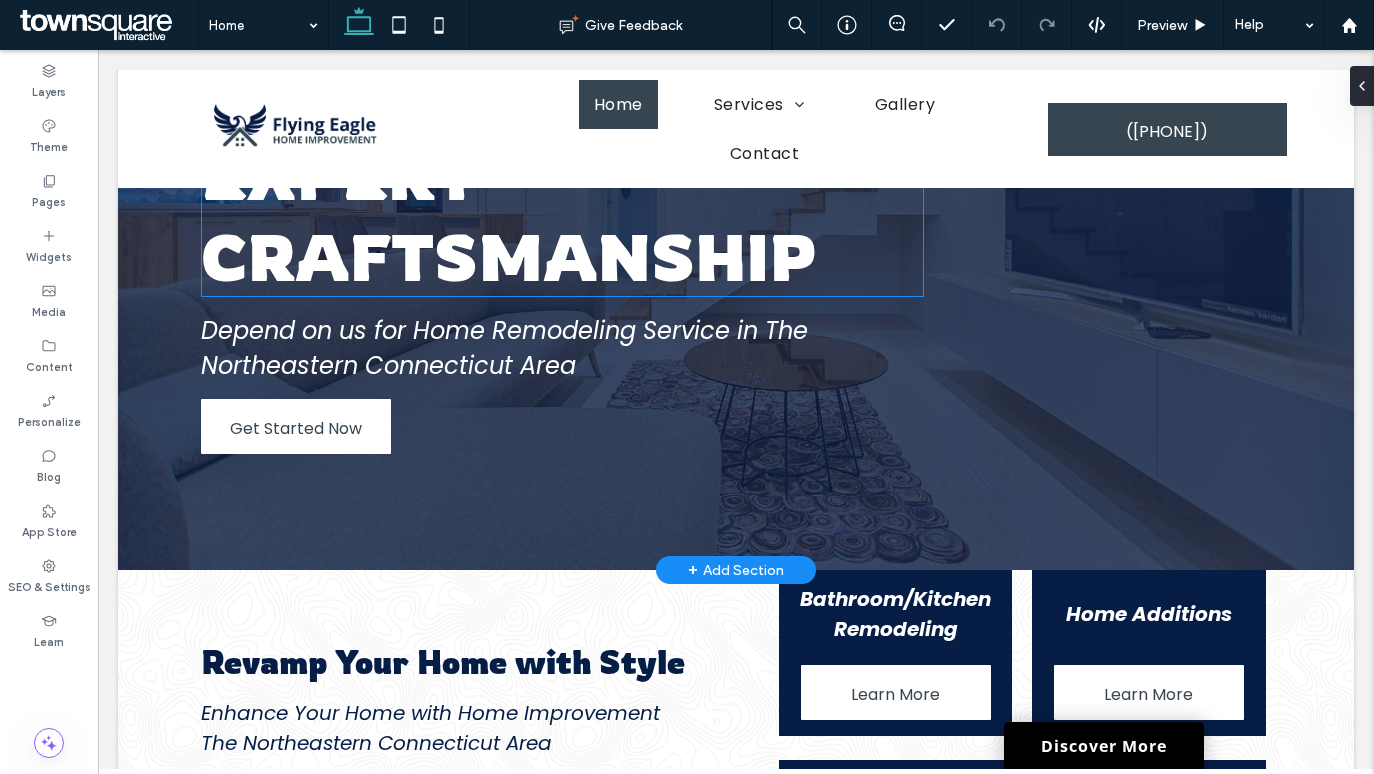 scroll, scrollTop: 362, scrollLeft: 0, axis: vertical 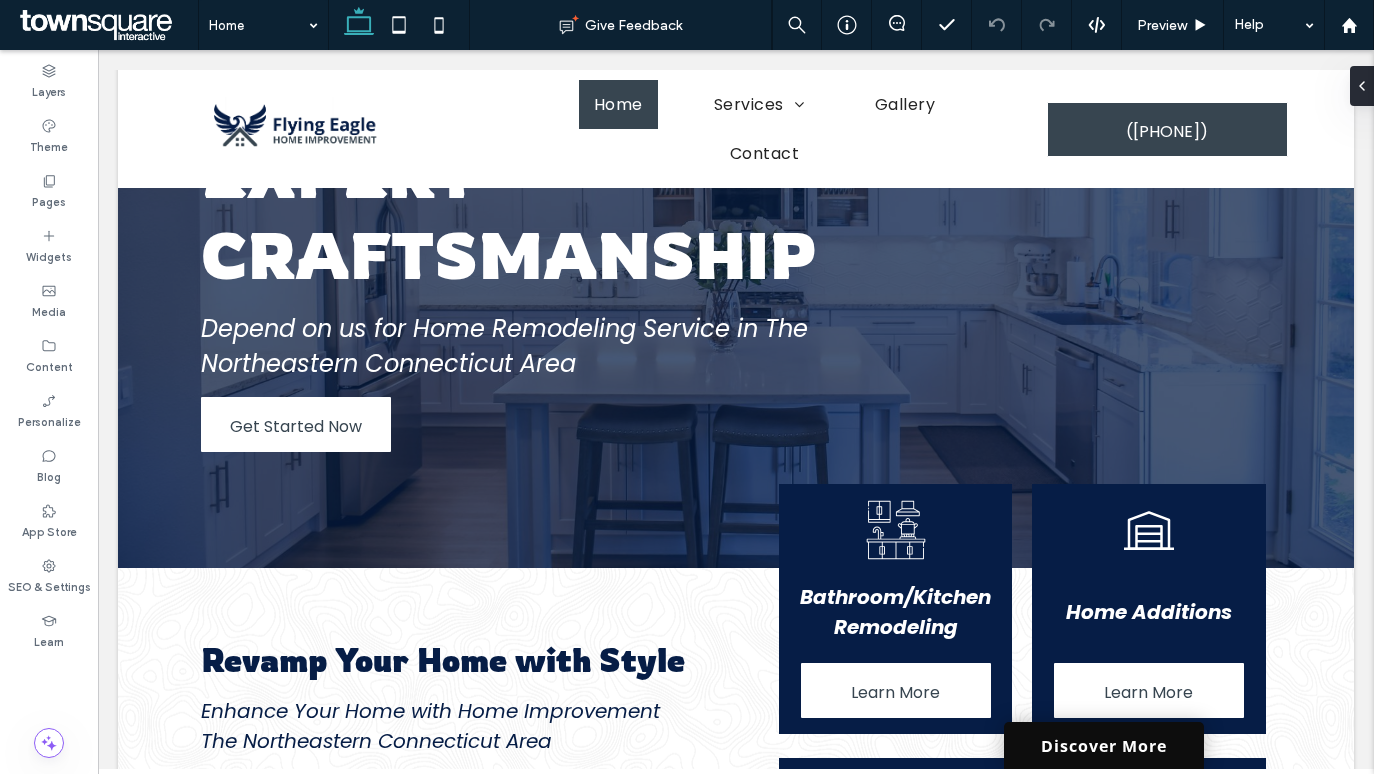 click on "Discover More" at bounding box center (1104, 745) 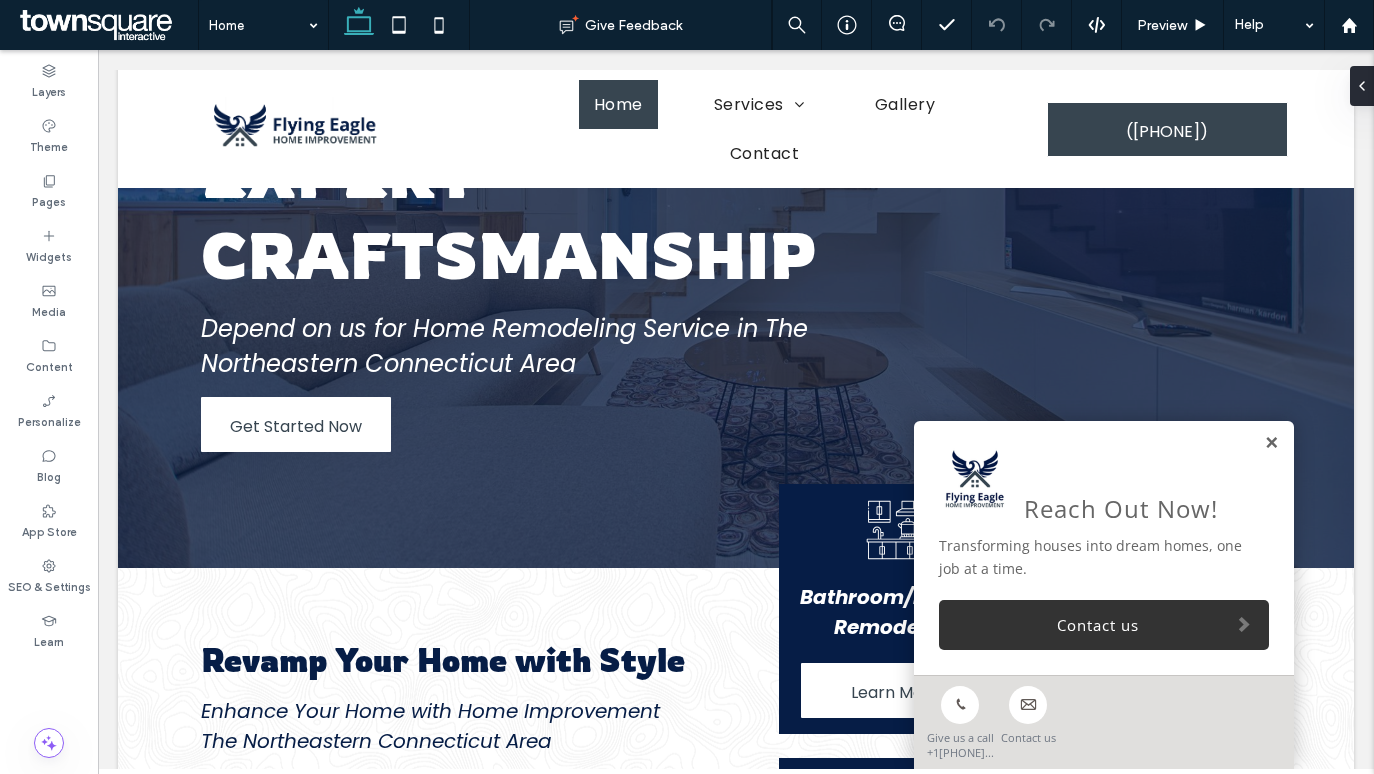 click at bounding box center (1271, 443) 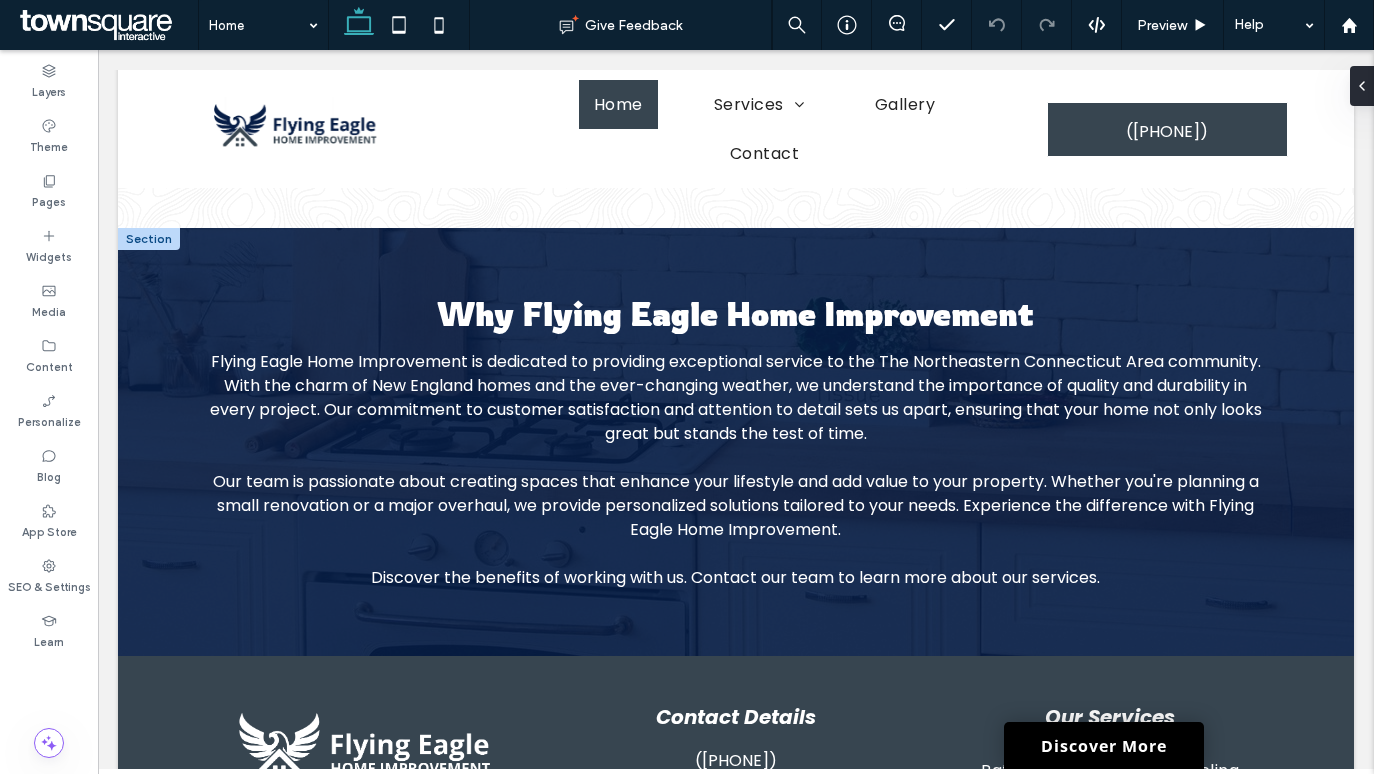 scroll, scrollTop: 2398, scrollLeft: 0, axis: vertical 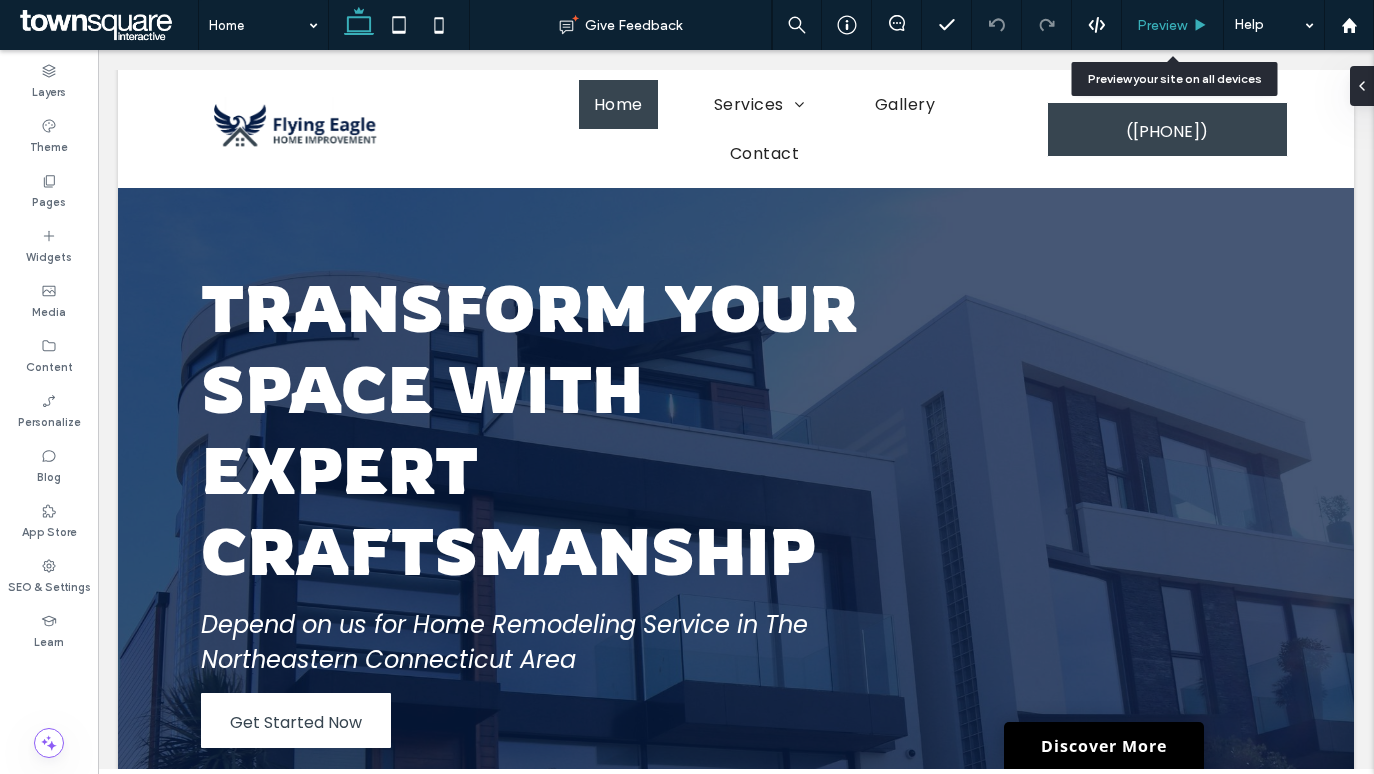 click on "Preview" at bounding box center [1172, 25] 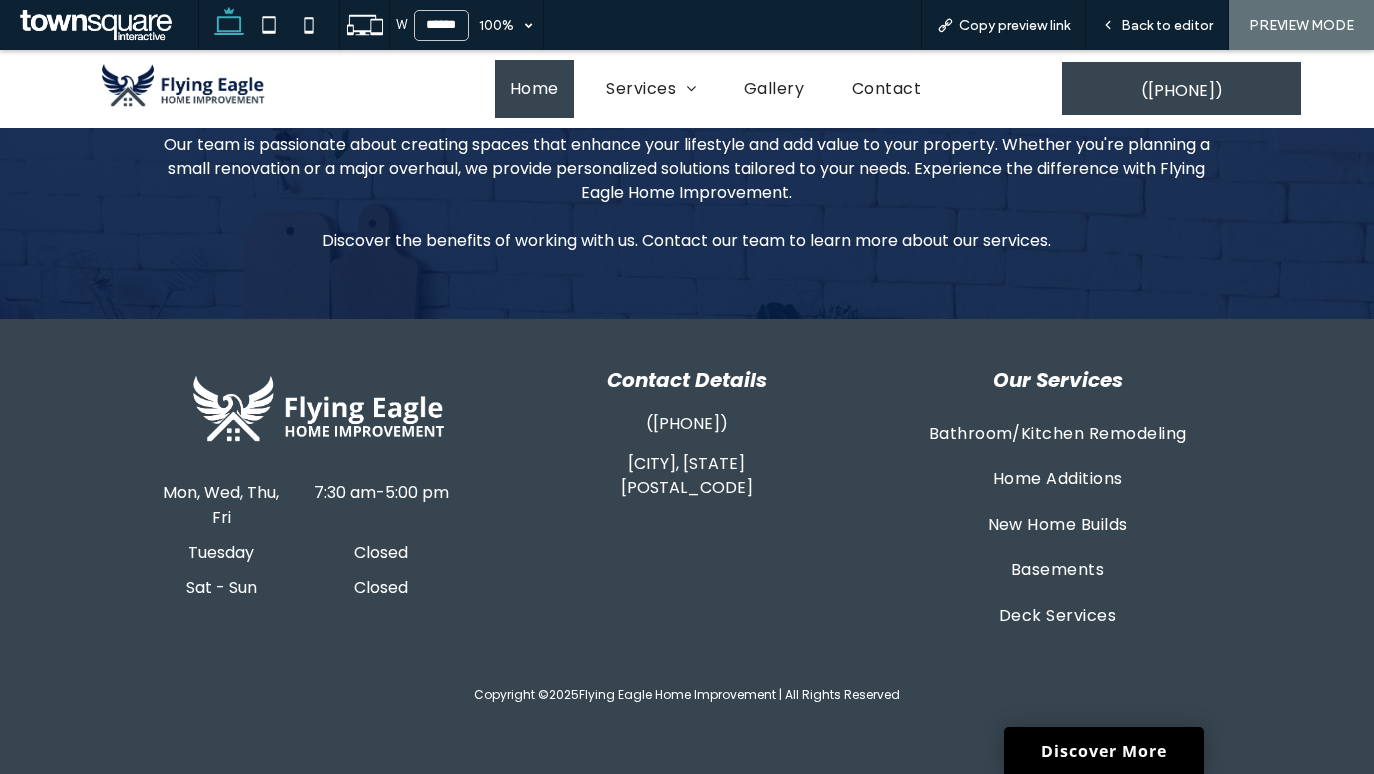 scroll, scrollTop: 2562, scrollLeft: 0, axis: vertical 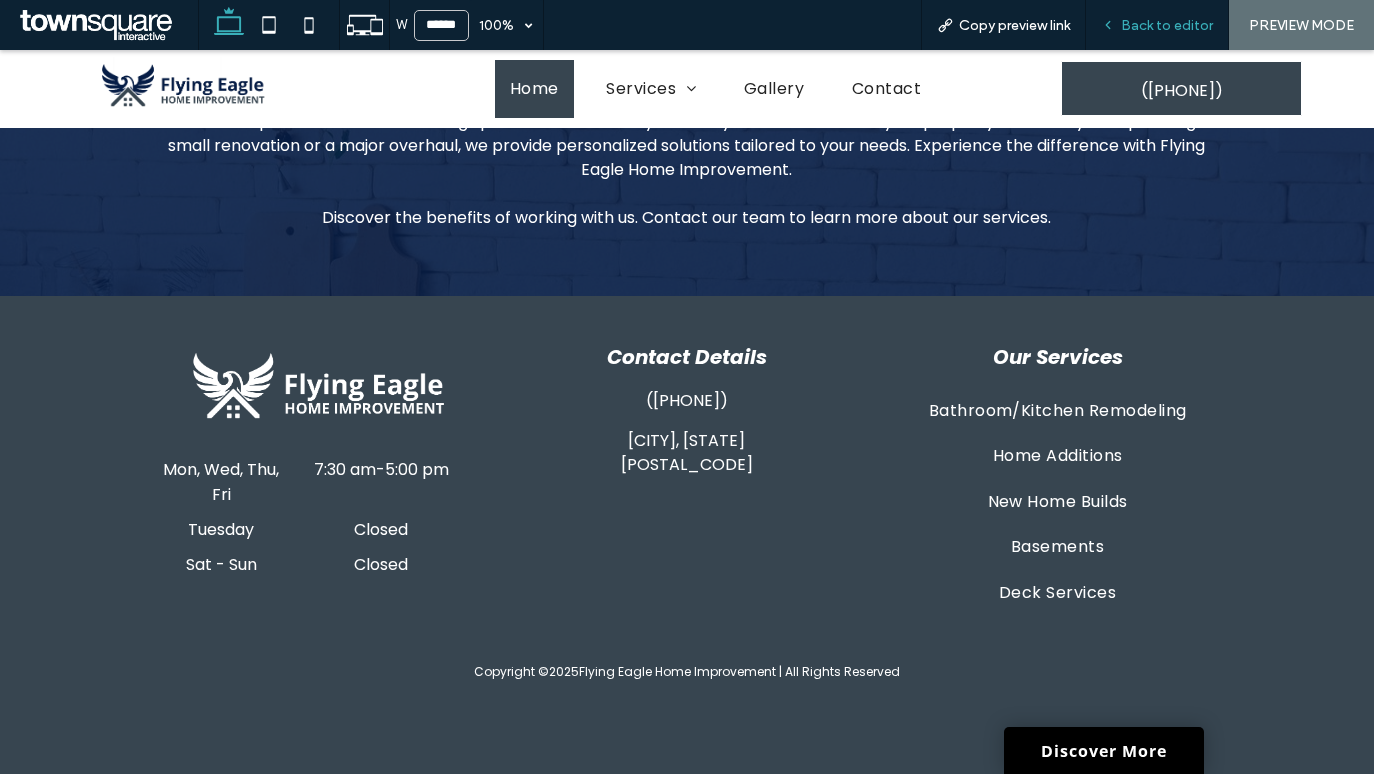 click on "Back to editor" at bounding box center [1167, 25] 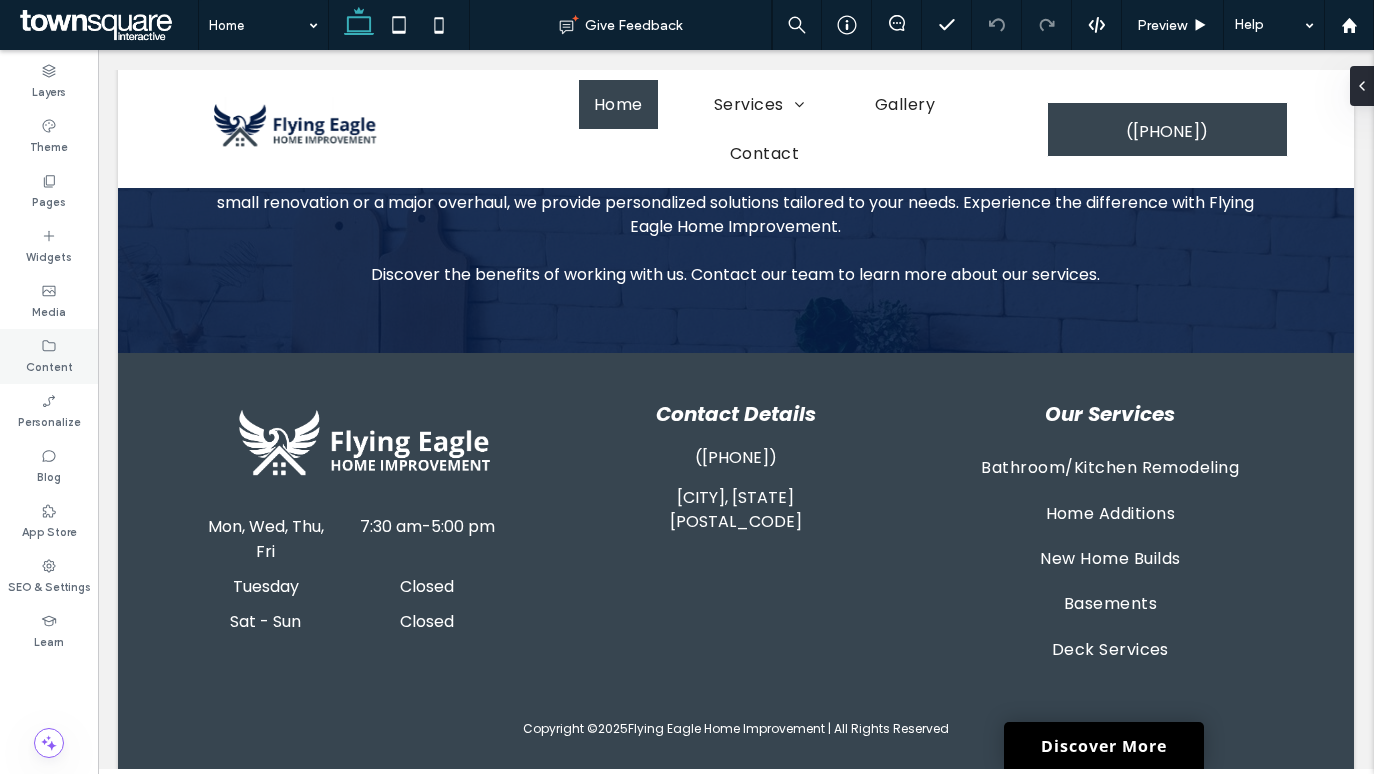 click on "Content" at bounding box center (49, 365) 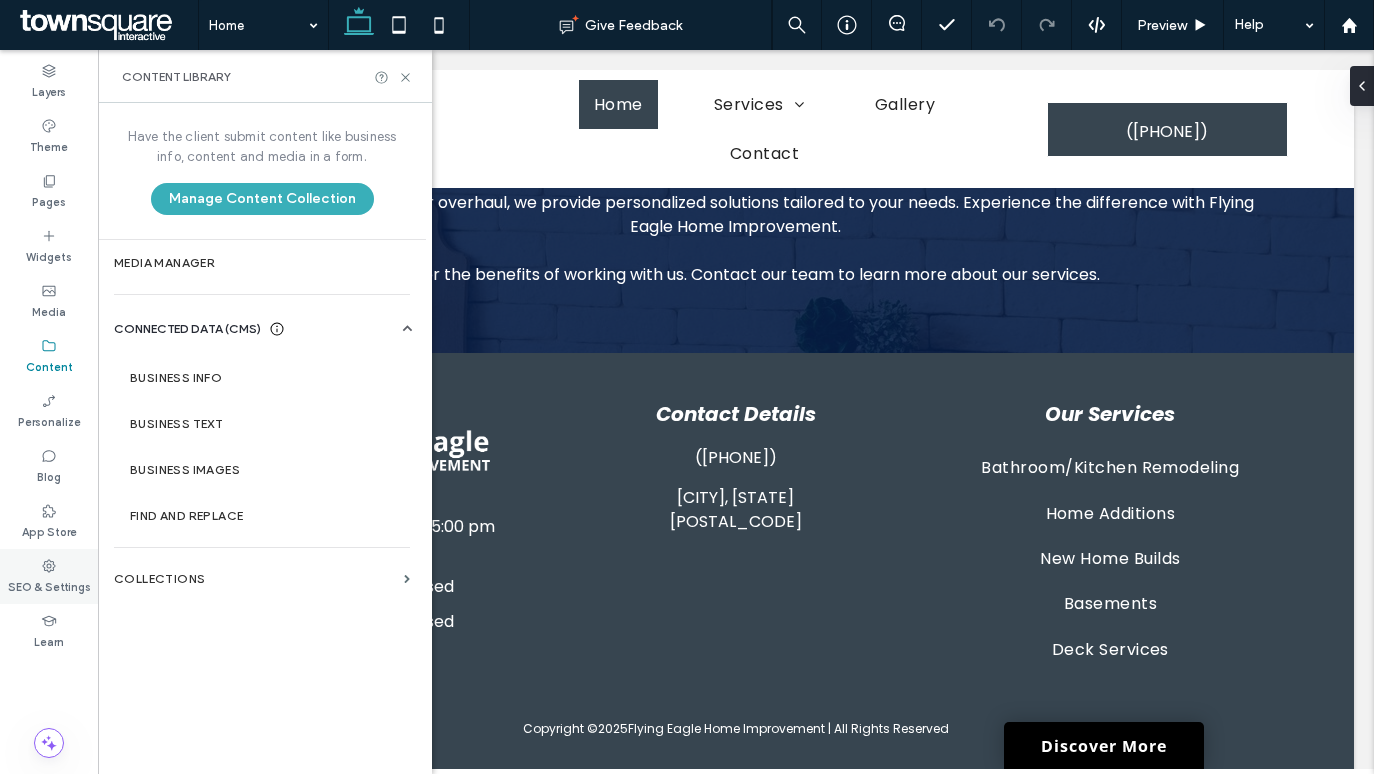 click on "SEO & Settings" at bounding box center (49, 585) 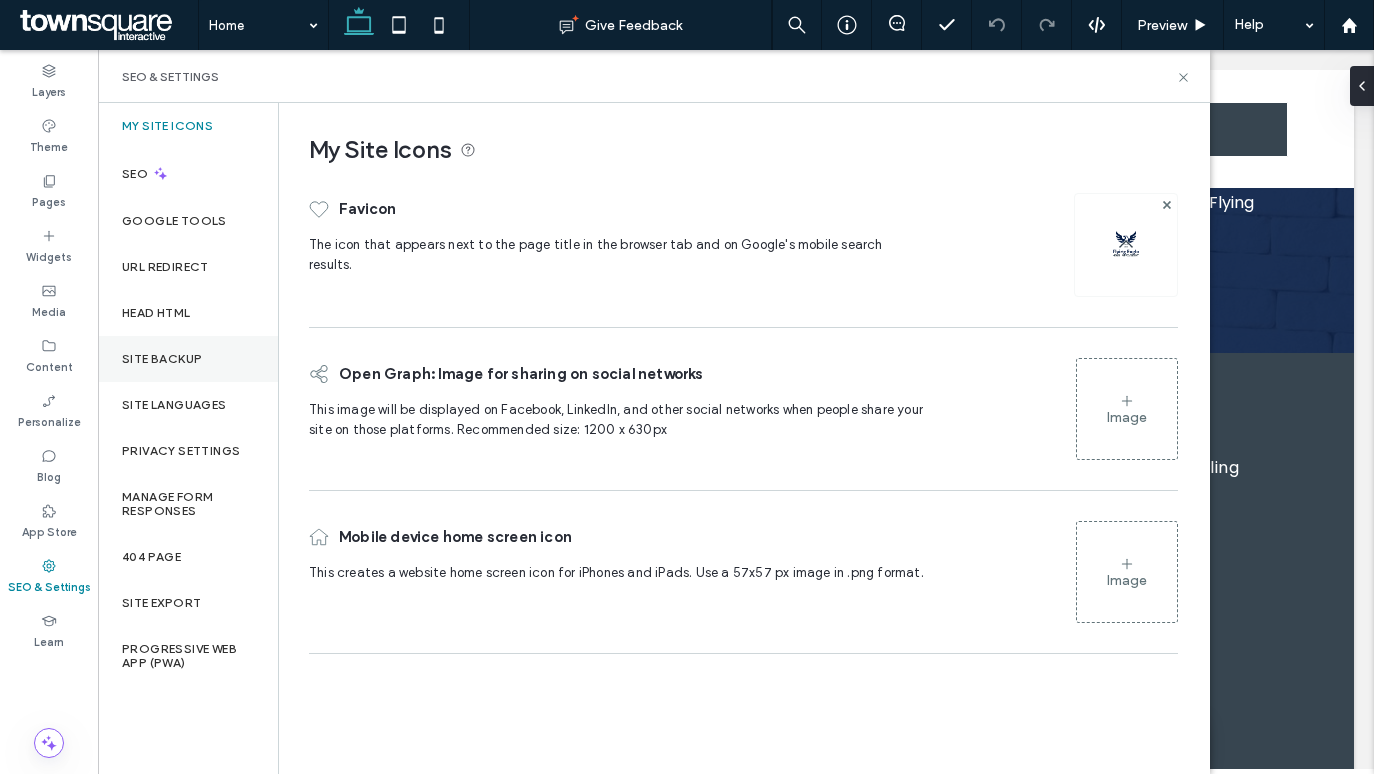 click on "Site Backup" at bounding box center (188, 359) 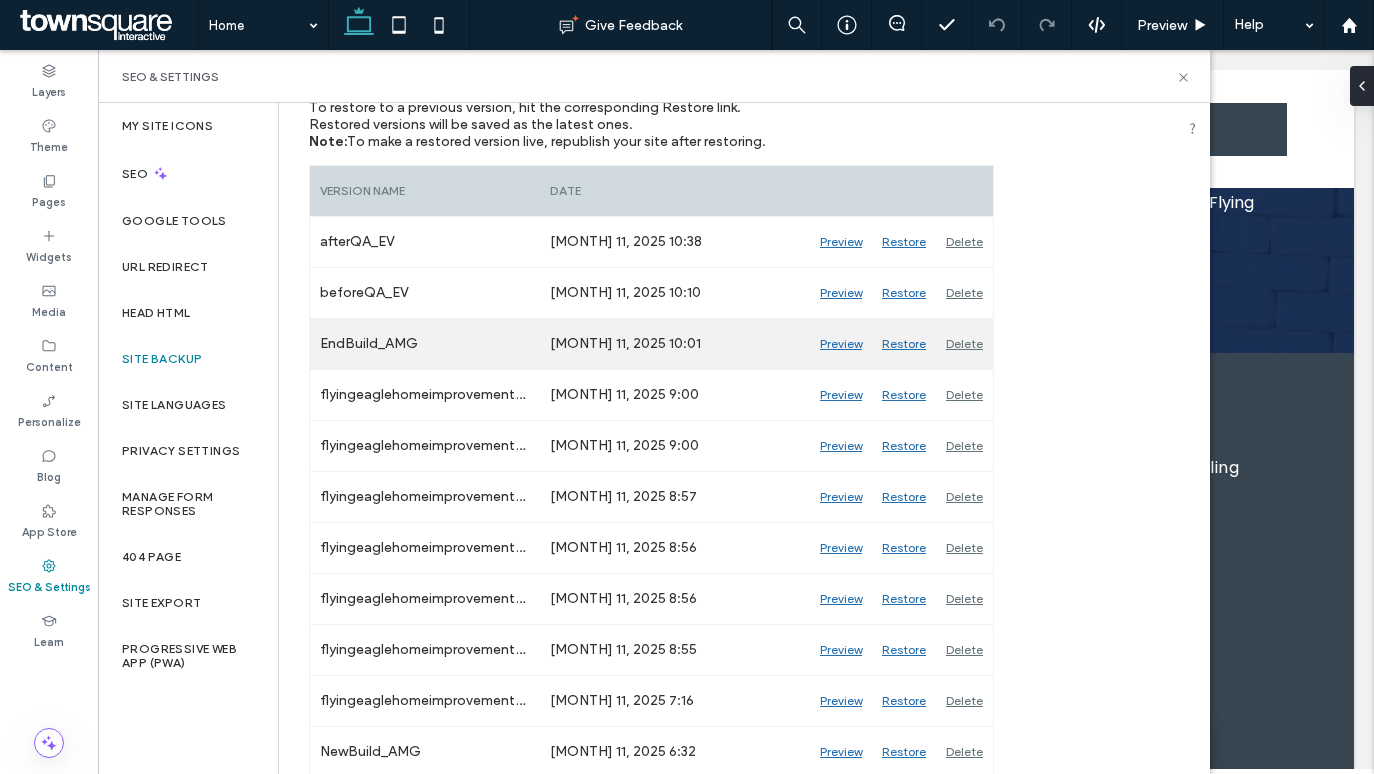 scroll, scrollTop: 285, scrollLeft: 0, axis: vertical 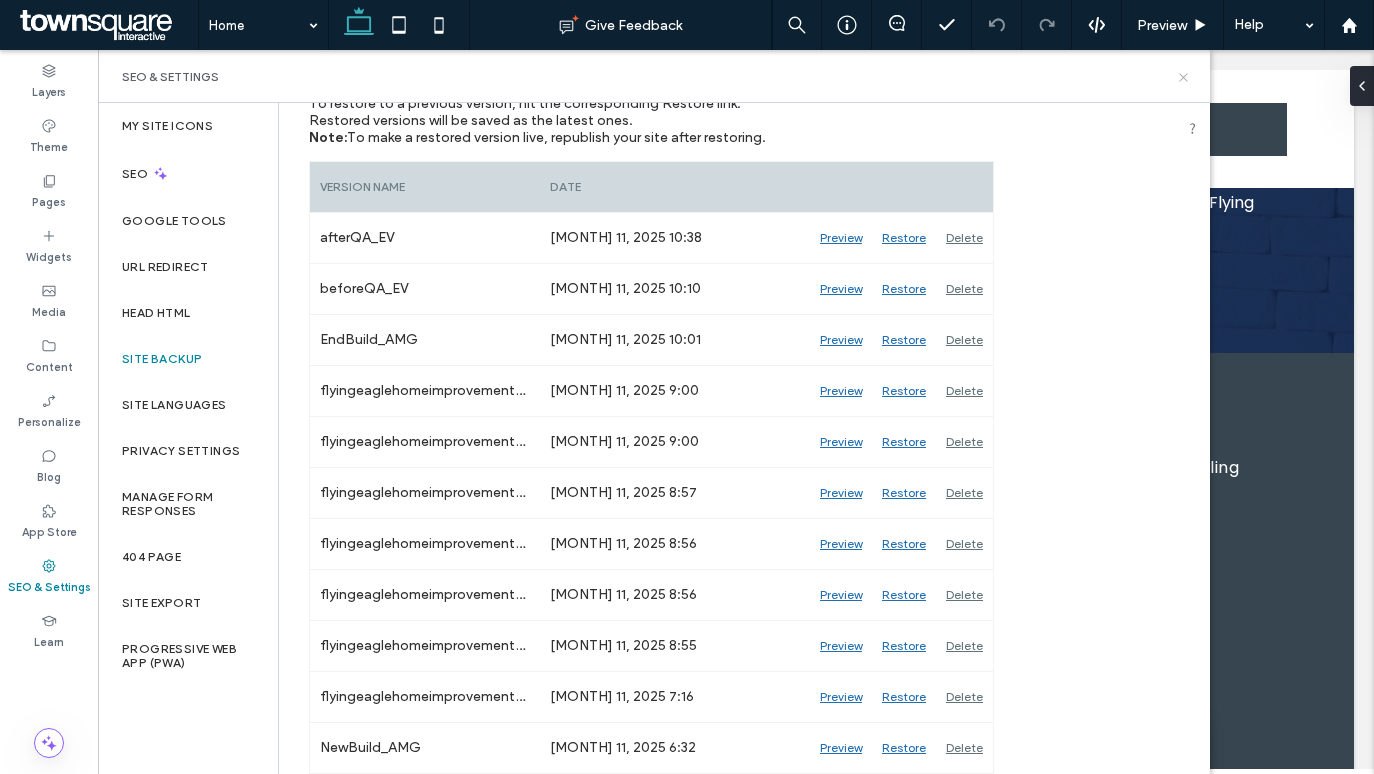 click 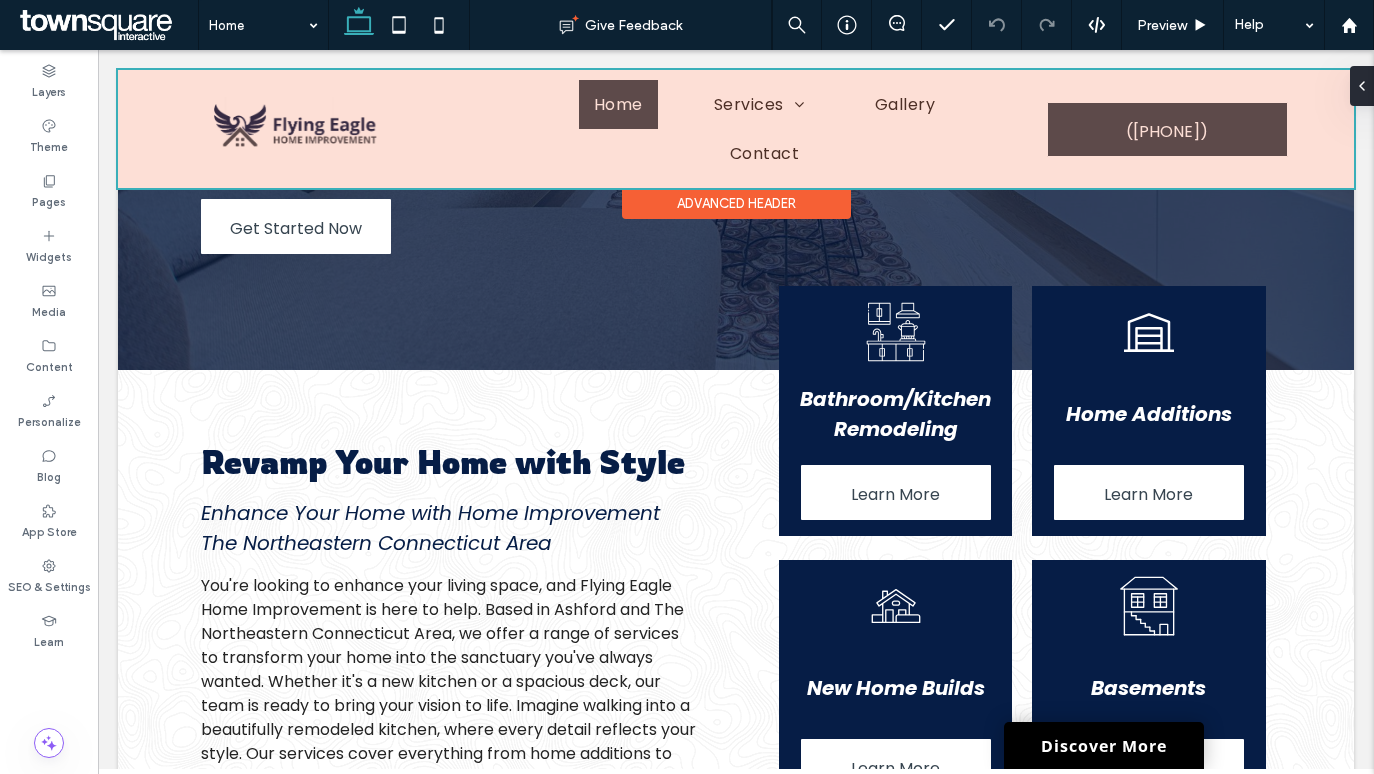 scroll, scrollTop: 503, scrollLeft: 0, axis: vertical 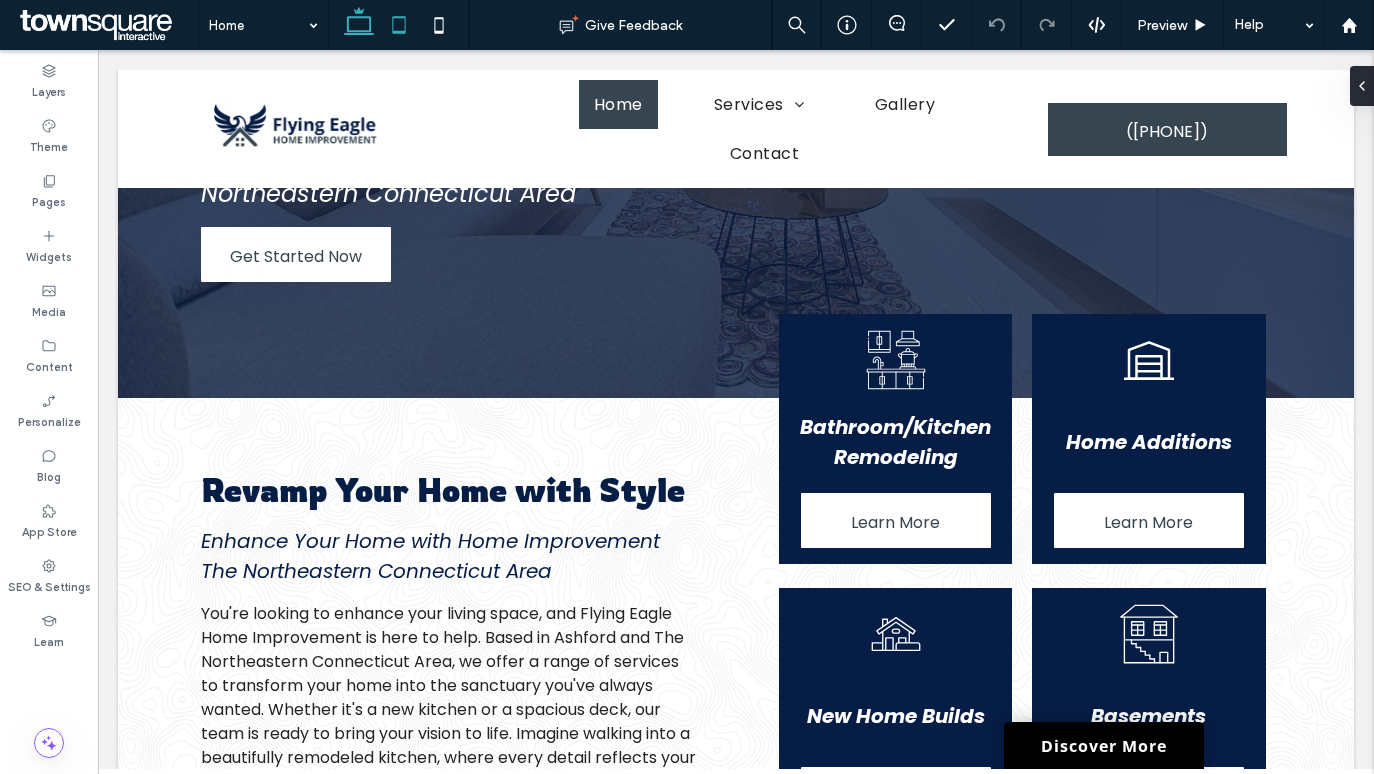 click 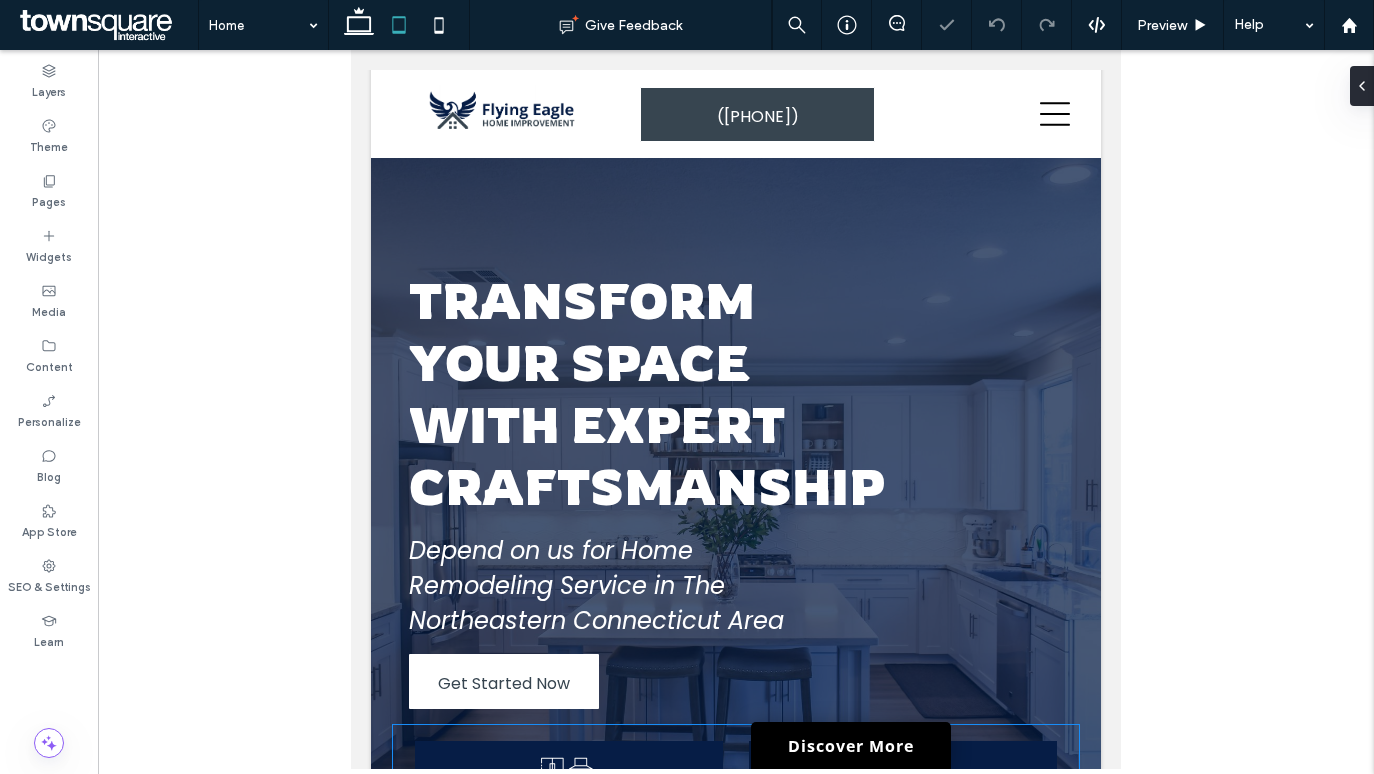 scroll, scrollTop: 0, scrollLeft: 0, axis: both 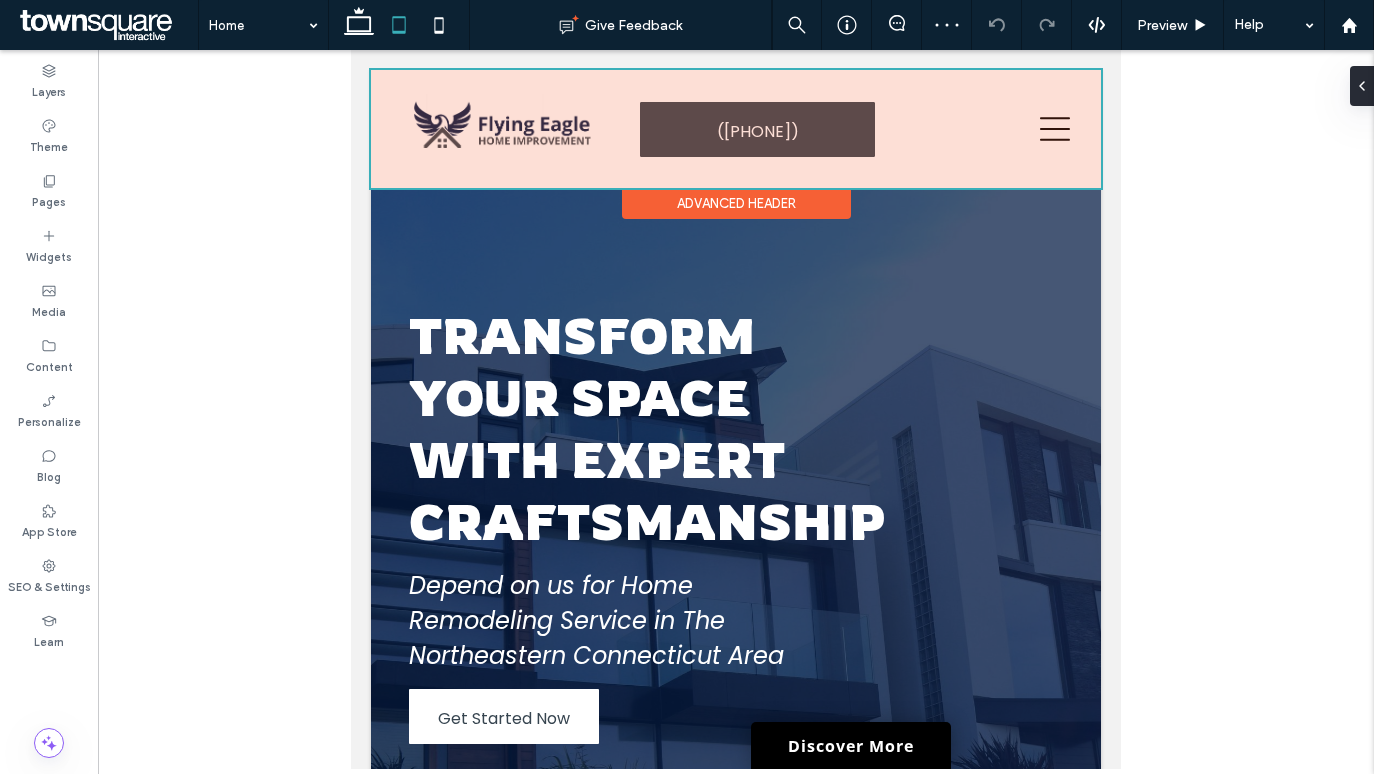 click at bounding box center (736, 129) 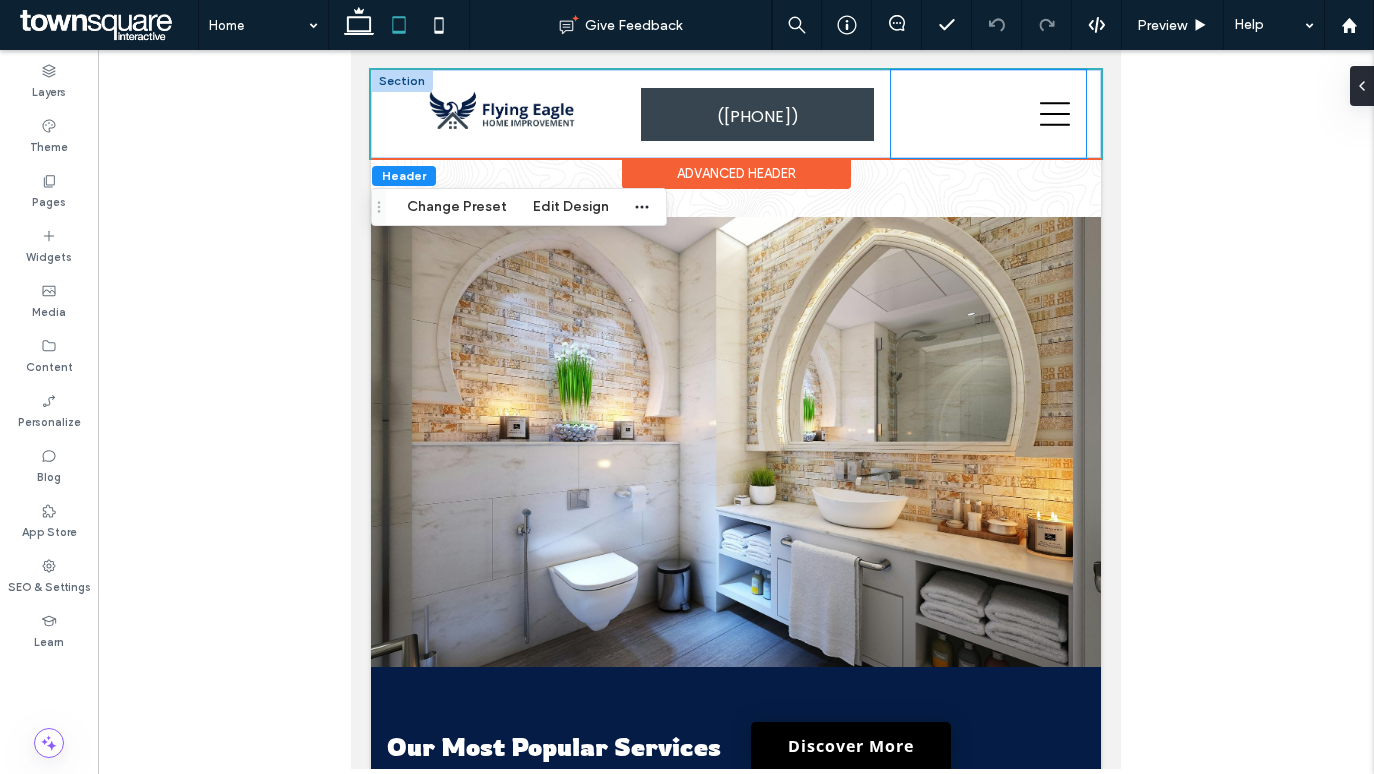 scroll, scrollTop: 1639, scrollLeft: 0, axis: vertical 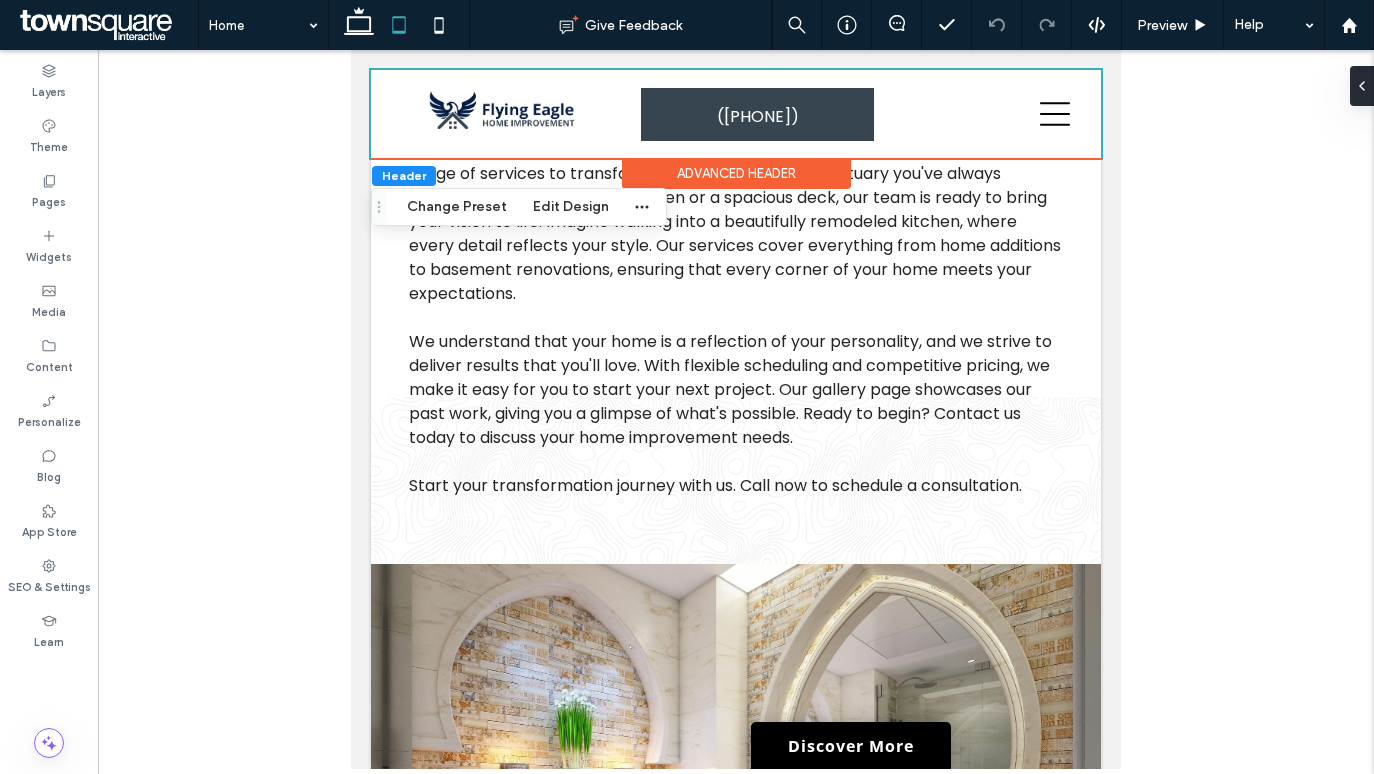 click at bounding box center [399, 25] 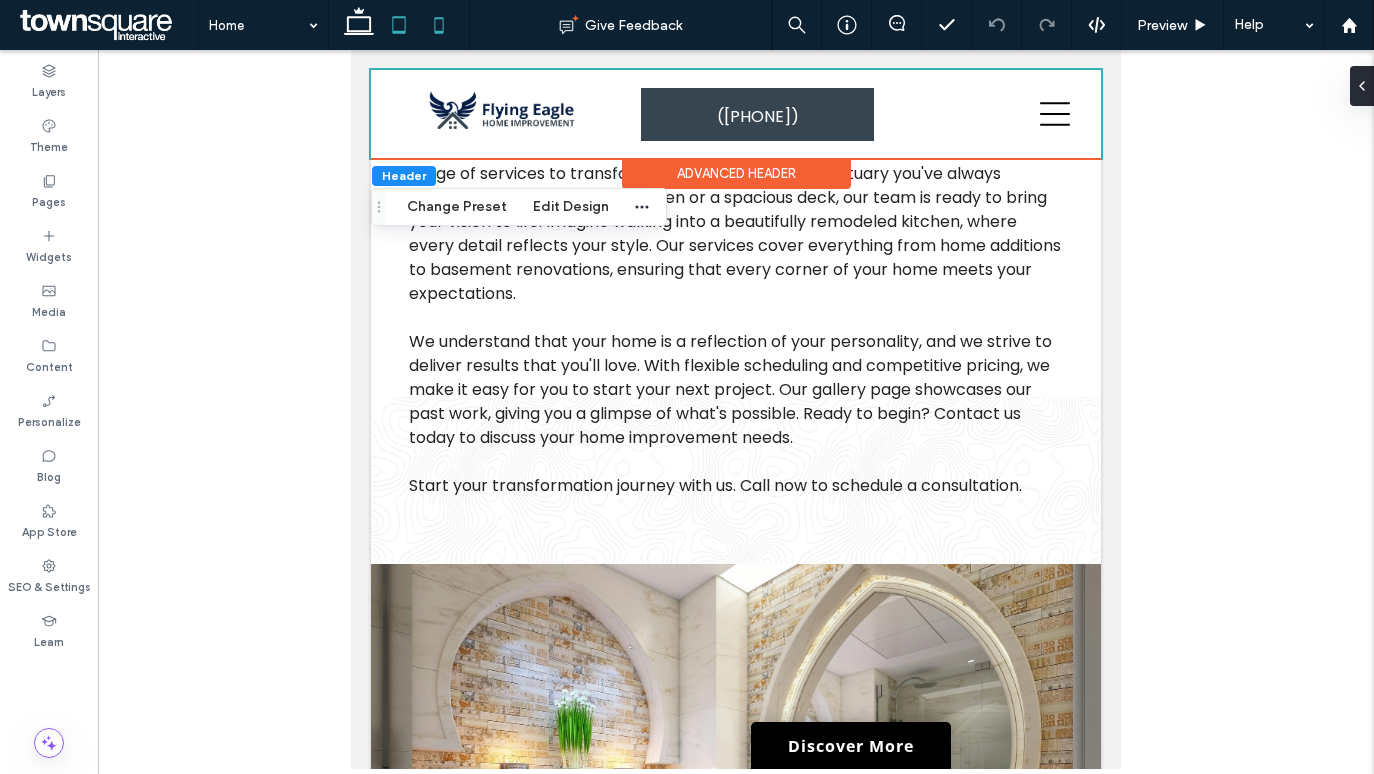click 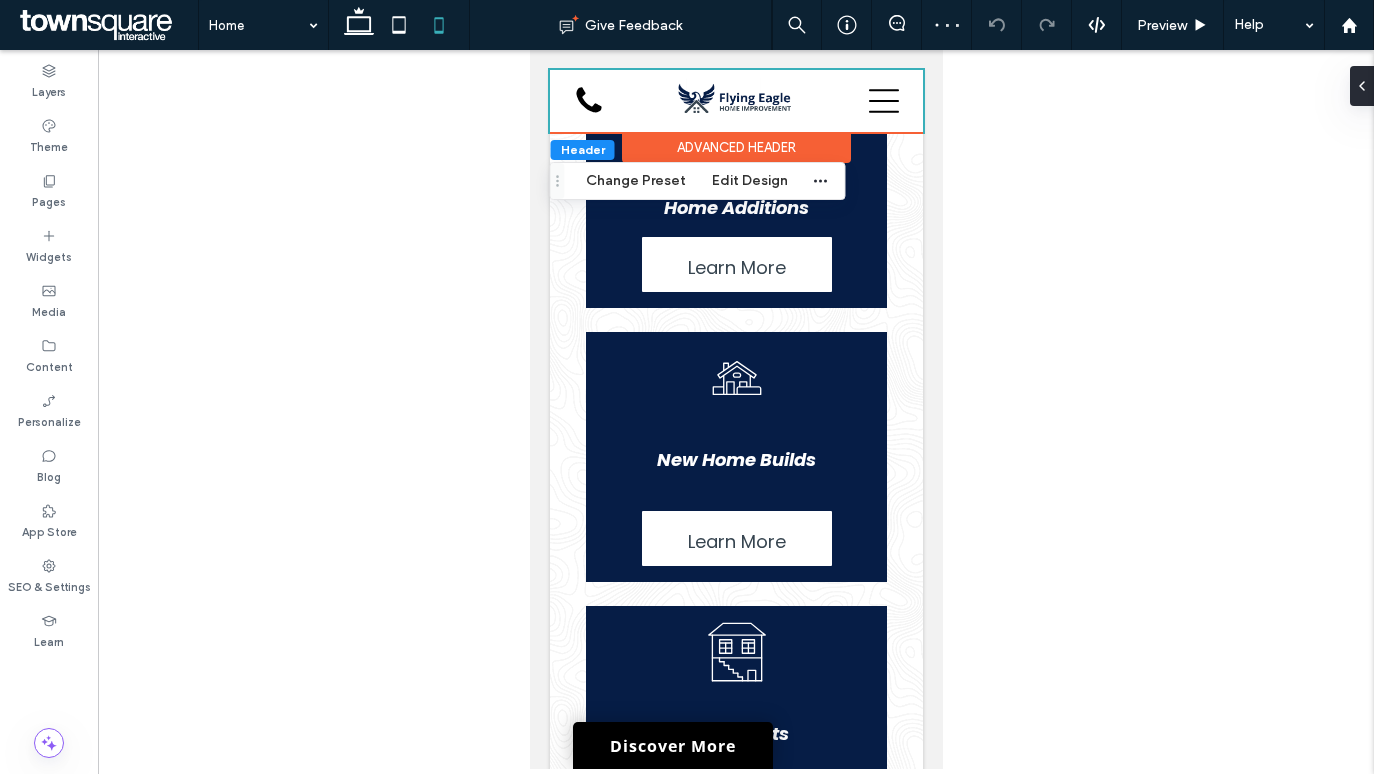 scroll, scrollTop: 297, scrollLeft: 0, axis: vertical 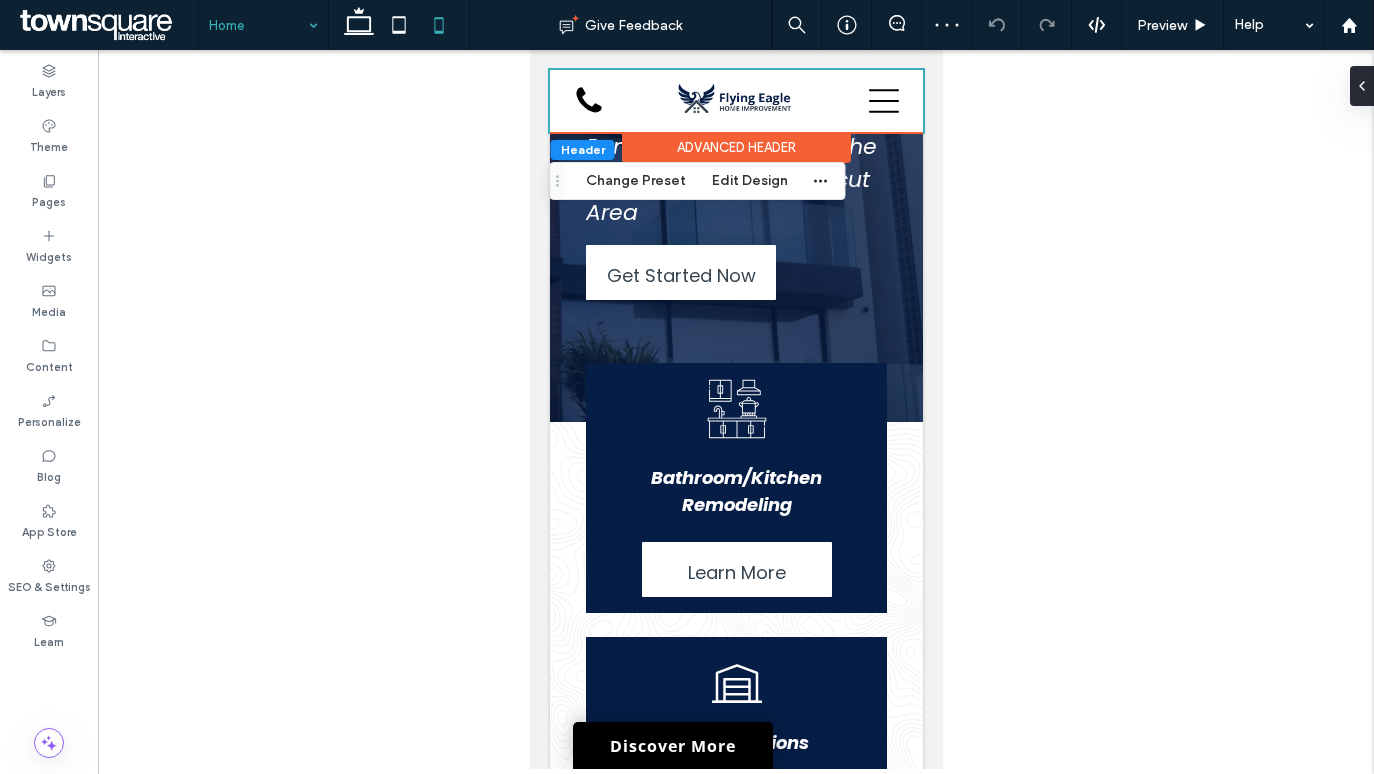 click at bounding box center (258, 25) 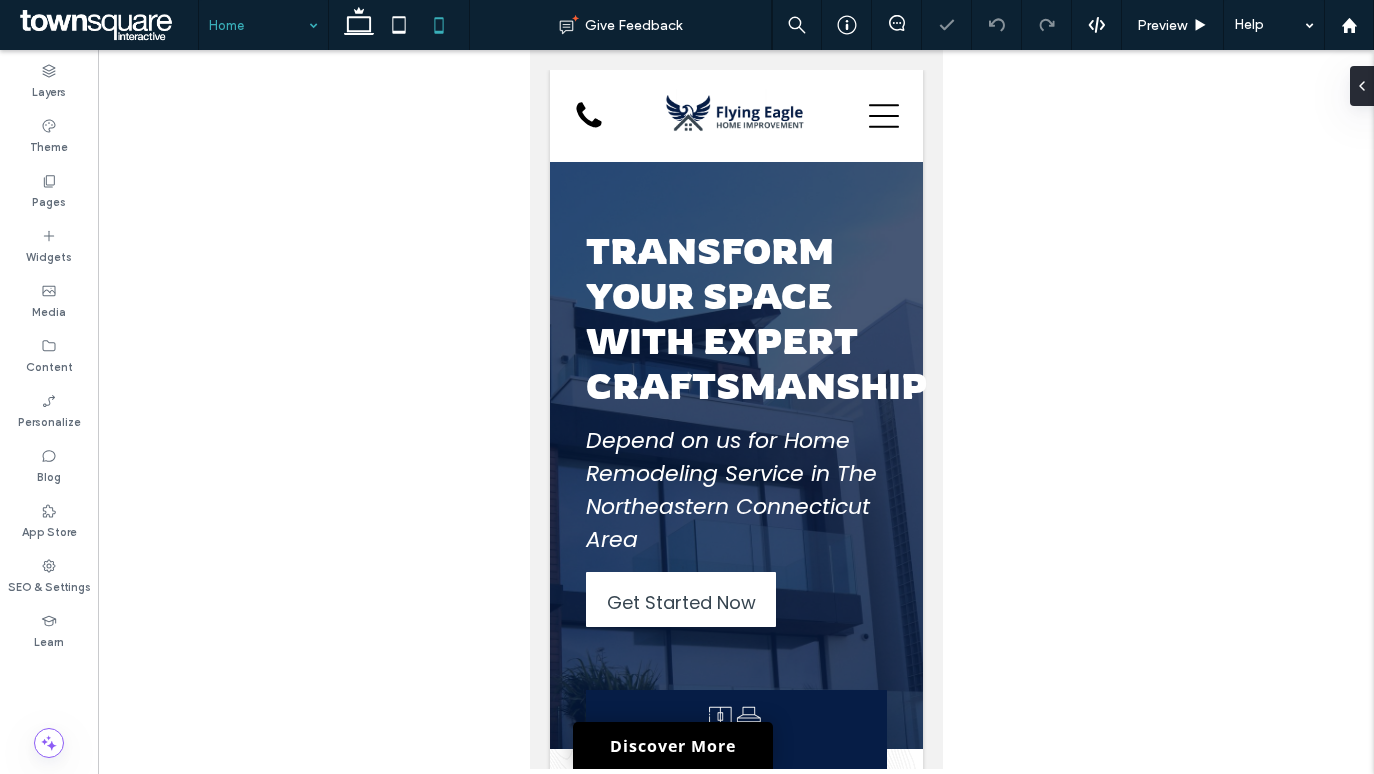 scroll, scrollTop: 0, scrollLeft: 0, axis: both 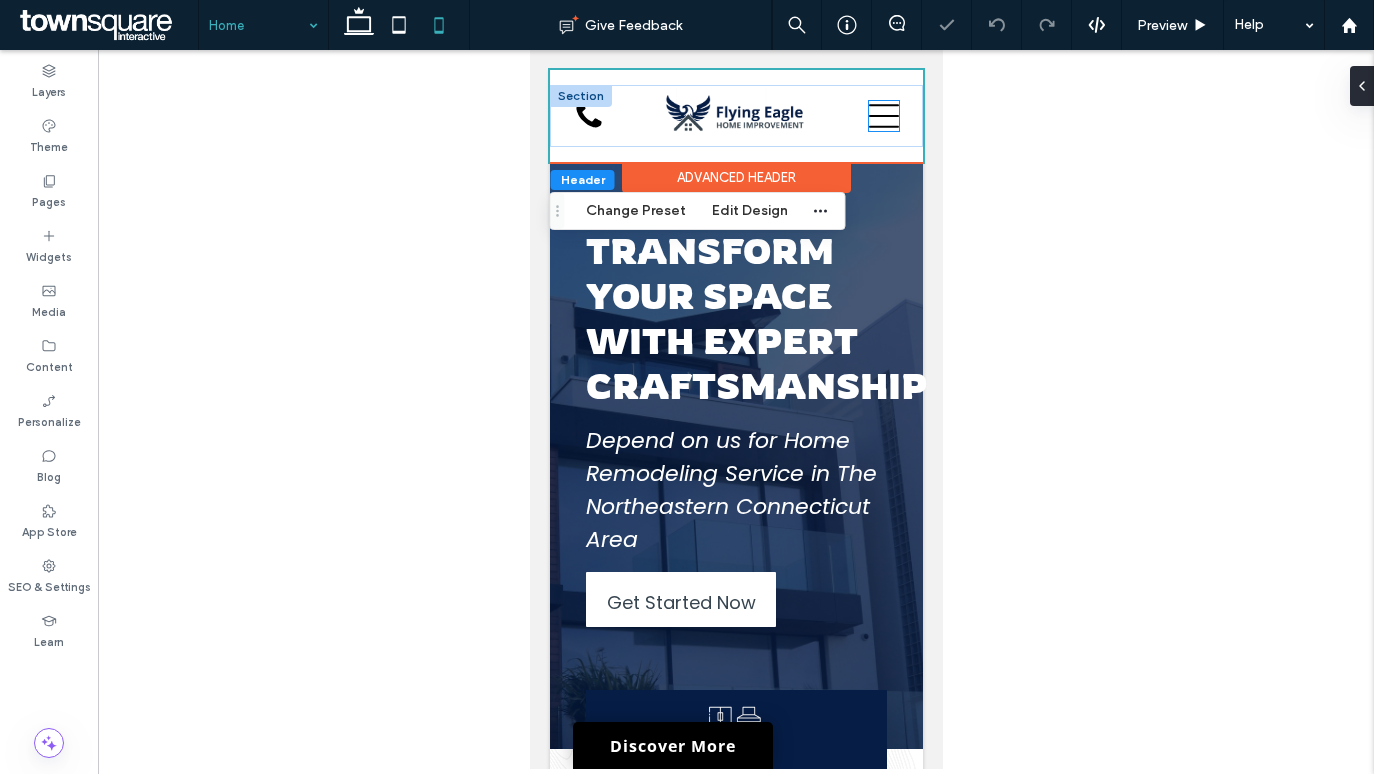 click 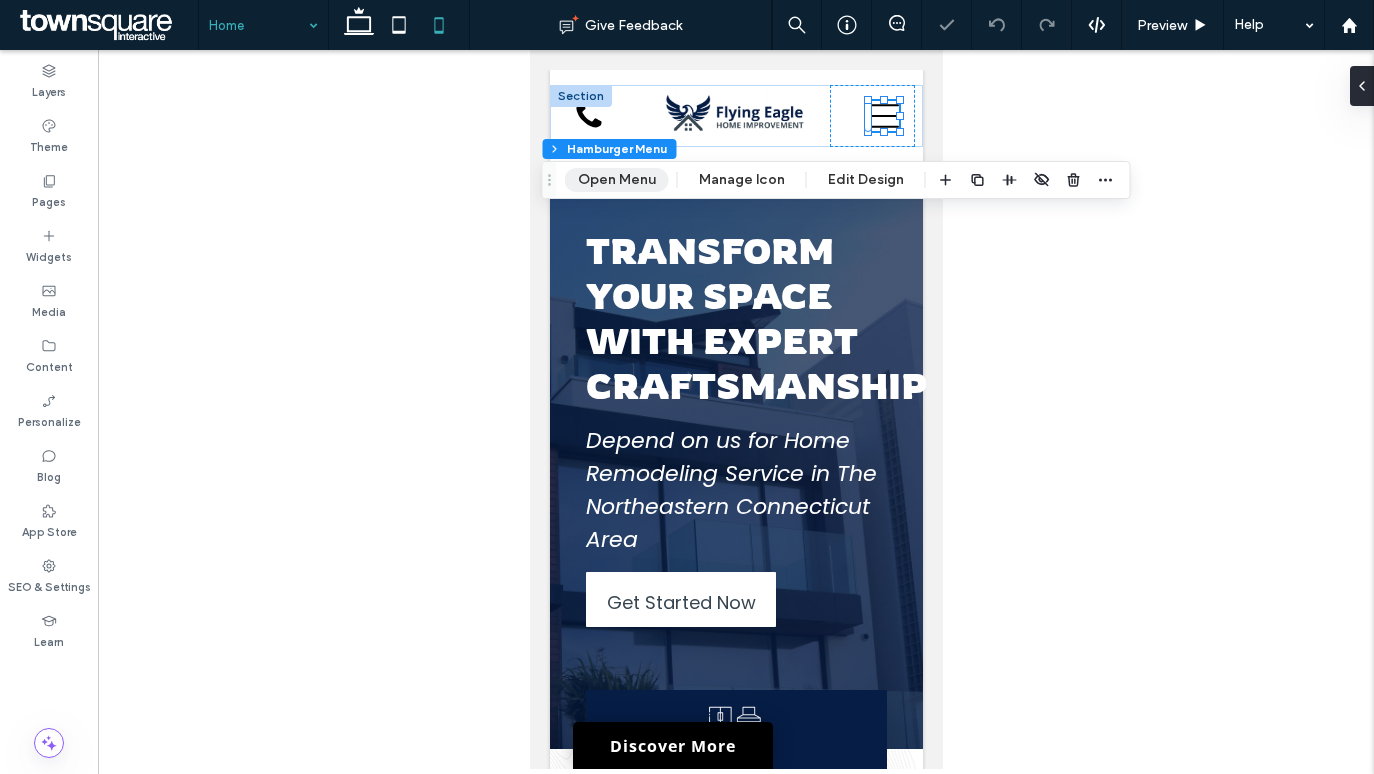click on "Open Menu" at bounding box center (617, 180) 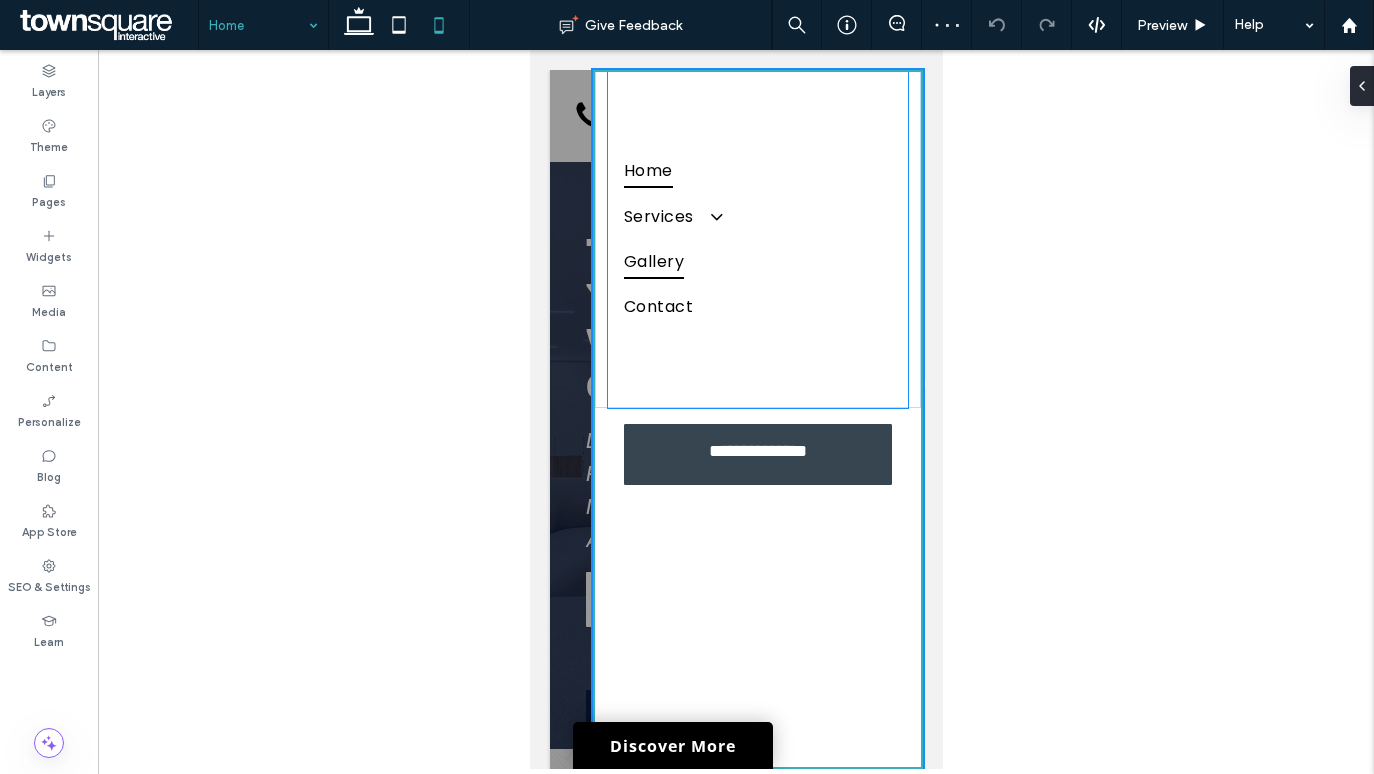 scroll, scrollTop: 0, scrollLeft: 0, axis: both 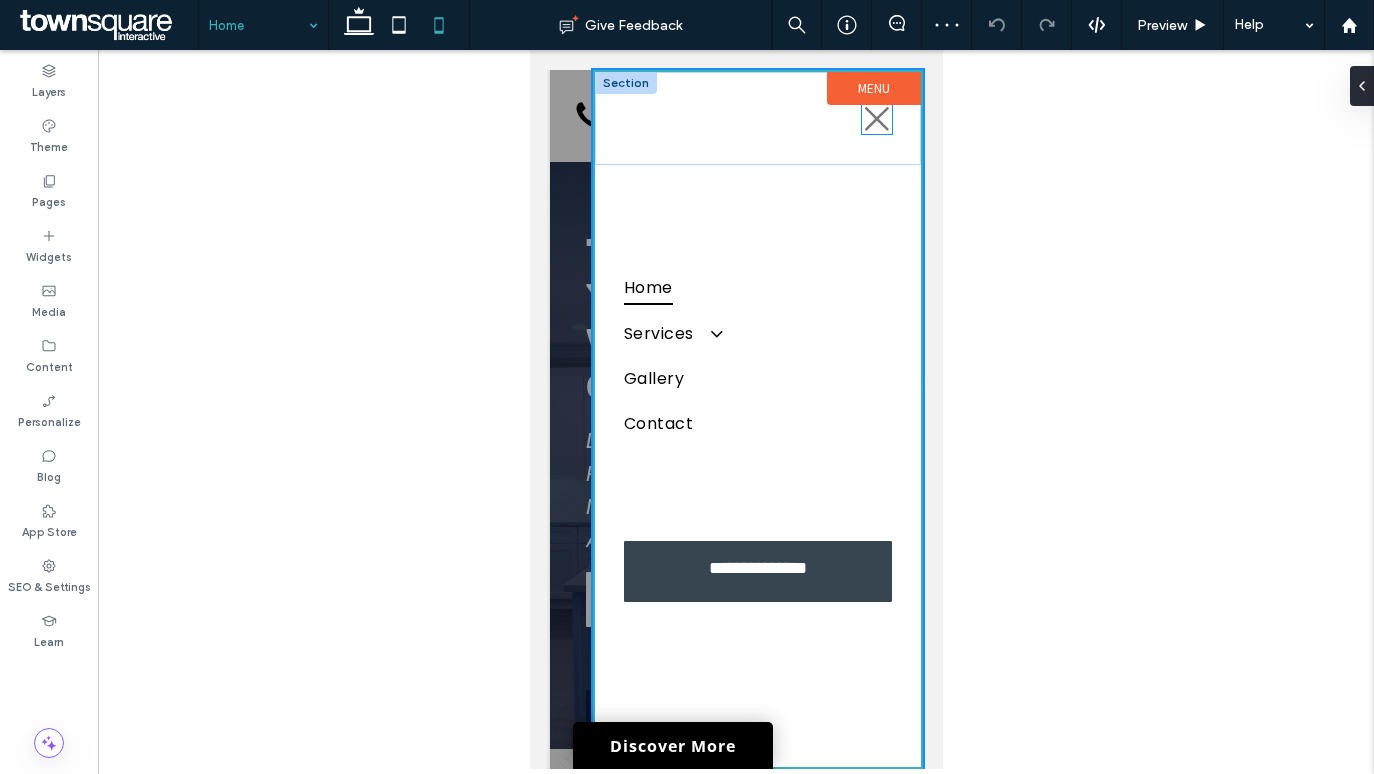 click 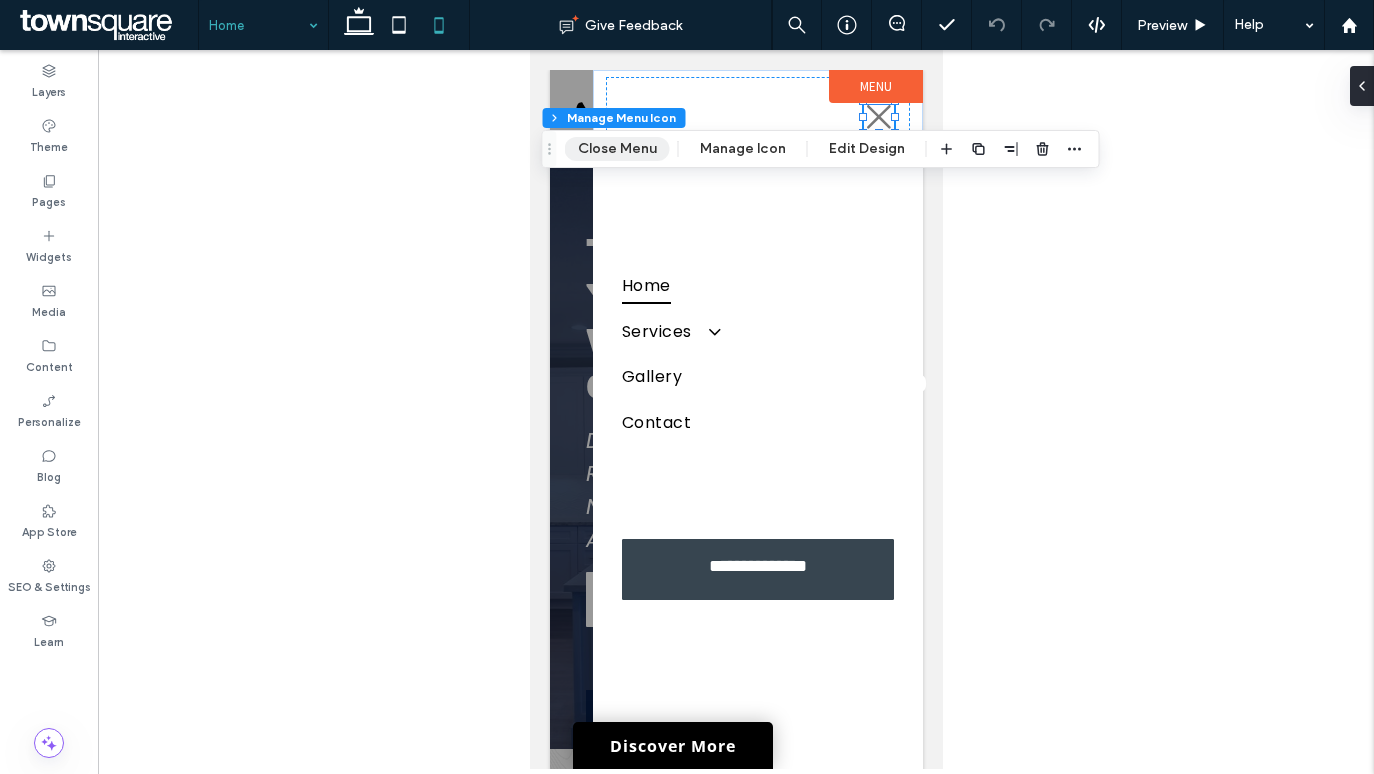 click on "Close Menu" at bounding box center (617, 149) 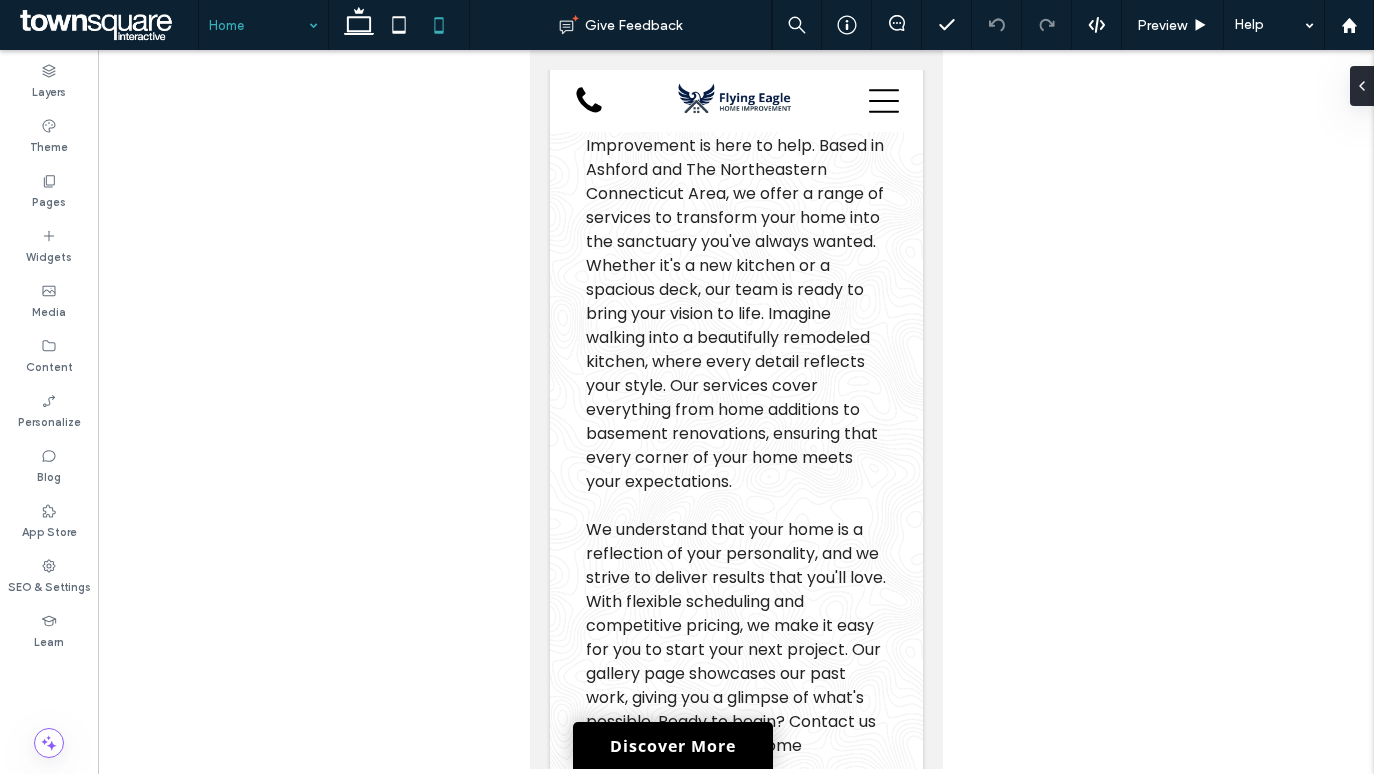 scroll, scrollTop: 1458, scrollLeft: 0, axis: vertical 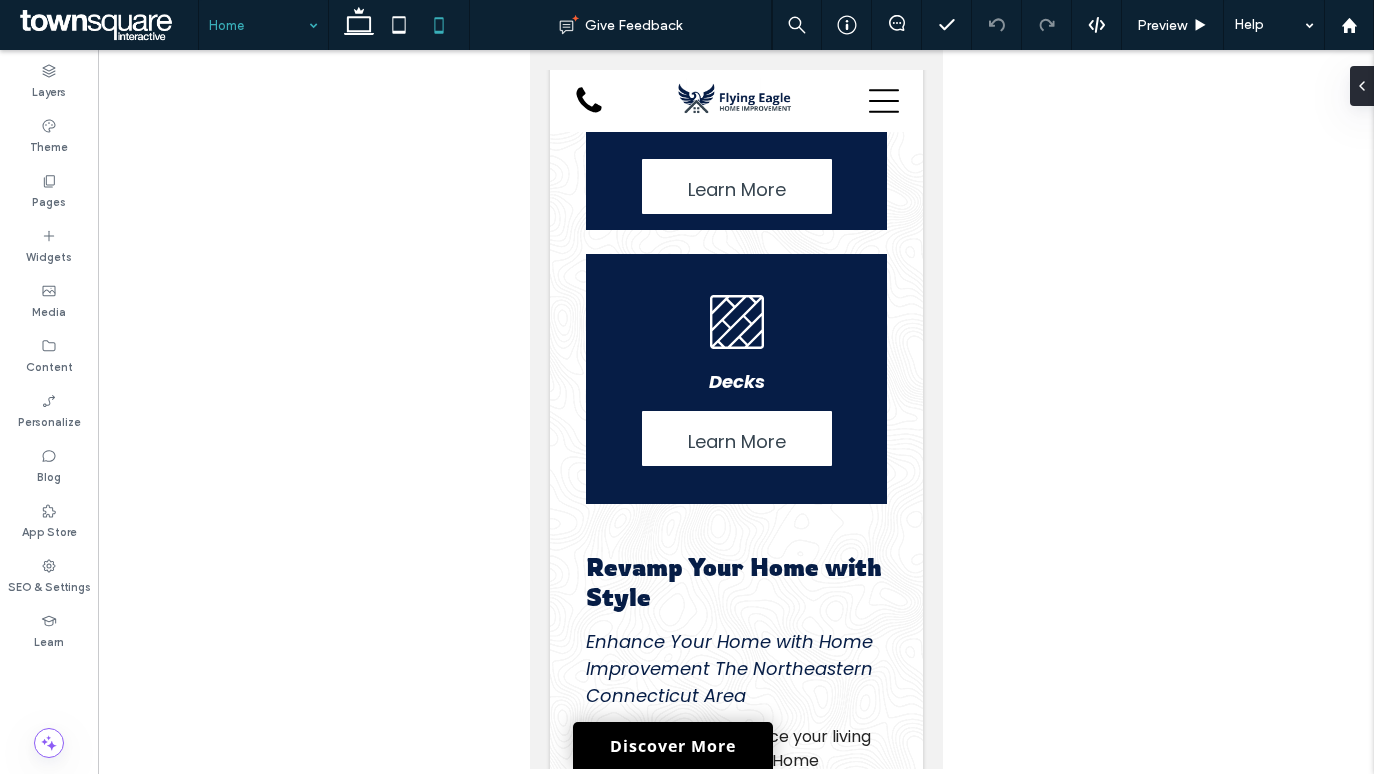 click at bounding box center [258, 25] 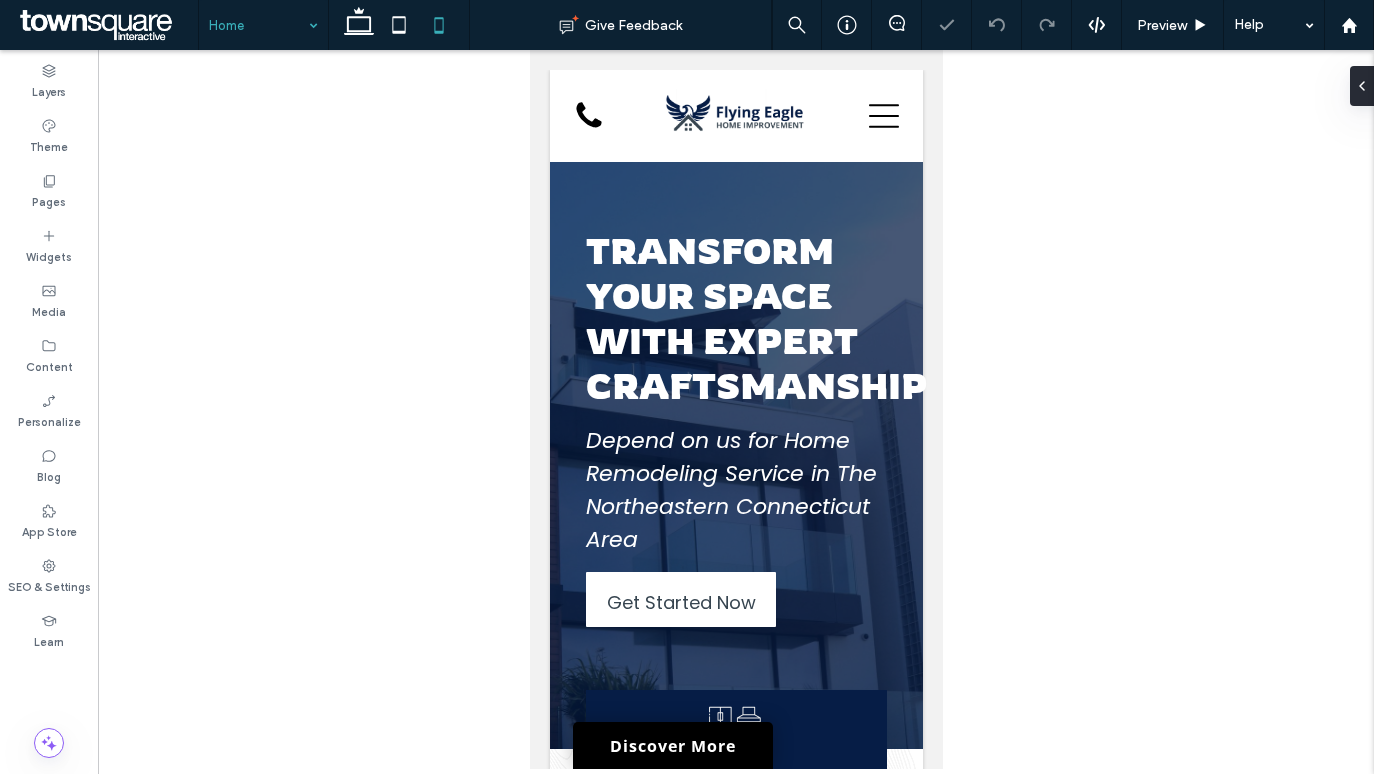 scroll, scrollTop: 0, scrollLeft: 0, axis: both 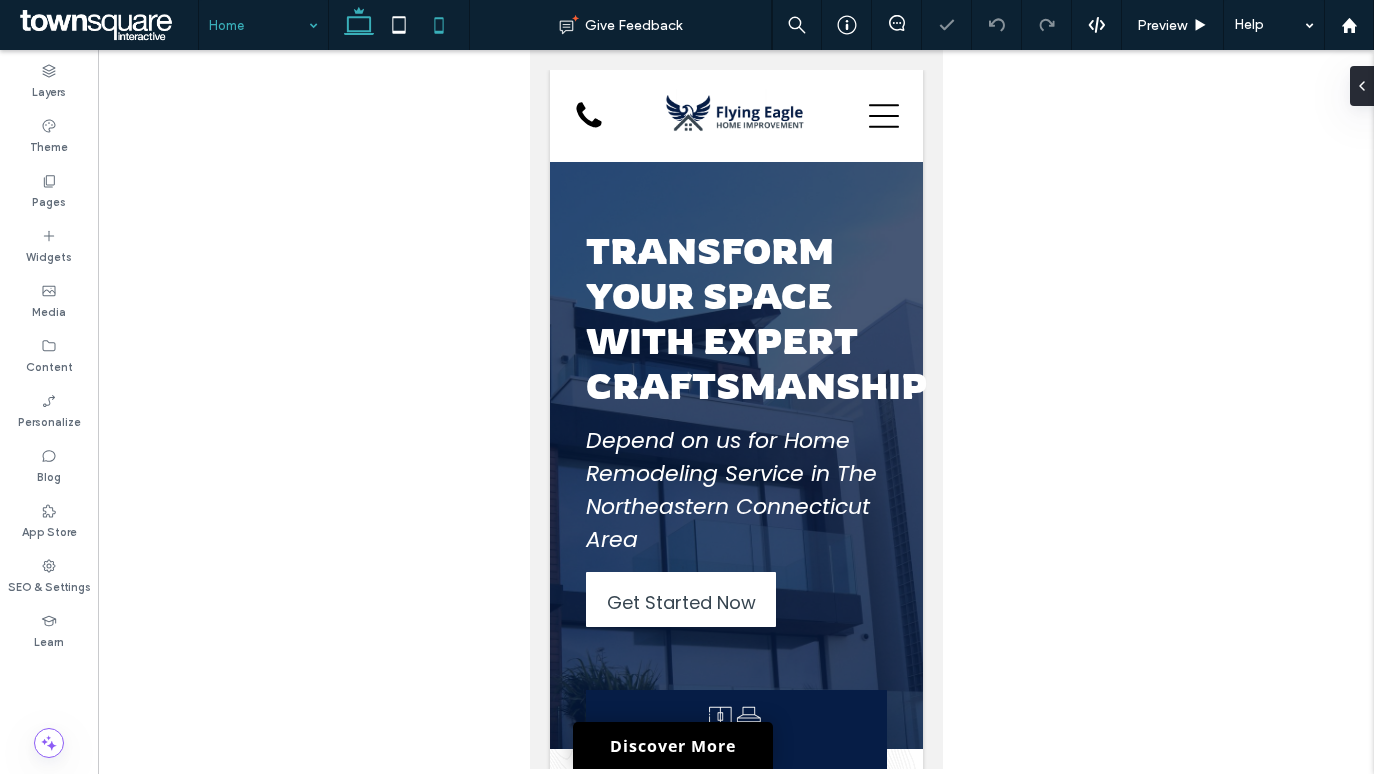 click 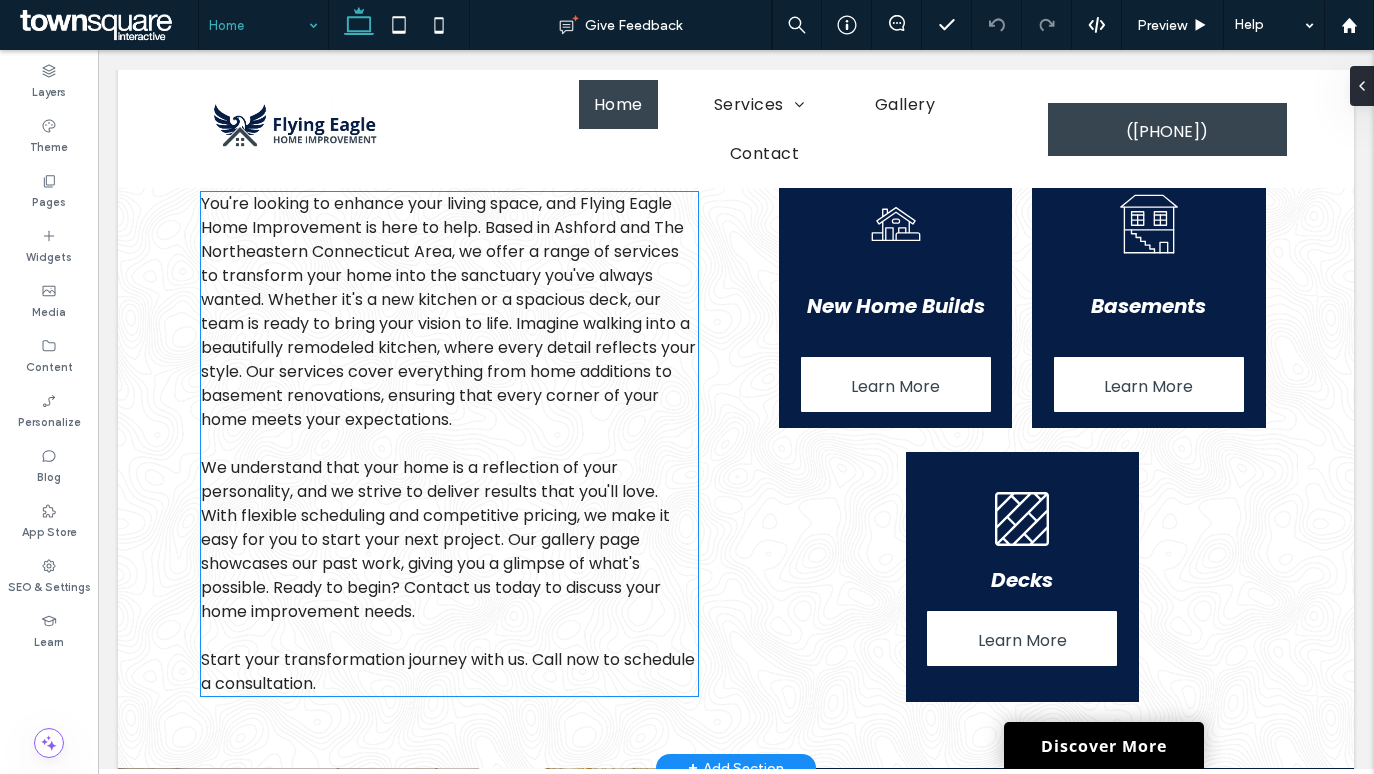 scroll, scrollTop: 839, scrollLeft: 0, axis: vertical 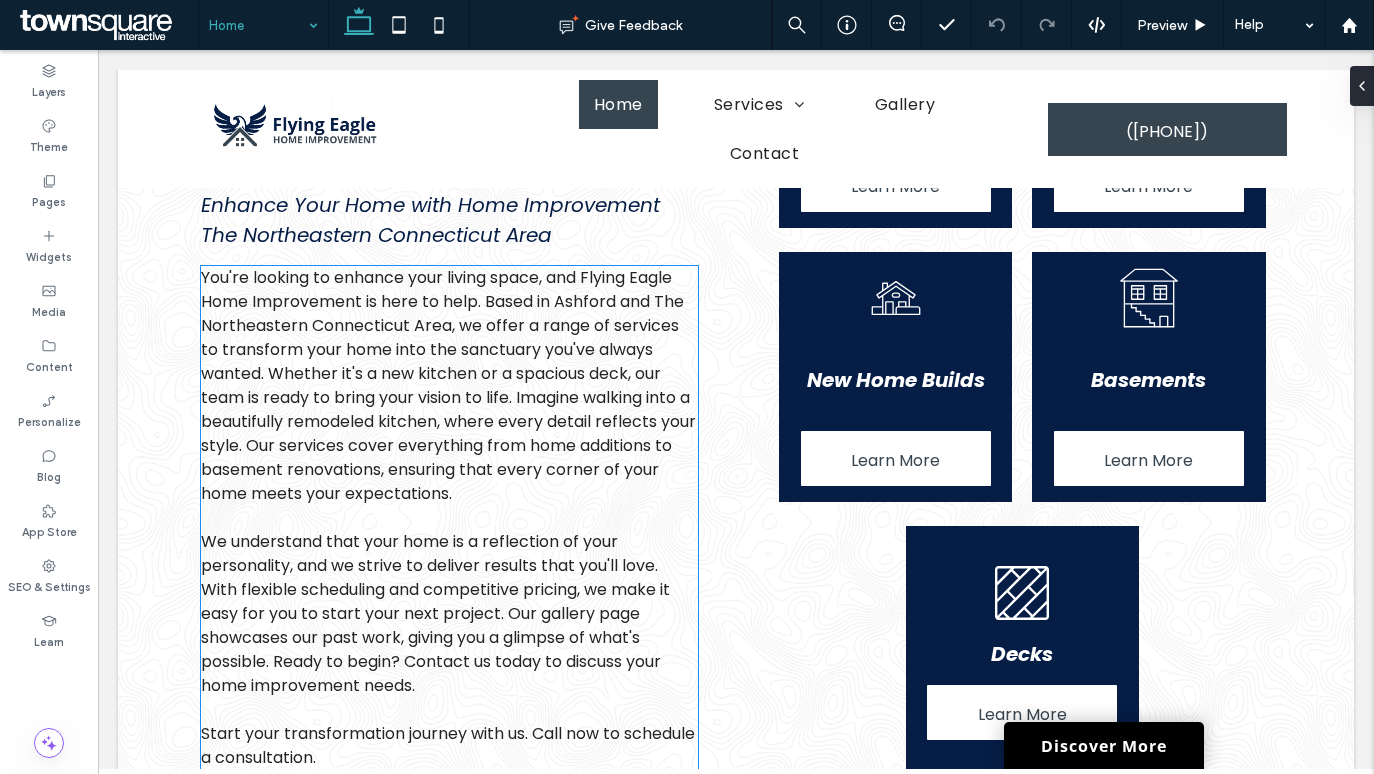click on "You're looking to enhance your living space, and Flying Eagle Home Improvement is here to help. Based in Ashford and The Northeastern Connecticut Area, we offer a range of services to transform your home into the sanctuary you've always wanted. Whether it's a new kitchen or a spacious deck, our team is ready to bring your vision to life. Imagine walking into a beautifully remodeled kitchen, where every detail reflects your style. Our services cover everything from home additions to basement renovations, ensuring that every corner of your home meets your expectations." at bounding box center [448, 385] 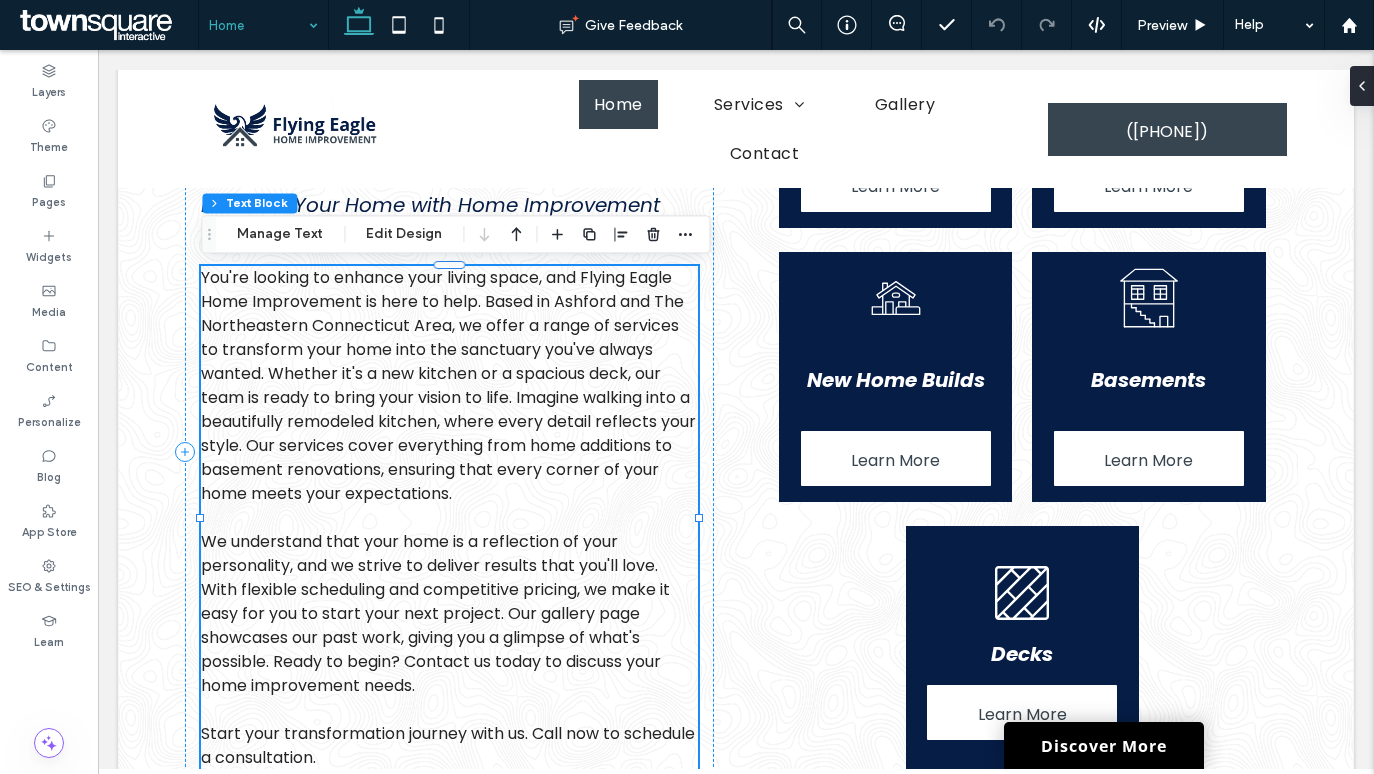 click on "You're looking to enhance your living space, and Flying Eagle Home Improvement is here to help. Based in Ashford and The Northeastern Connecticut Area, we offer a range of services to transform your home into the sanctuary you've always wanted. Whether it's a new kitchen or a spacious deck, our team is ready to bring your vision to life. Imagine walking into a beautifully remodeled kitchen, where every detail reflects your style. Our services cover everything from home additions to basement renovations, ensuring that every corner of your home meets your expectations." at bounding box center (448, 385) 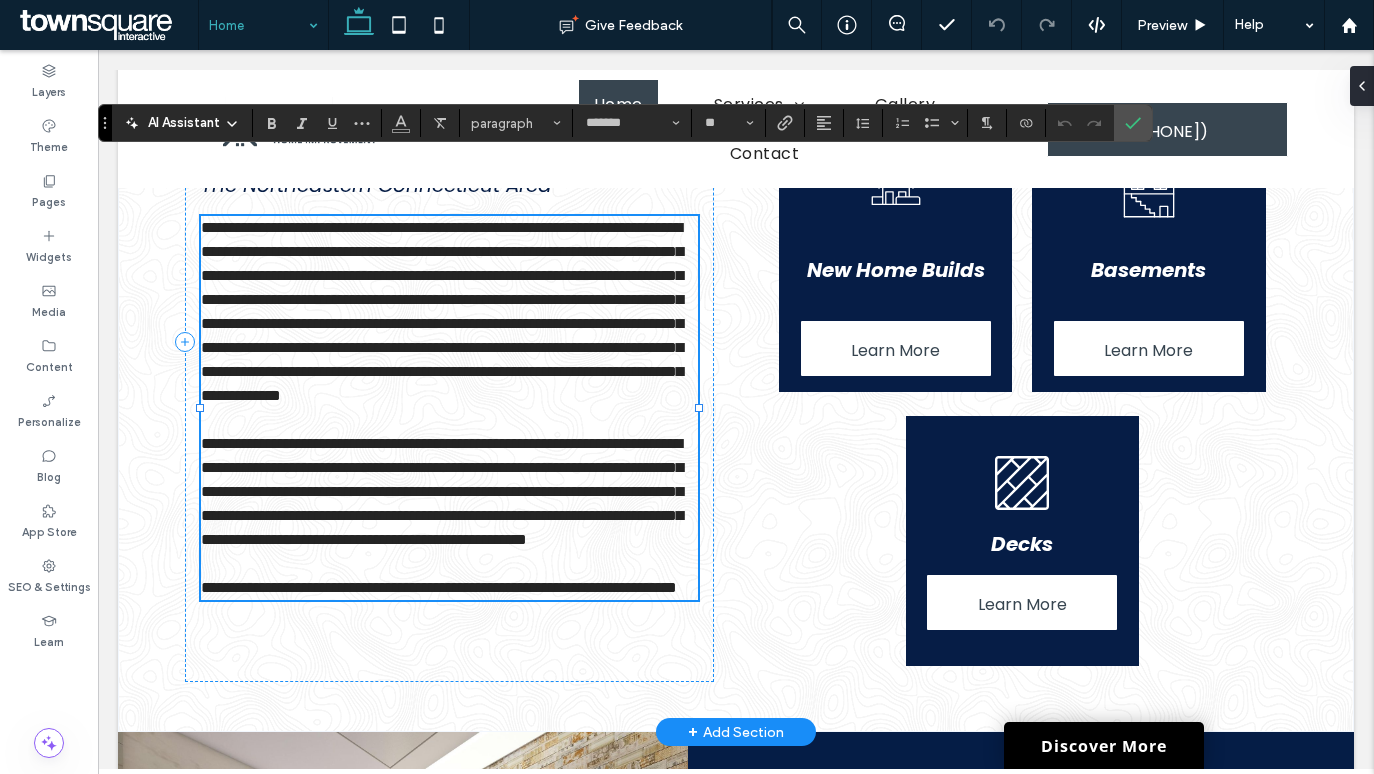 click on "**********" at bounding box center [442, 311] 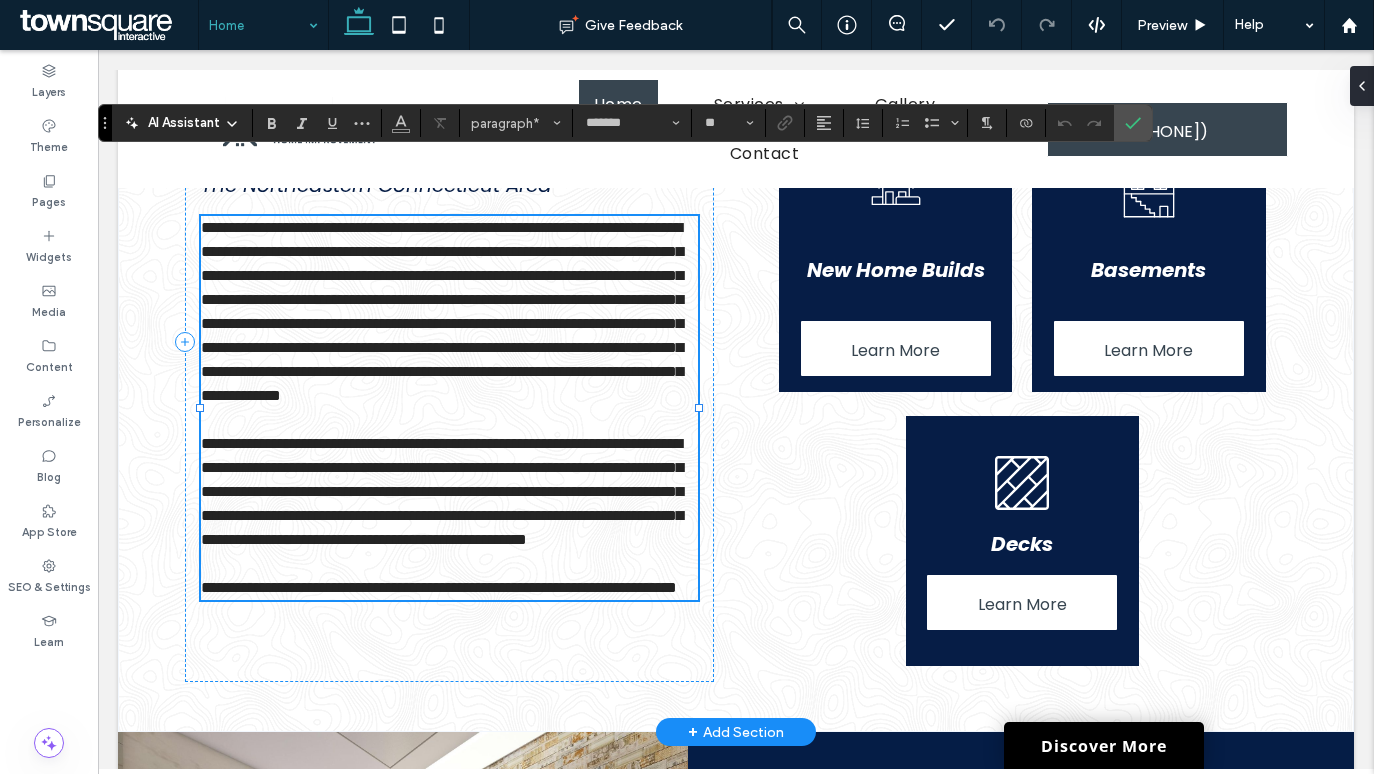 type 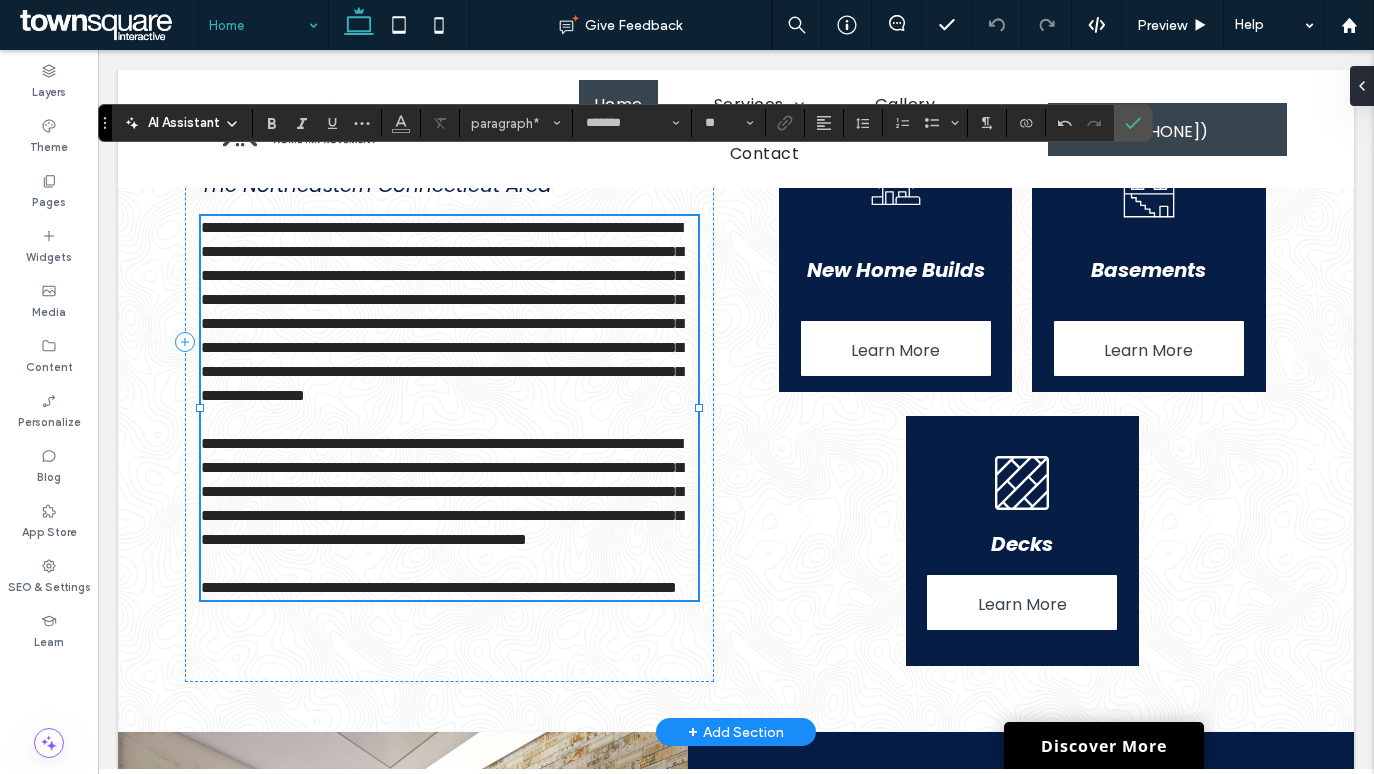 click on "**********" at bounding box center (442, 311) 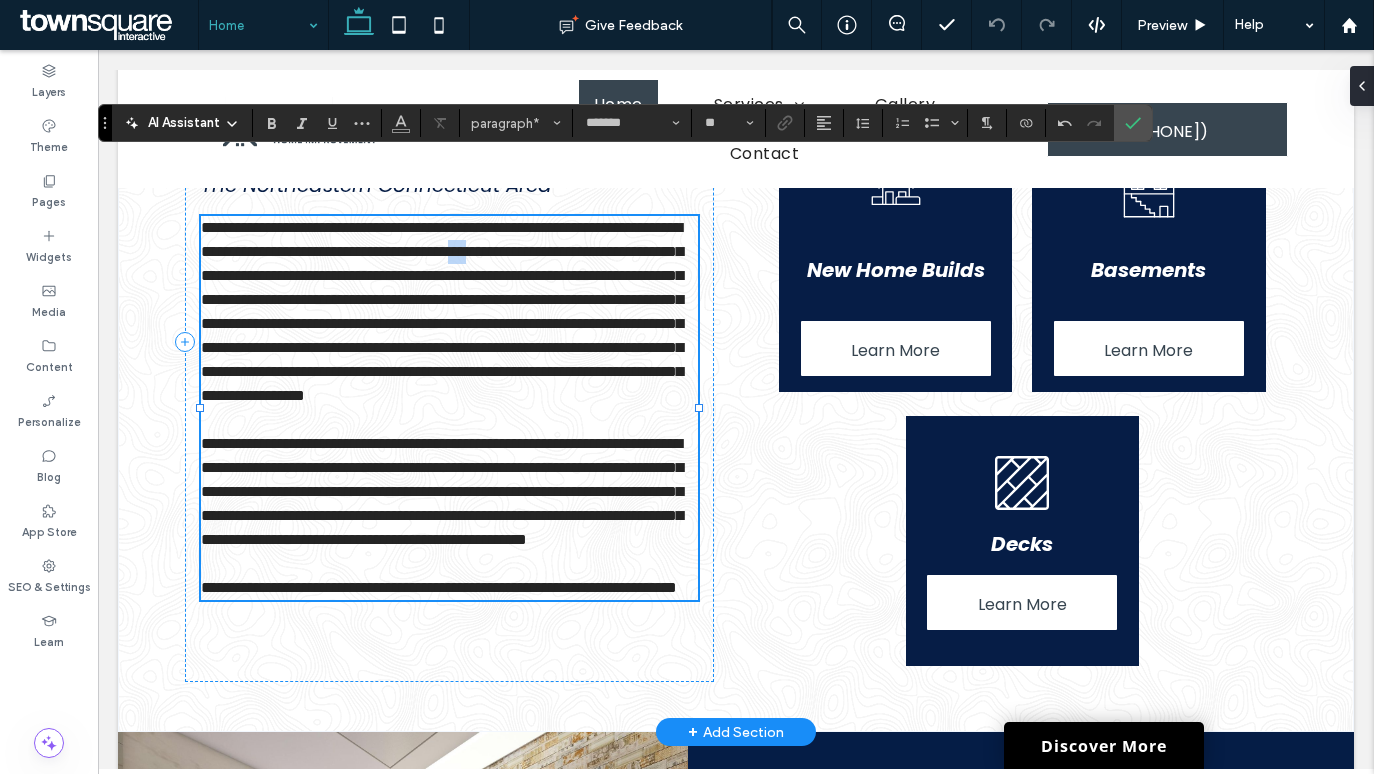 click on "**********" at bounding box center (442, 311) 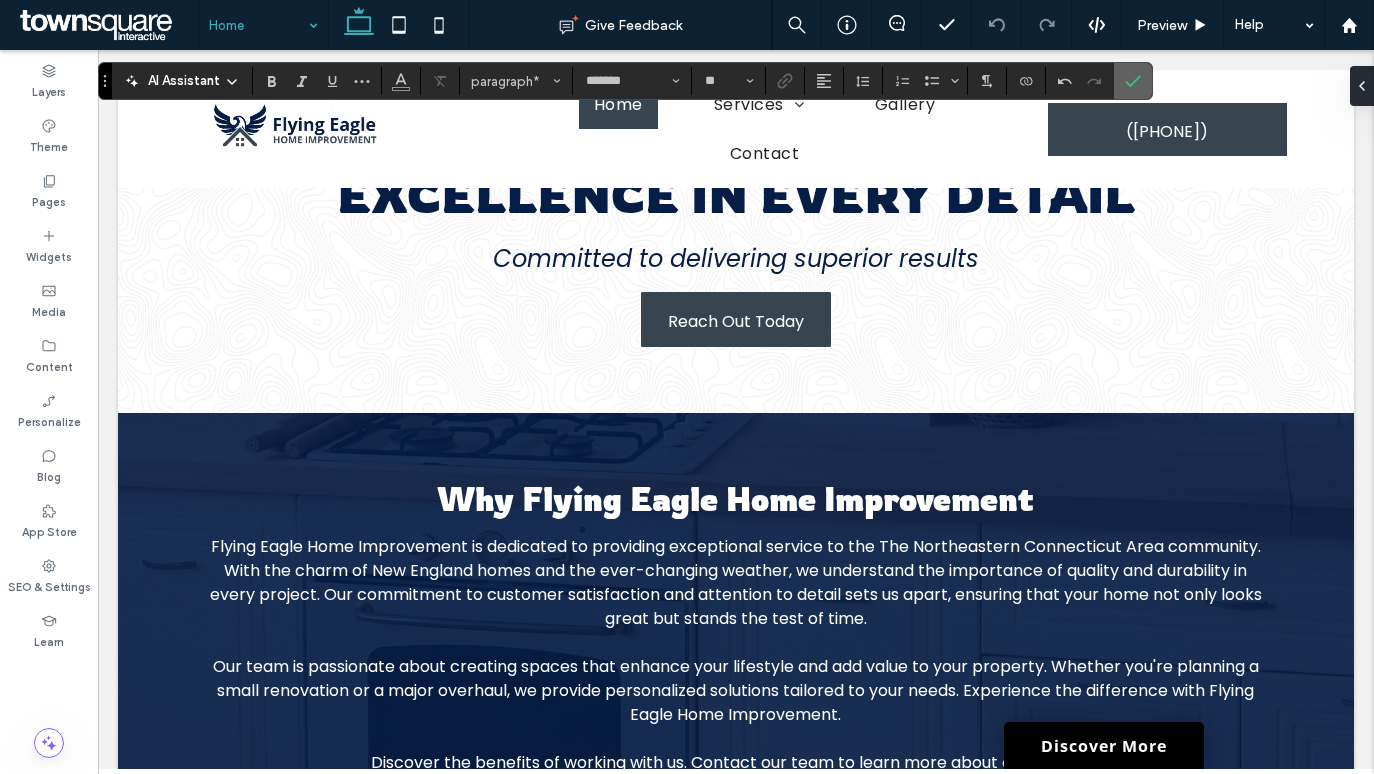 scroll, scrollTop: 2173, scrollLeft: 0, axis: vertical 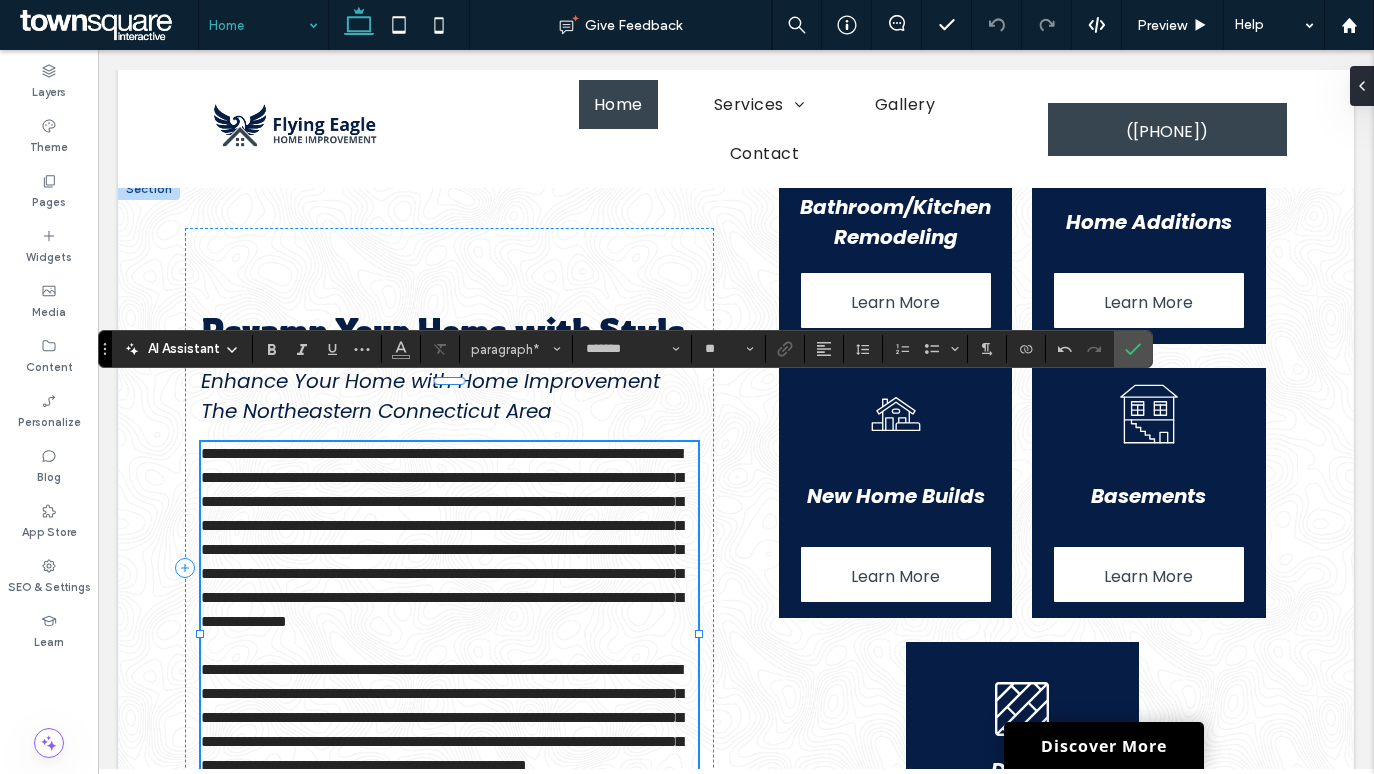 click on "**********" at bounding box center [442, 537] 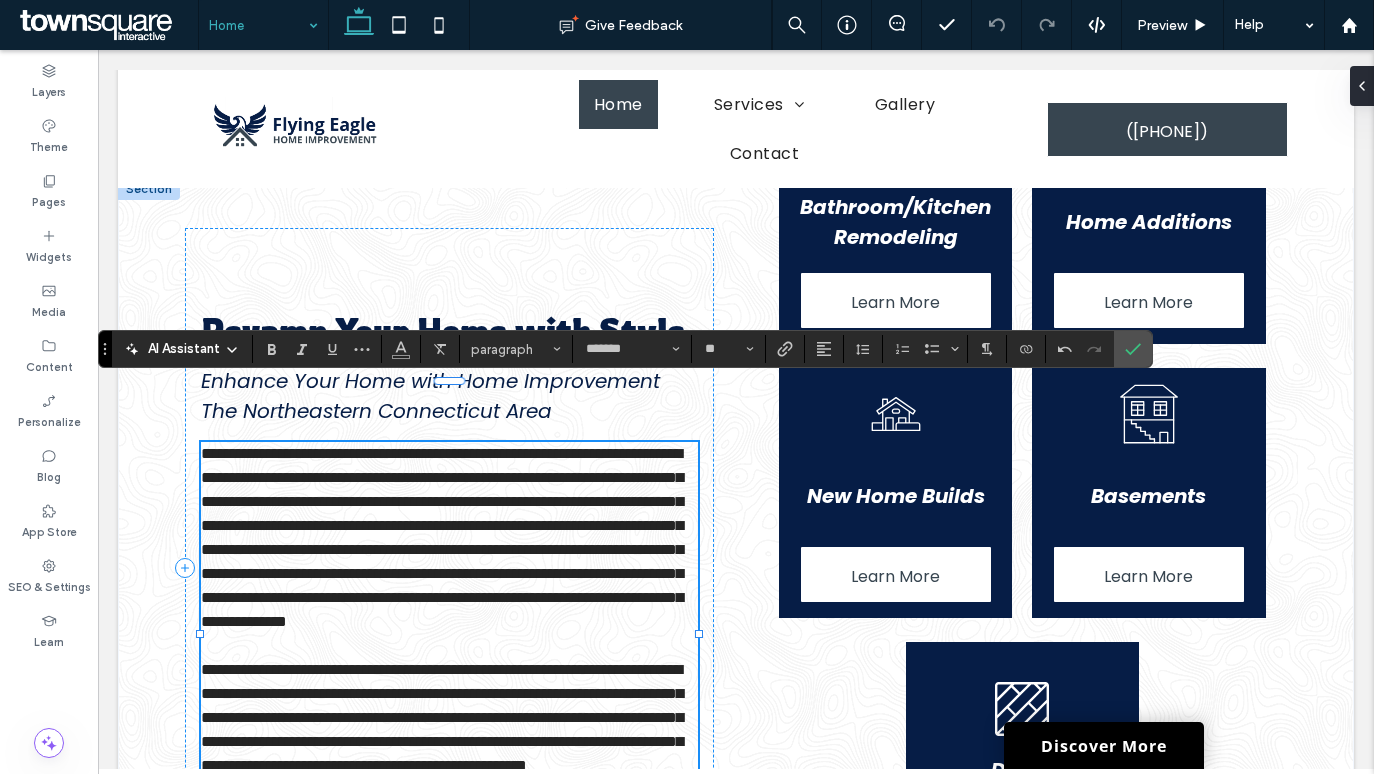 click on "**********" at bounding box center (442, 537) 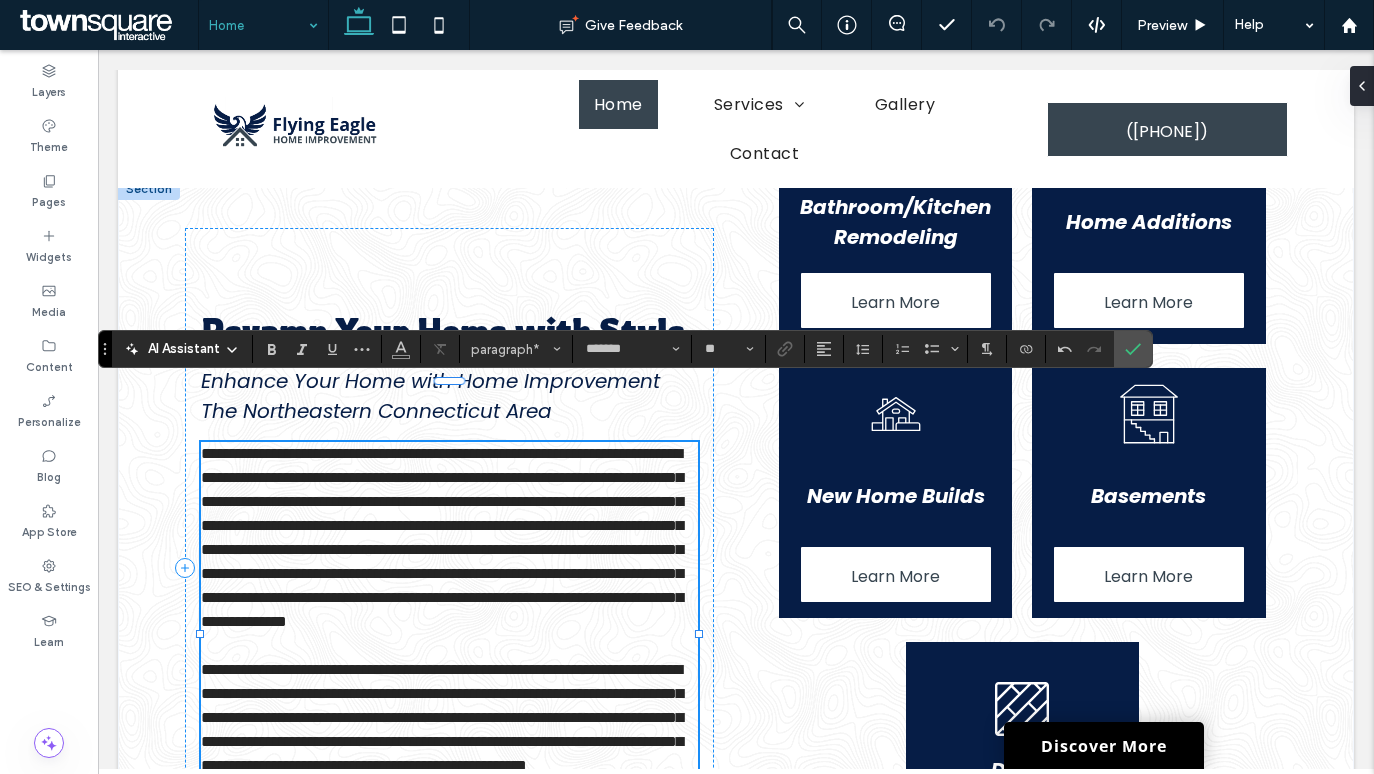 click on "**********" at bounding box center (442, 537) 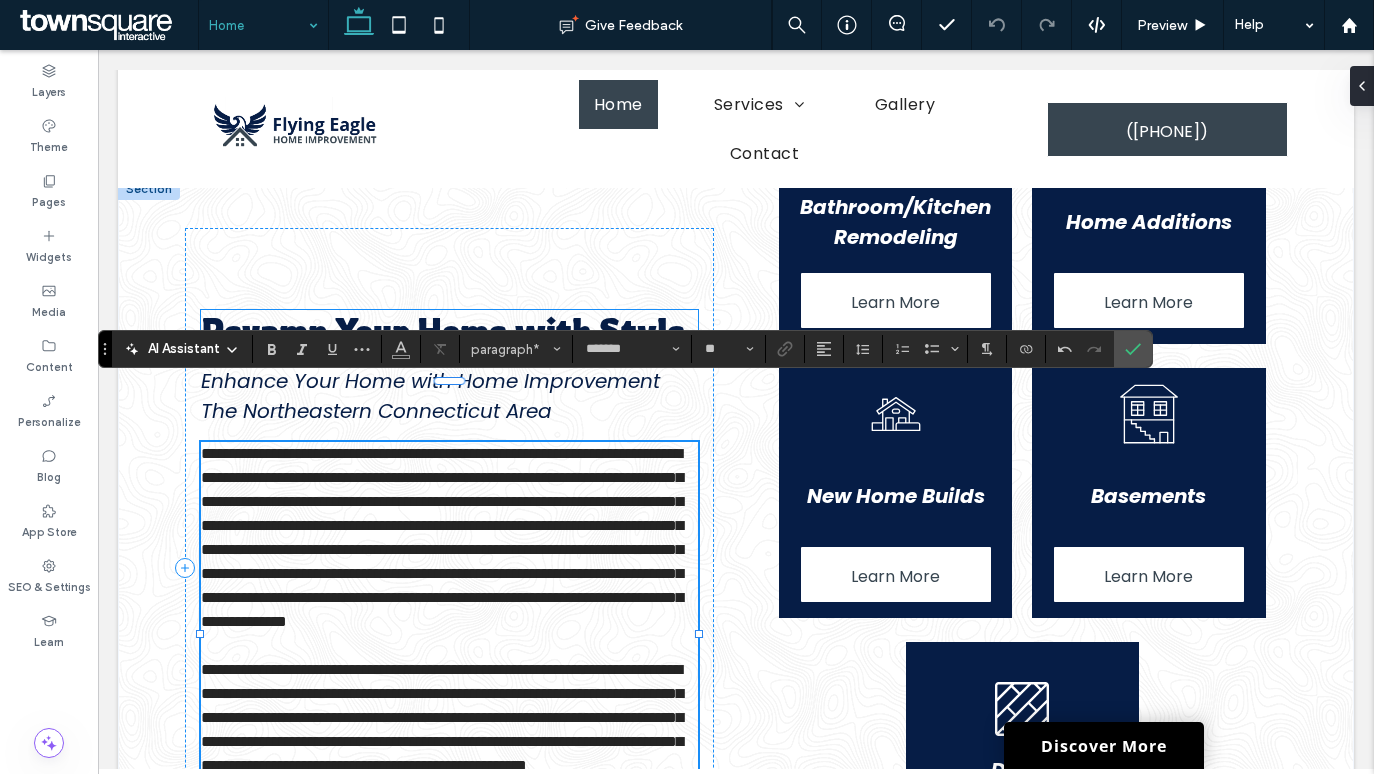 click on "Revamp Your Home with Style" at bounding box center [443, 330] 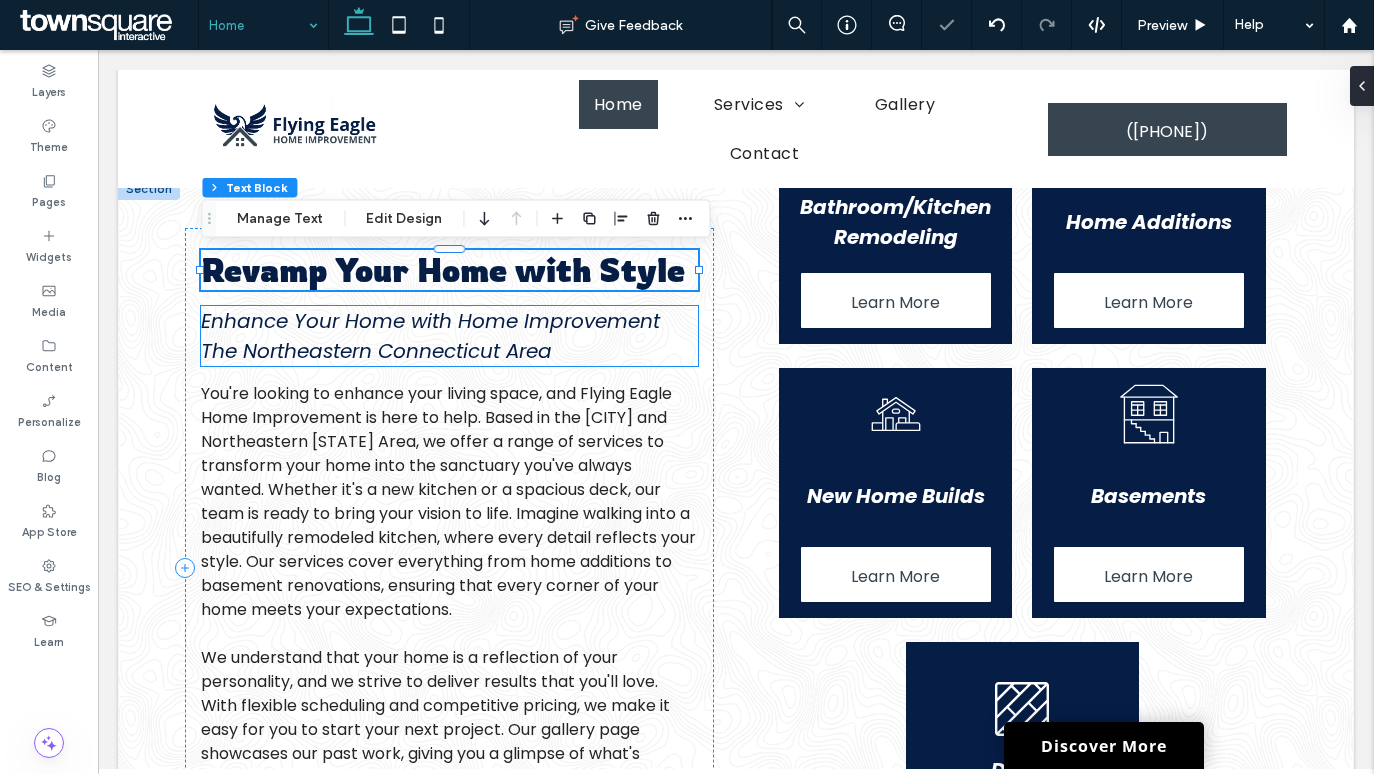 click on "Enhance Your Home with Home Improvement The Northeastern Connecticut Area" at bounding box center (430, 336) 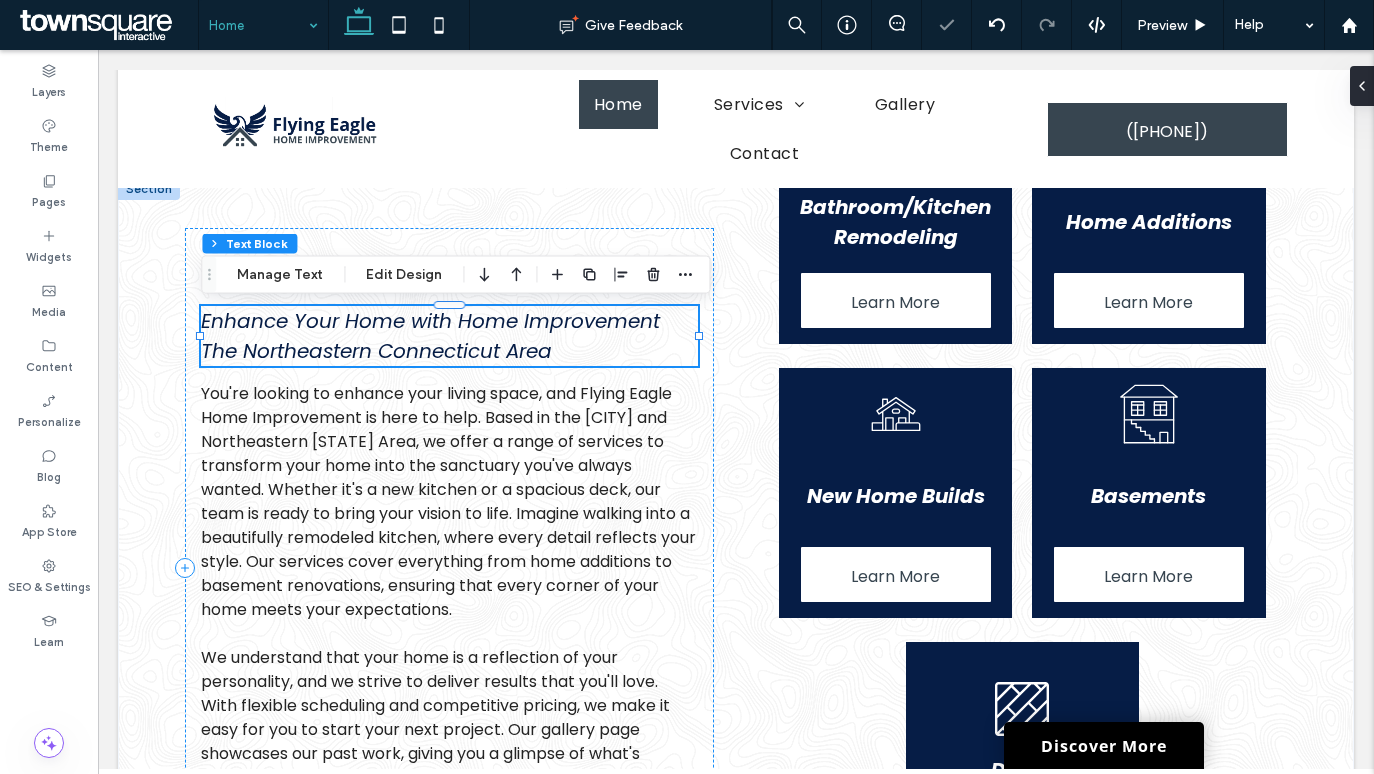 click on "Enhance Your Home with Home Improvement The Northeastern Connecticut Area" at bounding box center (430, 336) 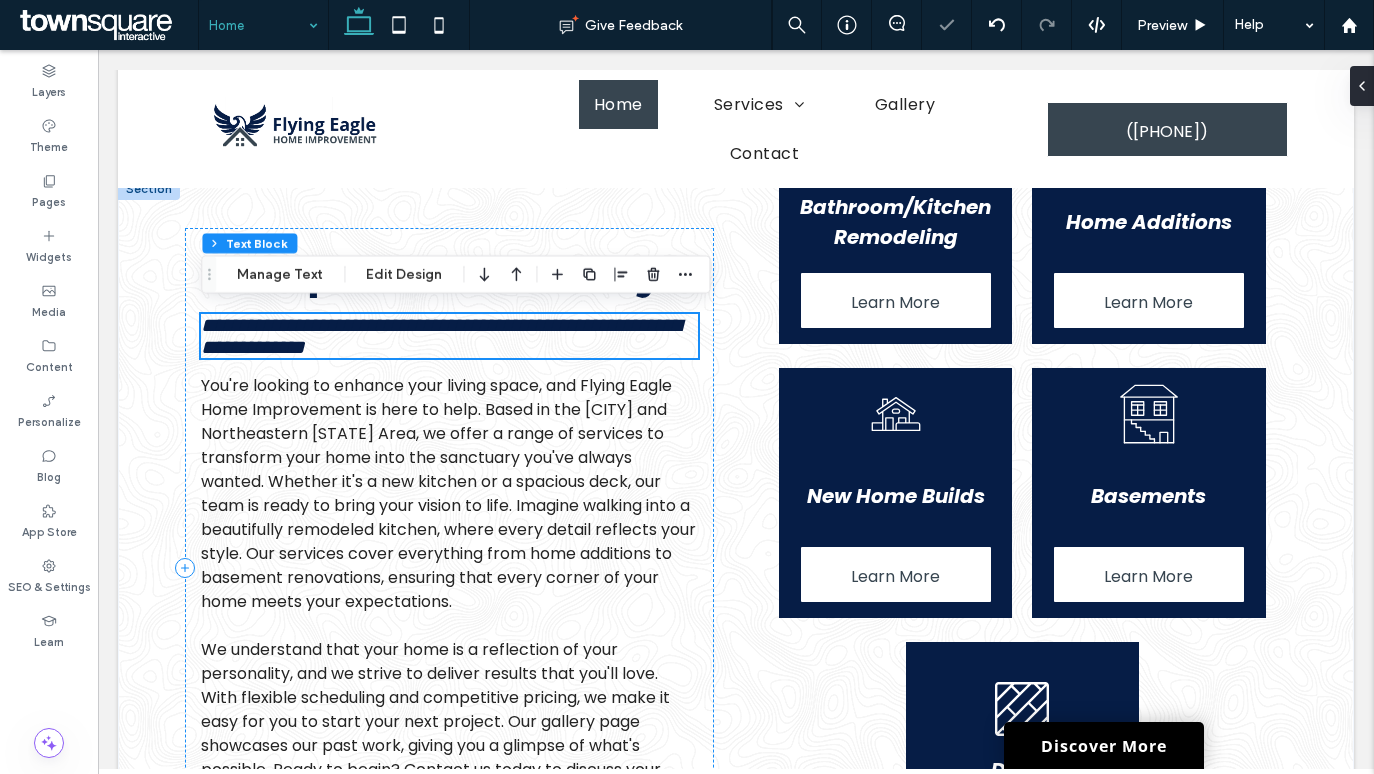 type on "*******" 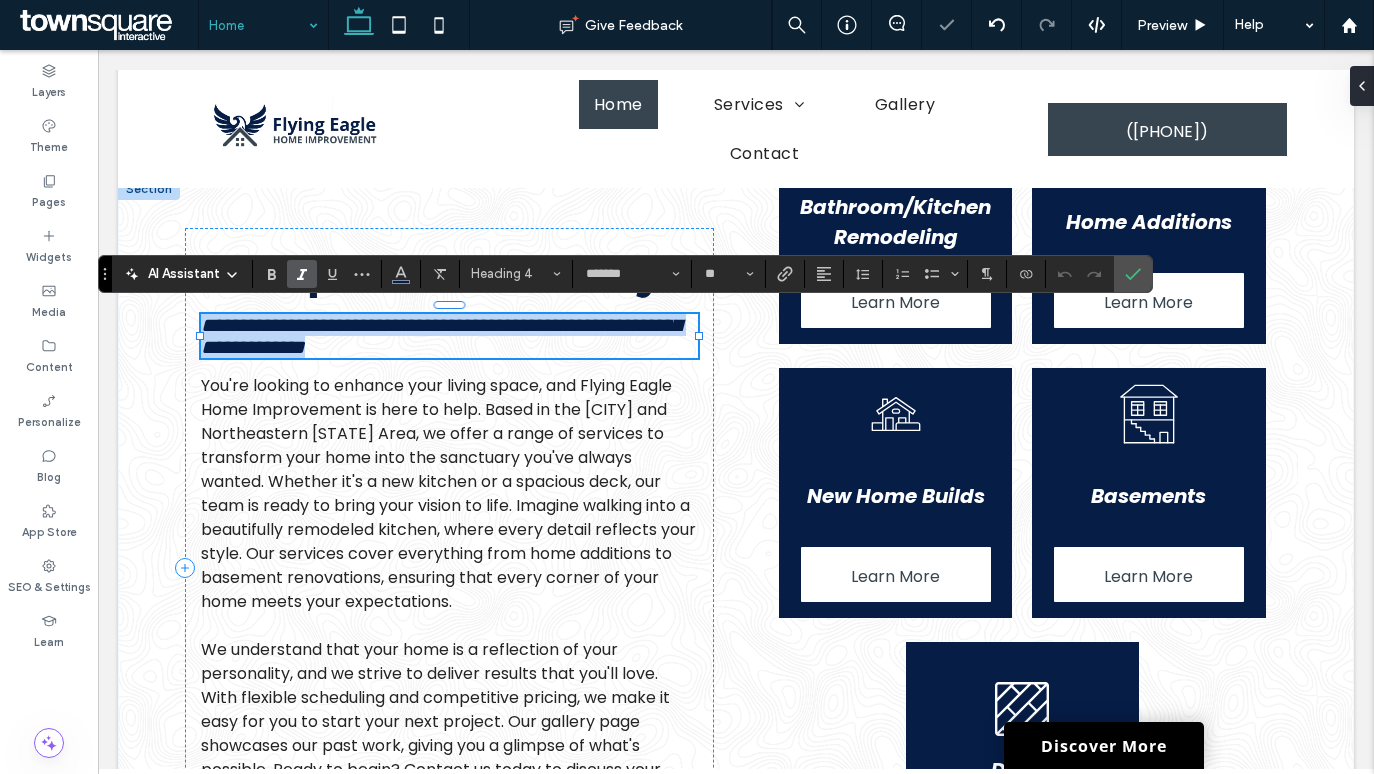 click on "**********" at bounding box center (441, 336) 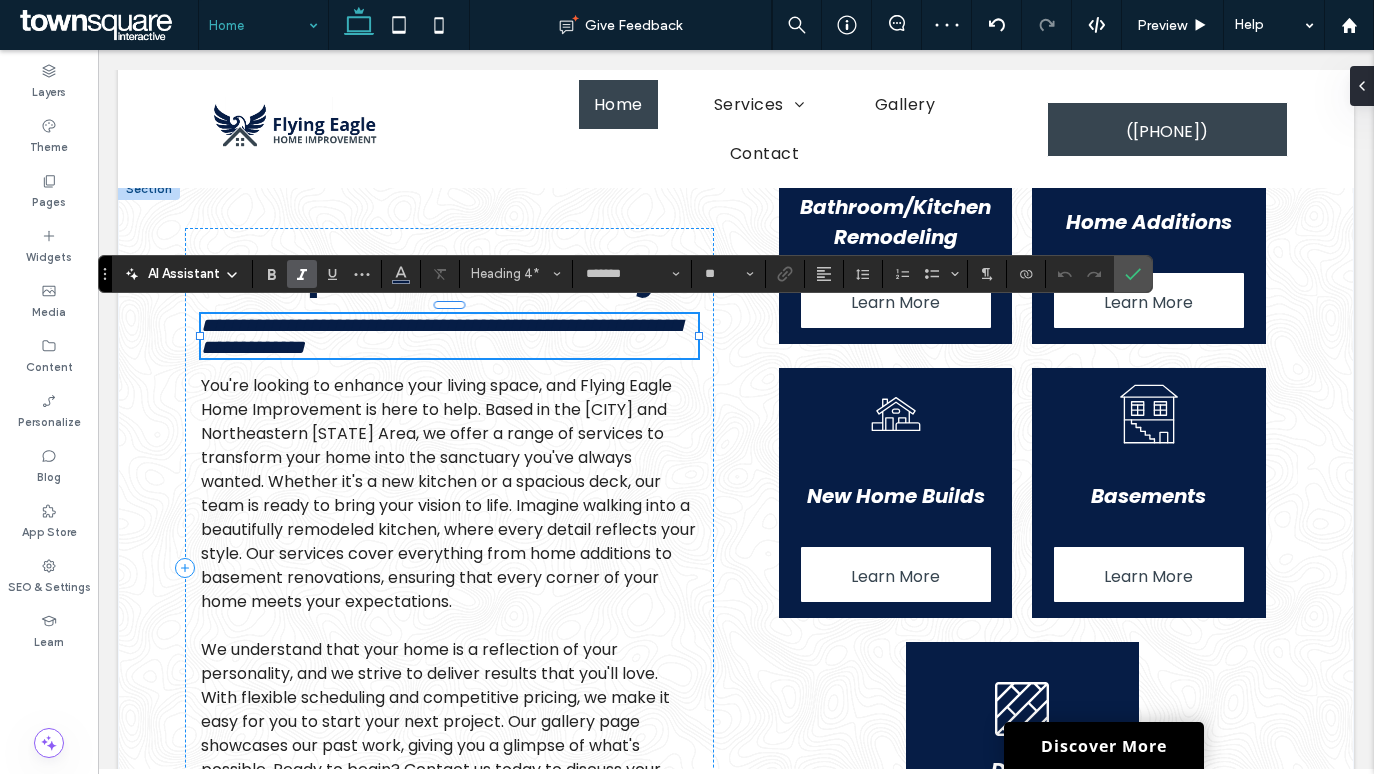 click on "**********" at bounding box center [441, 336] 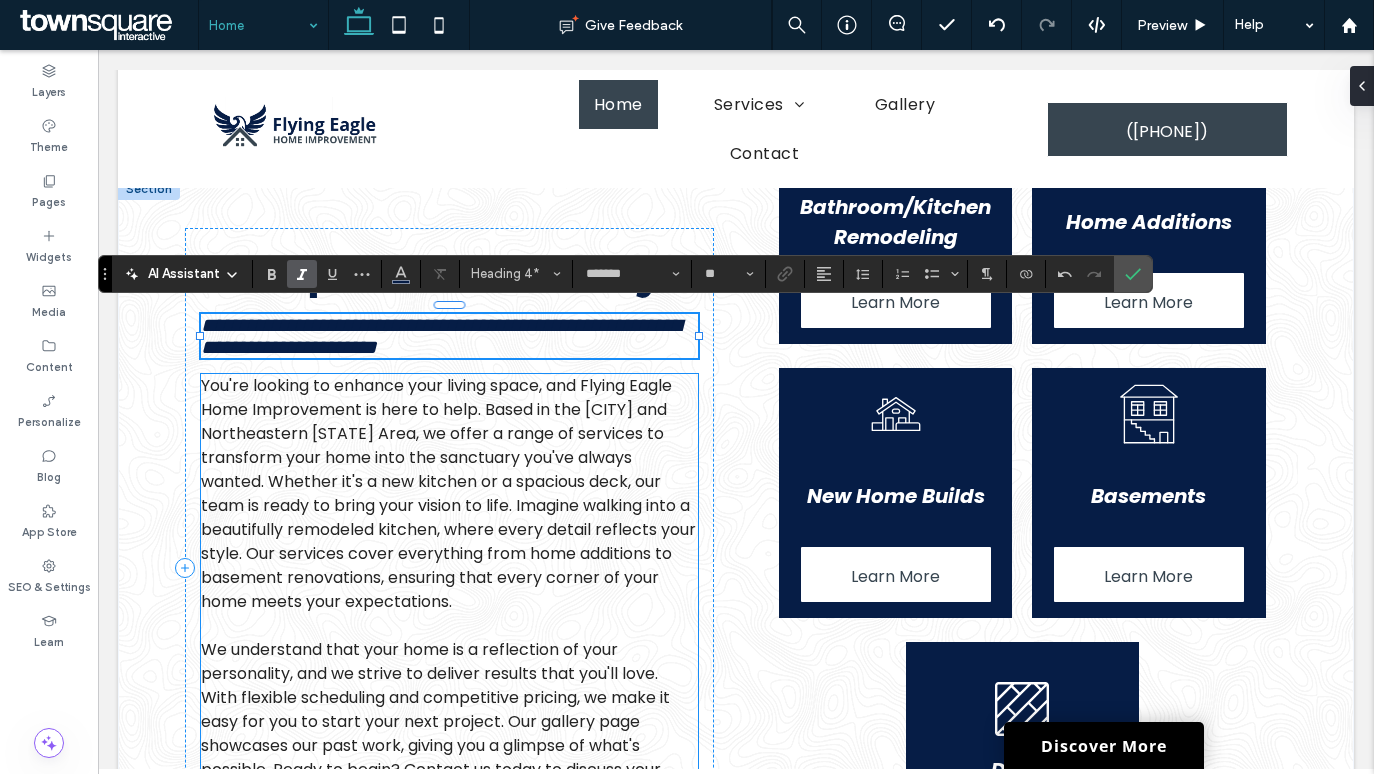 click on "You're looking to enhance your living space, and Flying Eagle Home Improvement is here to help. Based in the Ashford and  Northeastern Connecticut Area, we offer a range of services to transform your home into the sanctuary you've always wanted. Whether it's a new kitchen or a spacious deck, our team is ready to bring your vision to life. Imagine walking into a beautifully remodeled kitchen, where every detail reflects your style. Our services cover everything from home additions to basement renovations, ensuring that every corner of your home meets your expectations." at bounding box center (448, 493) 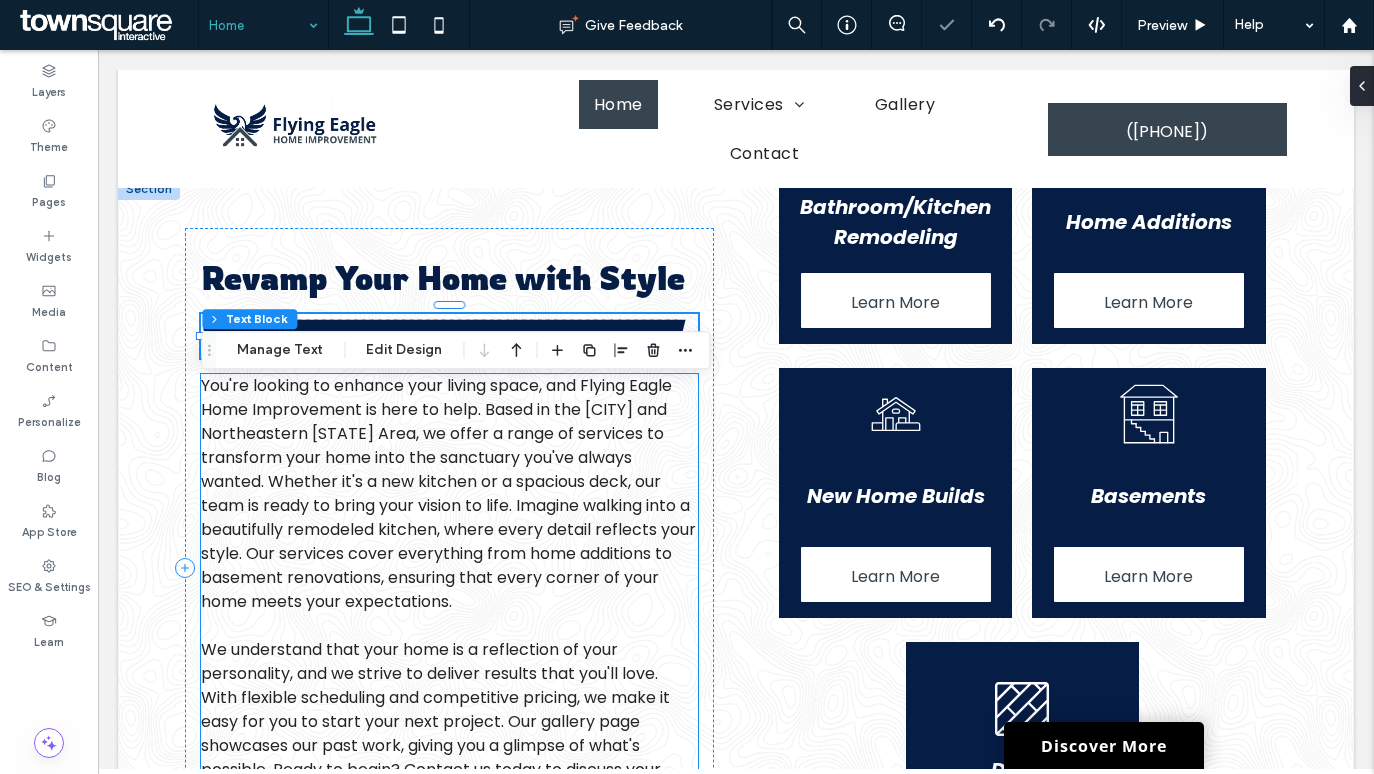 click on "You're looking to enhance your living space, and Flying Eagle Home Improvement is here to help. Based in the Ashford and  Northeastern Connecticut Area, we offer a range of services to transform your home into the sanctuary you've always wanted. Whether it's a new kitchen or a spacious deck, our team is ready to bring your vision to life. Imagine walking into a beautifully remodeled kitchen, where every detail reflects your style. Our services cover everything from home additions to basement renovations, ensuring that every corner of your home meets your expectations." at bounding box center (448, 493) 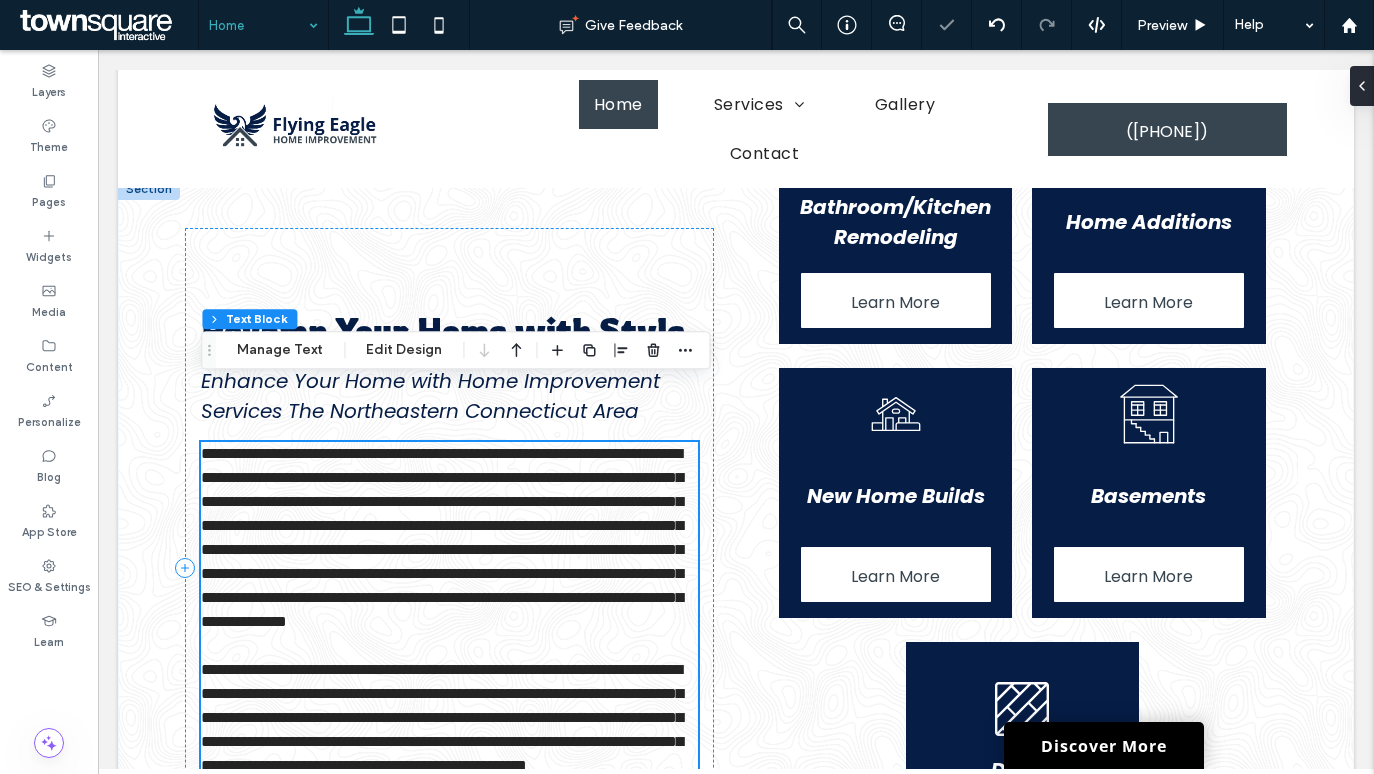 scroll, scrollTop: 949, scrollLeft: 0, axis: vertical 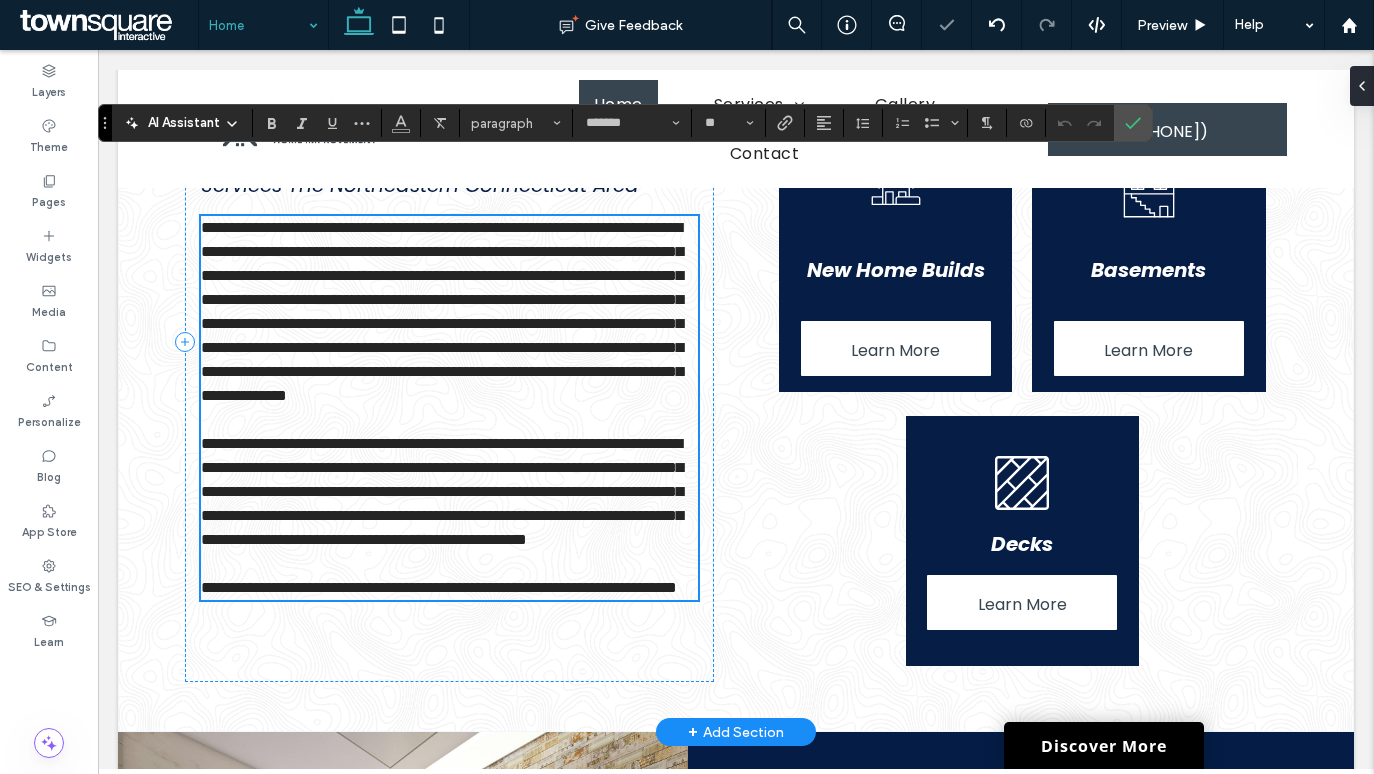 click on "**********" at bounding box center (442, 491) 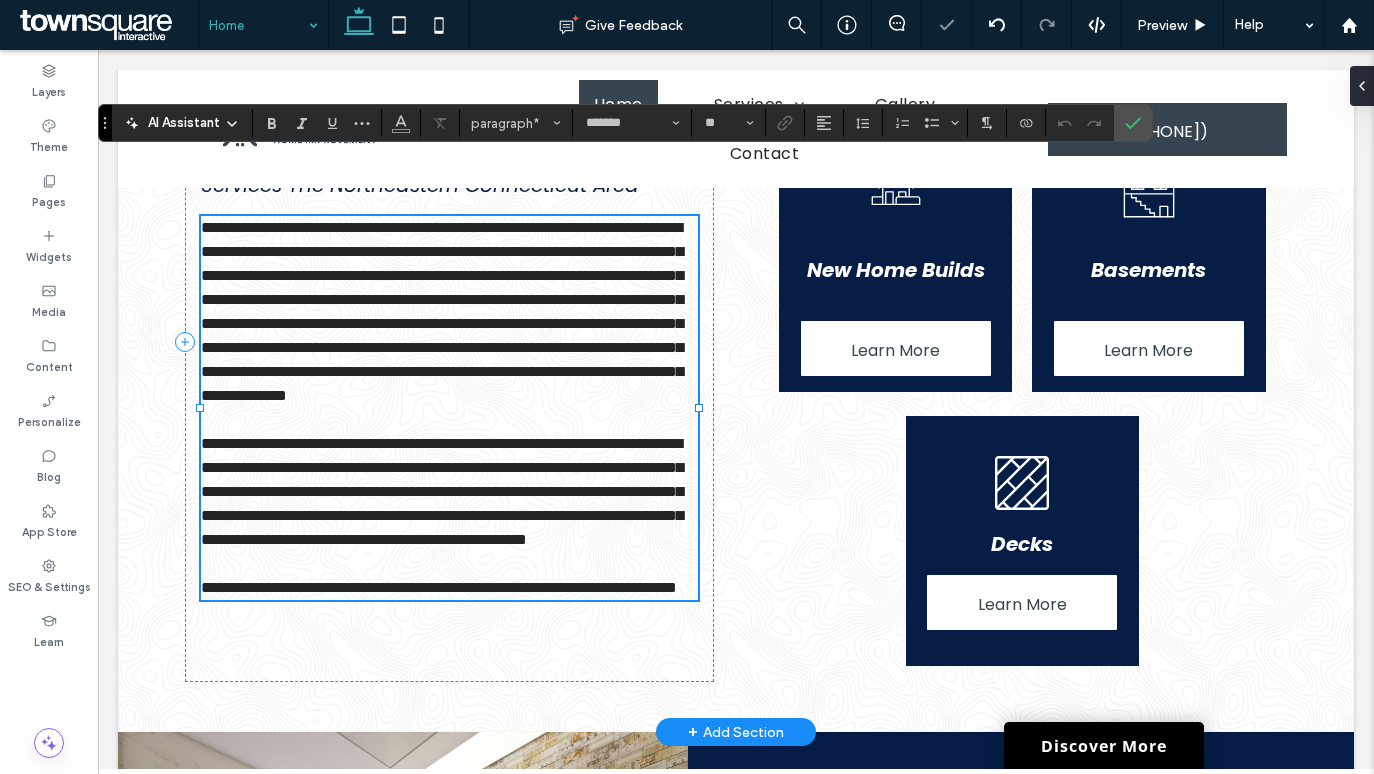 click on "**********" at bounding box center (442, 311) 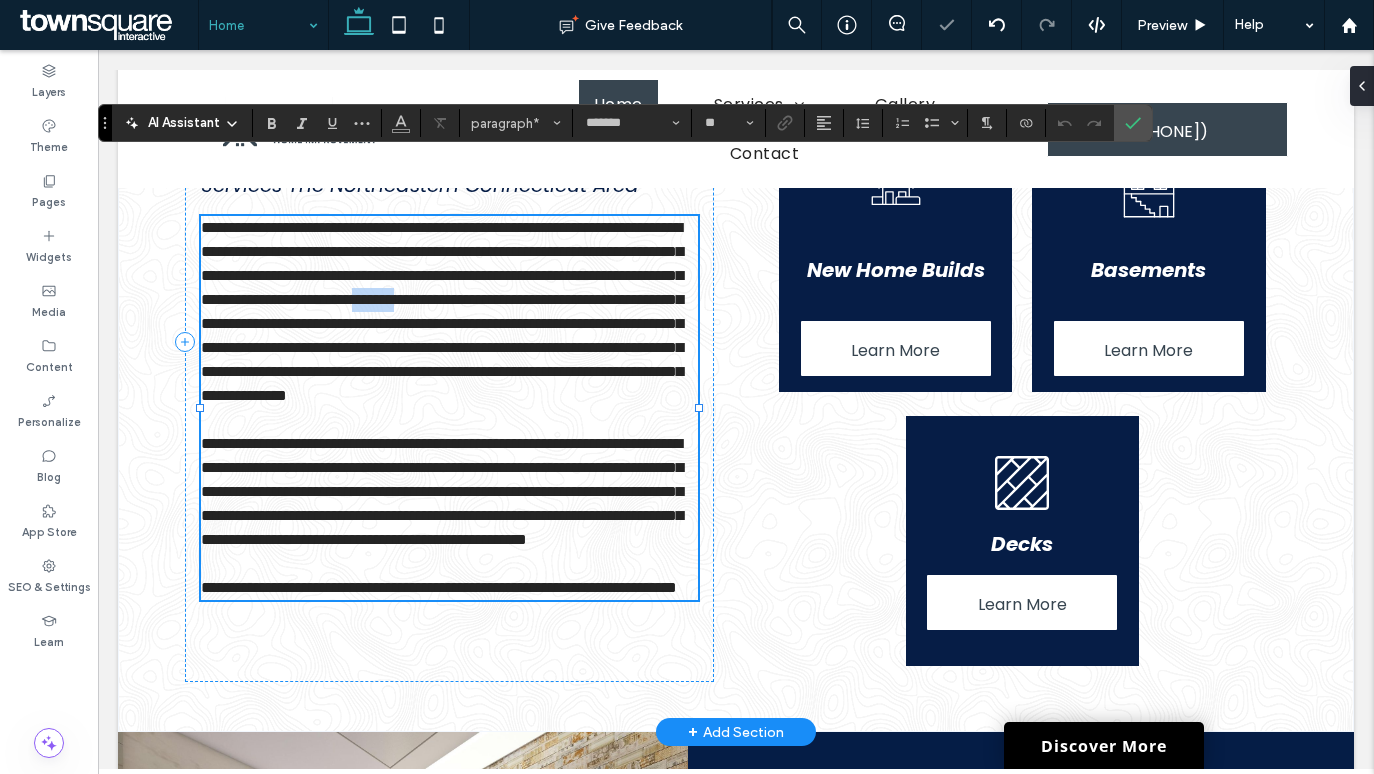 click on "**********" at bounding box center (442, 311) 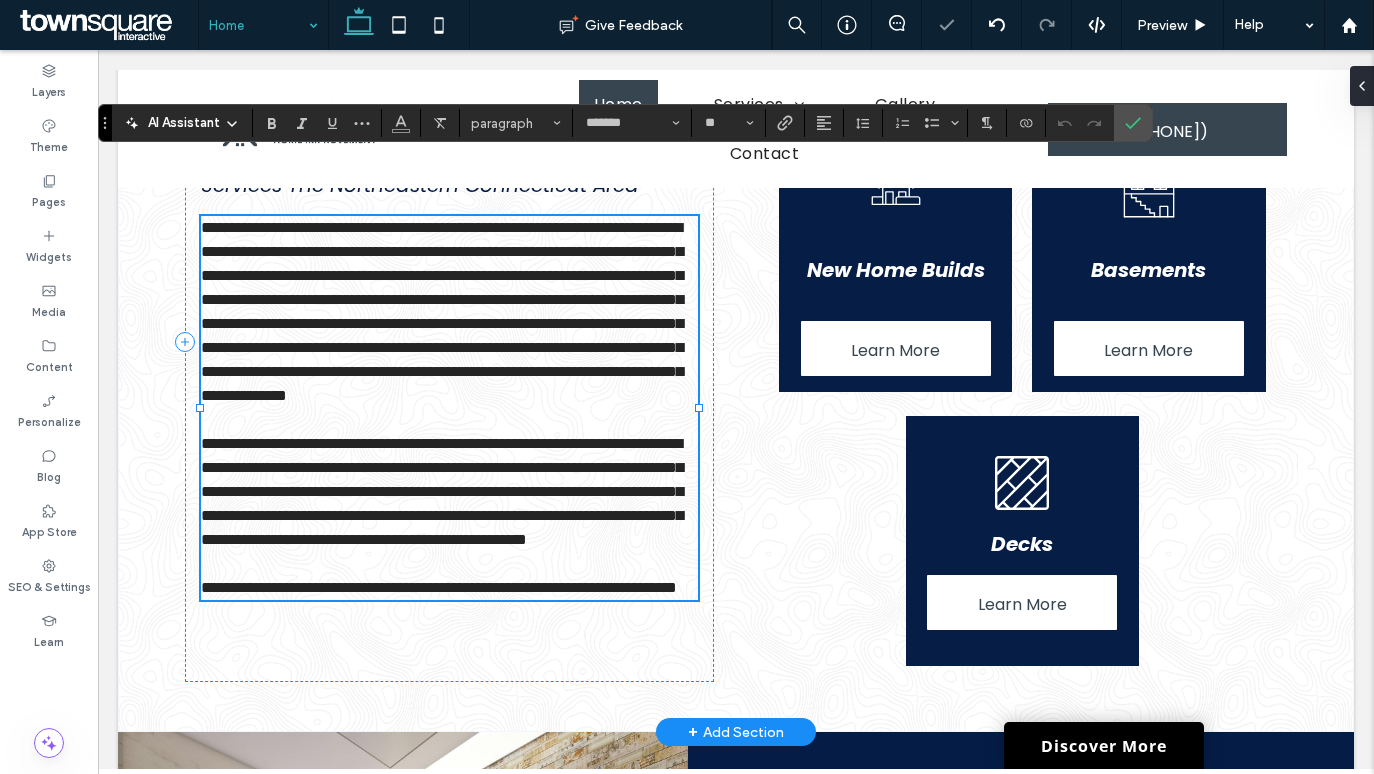 click on "**********" at bounding box center (442, 311) 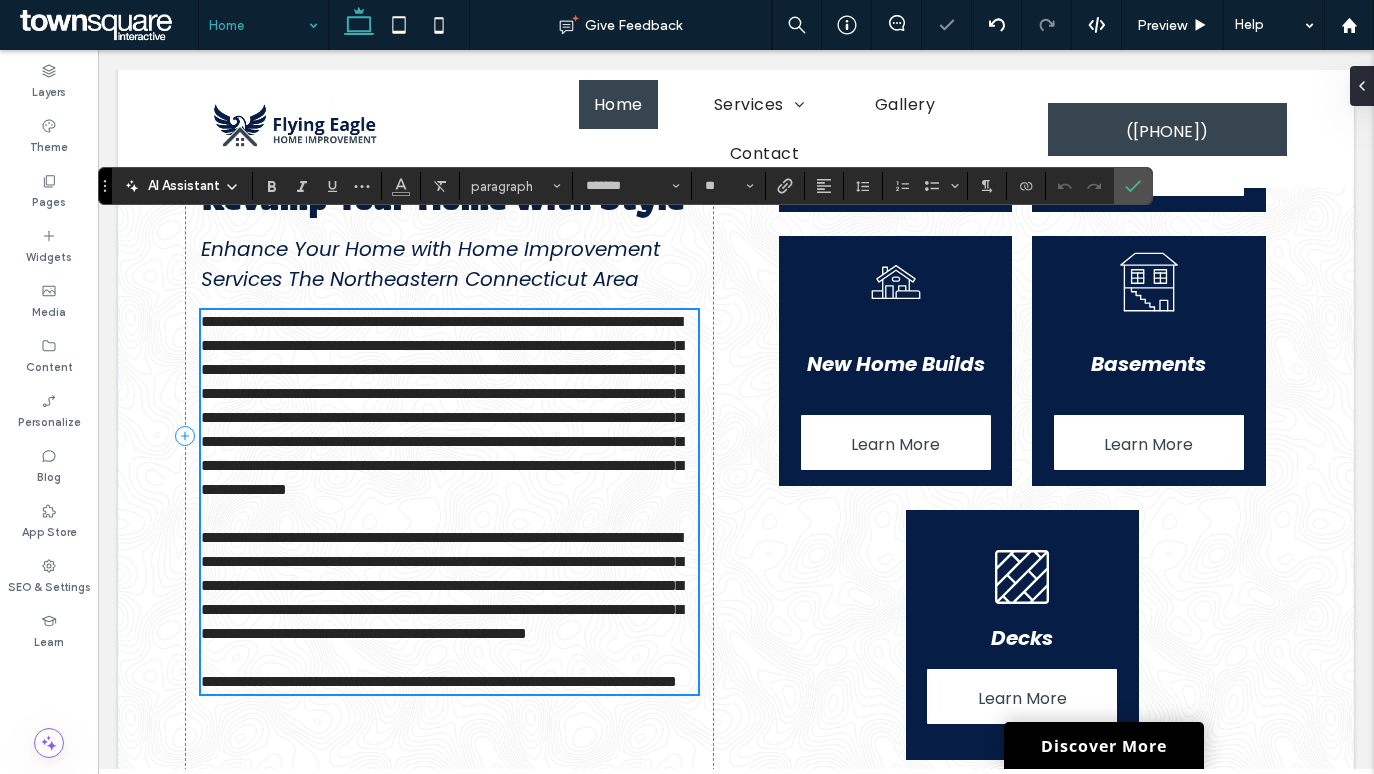 scroll, scrollTop: 846, scrollLeft: 0, axis: vertical 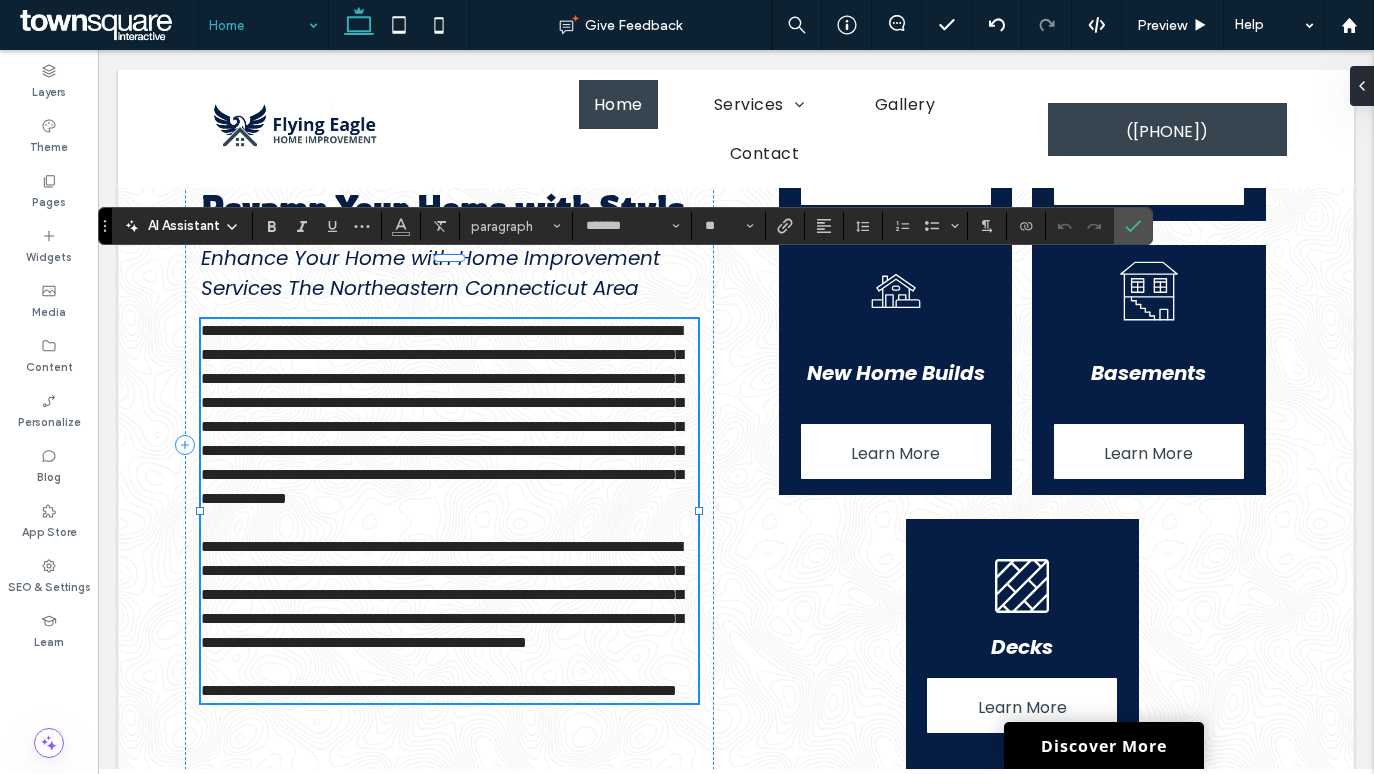 click on "**********" at bounding box center (442, 414) 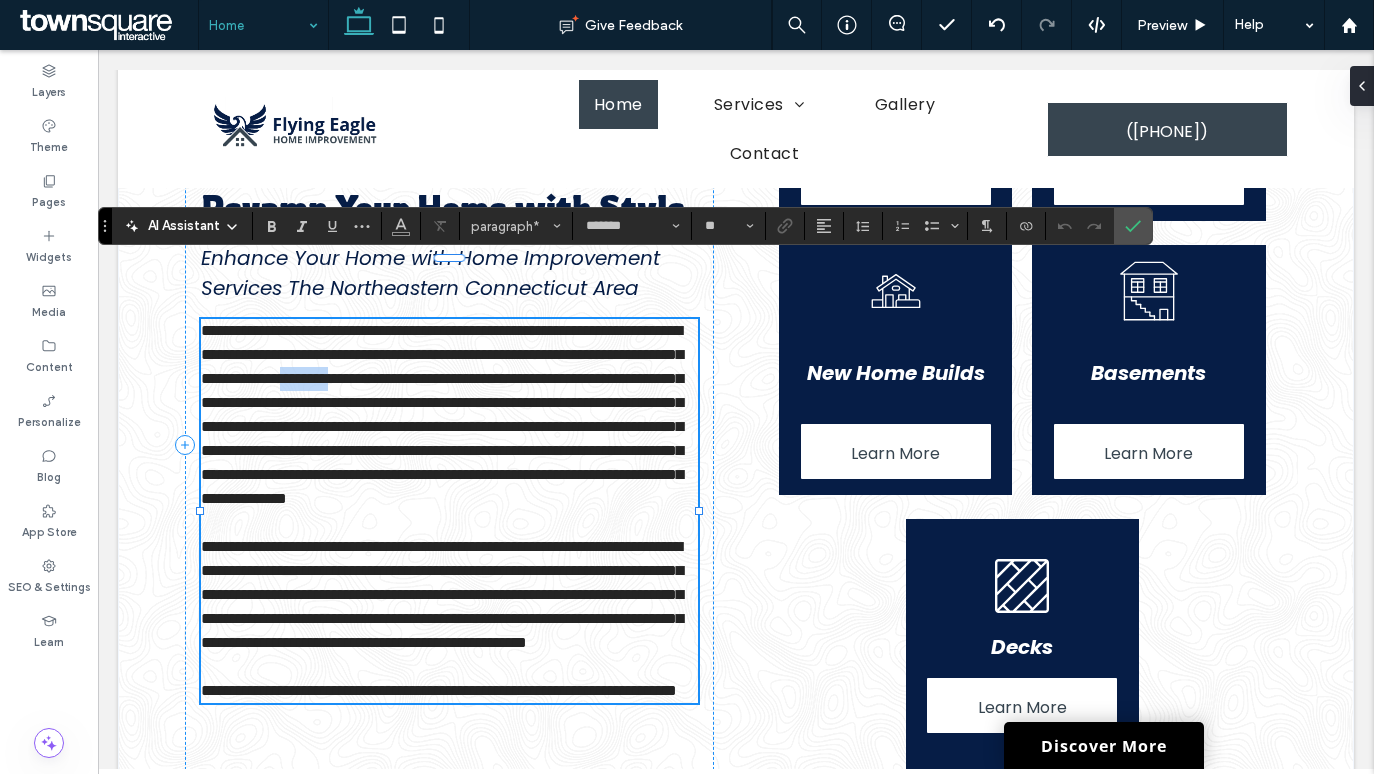 click on "**********" at bounding box center [442, 414] 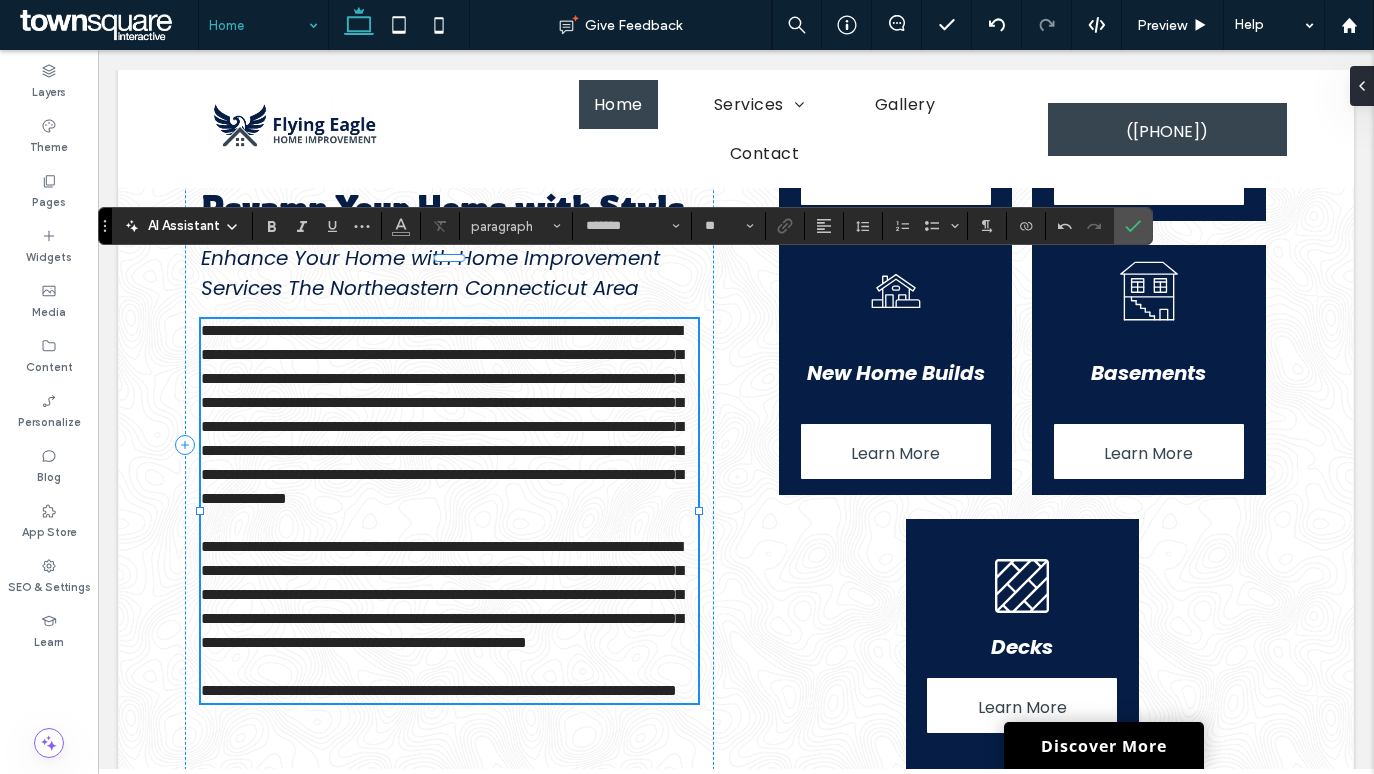 scroll, scrollTop: 0, scrollLeft: 0, axis: both 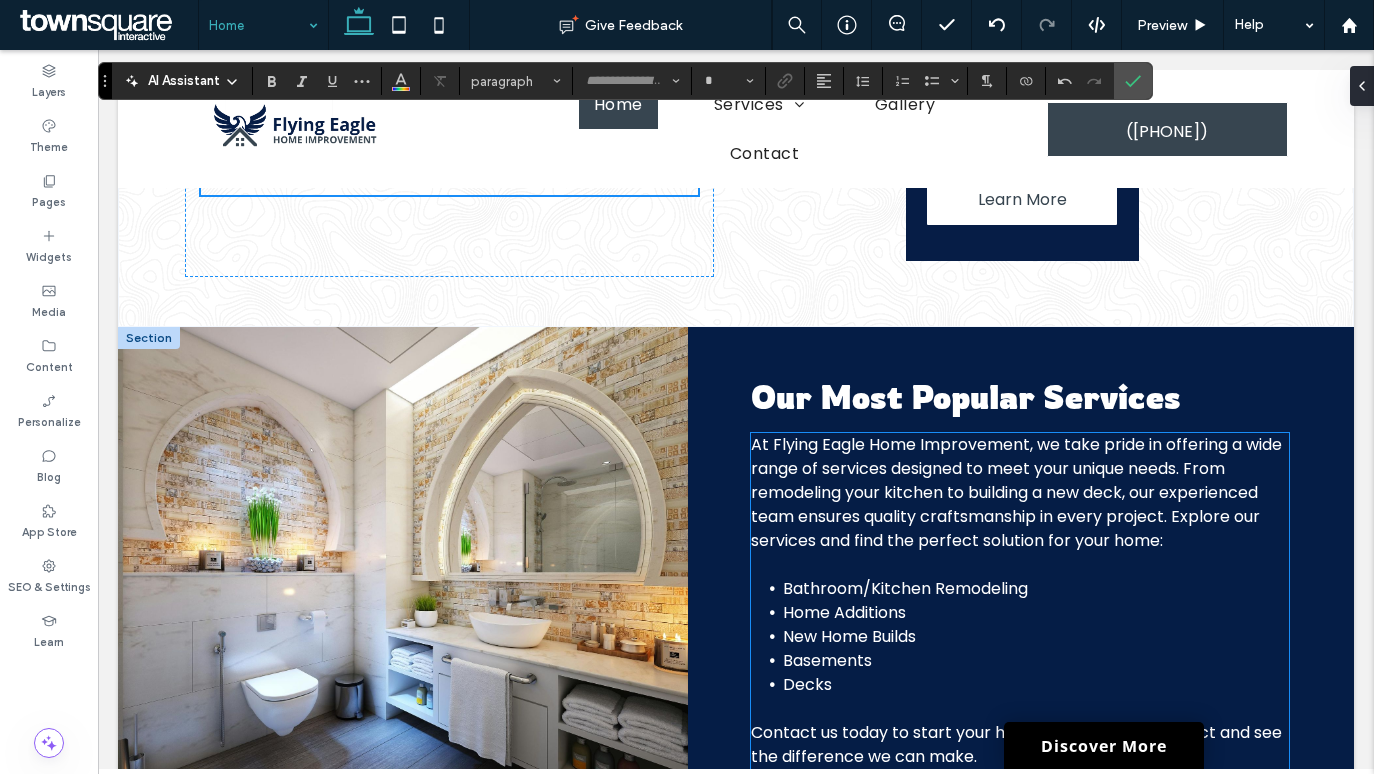 click on "At Flying Eagle Home Improvement, we take pride in offering a wide range of services designed to meet your unique needs. From remodeling your kitchen to building a new deck, our experienced team ensures quality craftsmanship in every project. Explore our services and find the perfect solution for your home:" at bounding box center [1016, 492] 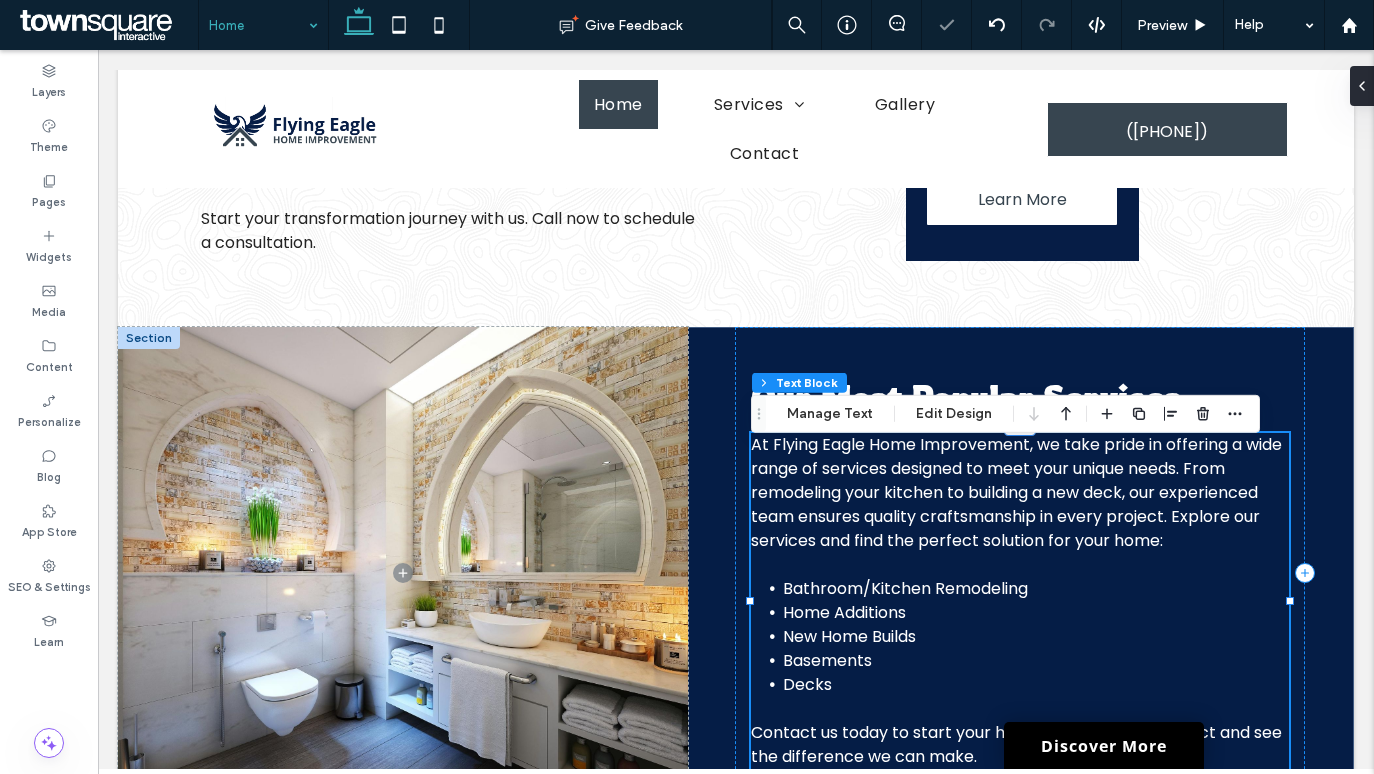 click on "At Flying Eagle Home Improvement, we take pride in offering a wide range of services designed to meet your unique needs. From remodeling your kitchen to building a new deck, our experienced team ensures quality craftsmanship in every project. Explore our services and find the perfect solution for your home:" at bounding box center [1016, 492] 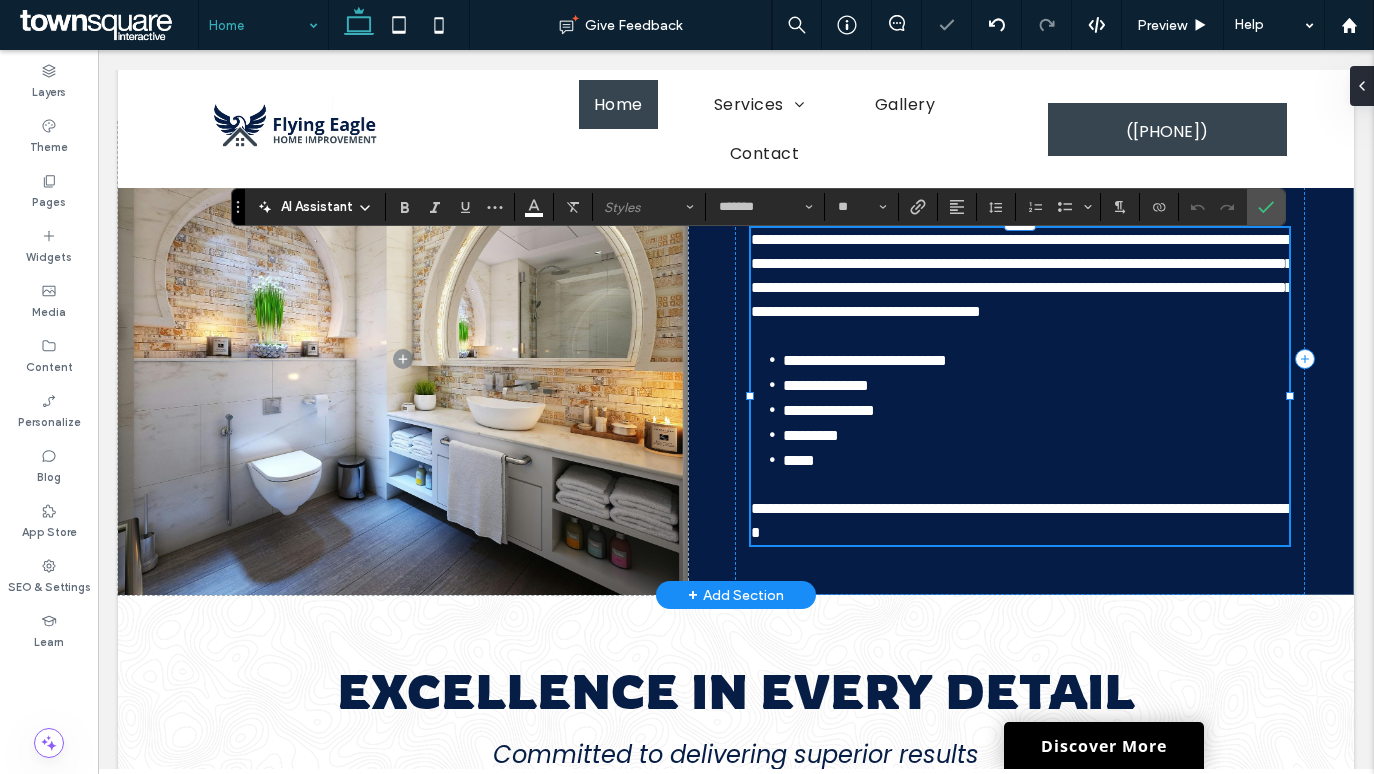 click on "**********" at bounding box center (1036, 360) 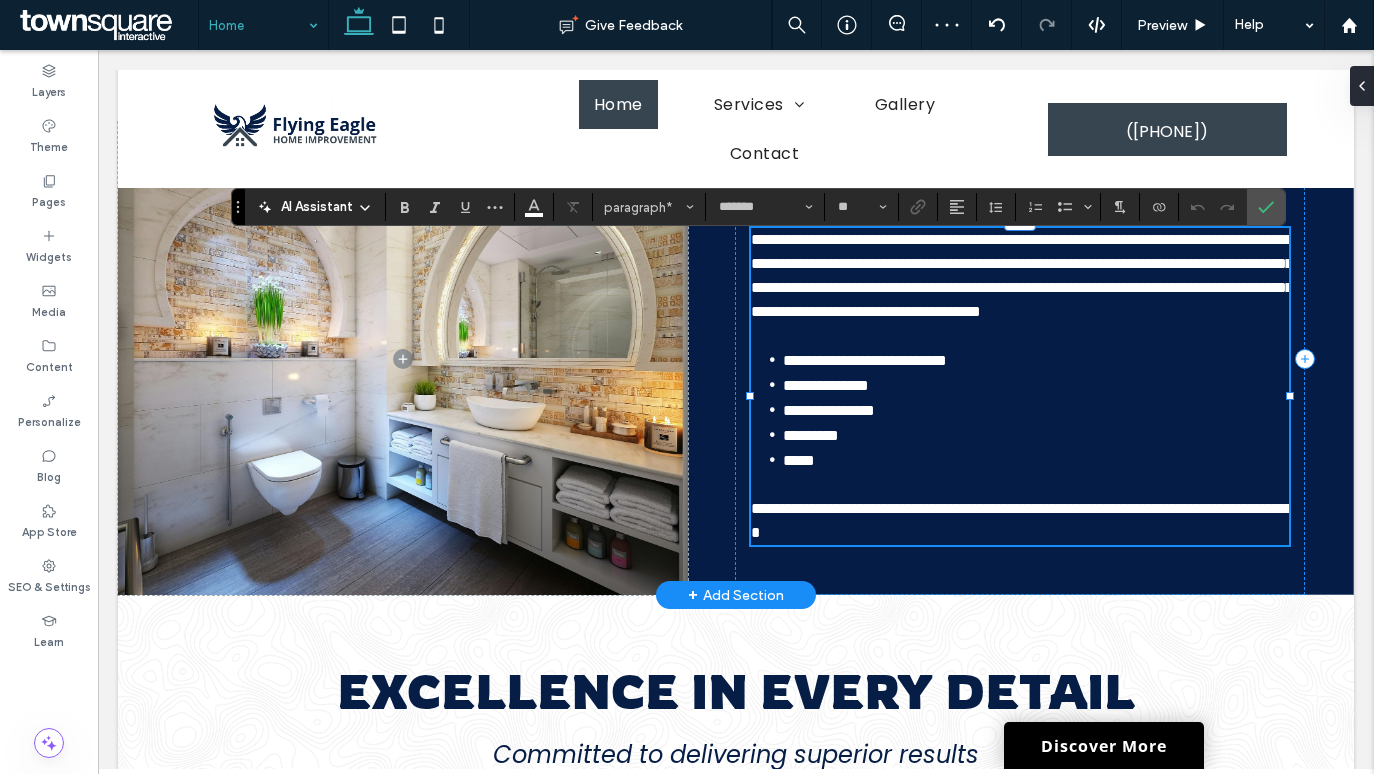 click on "**********" at bounding box center (1022, 275) 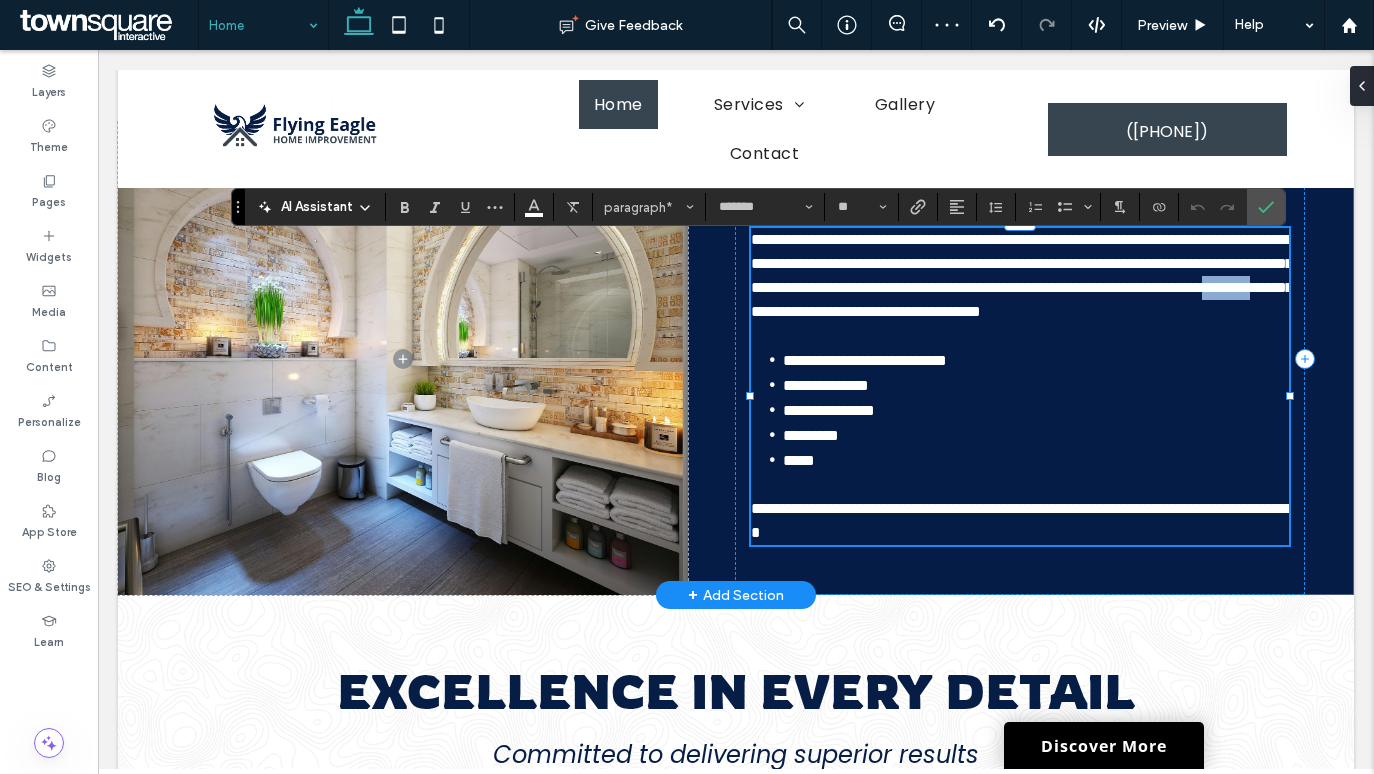 click on "**********" at bounding box center (1022, 275) 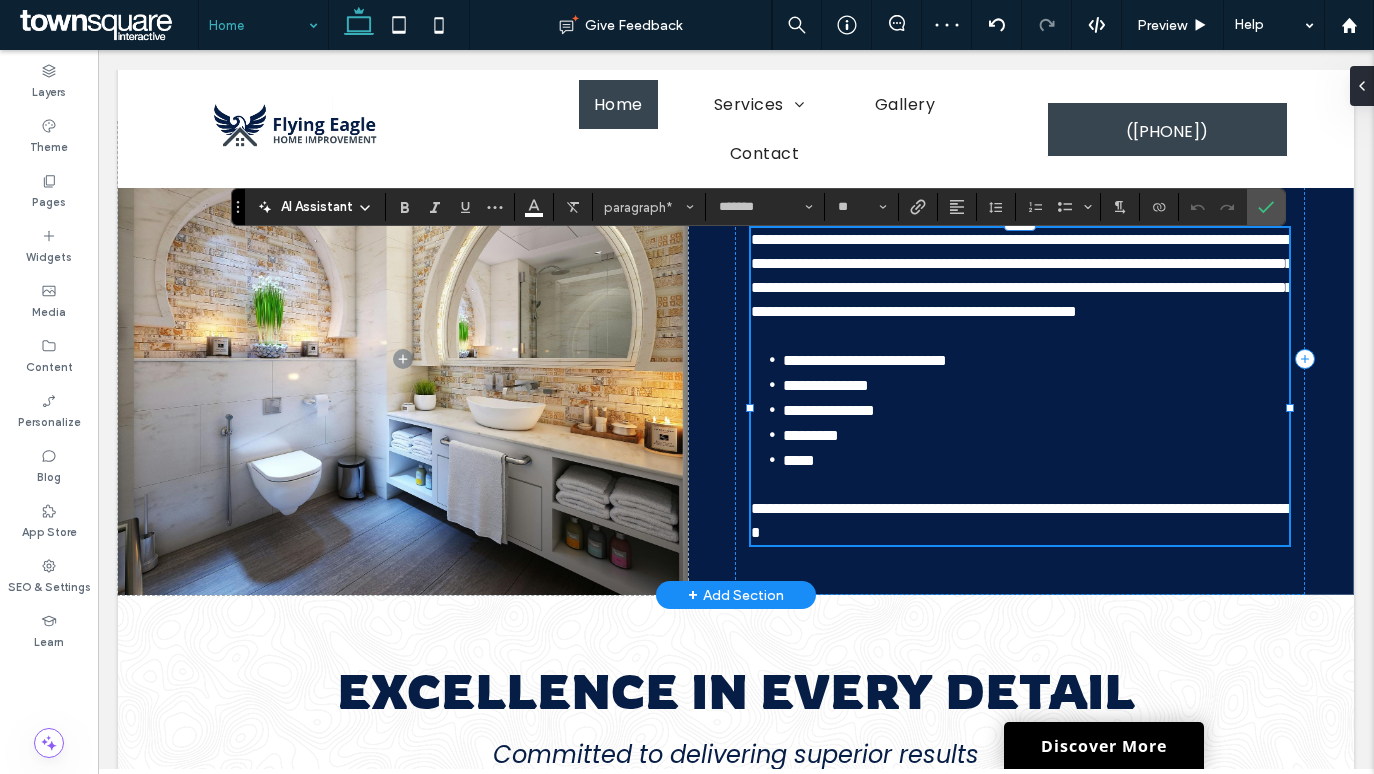 scroll, scrollTop: 0, scrollLeft: 0, axis: both 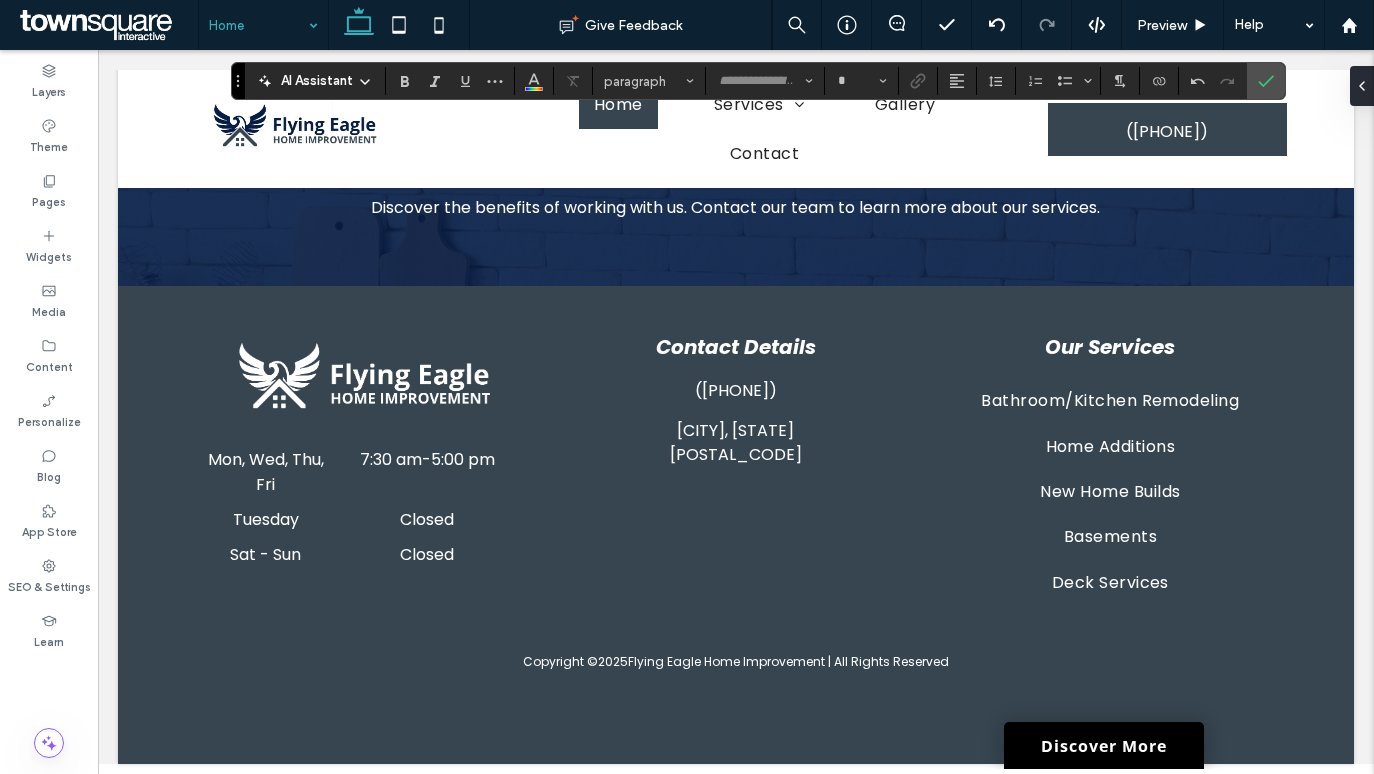 click at bounding box center [258, 25] 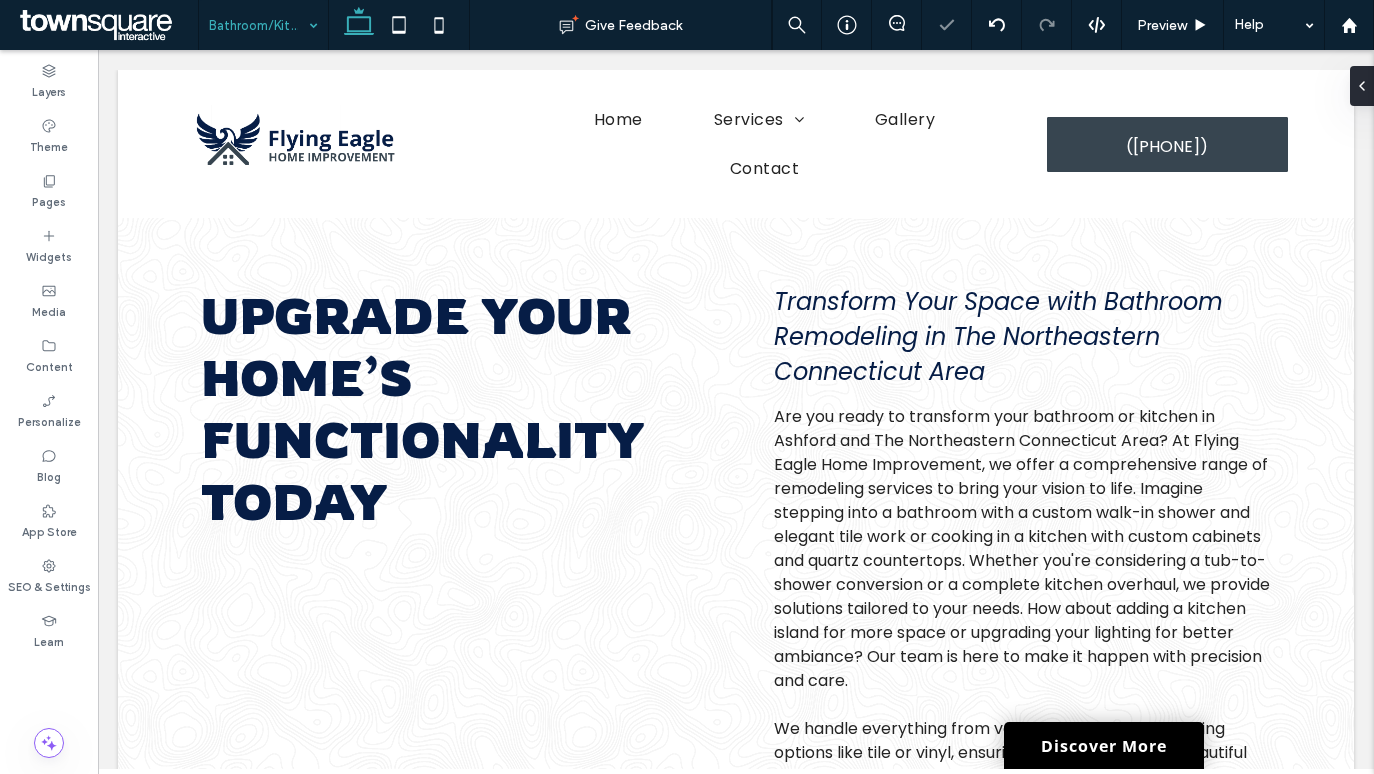 scroll, scrollTop: 0, scrollLeft: 0, axis: both 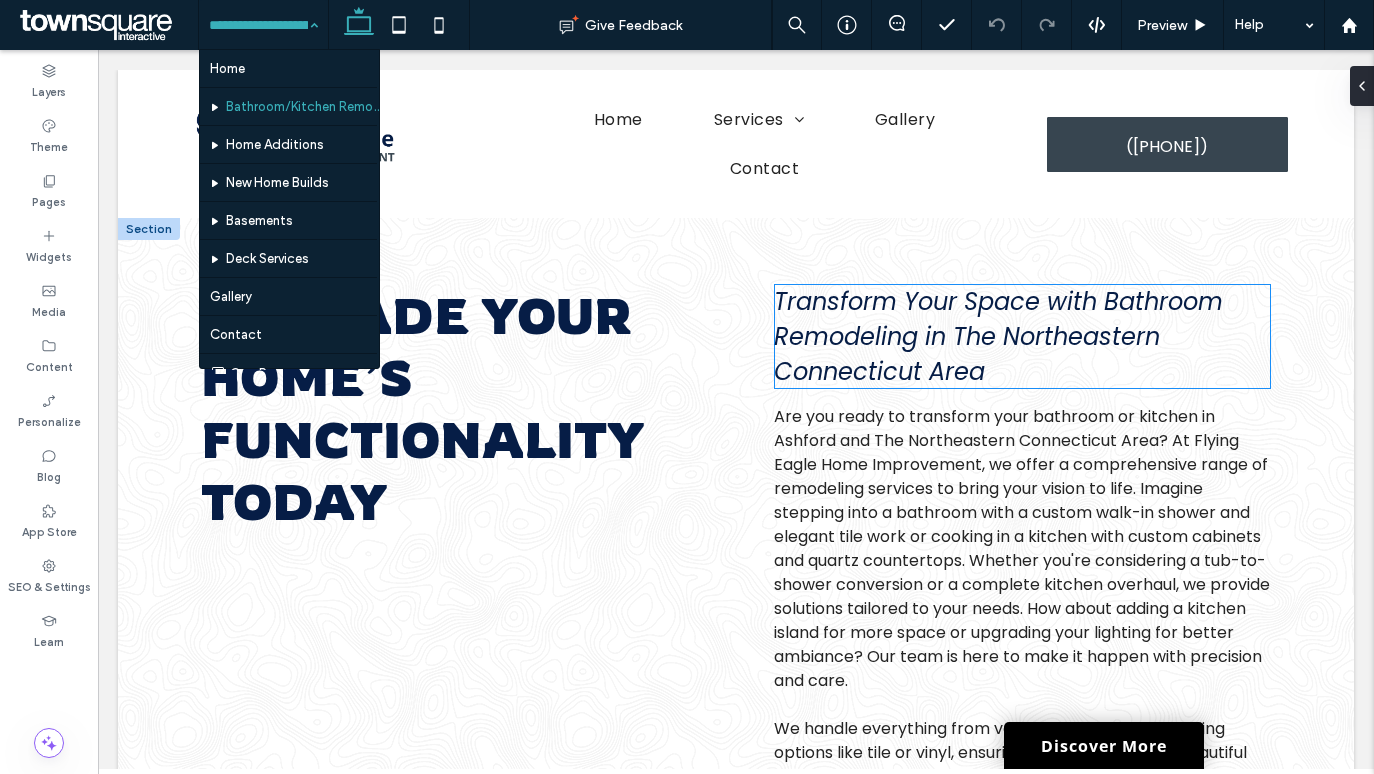 click on "Transform Your Space with Bathroom Remodeling in The Northeastern Connecticut Area" at bounding box center [998, 336] 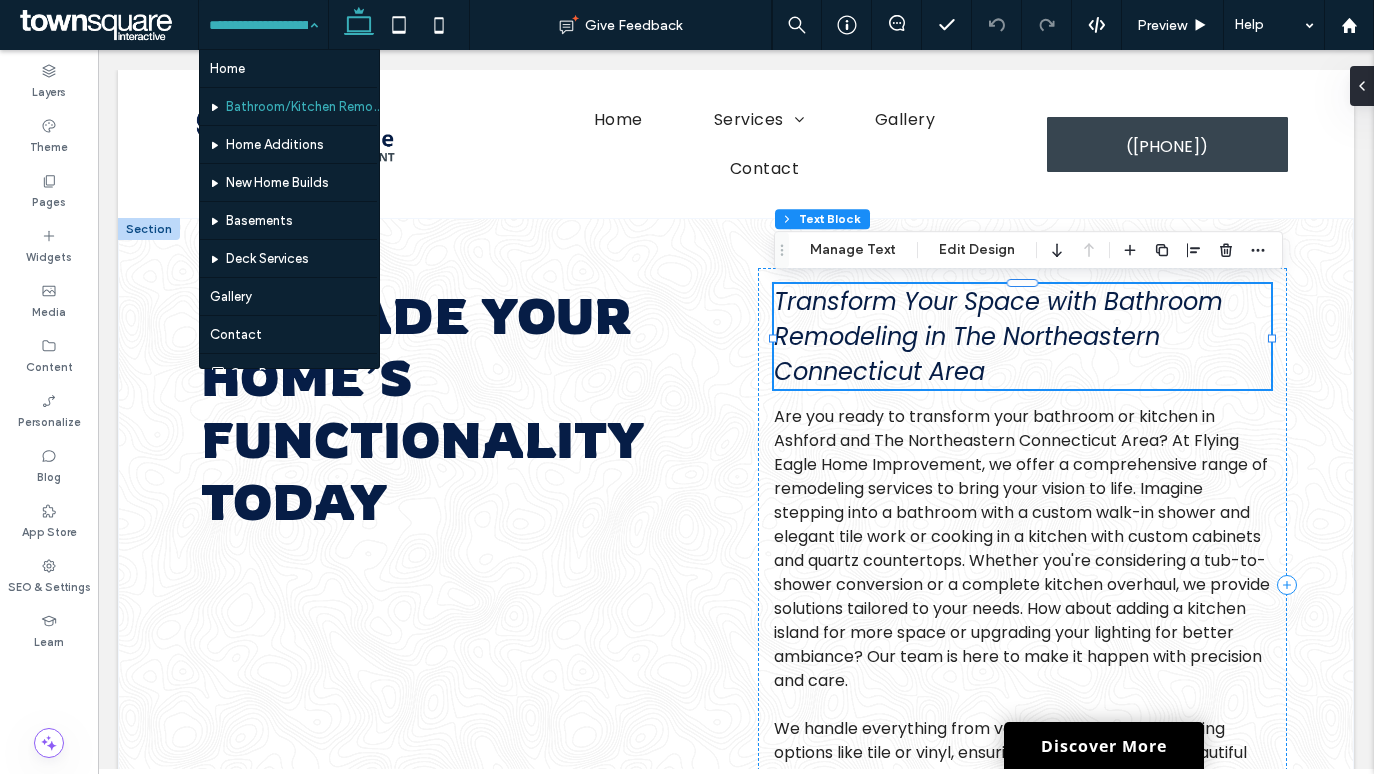 click on "Transform Your Space with Bathroom Remodeling in The Northeastern Connecticut Area" at bounding box center [998, 336] 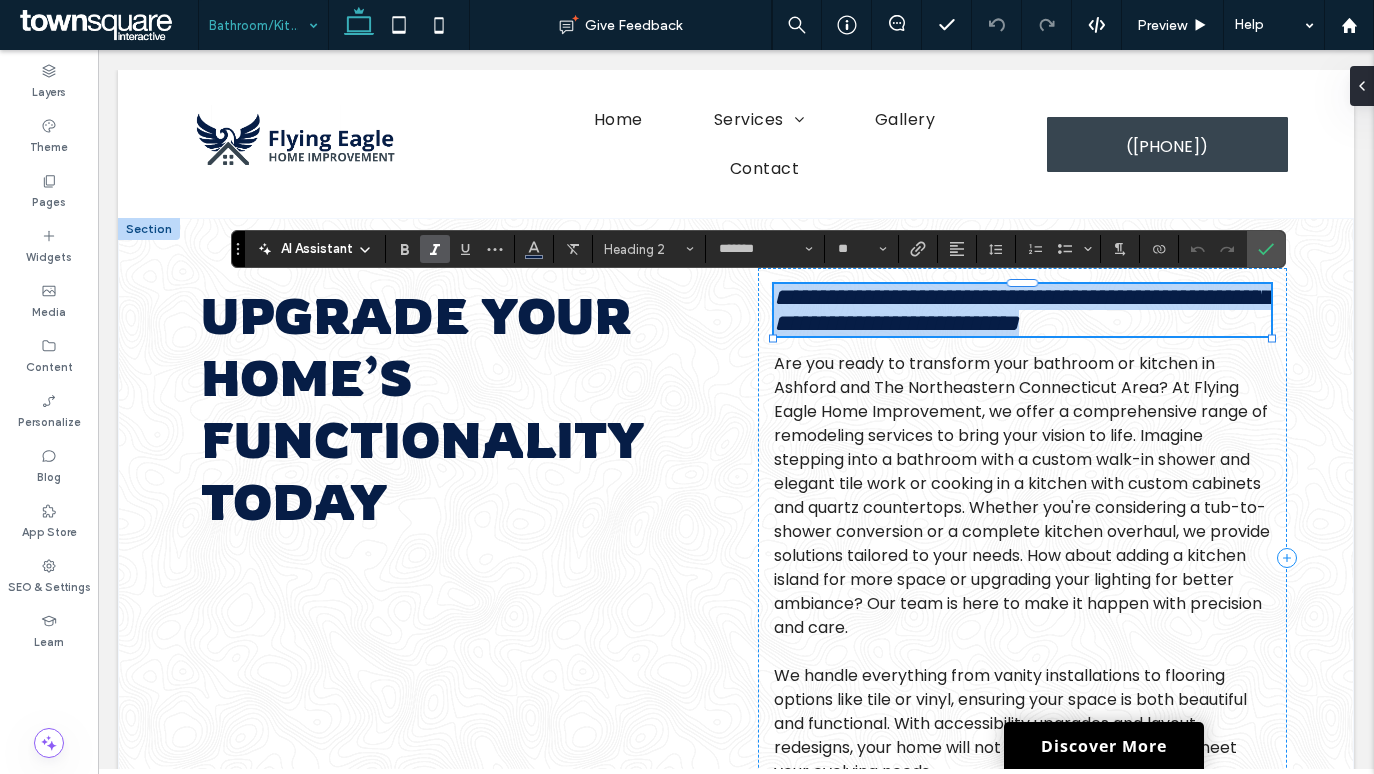 click on "**********" at bounding box center (1022, 310) 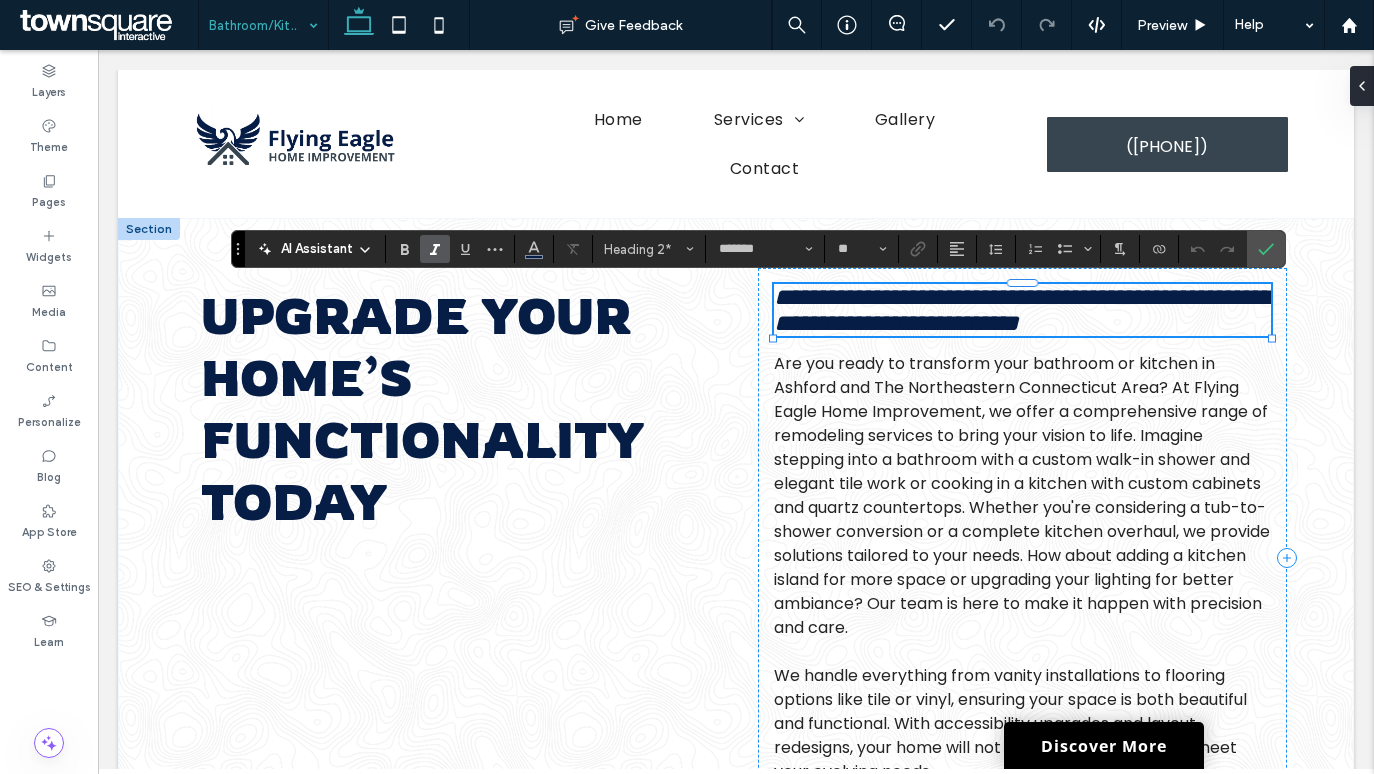 click on "**********" at bounding box center [1022, 310] 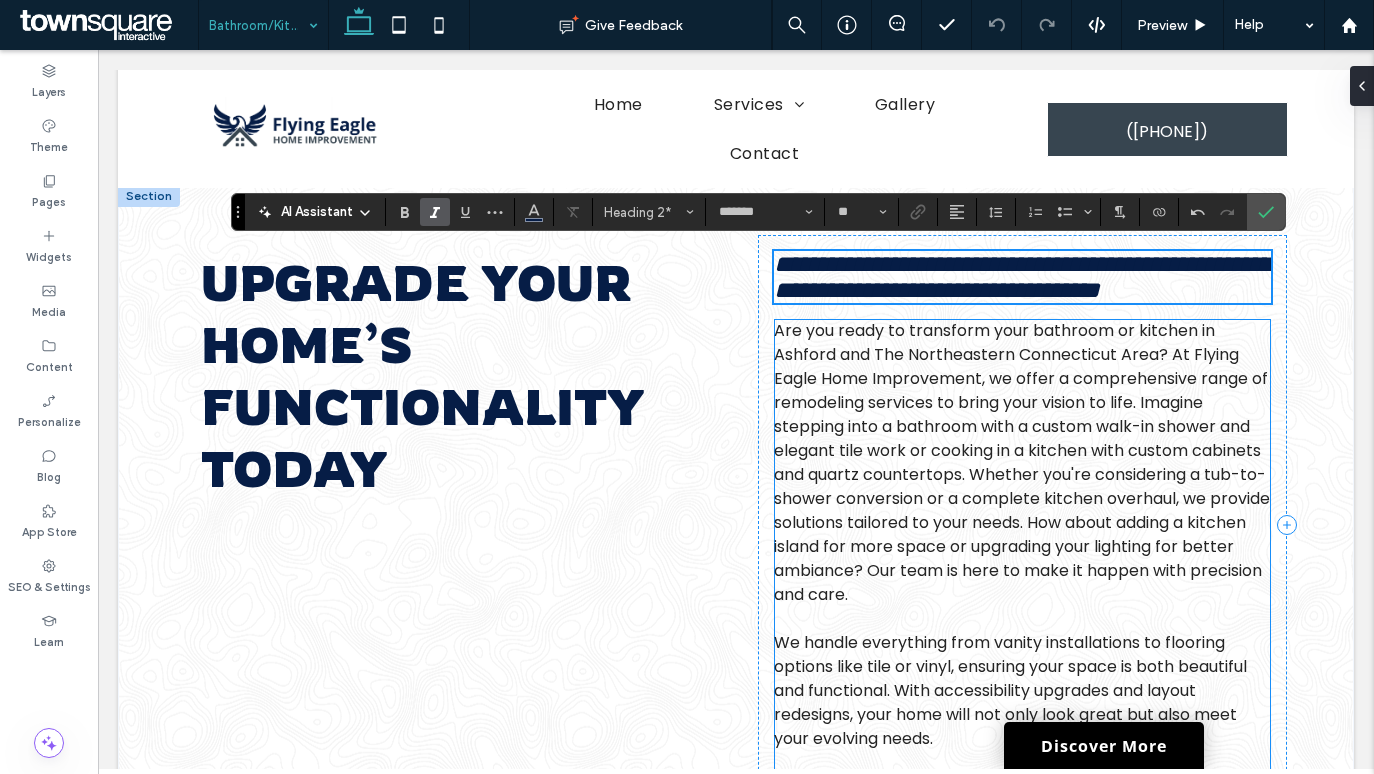 scroll, scrollTop: 38, scrollLeft: 0, axis: vertical 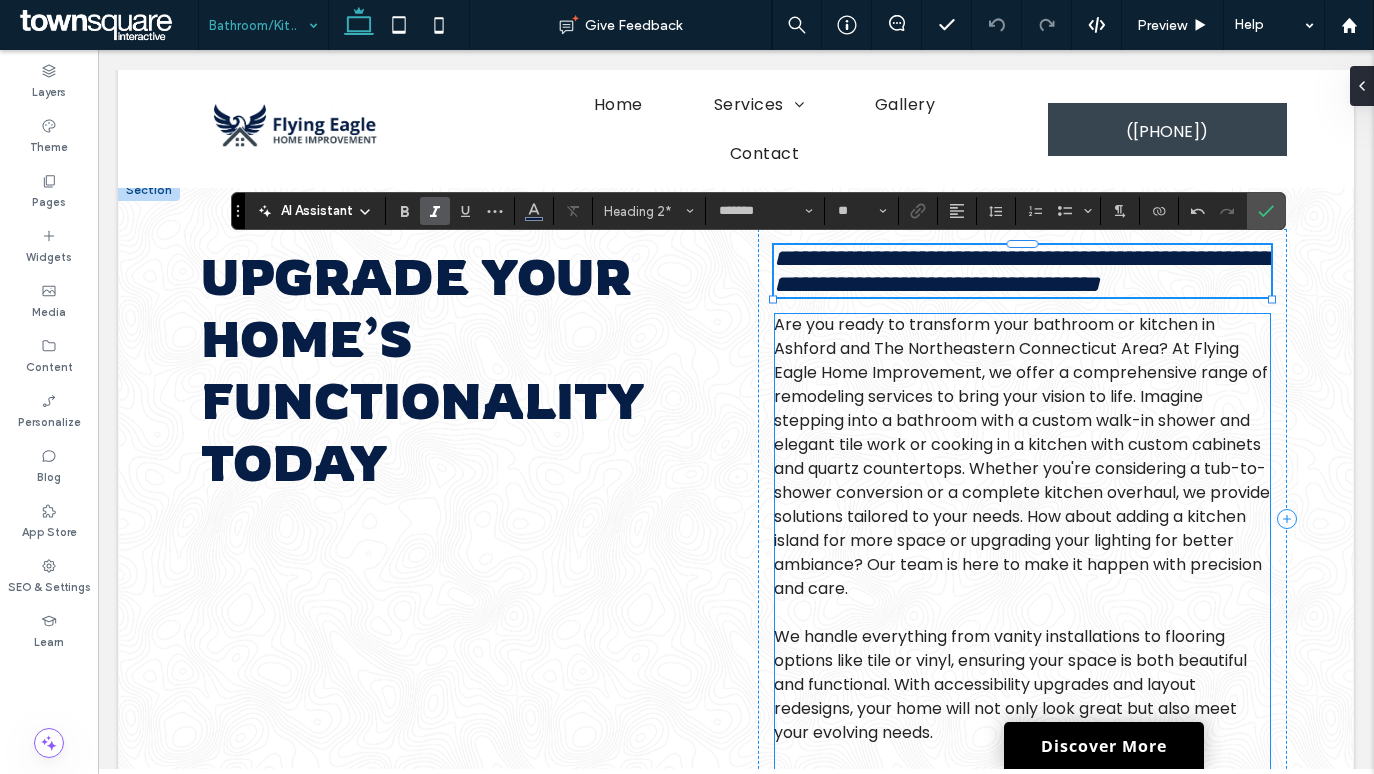 click on "**********" at bounding box center [1022, 519] 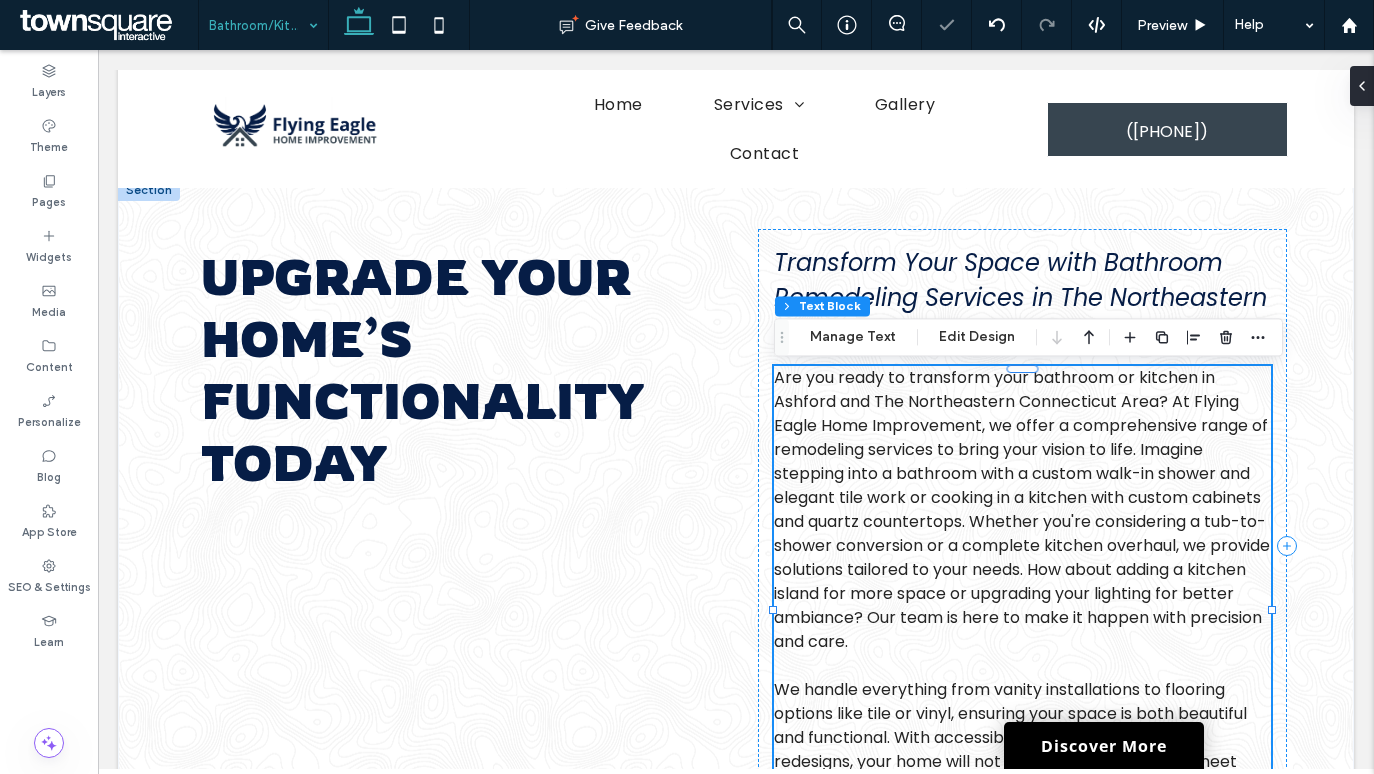 click on "Are you ready to transform your bathroom or kitchen in Ashford and The Northeastern Connecticut Area? At Flying Eagle Home Improvement, we offer a comprehensive range of remodeling services to bring your vision to life. Imagine stepping into a bathroom with a custom walk-in shower and elegant tile work or cooking in a kitchen with custom cabinets and quartz countertops. Whether you're considering a tub-to-shower conversion or a complete kitchen overhaul, we provide solutions tailored to your needs. How about adding a kitchen island for more space or upgrading your lighting for better ambiance? Our team is here to make it happen with precision and care." at bounding box center (1022, 509) 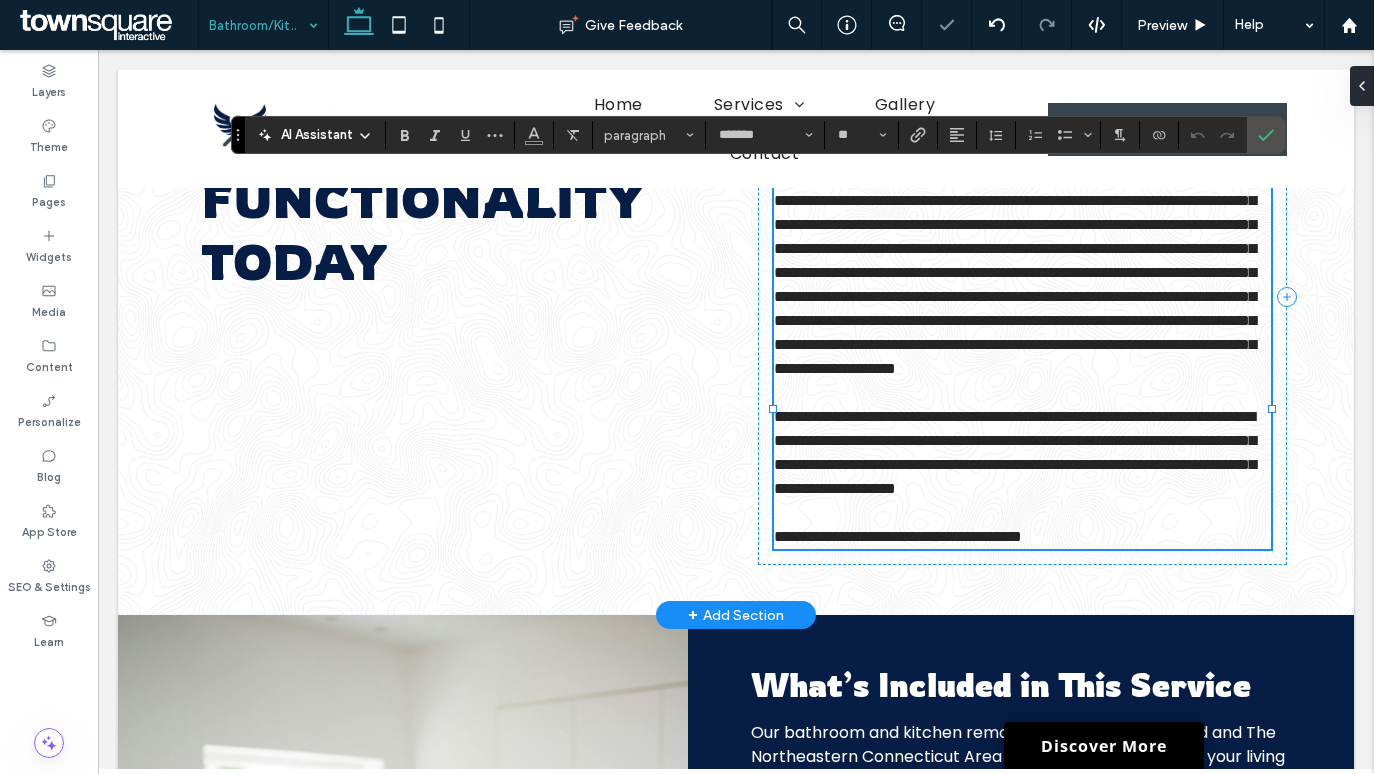 click on "**********" at bounding box center [1015, 272] 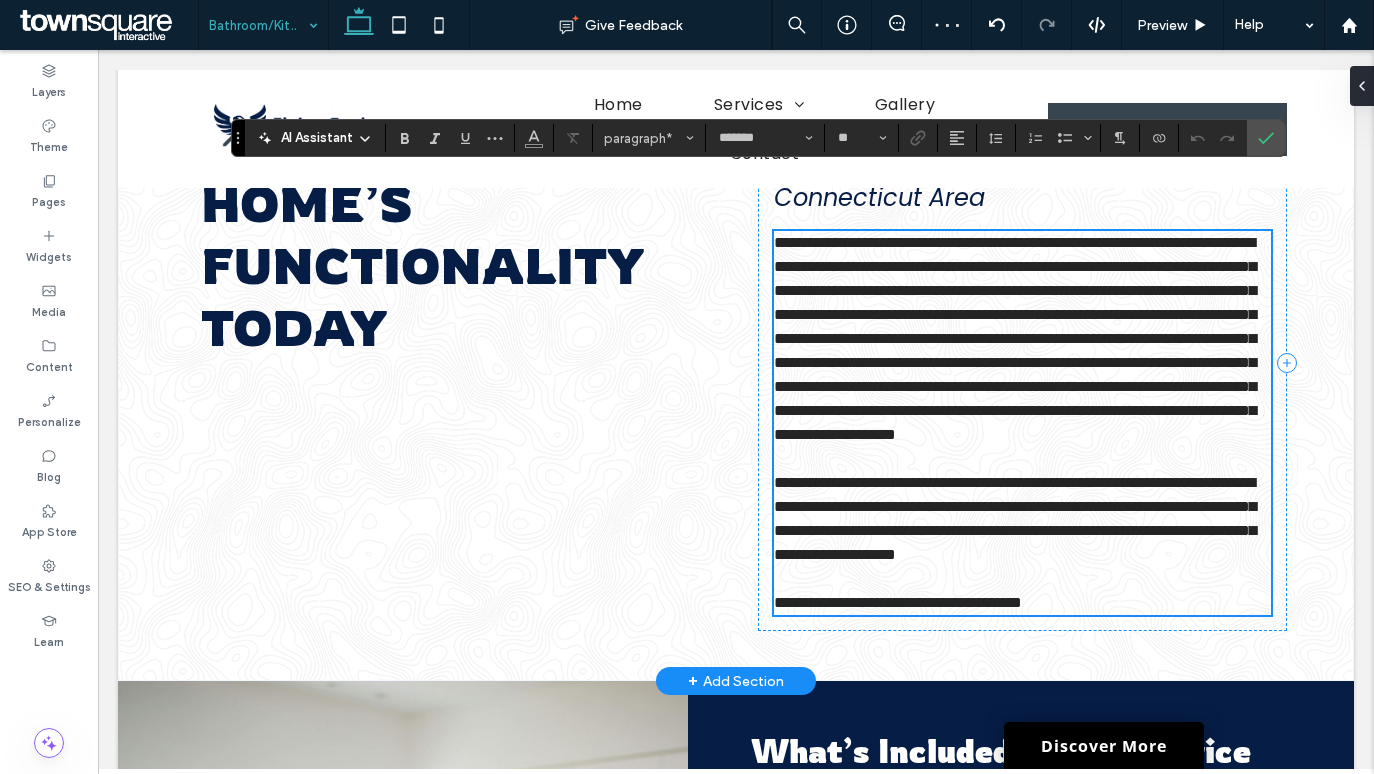 scroll, scrollTop: 135, scrollLeft: 0, axis: vertical 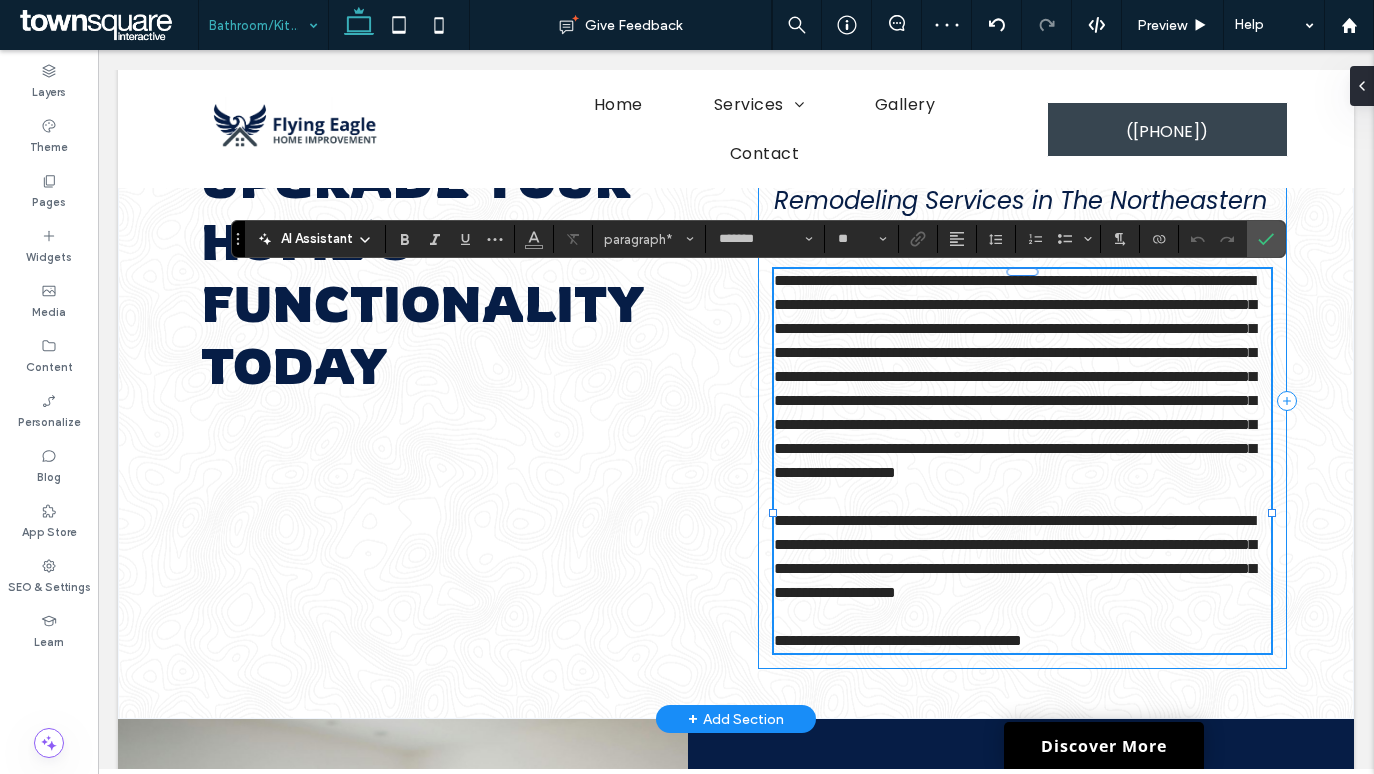 click on "**********" at bounding box center [1022, 400] 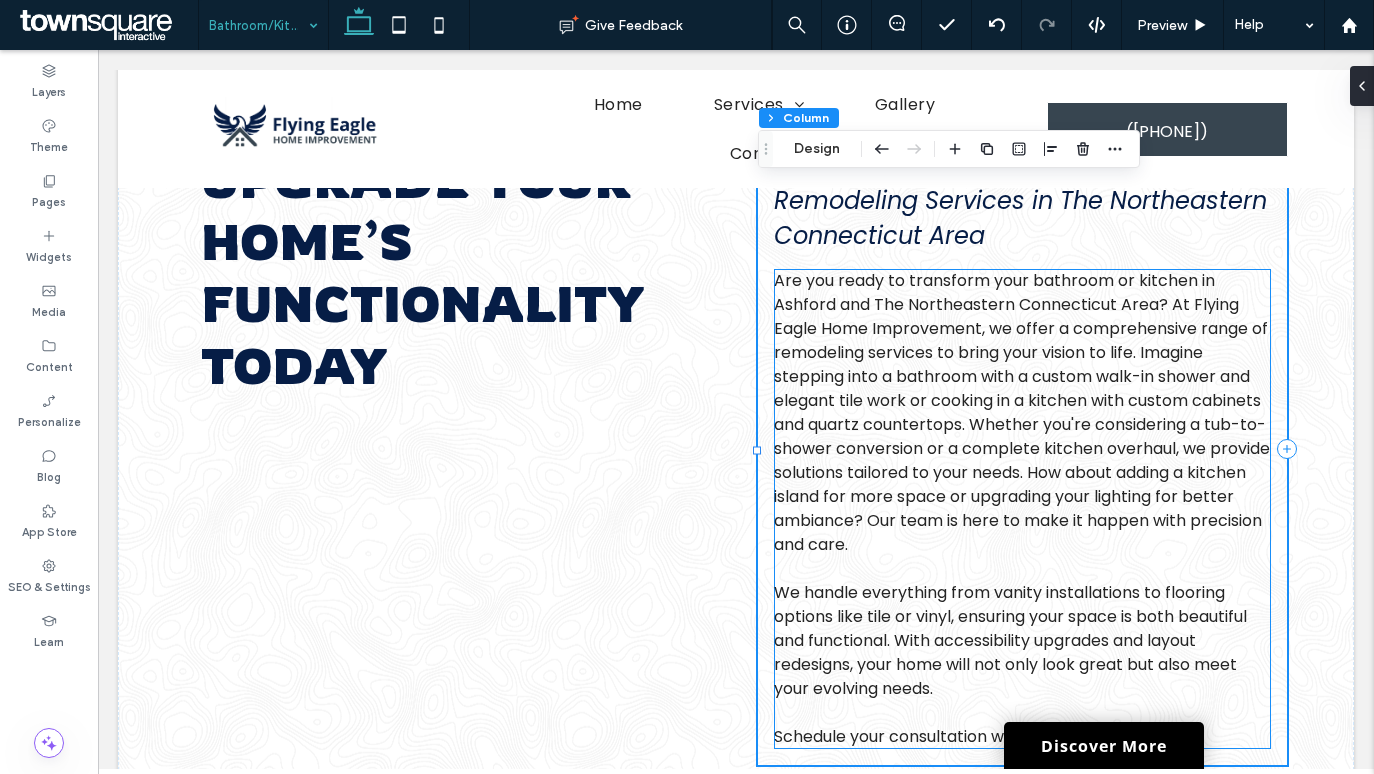 click on "Are you ready to transform your bathroom or kitchen in Ashford and The Northeastern Connecticut Area? At Flying Eagle Home Improvement, we offer a comprehensive range of remodeling services to bring your vision to life. Imagine stepping into a bathroom with a custom walk-in shower and elegant tile work or cooking in a kitchen with custom cabinets and quartz countertops. Whether you're considering a tub-to-shower conversion or a complete kitchen overhaul, we provide solutions tailored to your needs. How about adding a kitchen island for more space or upgrading your lighting for better ambiance? Our team is here to make it happen with precision and care." at bounding box center [1022, 412] 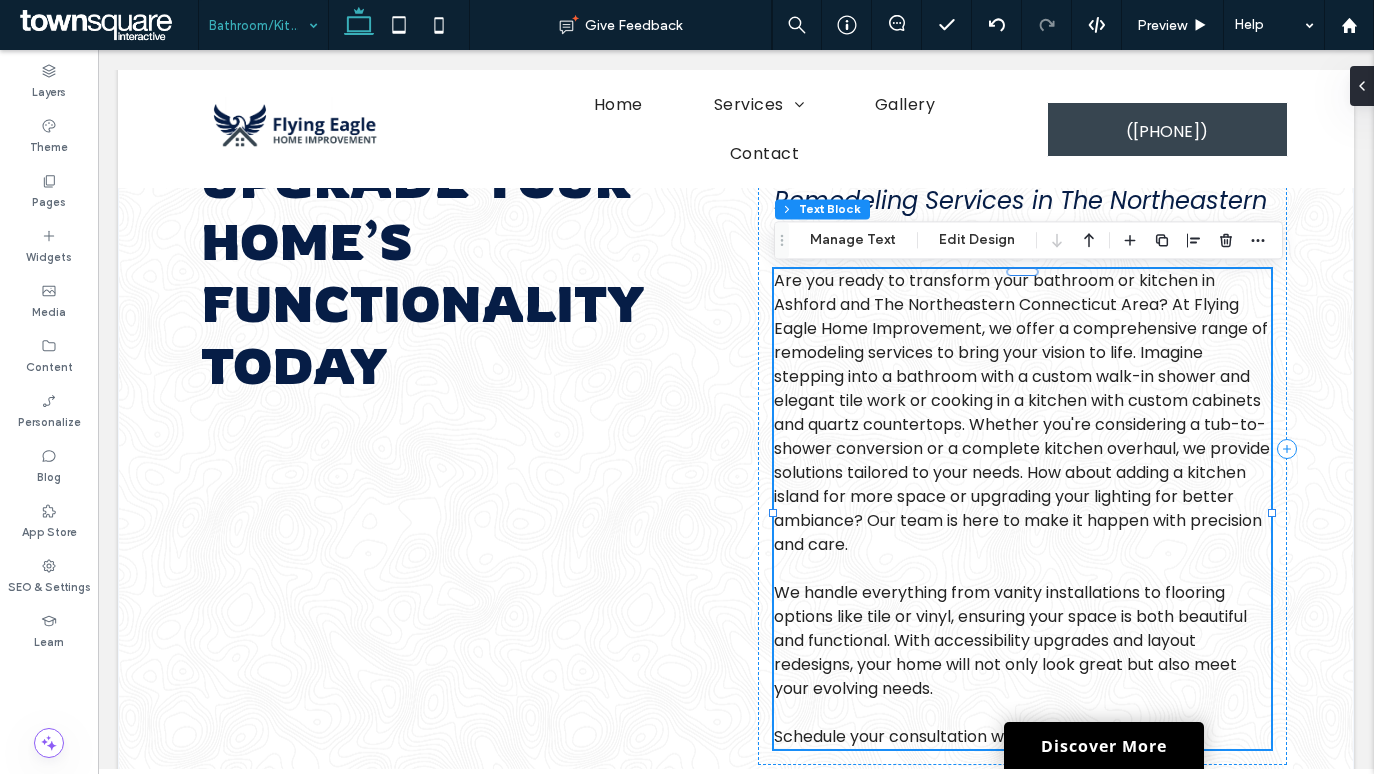 click on "Are you ready to transform your bathroom or kitchen in Ashford and The Northeastern Connecticut Area? At Flying Eagle Home Improvement, we offer a comprehensive range of remodeling services to bring your vision to life. Imagine stepping into a bathroom with a custom walk-in shower and elegant tile work or cooking in a kitchen with custom cabinets and quartz countertops. Whether you're considering a tub-to-shower conversion or a complete kitchen overhaul, we provide solutions tailored to your needs. How about adding a kitchen island for more space or upgrading your lighting for better ambiance? Our team is here to make it happen with precision and care." at bounding box center (1022, 412) 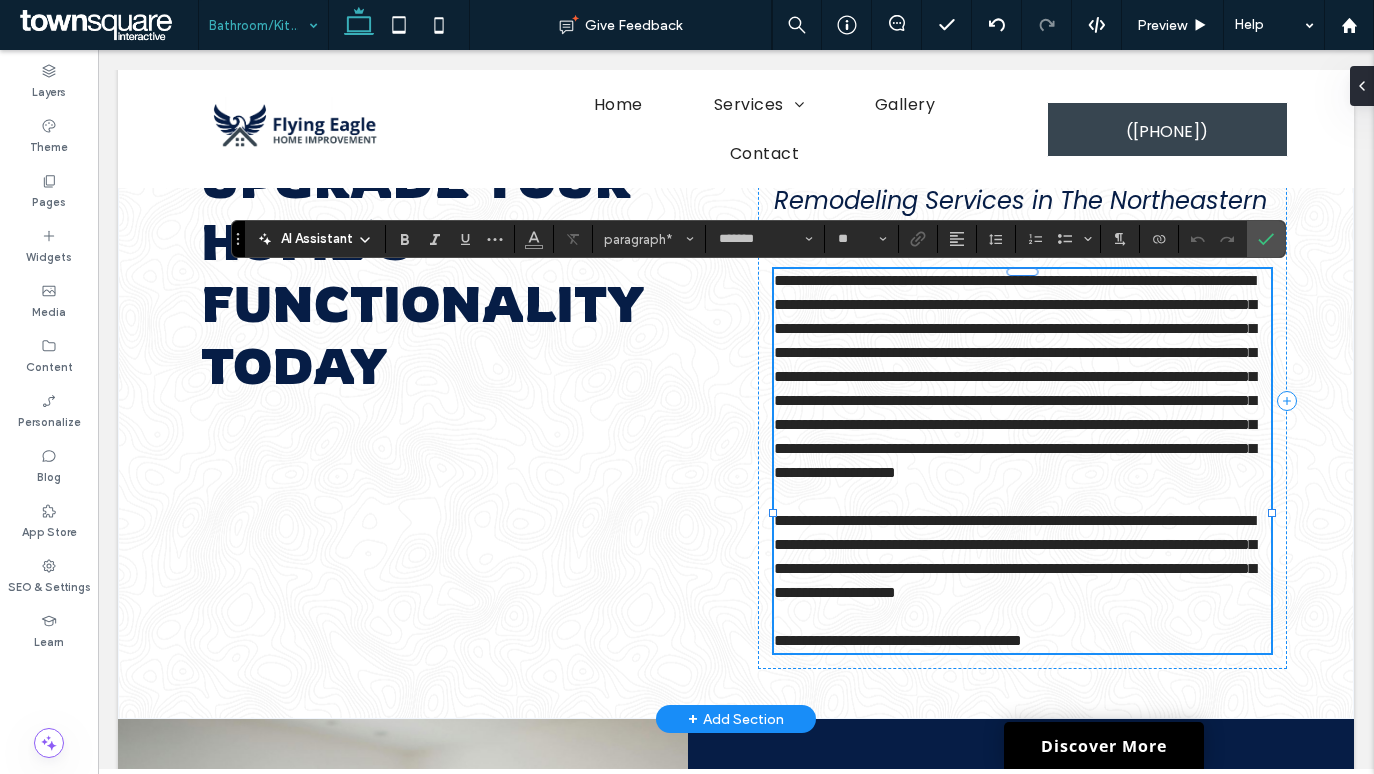 type 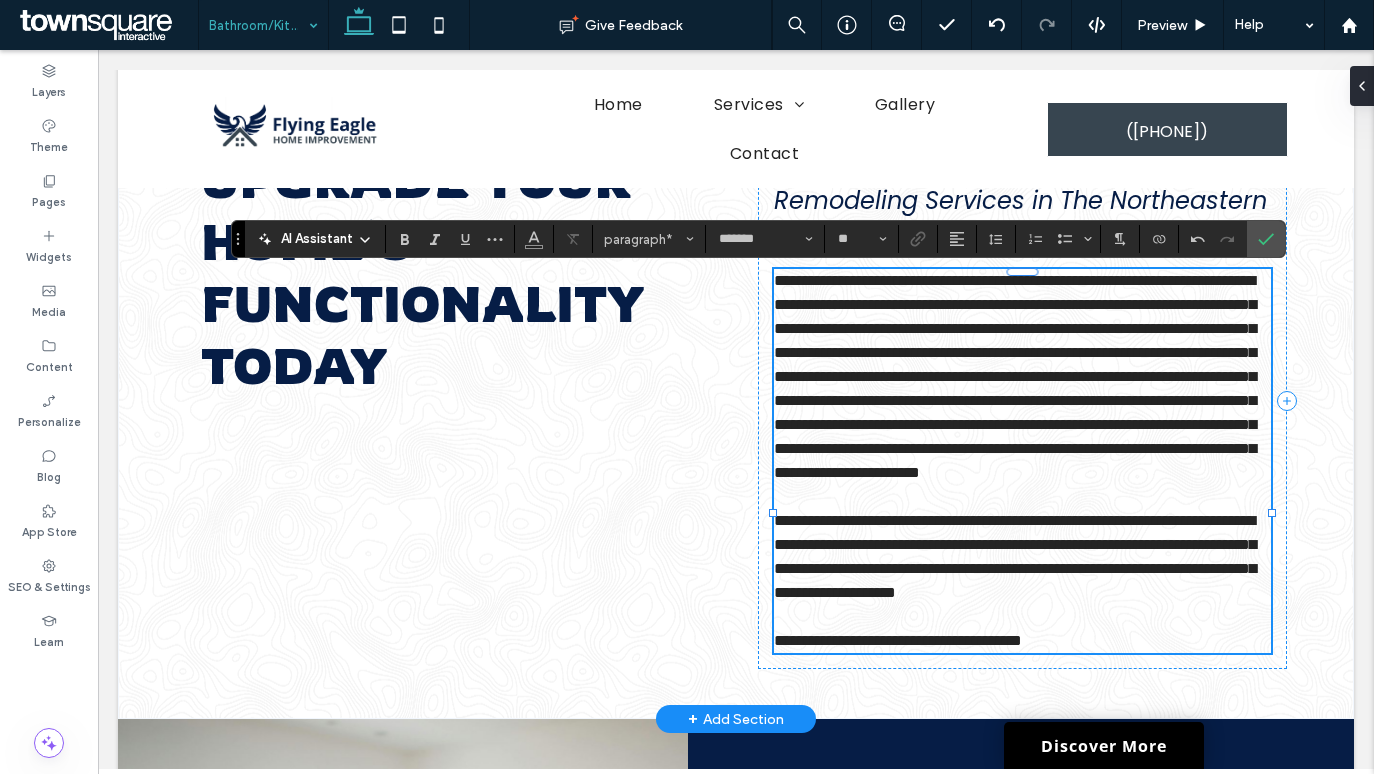 click on "**********" at bounding box center (1015, 376) 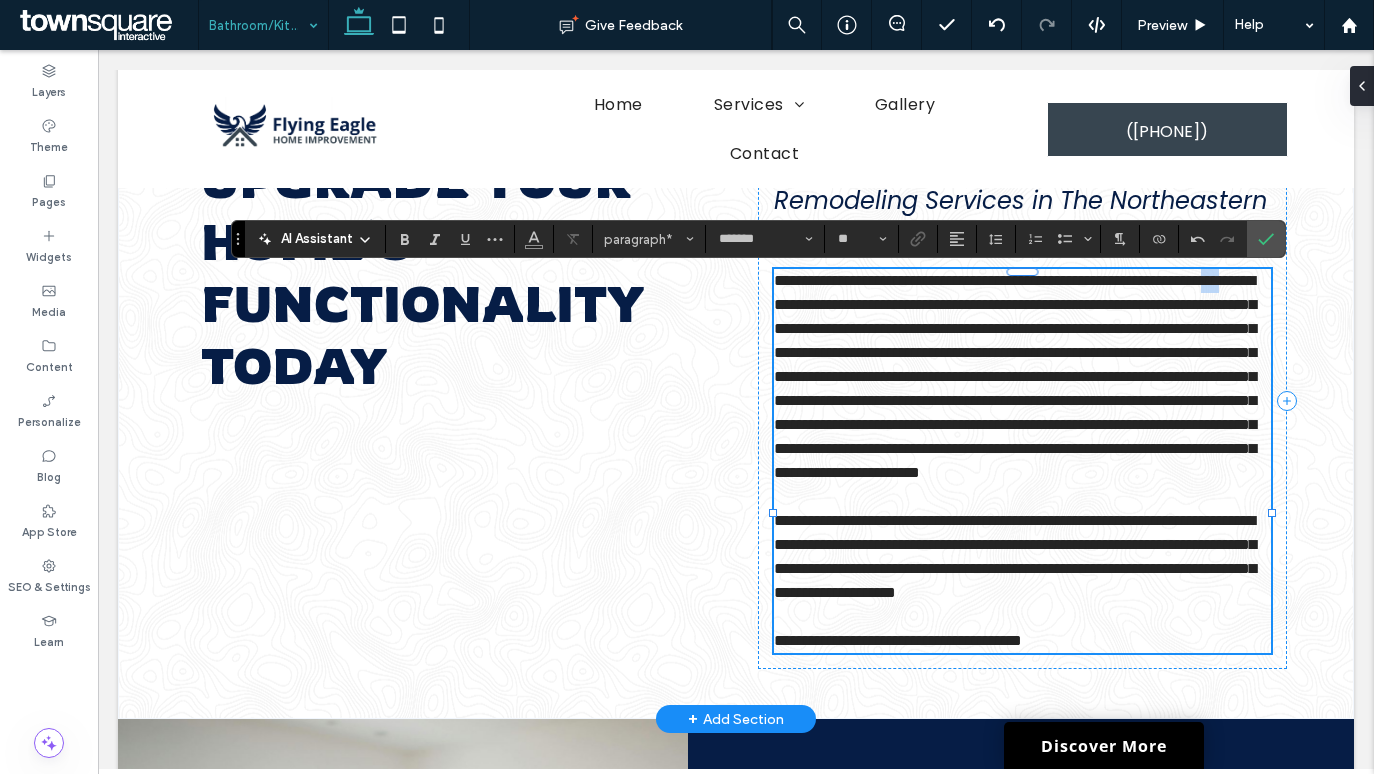 click on "**********" at bounding box center (1015, 376) 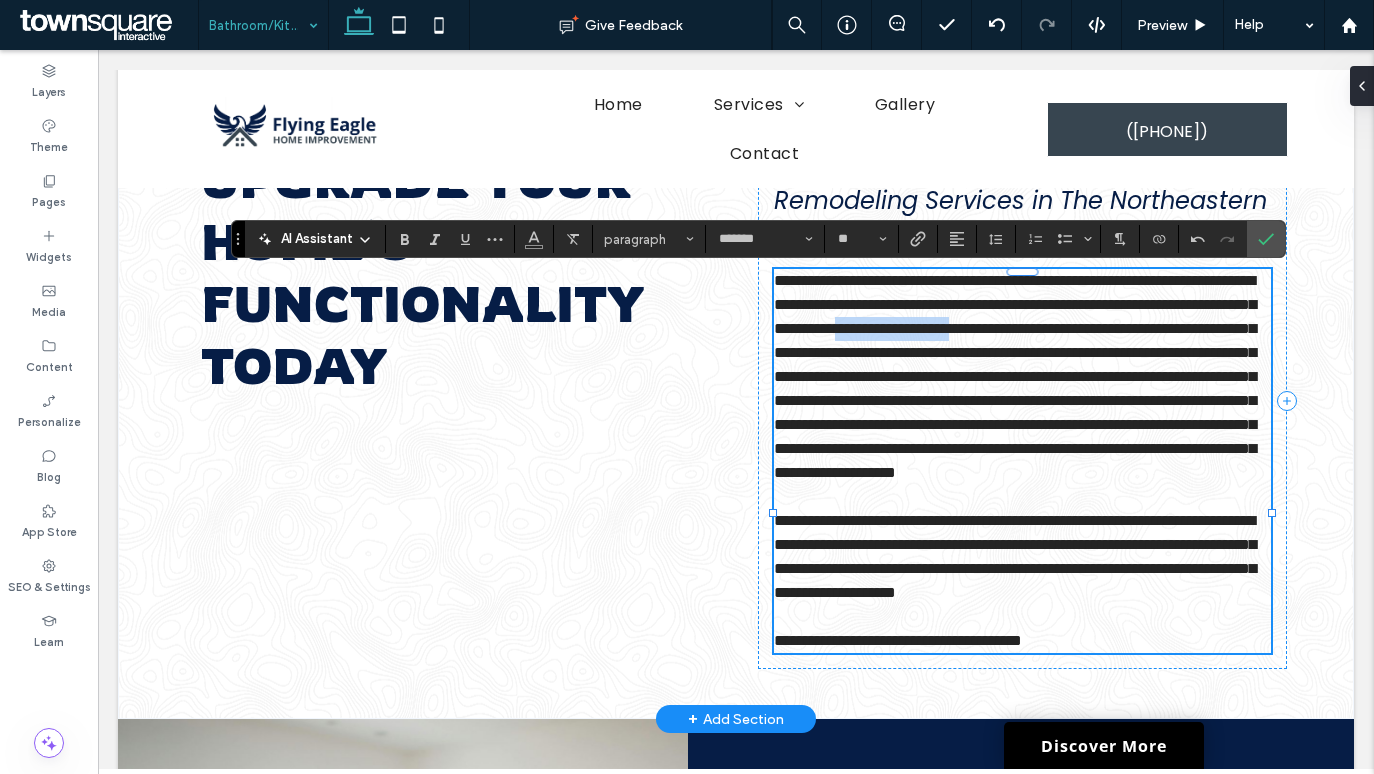 drag, startPoint x: 933, startPoint y: 360, endPoint x: 776, endPoint y: 360, distance: 157 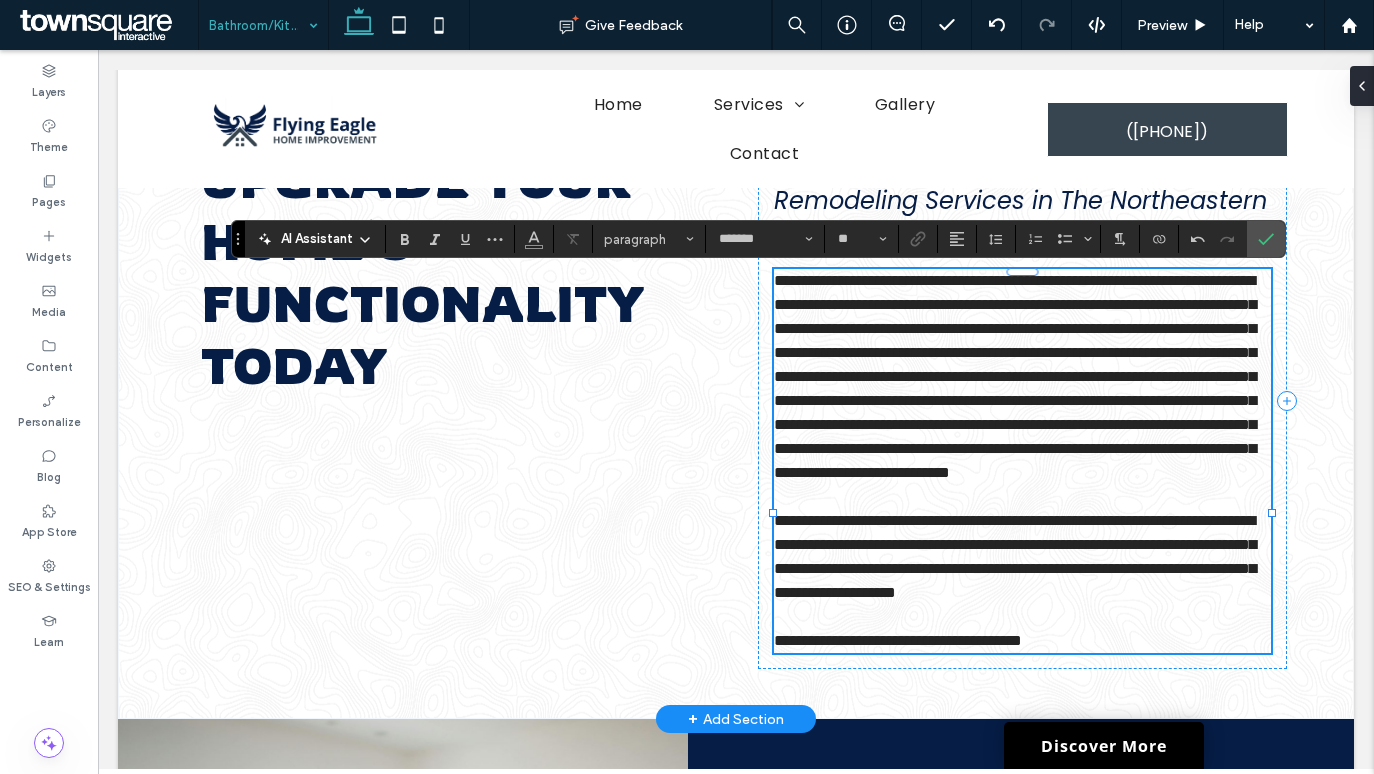 scroll, scrollTop: 0, scrollLeft: 0, axis: both 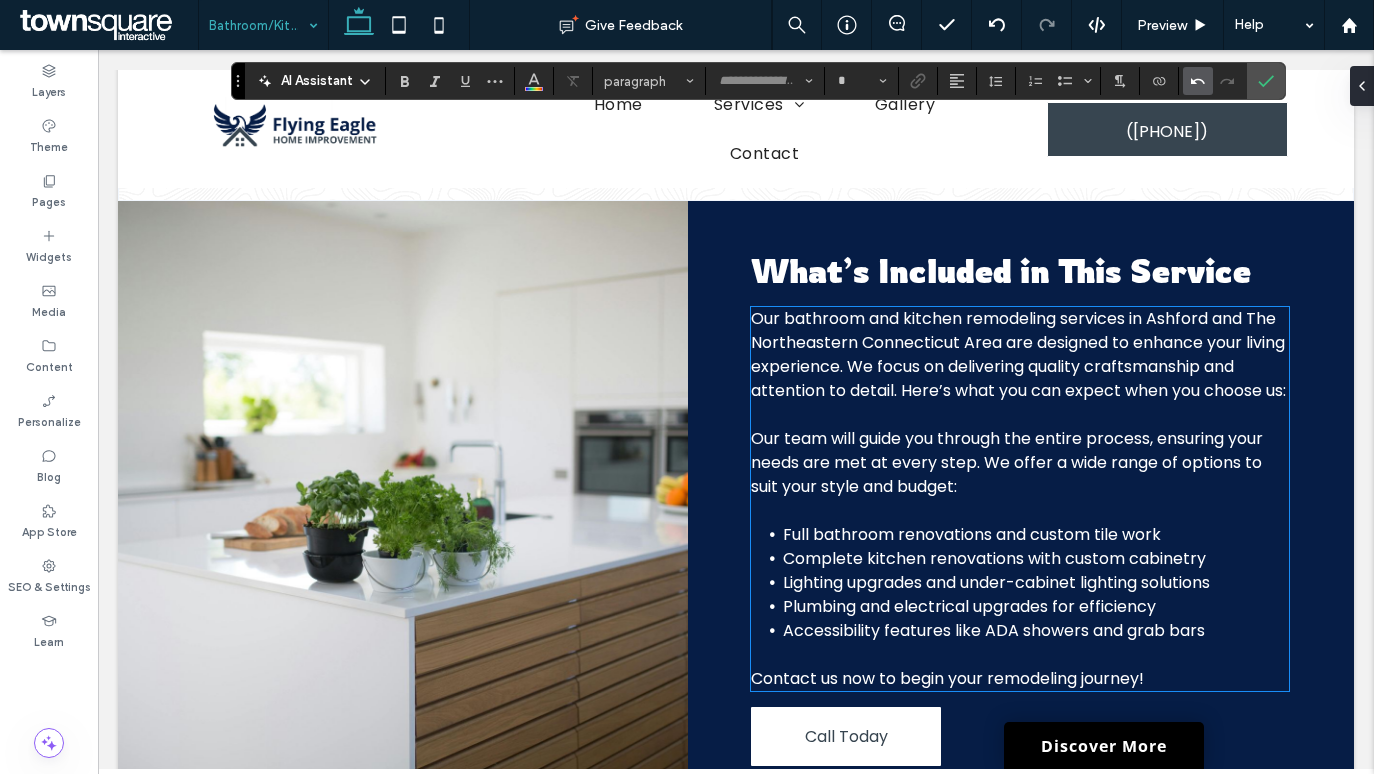 click on "Our bathroom and kitchen remodeling services in Ashford and The Northeastern Connecticut Area are designed to enhance your living experience. We focus on delivering quality craftsmanship and attention to detail. Here’s what you can expect when you choose us:" at bounding box center (1018, 354) 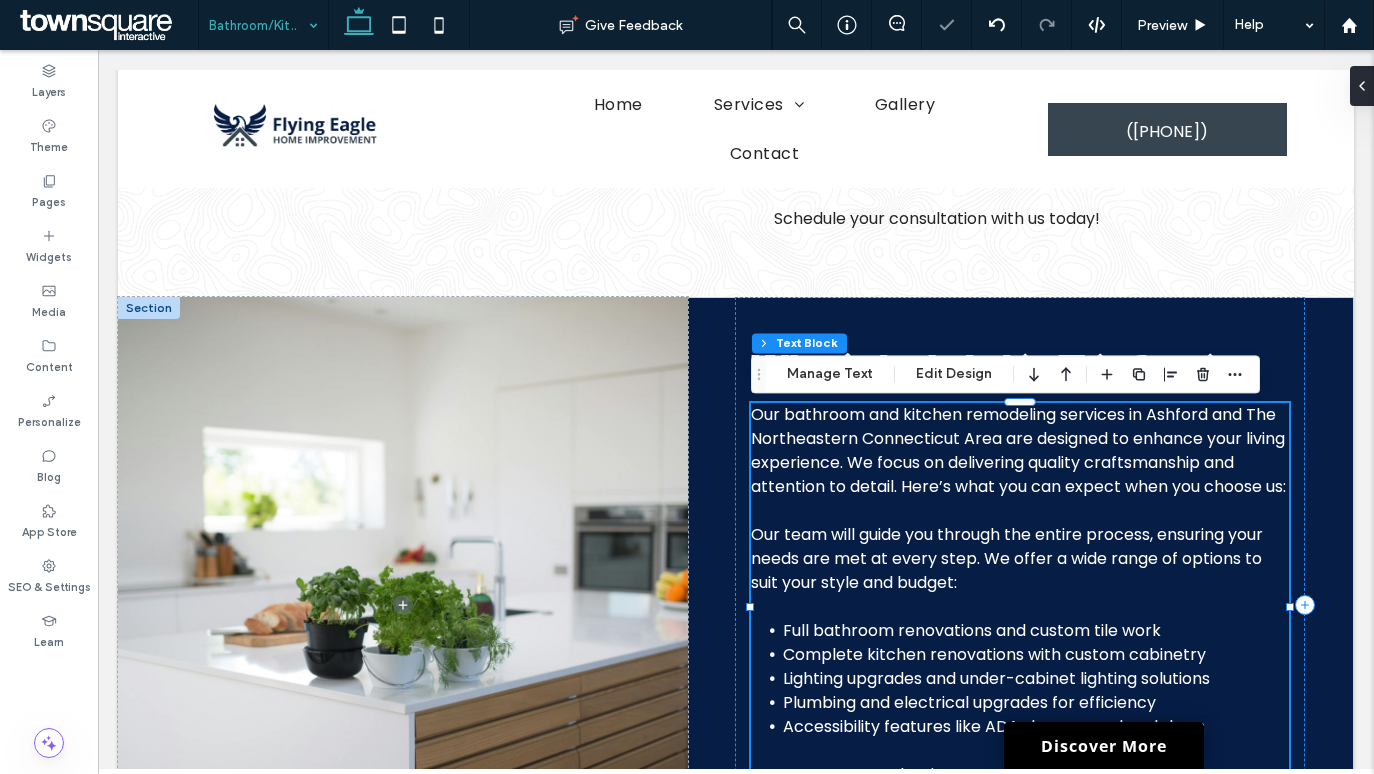 click on "Our bathroom and kitchen remodeling services in Ashford and The Northeastern Connecticut Area are designed to enhance your living experience. We focus on delivering quality craftsmanship and attention to detail. Here’s what you can expect when you choose us:" at bounding box center (1018, 450) 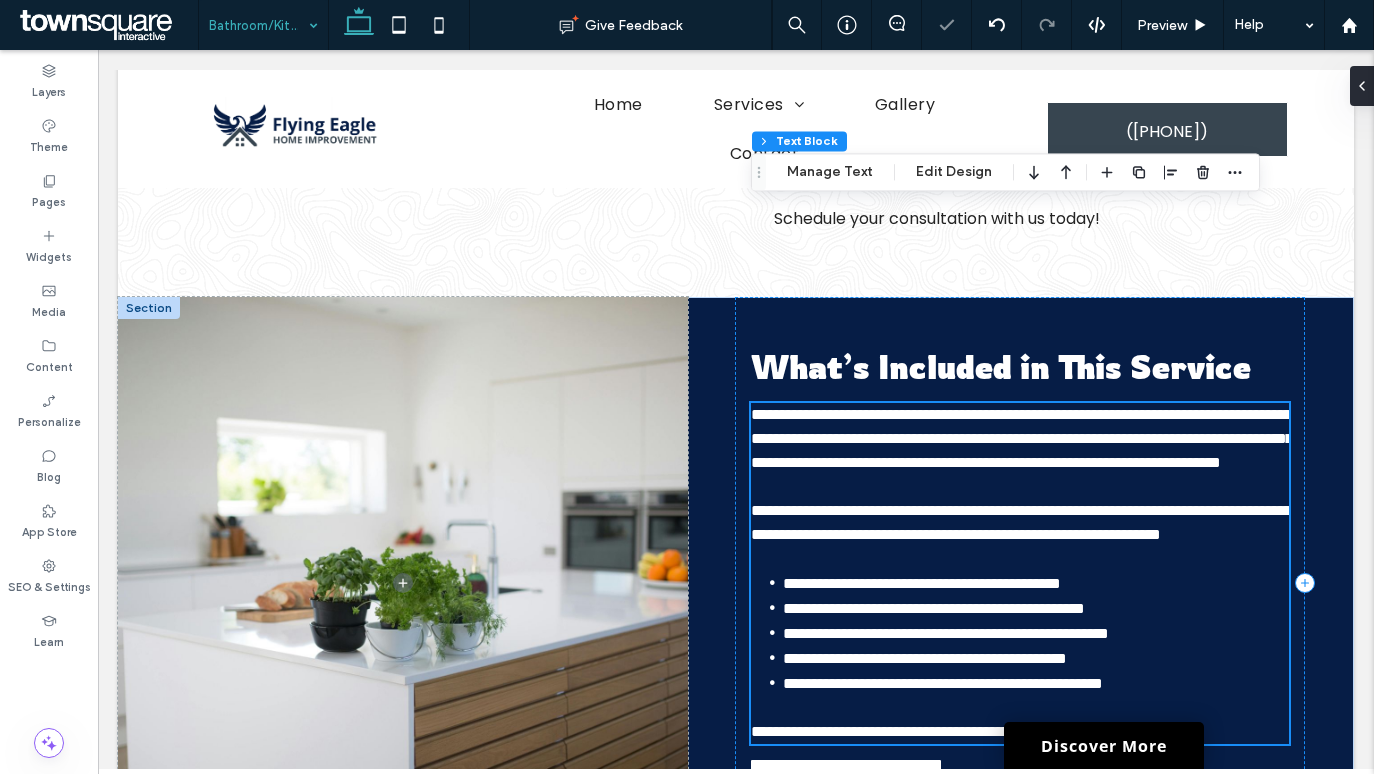 type on "*******" 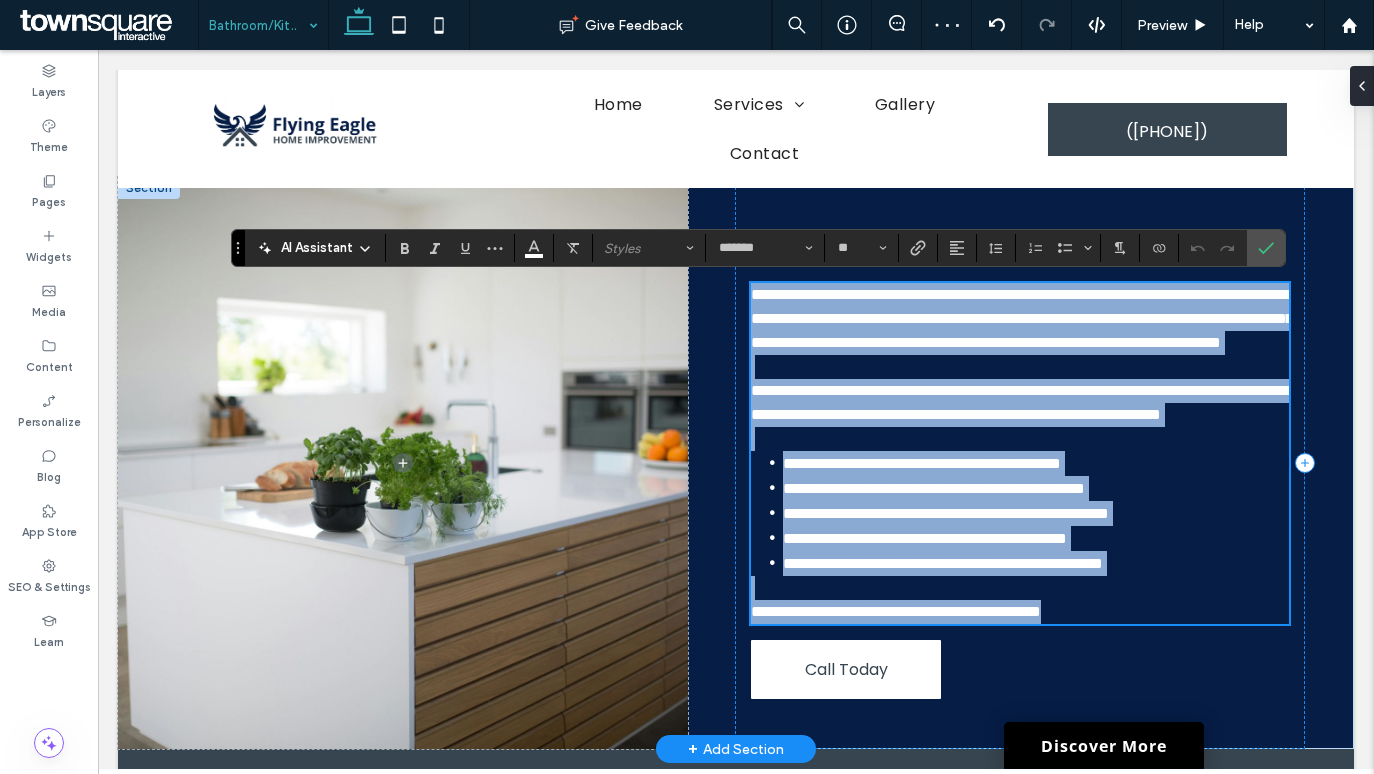 scroll, scrollTop: 763, scrollLeft: 0, axis: vertical 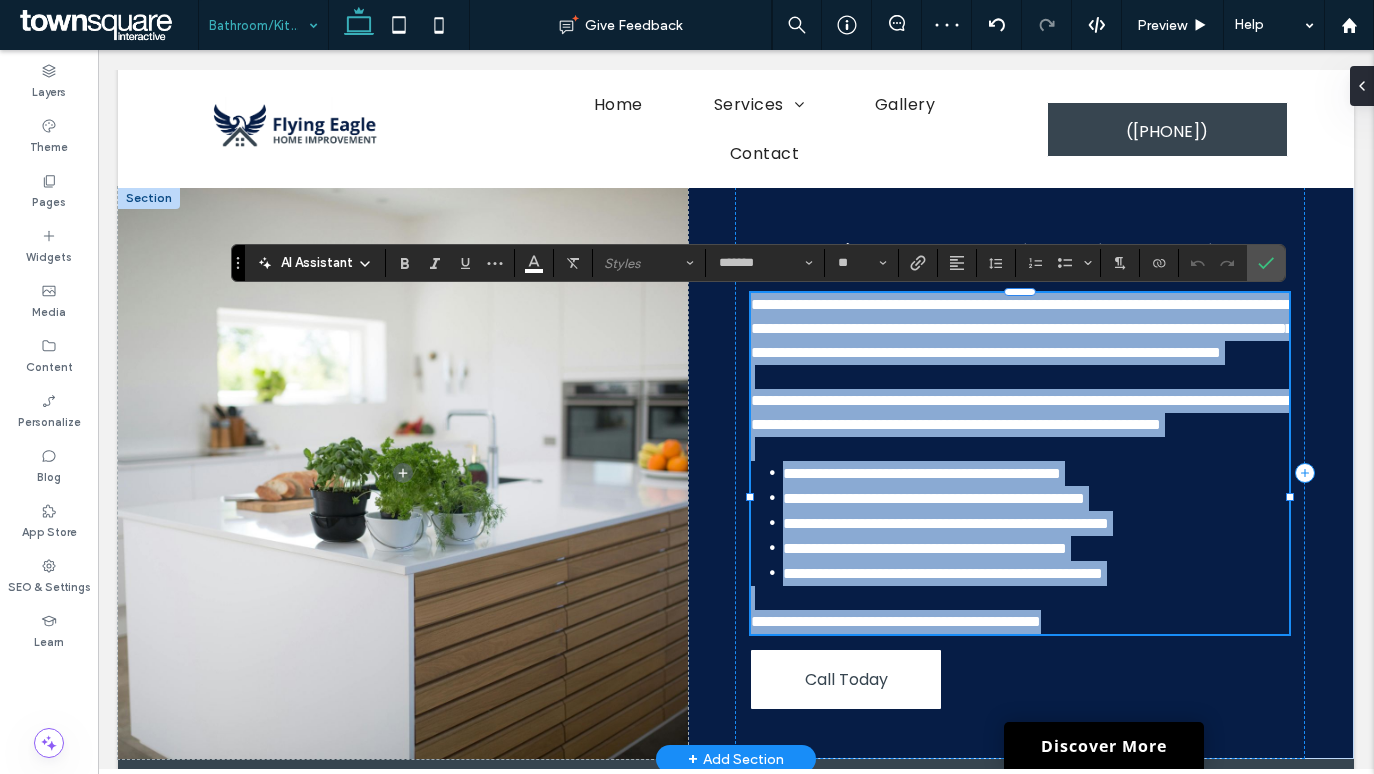 click on "**********" at bounding box center [1022, 328] 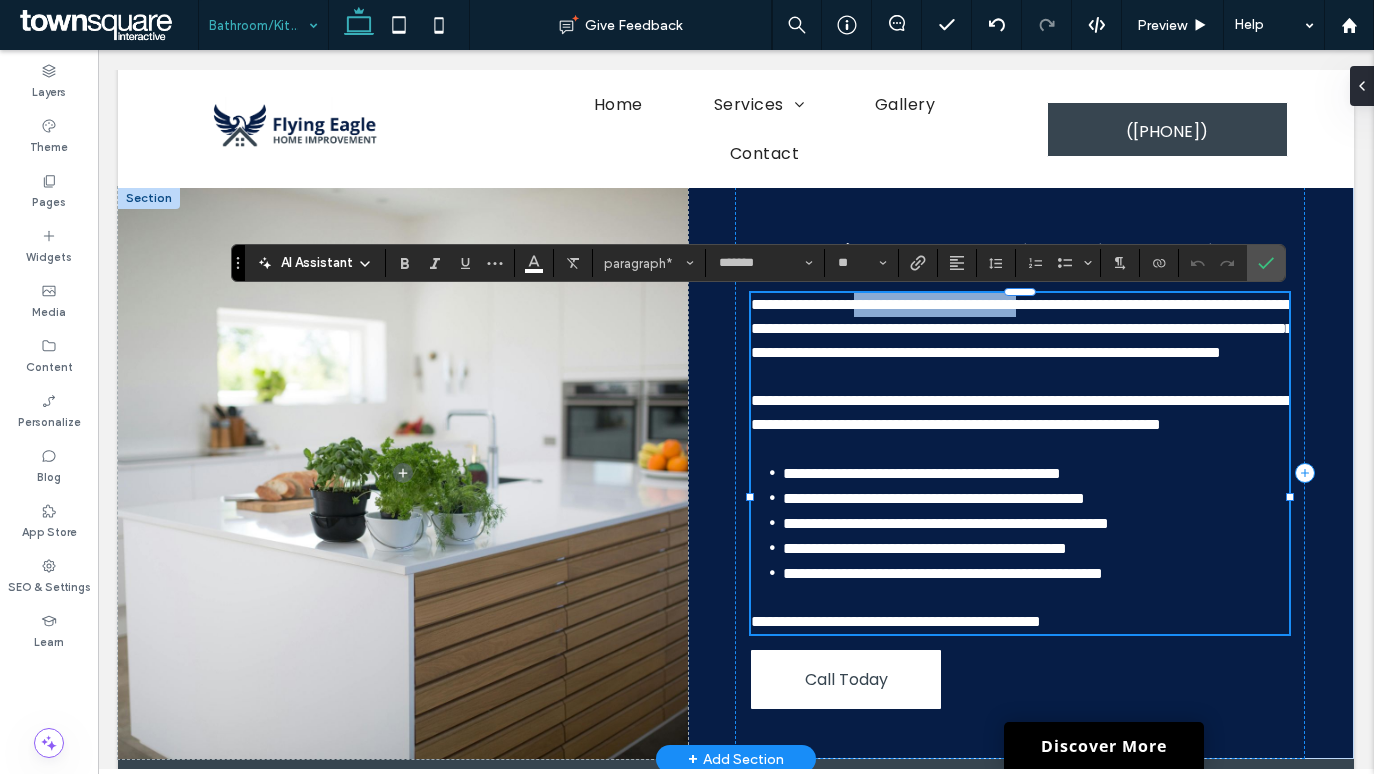 drag, startPoint x: 905, startPoint y: 309, endPoint x: 1122, endPoint y: 313, distance: 217.03687 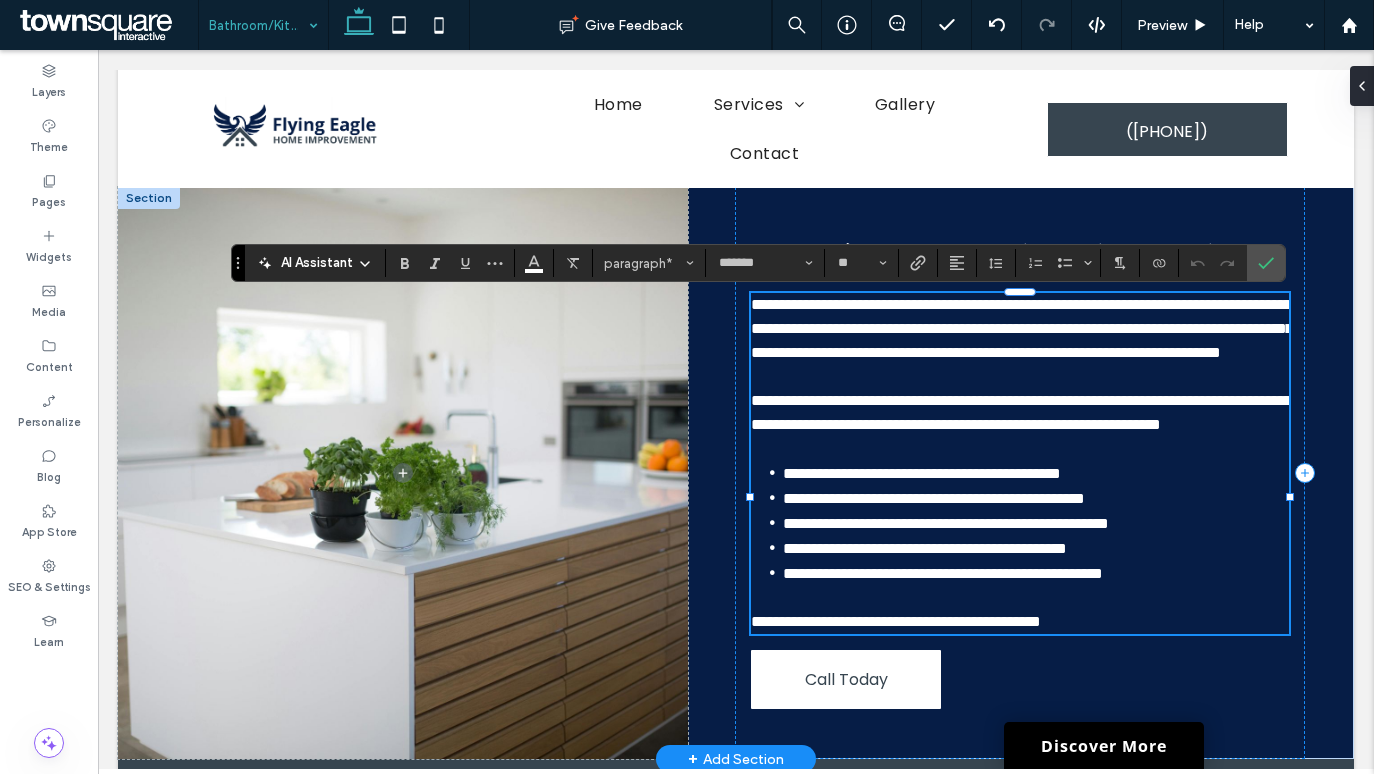 scroll, scrollTop: 0, scrollLeft: 0, axis: both 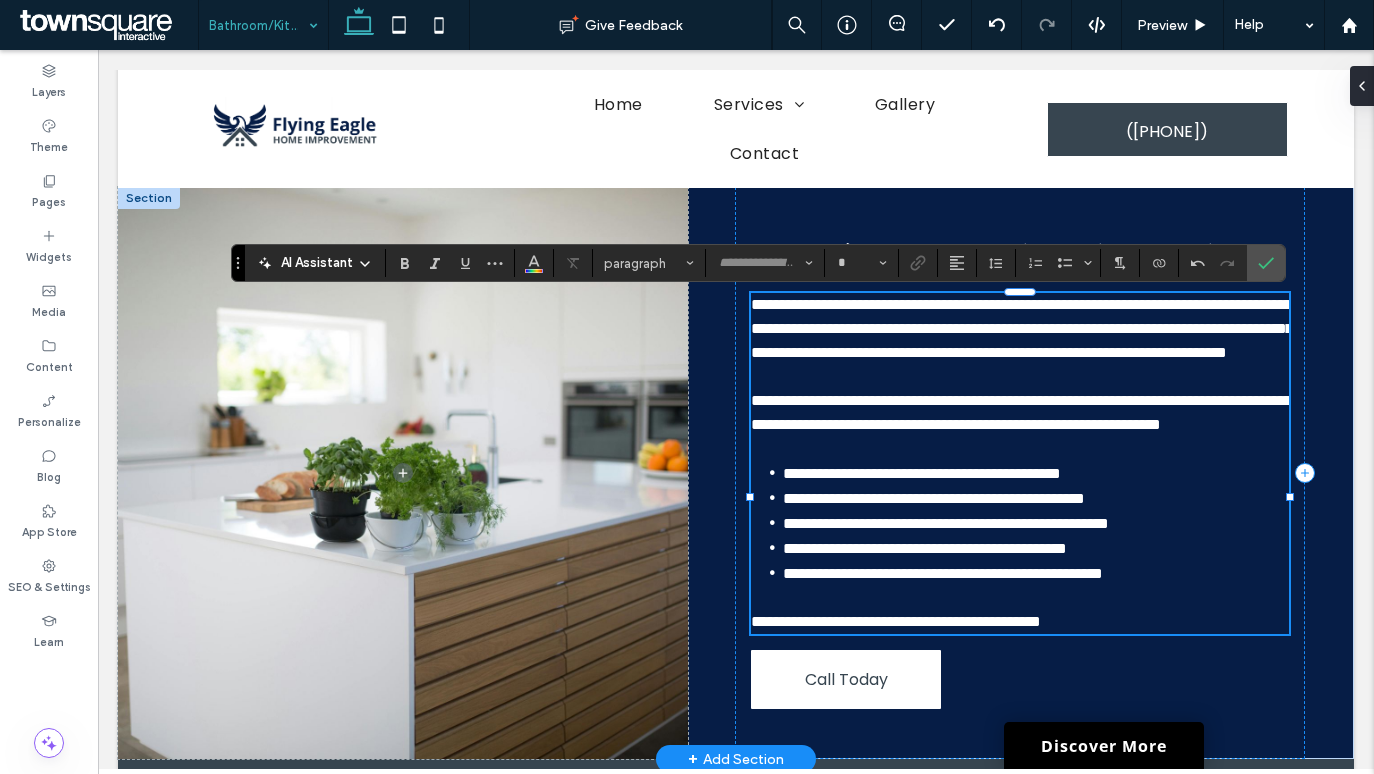 type on "*******" 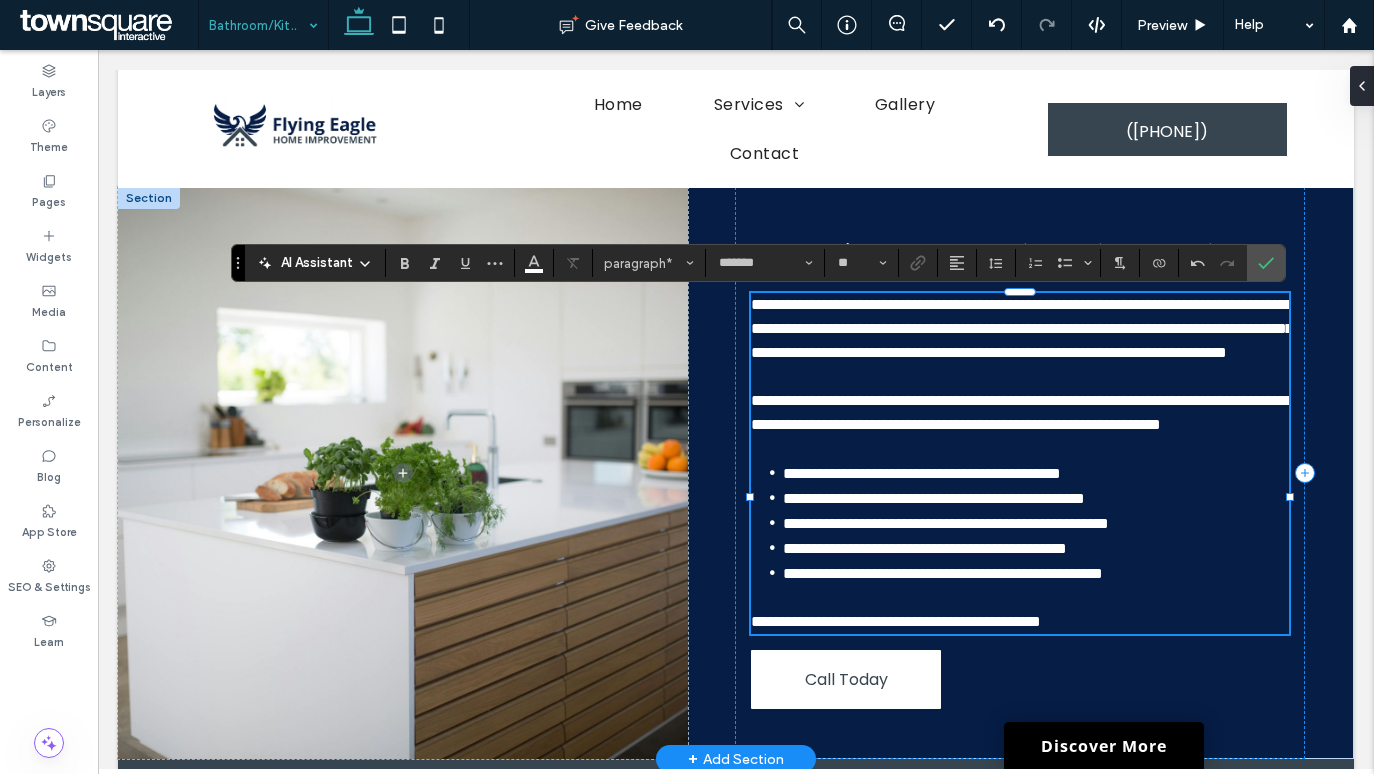 click on "**********" at bounding box center [1022, 328] 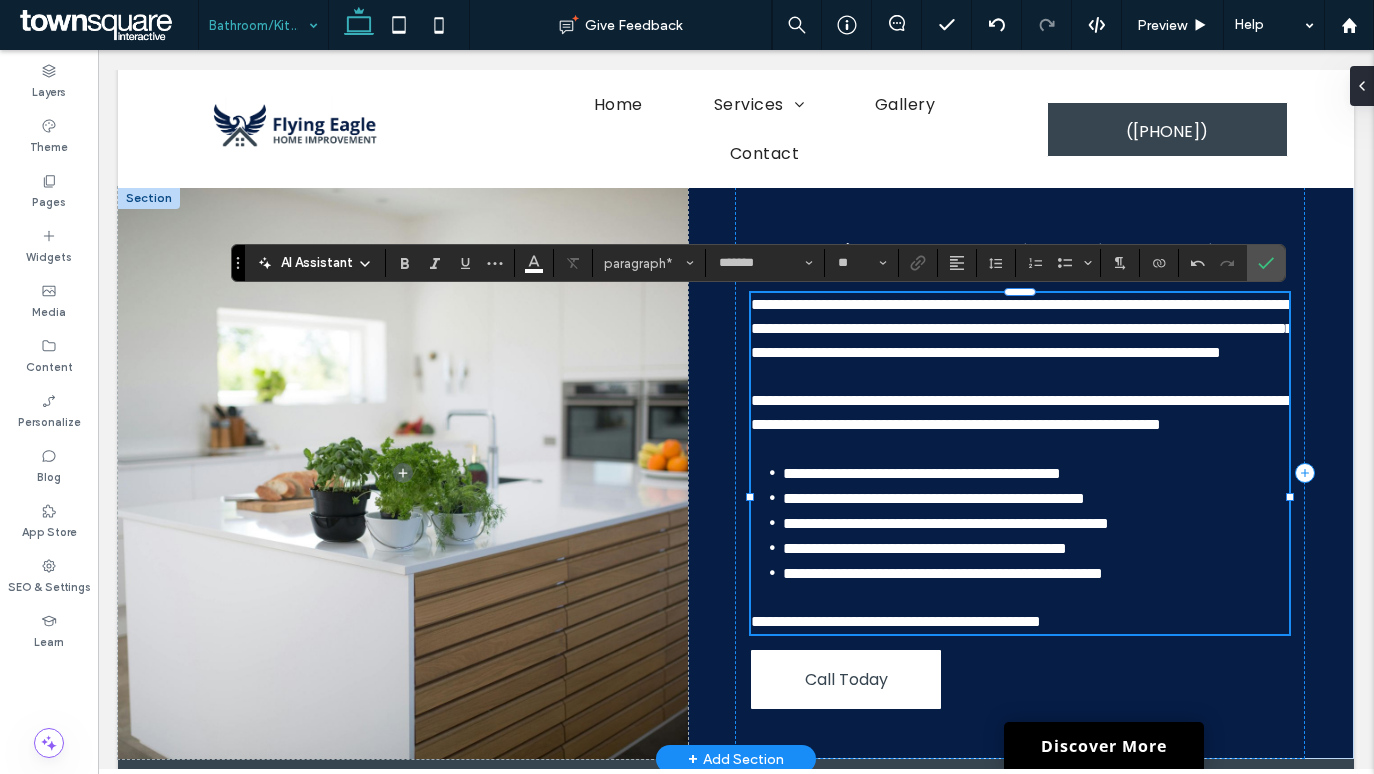 click on "**********" at bounding box center (1022, 328) 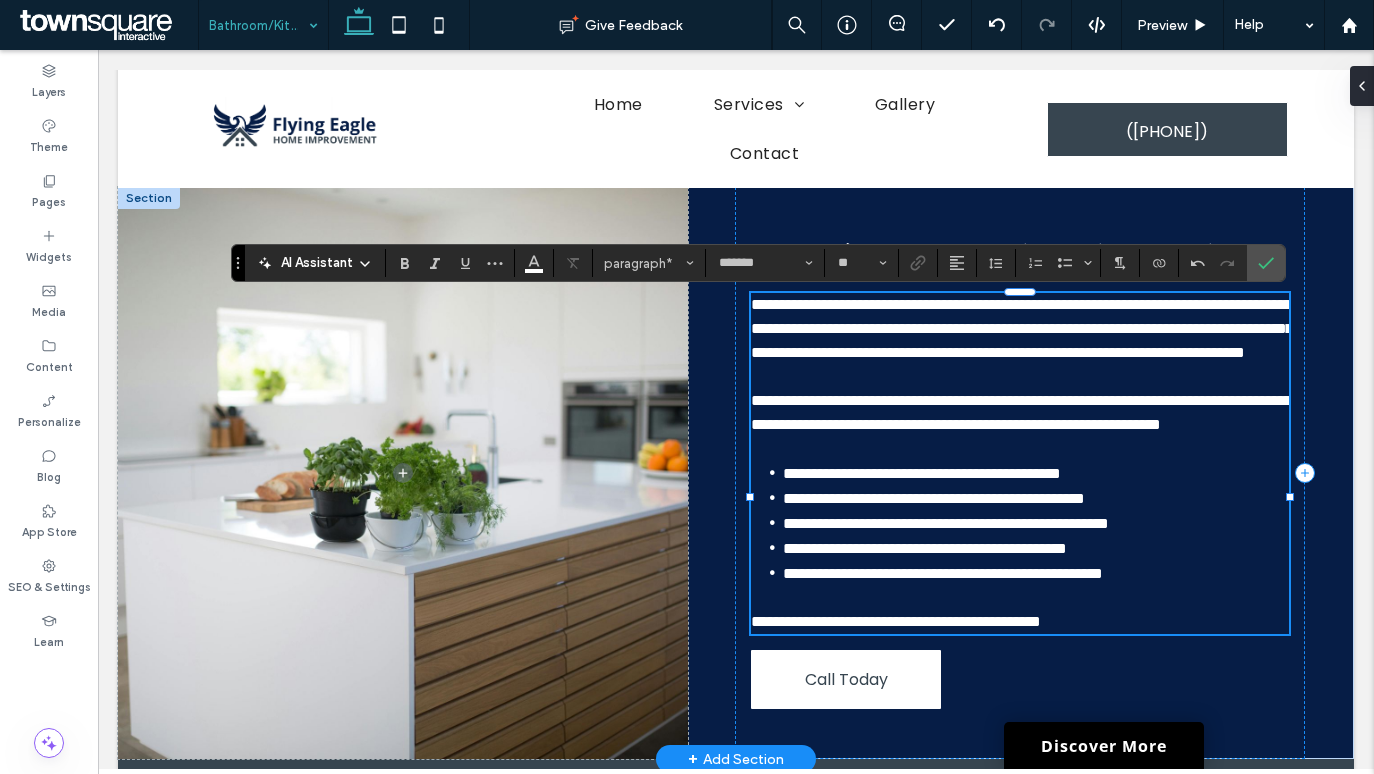 click on "**********" at bounding box center [1022, 328] 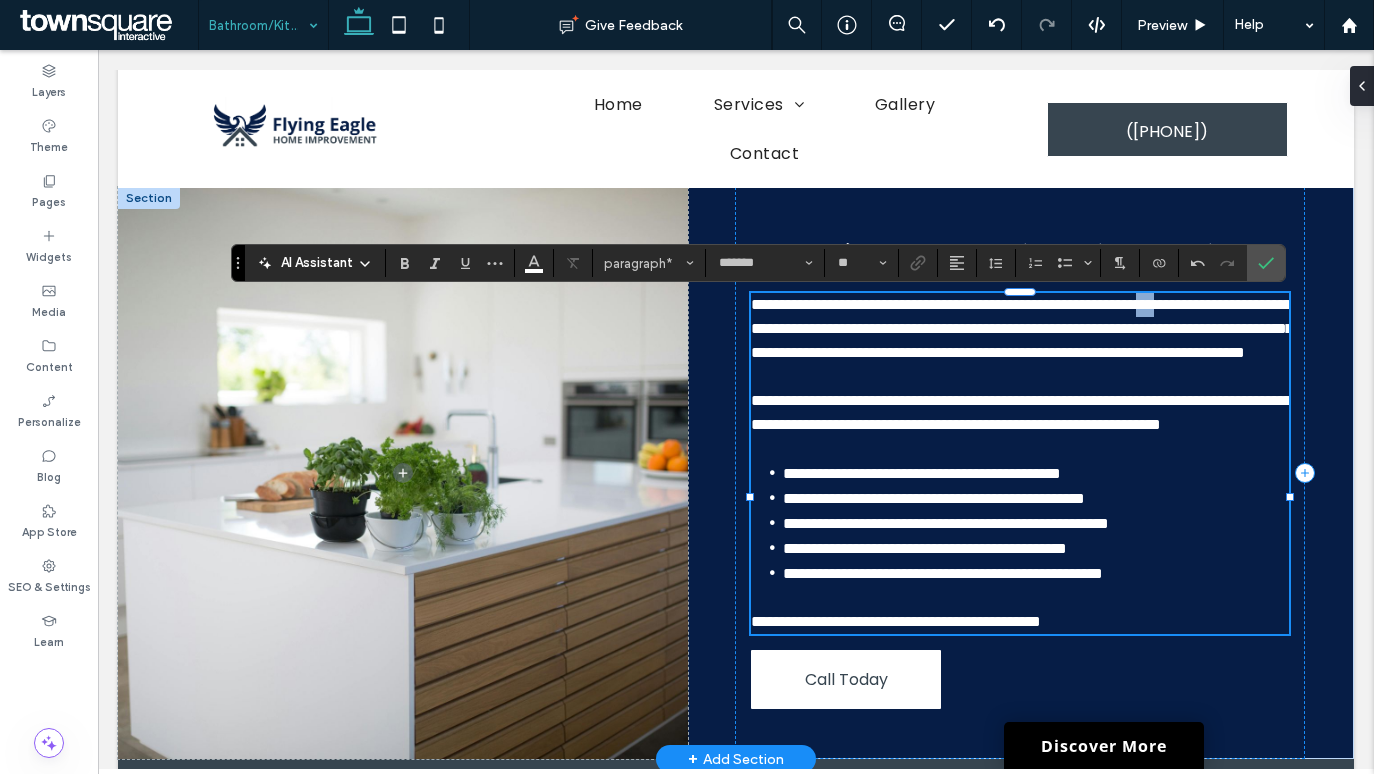 click on "**********" at bounding box center (1022, 328) 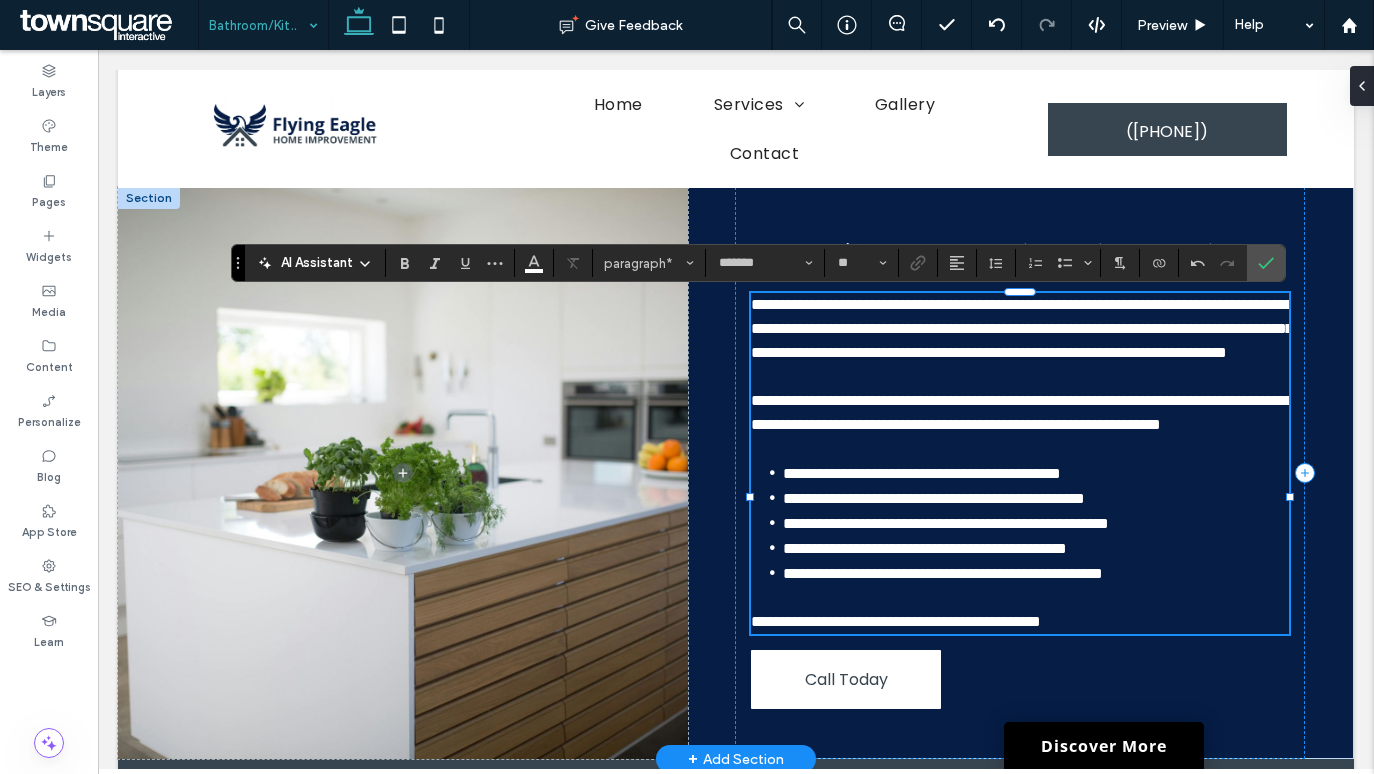 click on "**********" at bounding box center [1021, 412] 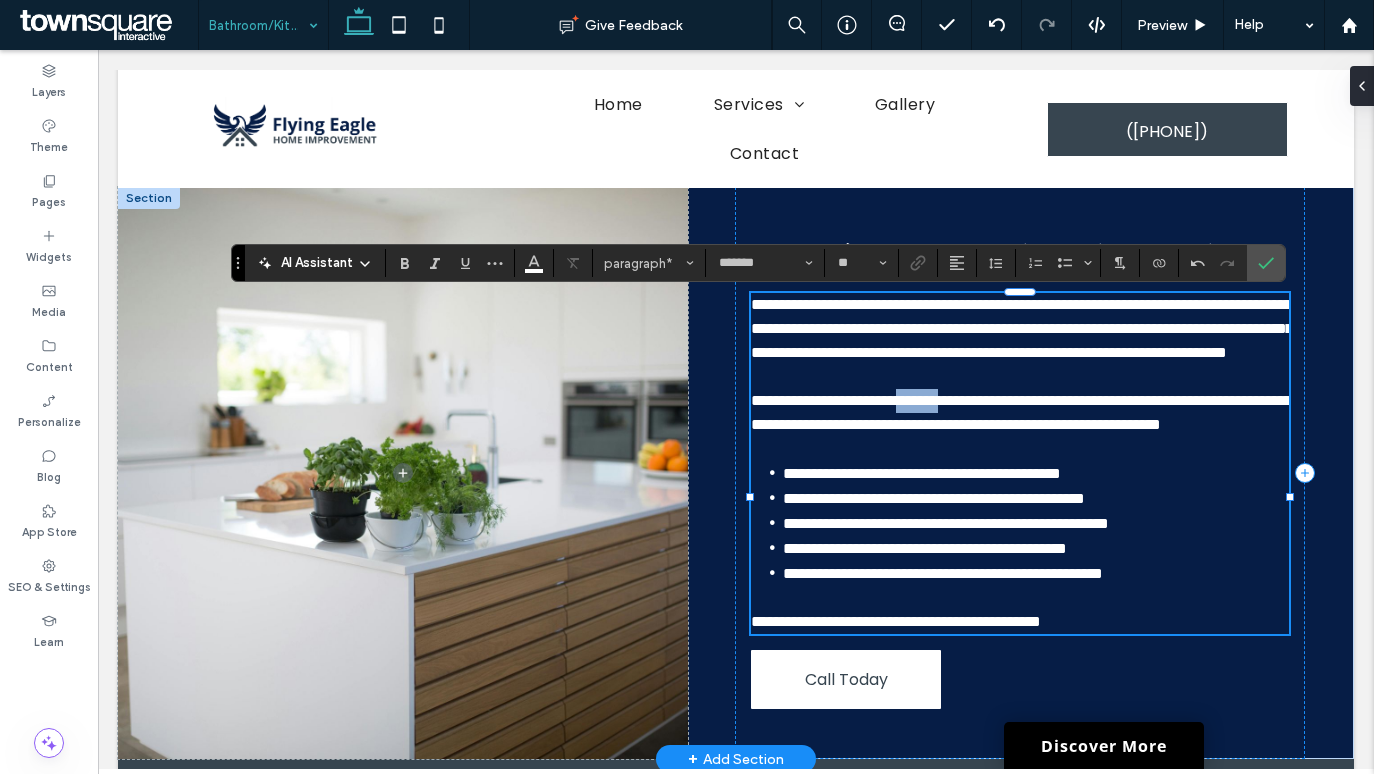 click on "**********" at bounding box center [1021, 412] 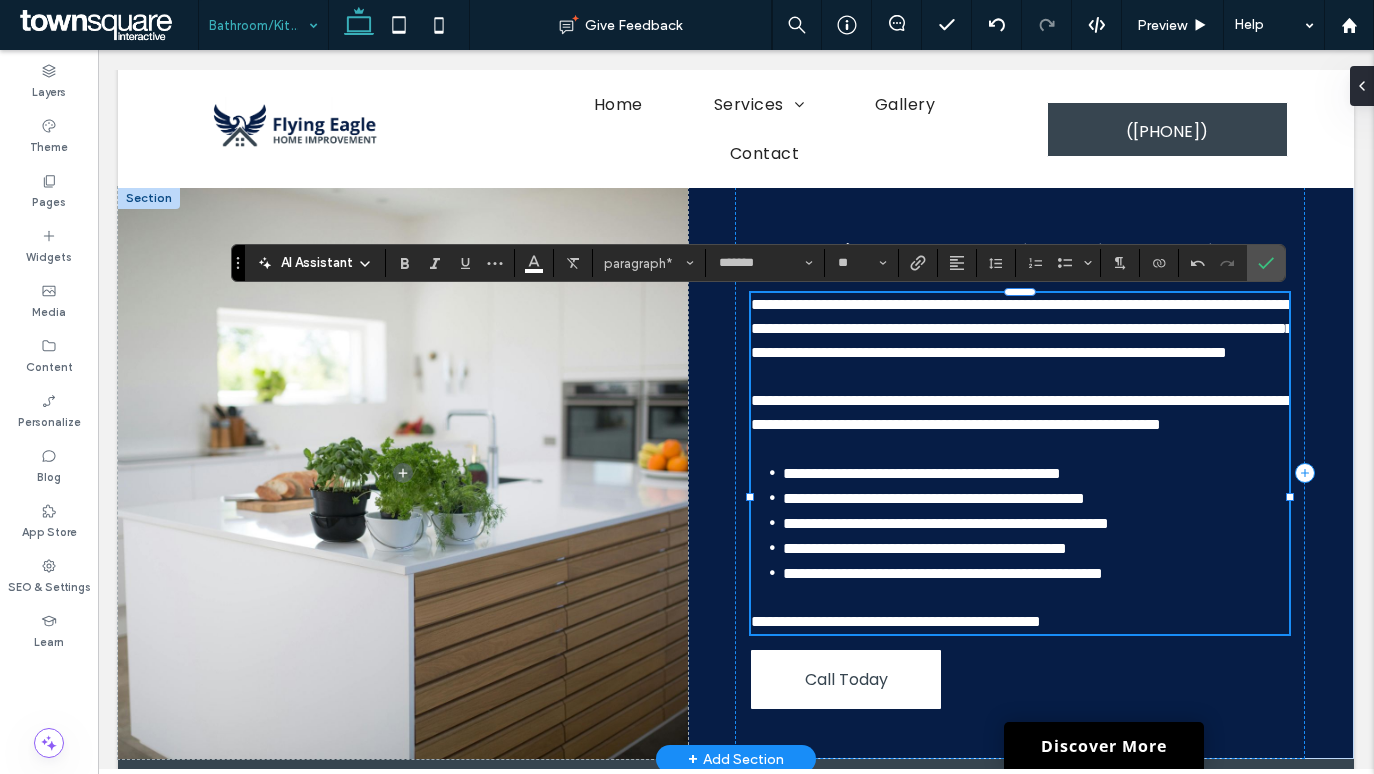 click on "**********" at bounding box center [1021, 412] 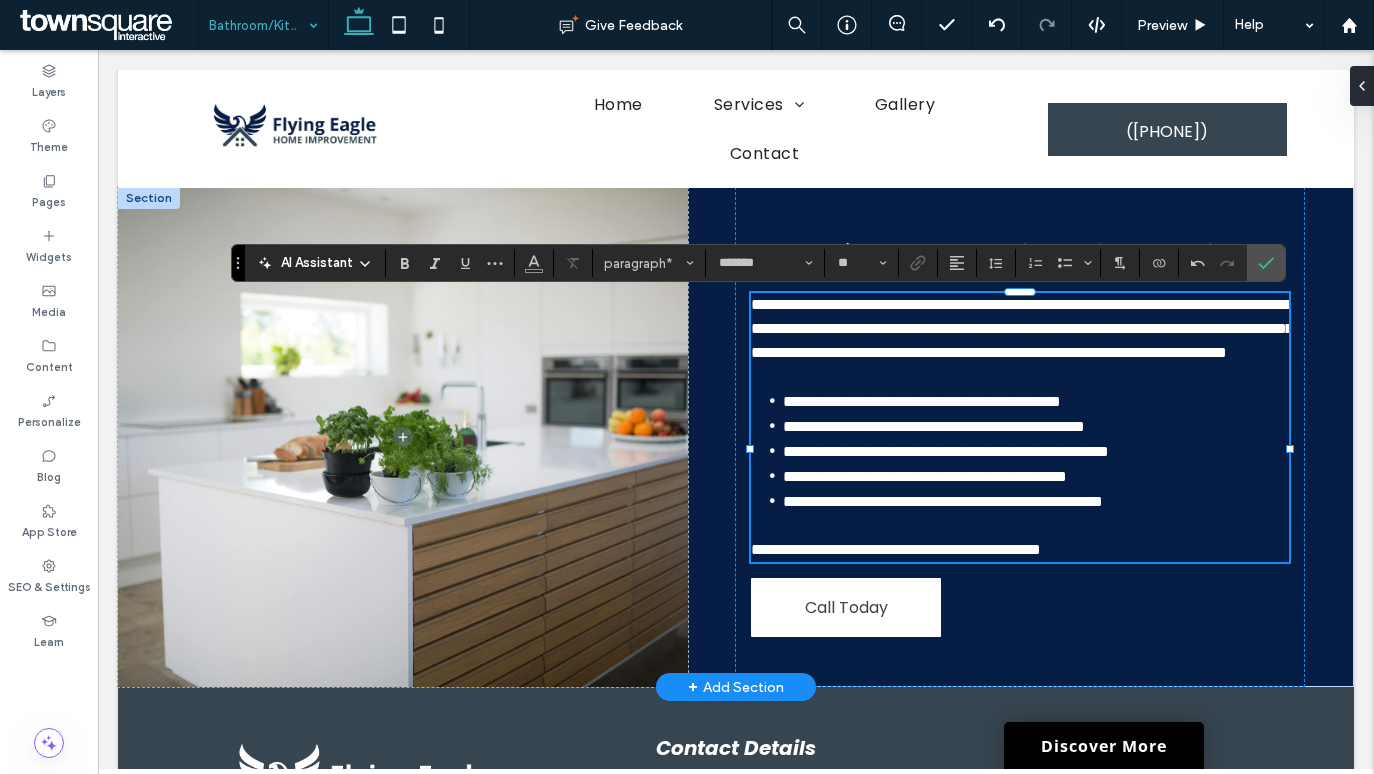 click at bounding box center [258, 25] 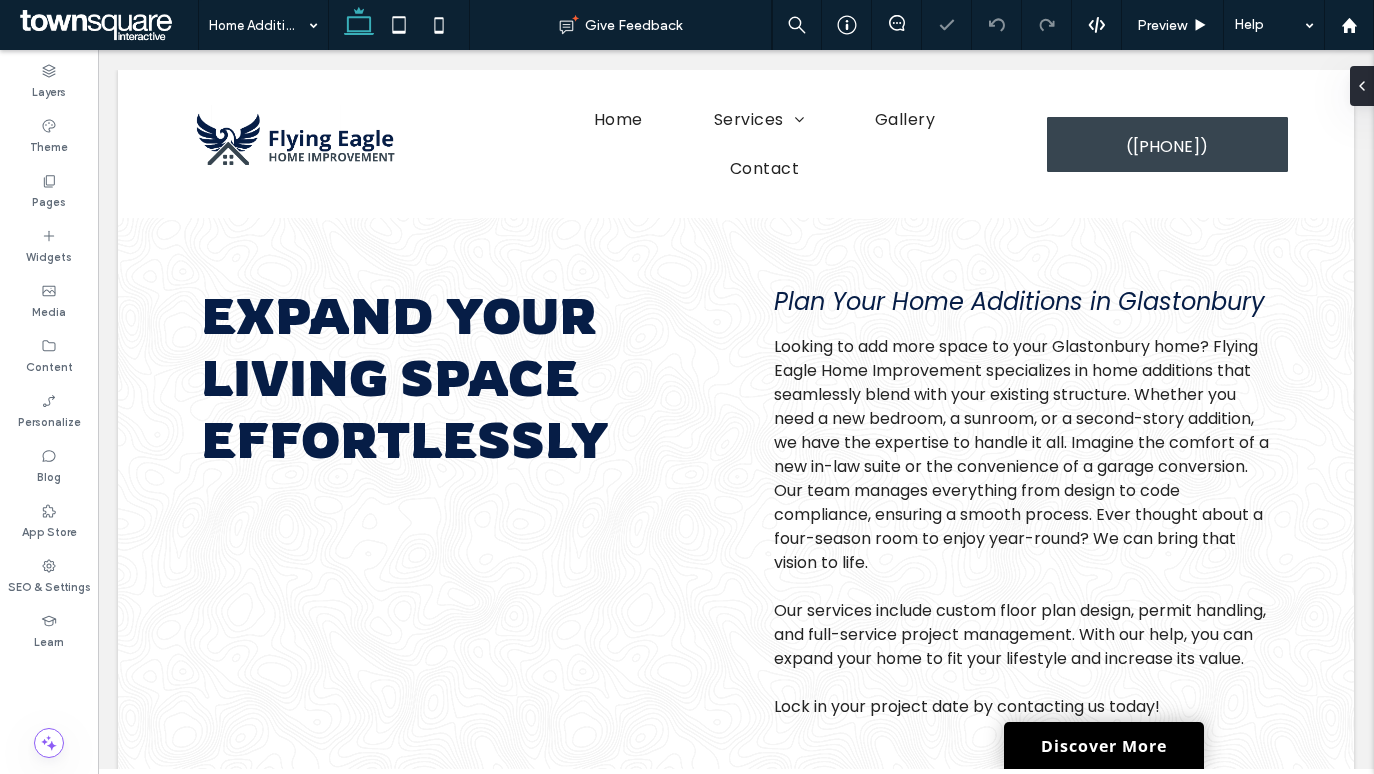 scroll, scrollTop: 0, scrollLeft: 0, axis: both 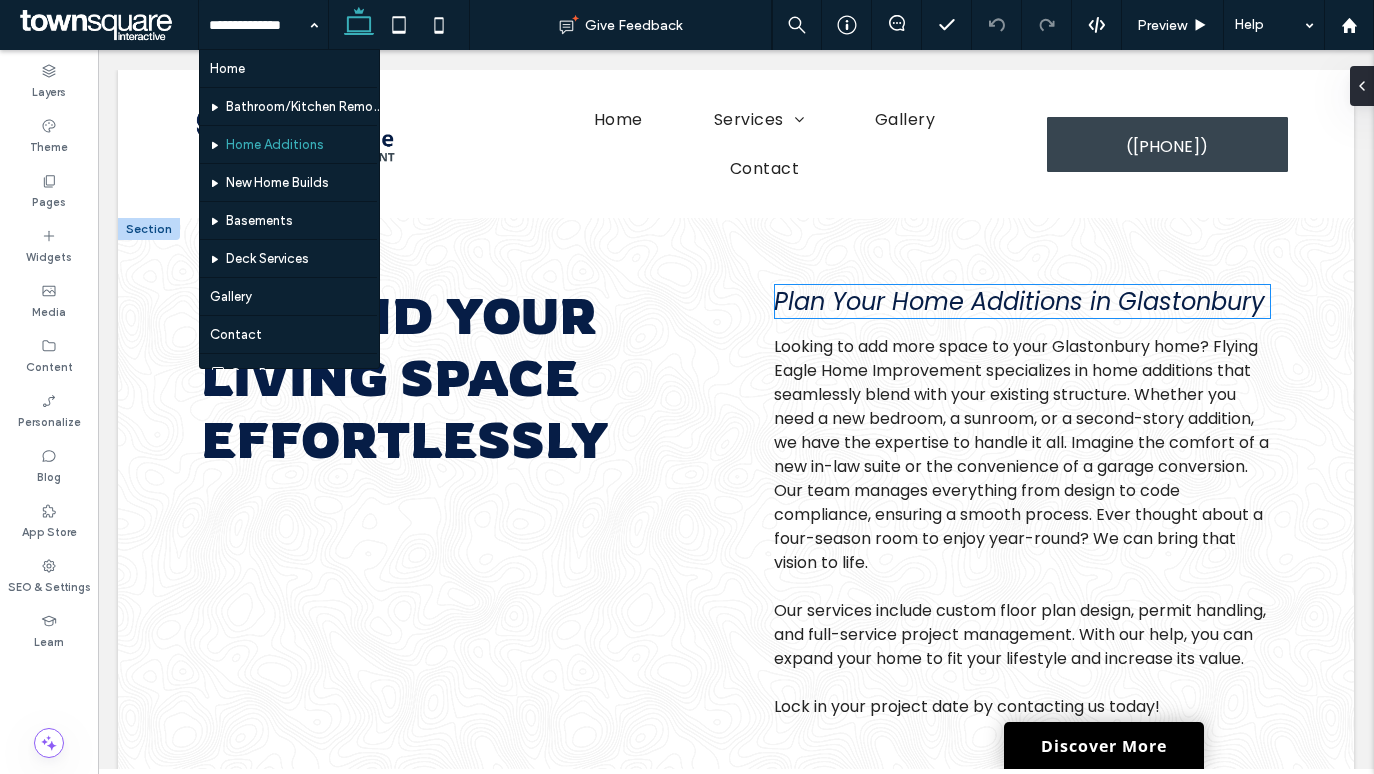 click on "Plan Your Home Additions in Glastonbury" at bounding box center (1019, 301) 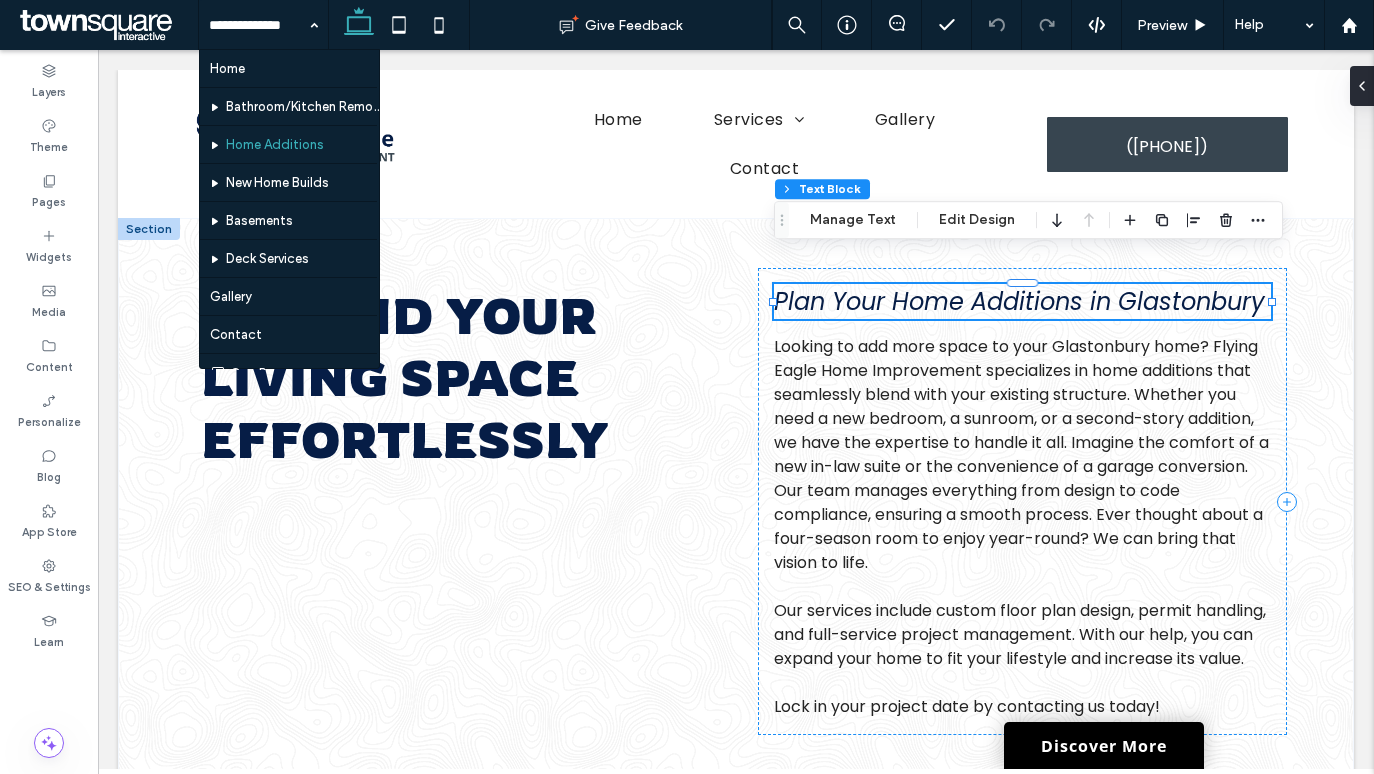click on "Plan Your Home Additions in Glastonbury" at bounding box center (1019, 301) 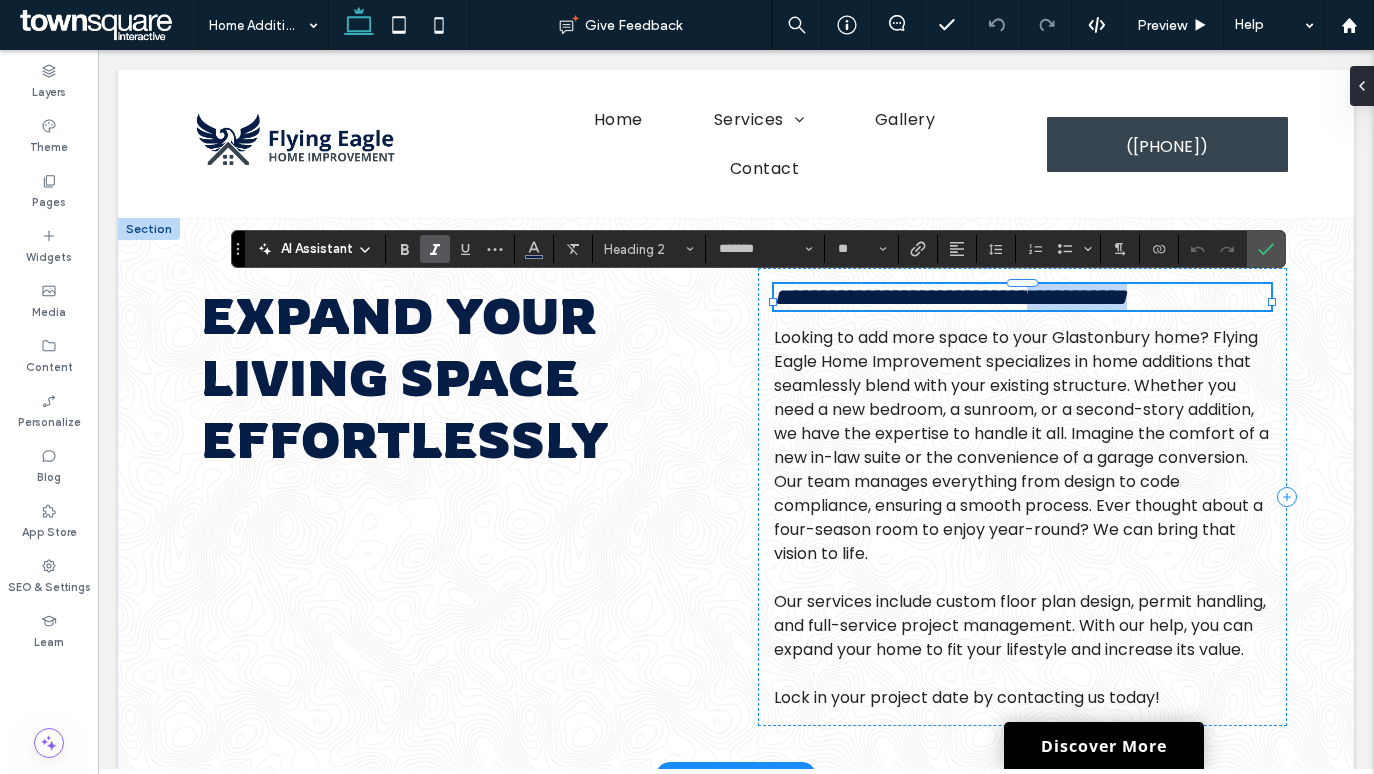 click on "**********" at bounding box center [950, 297] 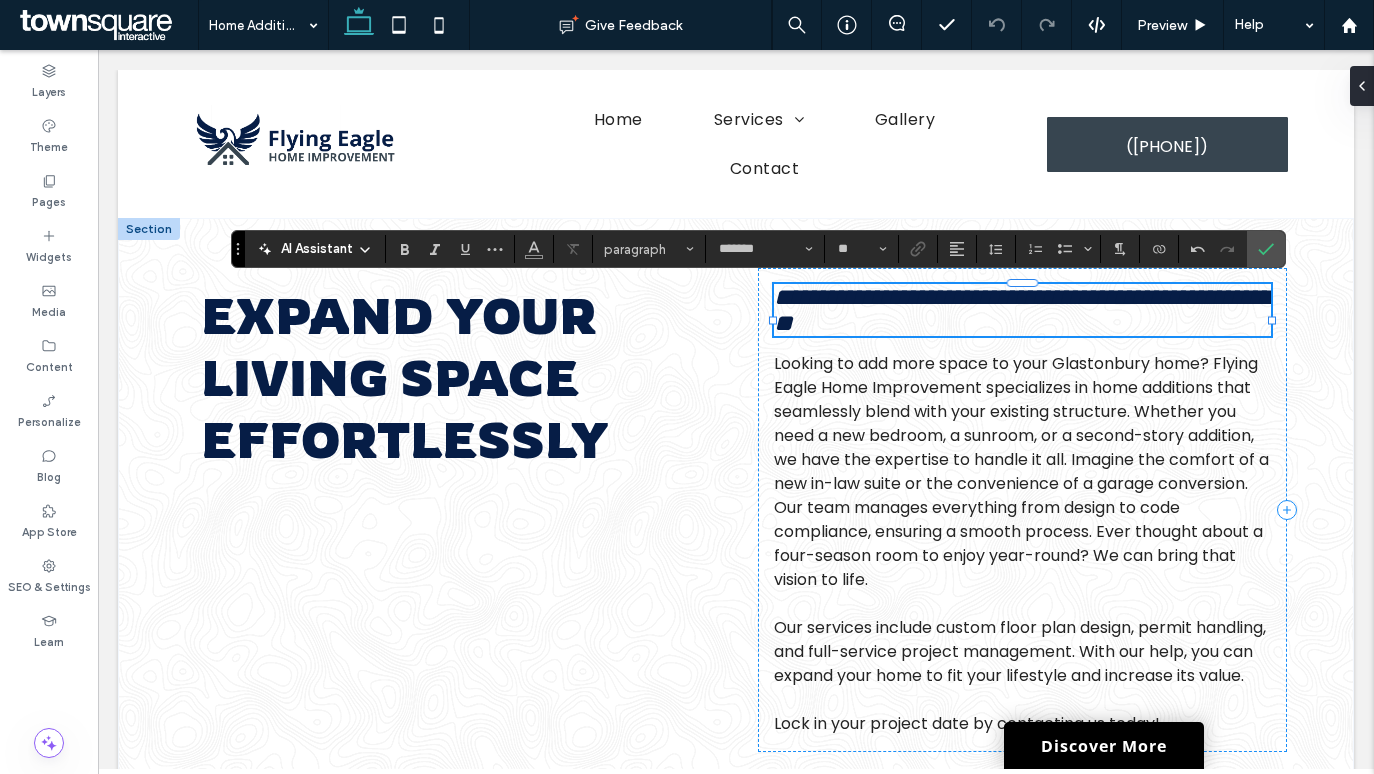 scroll, scrollTop: 0, scrollLeft: 0, axis: both 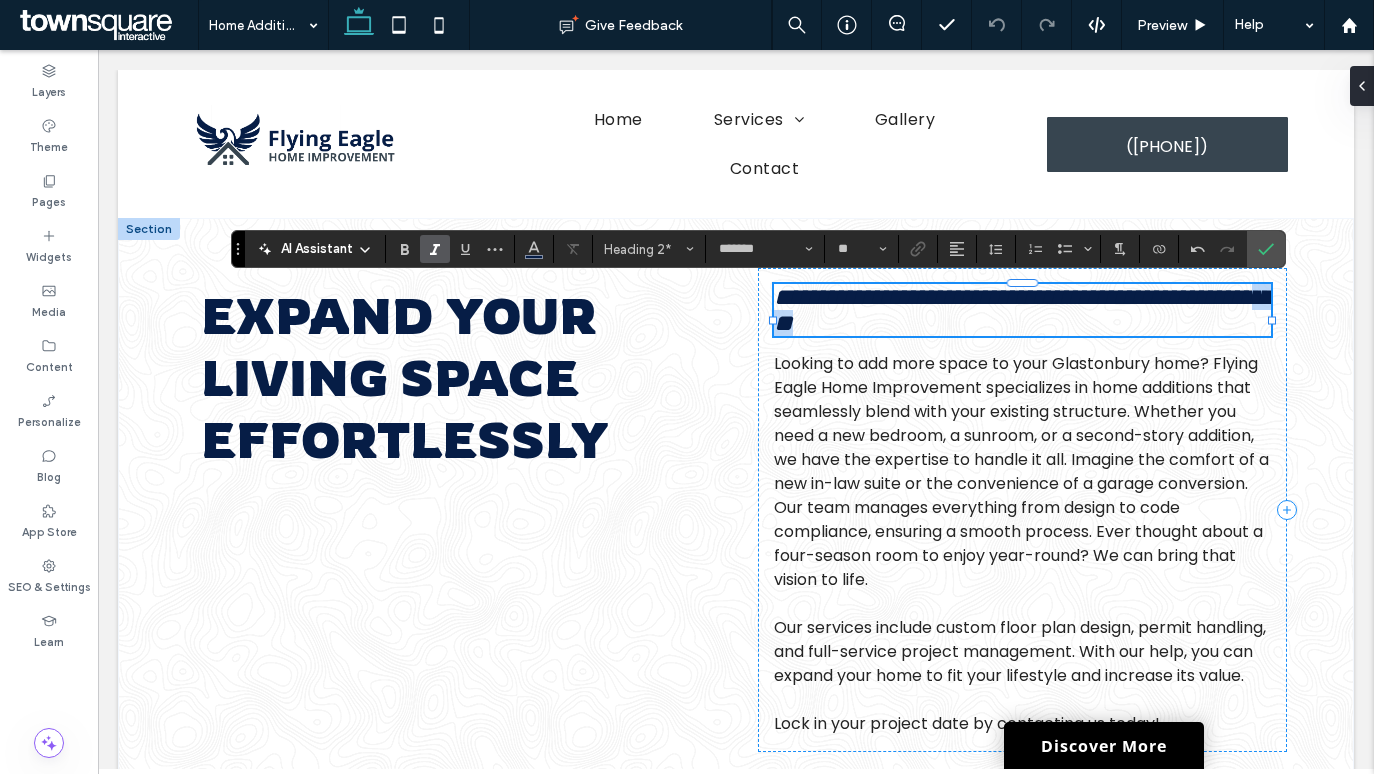 click on "**********" at bounding box center (1022, 310) 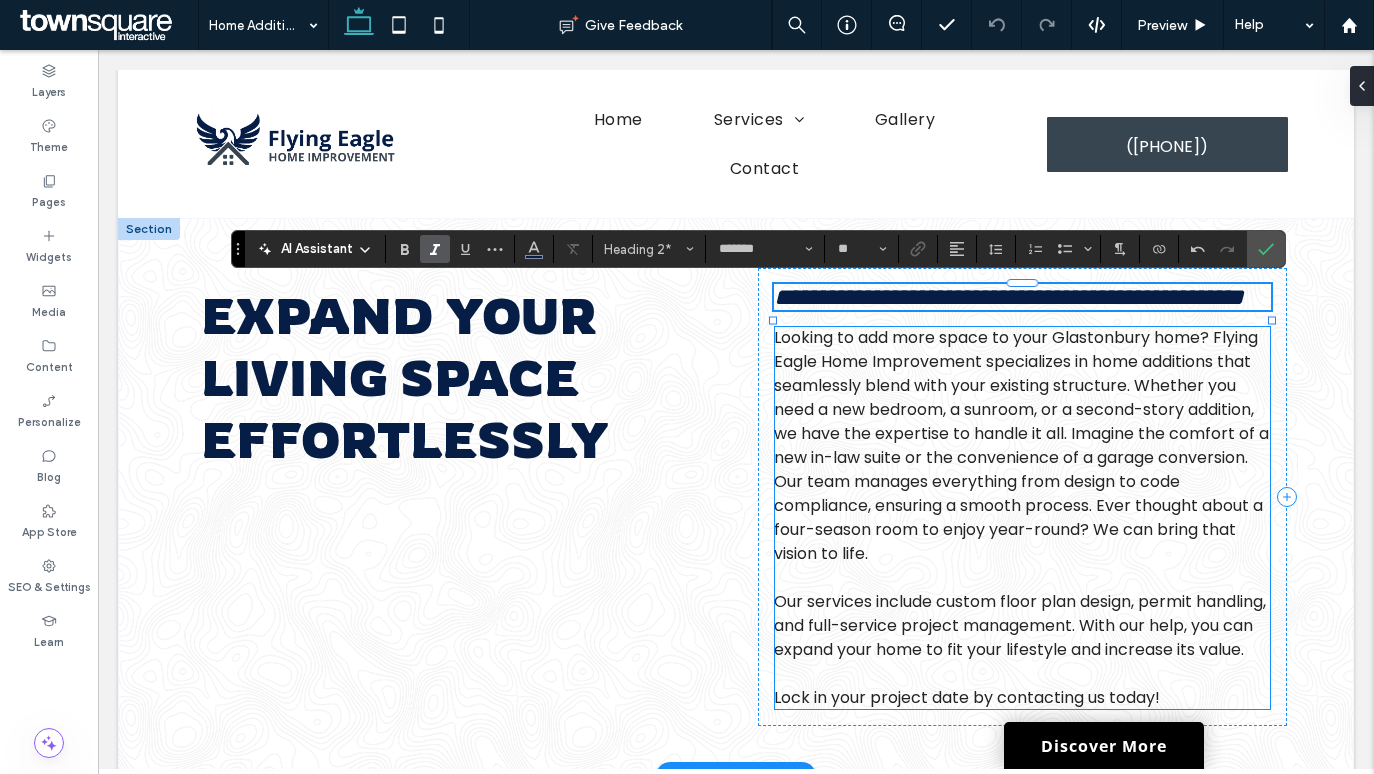 click on "Looking to add more space to your Glastonbury home? Flying Eagle Home Improvement specializes in home additions that seamlessly blend with your existing structure. Whether you need a new bedroom, a sunroom, or a second-story addition, we have the expertise to handle it all. Imagine the comfort of a new in-law suite or the convenience of a garage conversion. Our team manages everything from design to code compliance, ensuring a smooth process. Ever thought about a four-season room to enjoy year-round? We can bring that vision to life." at bounding box center [1021, 445] 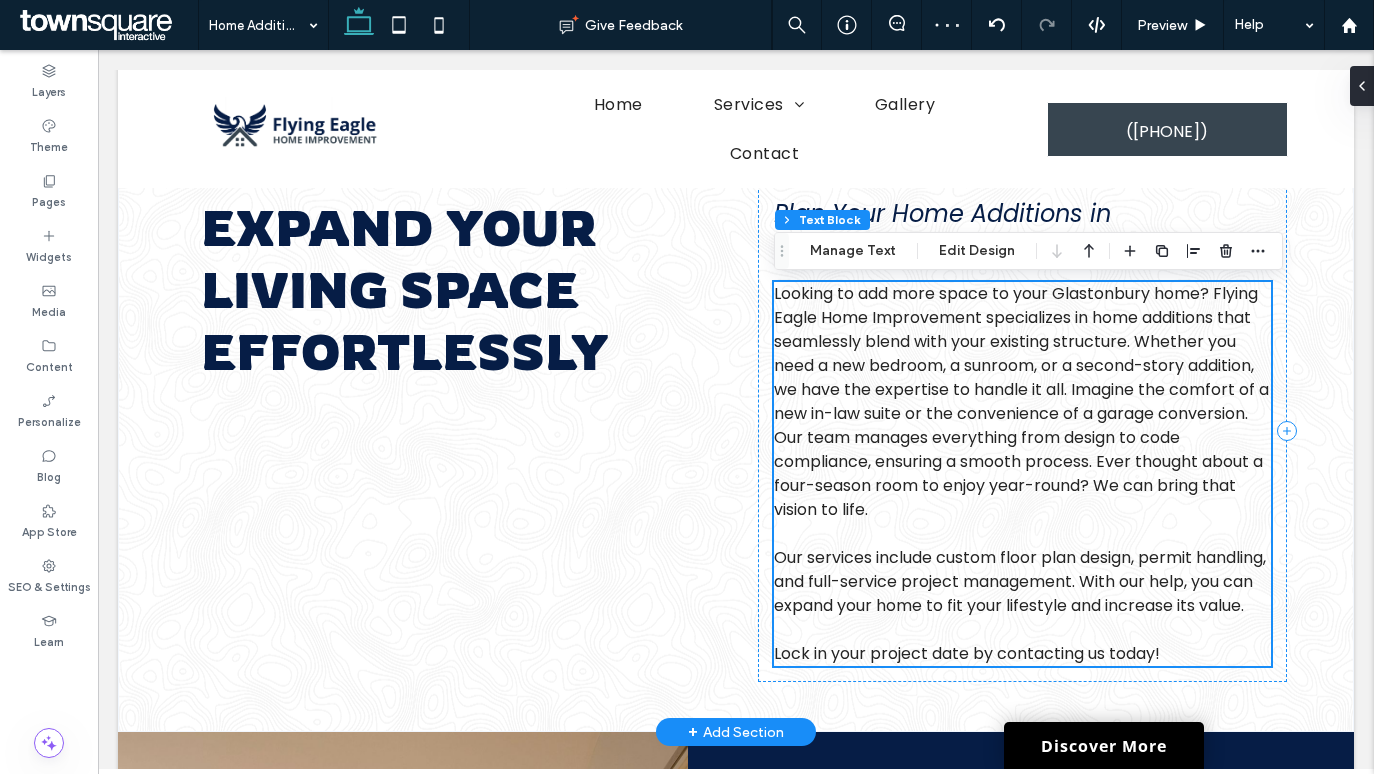 scroll, scrollTop: 94, scrollLeft: 0, axis: vertical 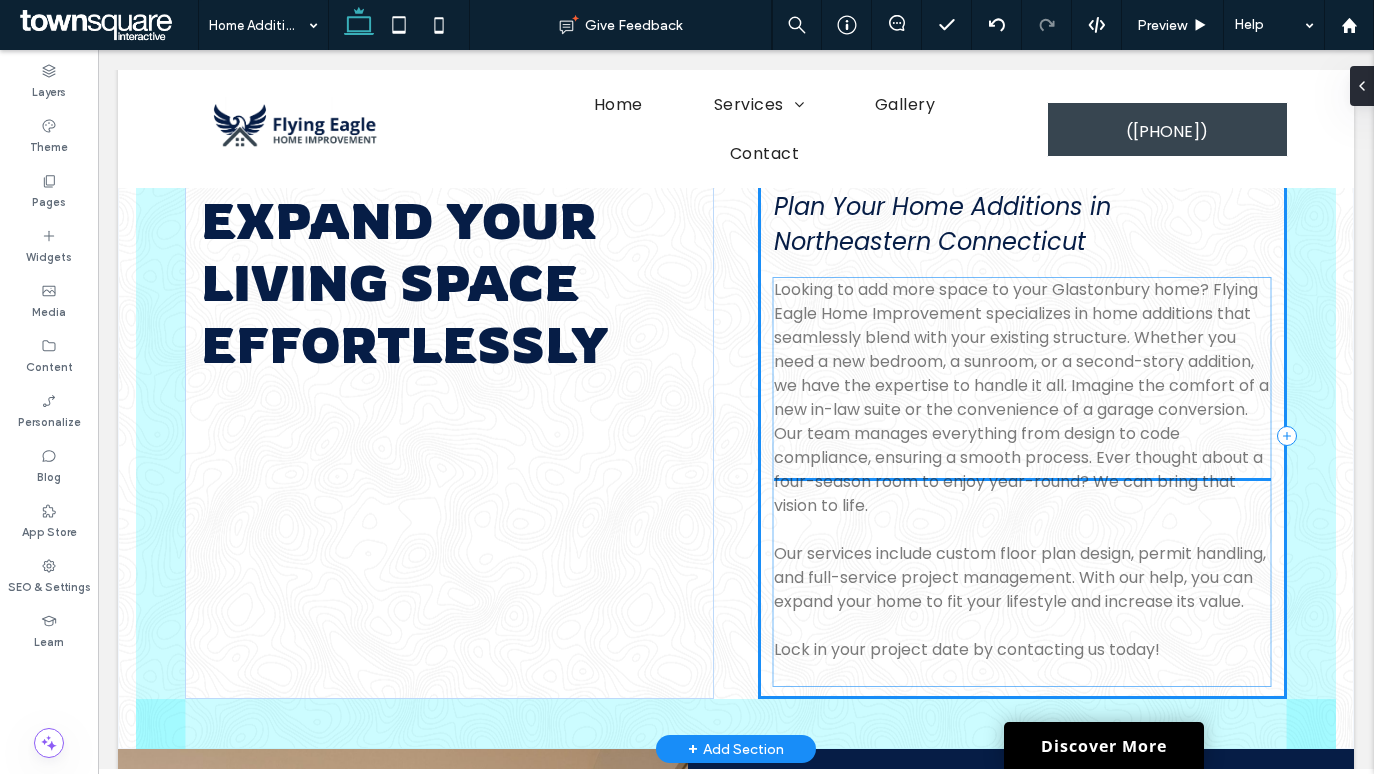 click on "Plan Your Home Additions in Northeastern Connecticut
Looking to add more space to your Glastonbury home? Flying Eagle Home Improvement specializes in home additions that seamlessly blend with your existing structure. Whether you need a new bedroom, a sunroom, or a second-story addition, we have the expertise to handle it all. Imagine the comfort of a new in-law suite or the convenience of a garage conversion. Our team manages everything from design to code compliance, ensuring a smooth process. Ever thought about a four-season room to enjoy year-round? We can bring that vision to life. ﻿ Our services include custom floor plan design, permit handling, and full-service project management. With our help, you can expand your home to fit your lifestyle and increase its value. Lock in your project date by contacting us today!" at bounding box center (1022, 436) 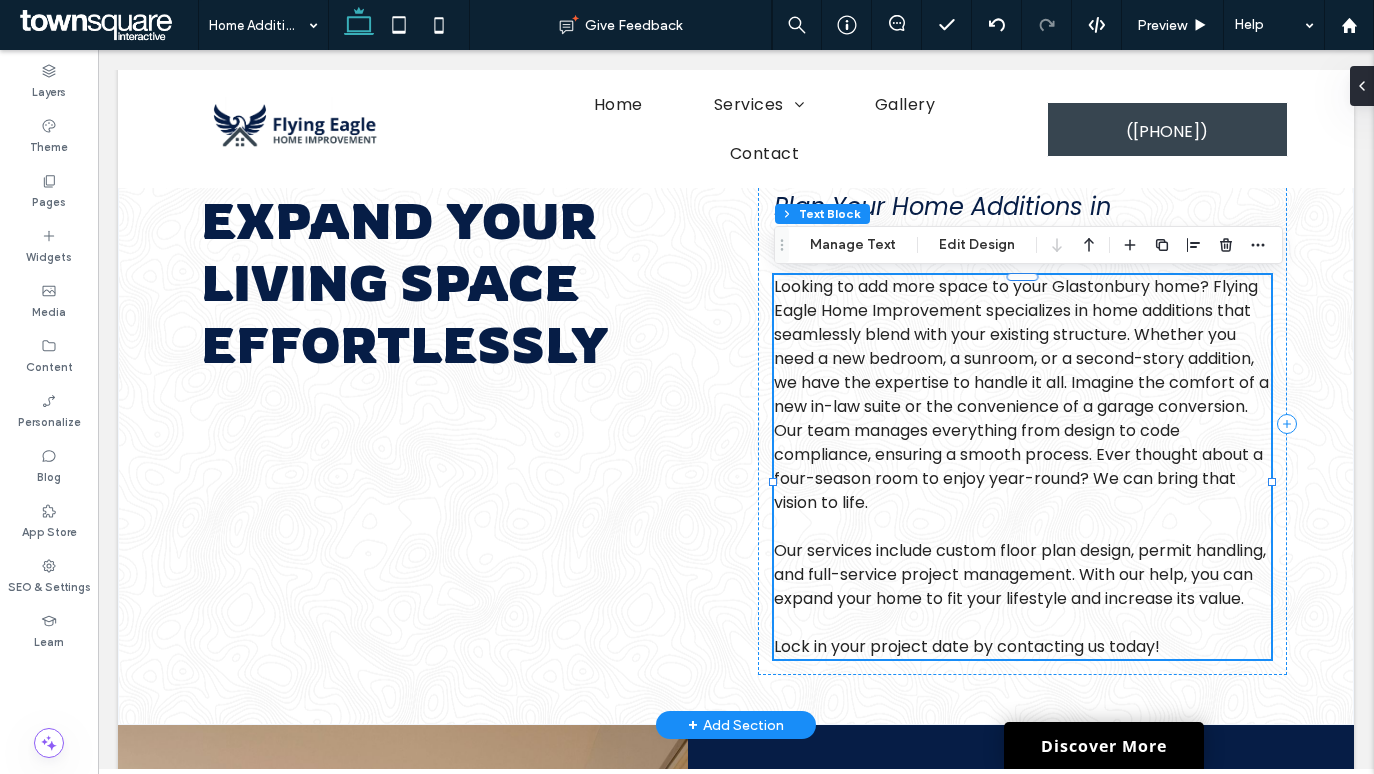click on "Looking to add more space to your Glastonbury home? Flying Eagle Home Improvement specializes in home additions that seamlessly blend with your existing structure. Whether you need a new bedroom, a sunroom, or a second-story addition, we have the expertise to handle it all. Imagine the comfort of a new in-law suite or the convenience of a garage conversion. Our team manages everything from design to code compliance, ensuring a smooth process. Ever thought about a four-season room to enjoy year-round? We can bring that vision to life." at bounding box center [1021, 394] 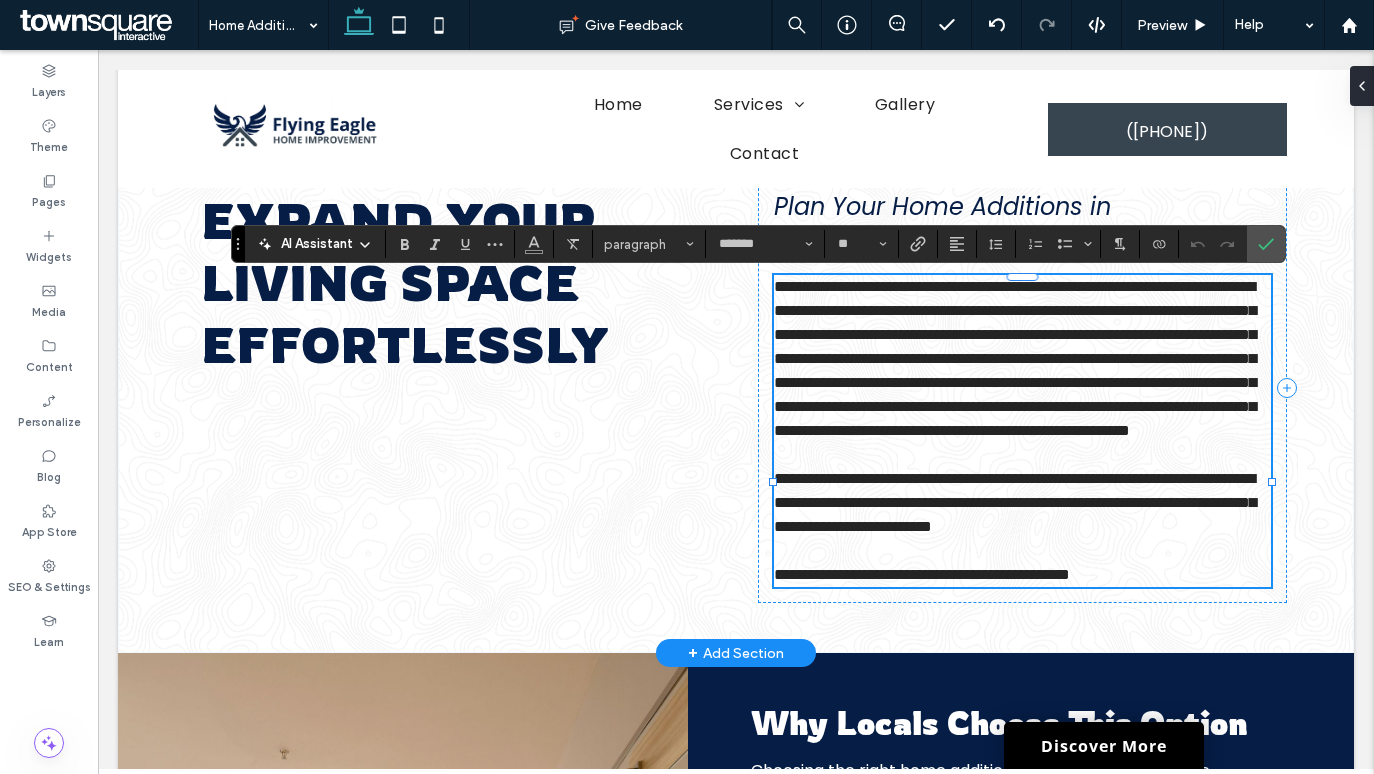 click on "**********" at bounding box center [1015, 358] 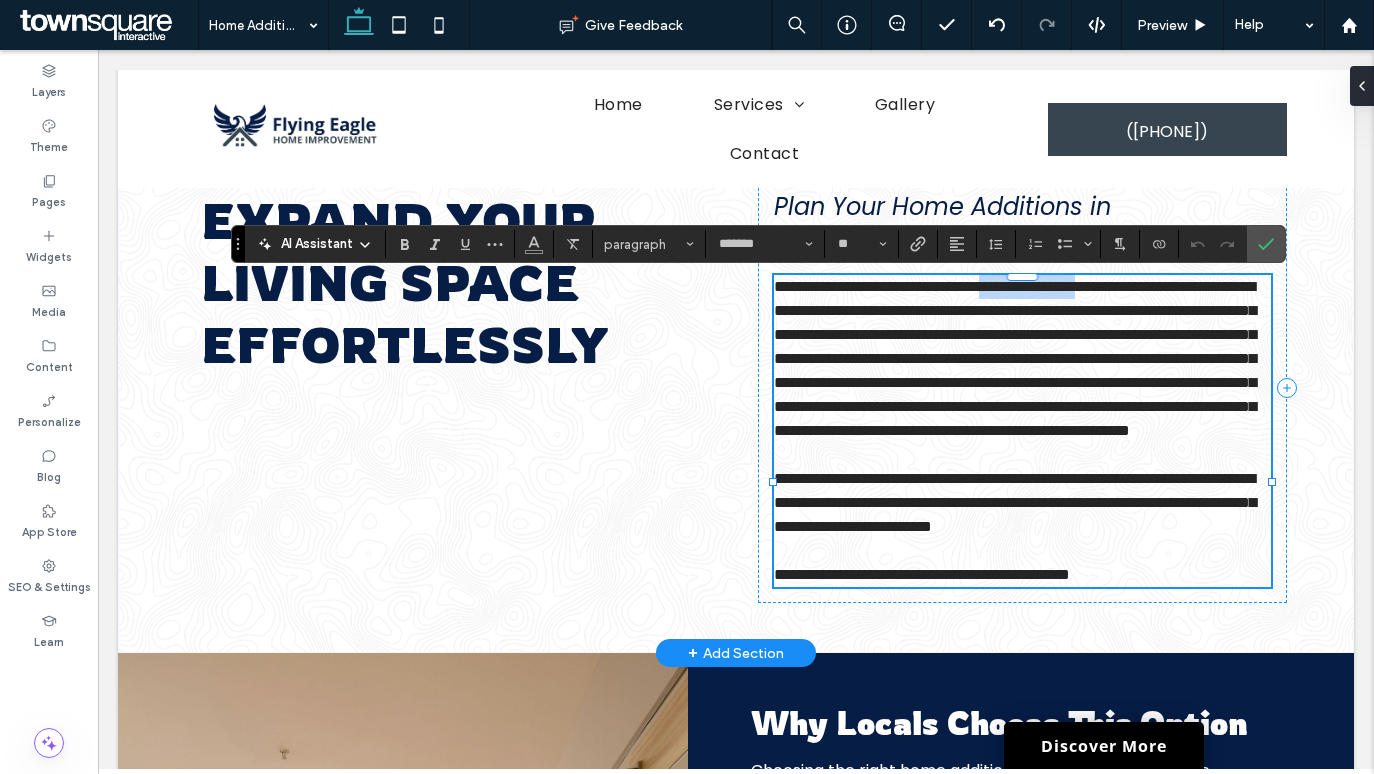 drag, startPoint x: 1061, startPoint y: 292, endPoint x: 1184, endPoint y: 297, distance: 123.101585 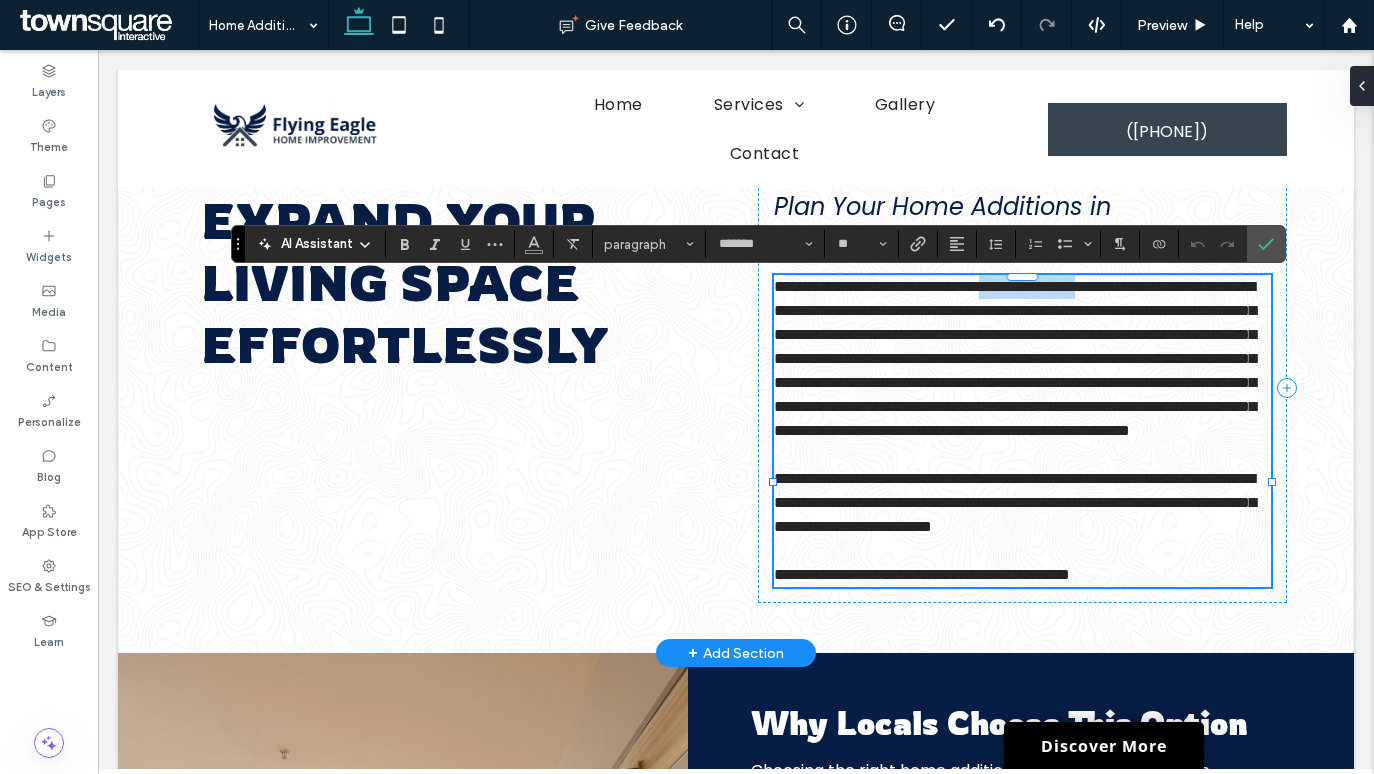 click on "**********" at bounding box center (1015, 358) 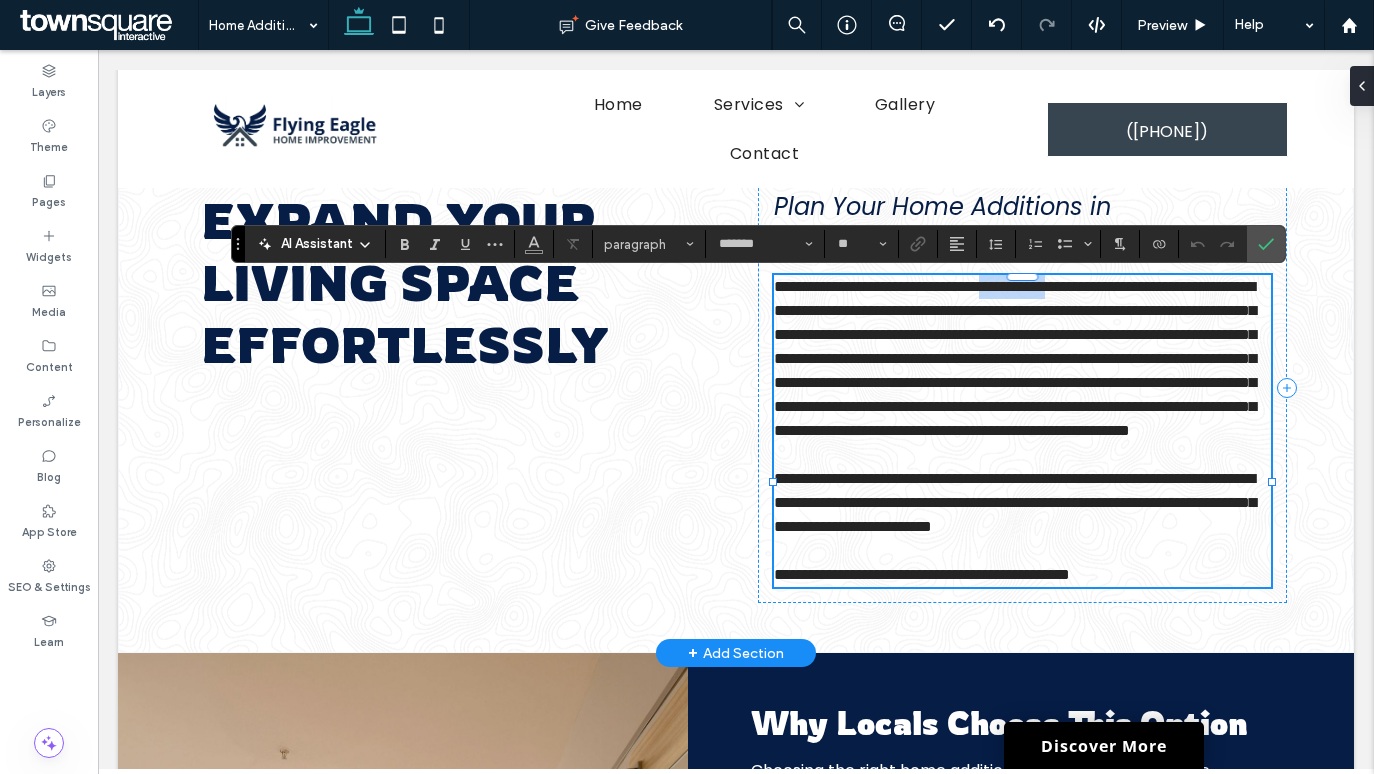 click on "**********" at bounding box center (1015, 358) 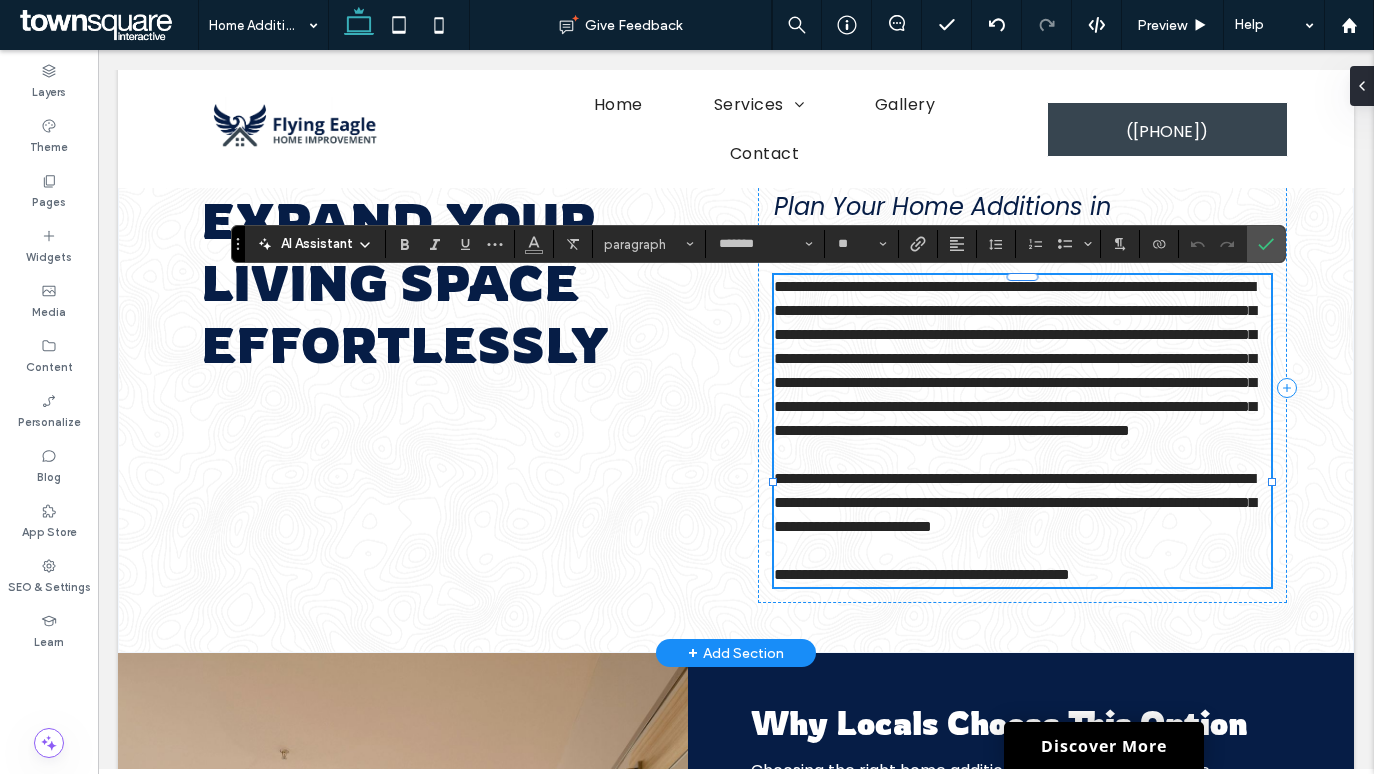 scroll, scrollTop: 0, scrollLeft: 0, axis: both 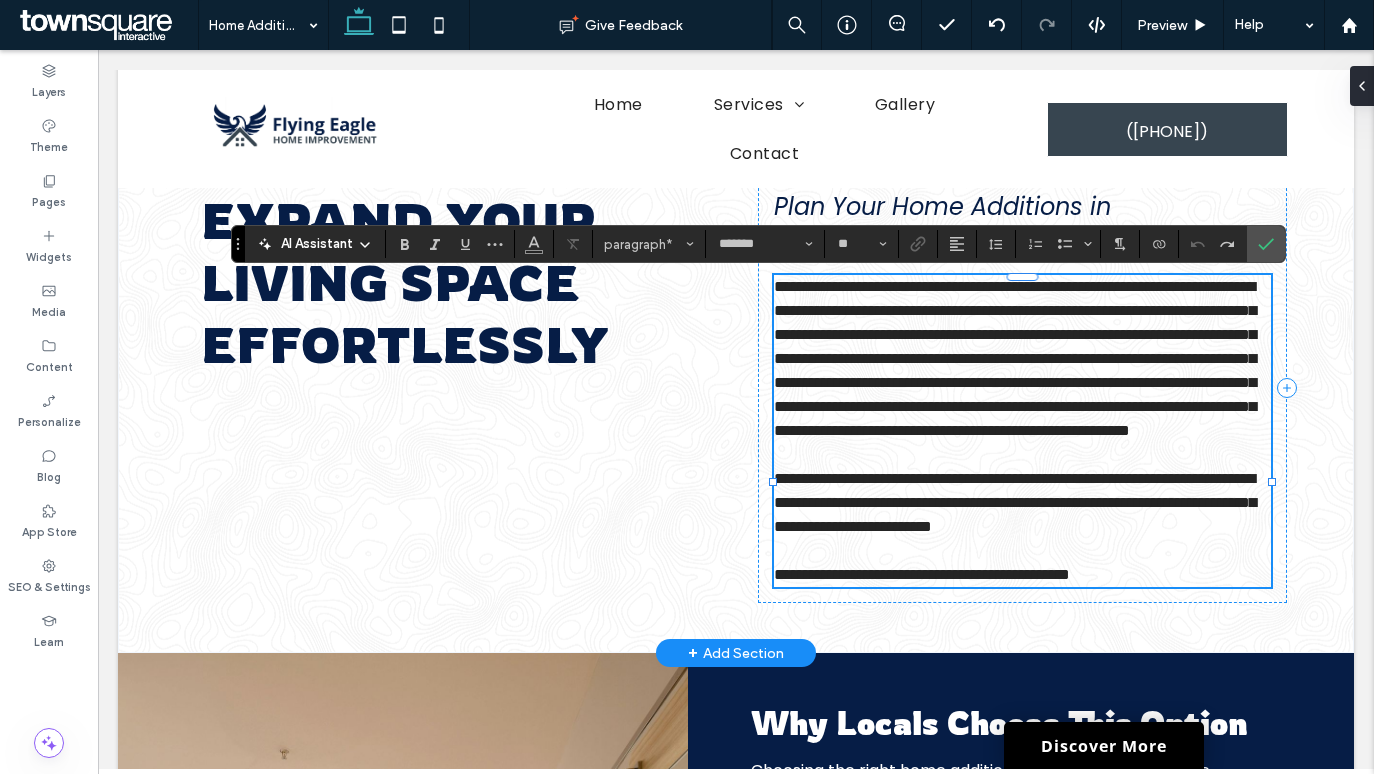 click on "**********" at bounding box center [1015, 358] 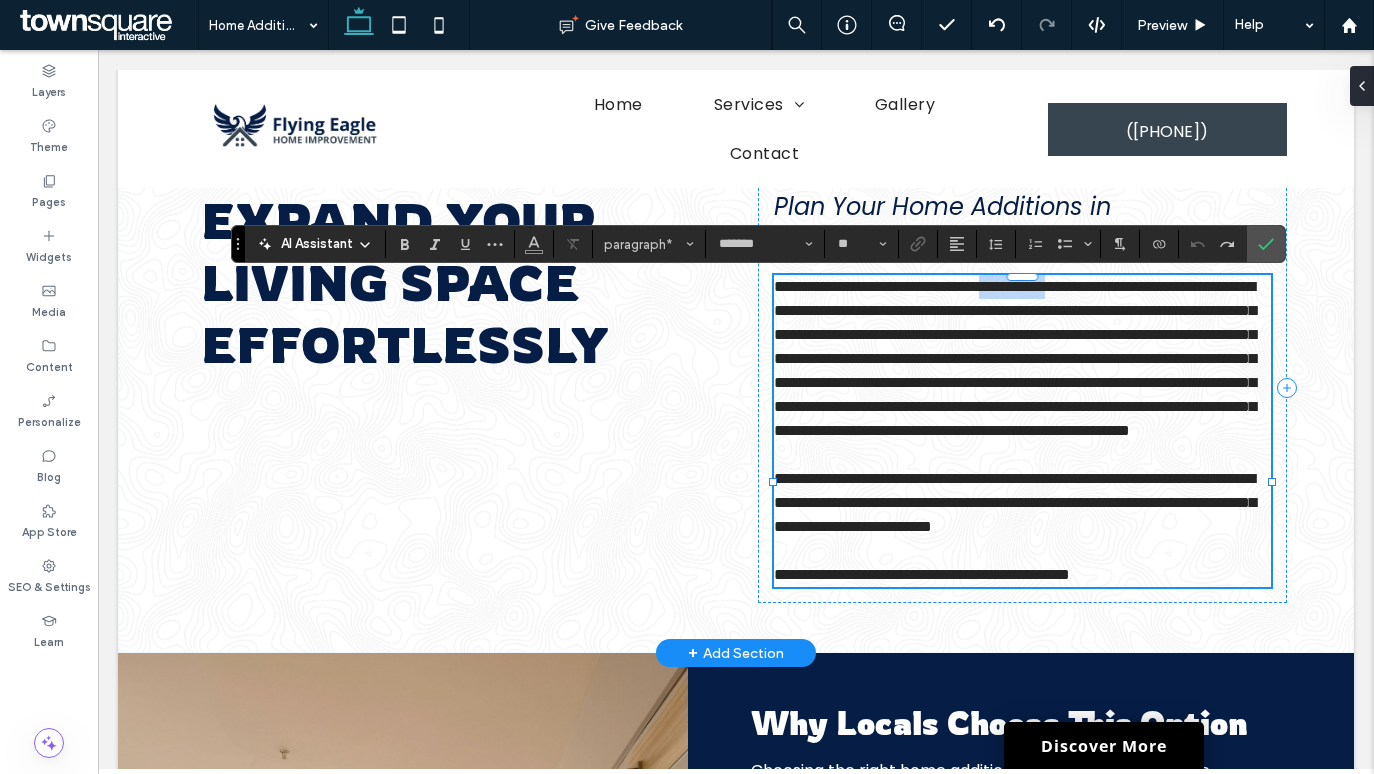 click on "**********" at bounding box center (1015, 358) 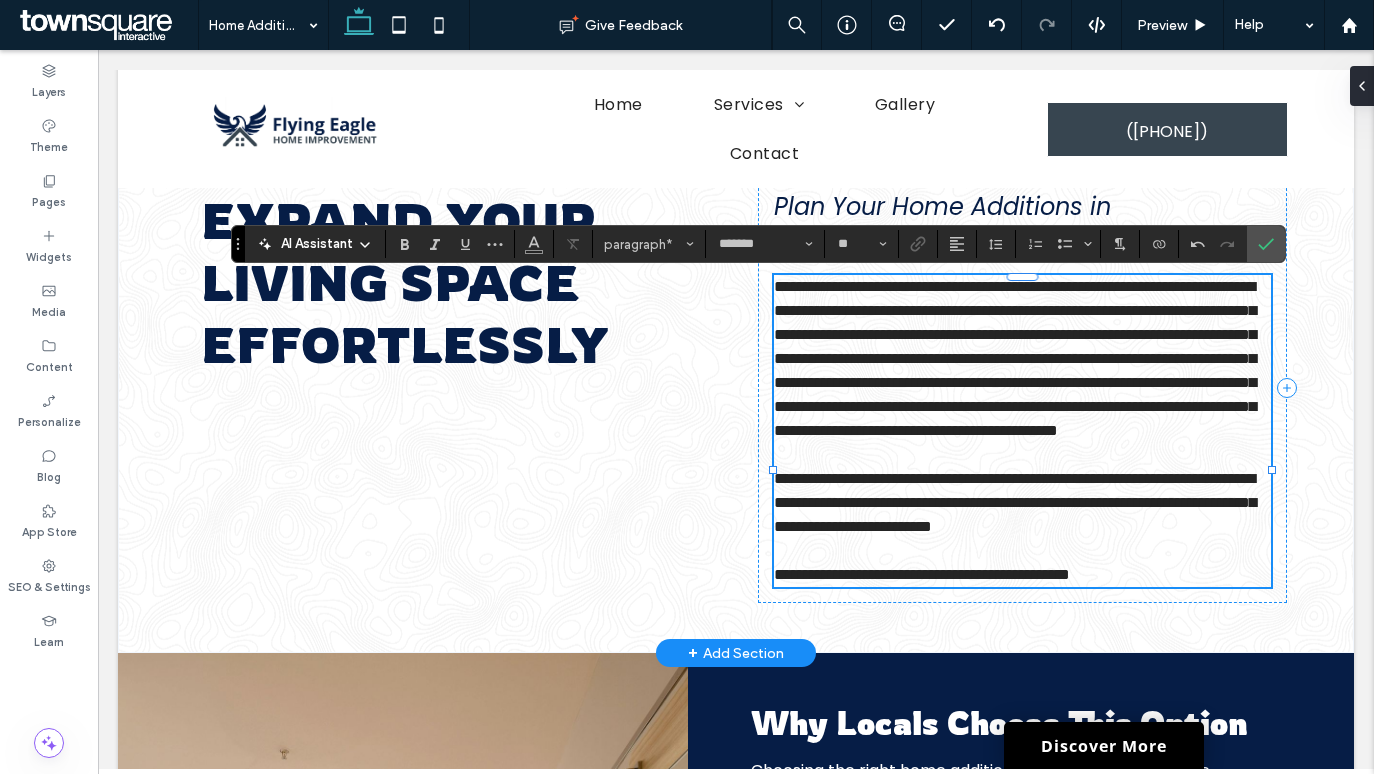 type 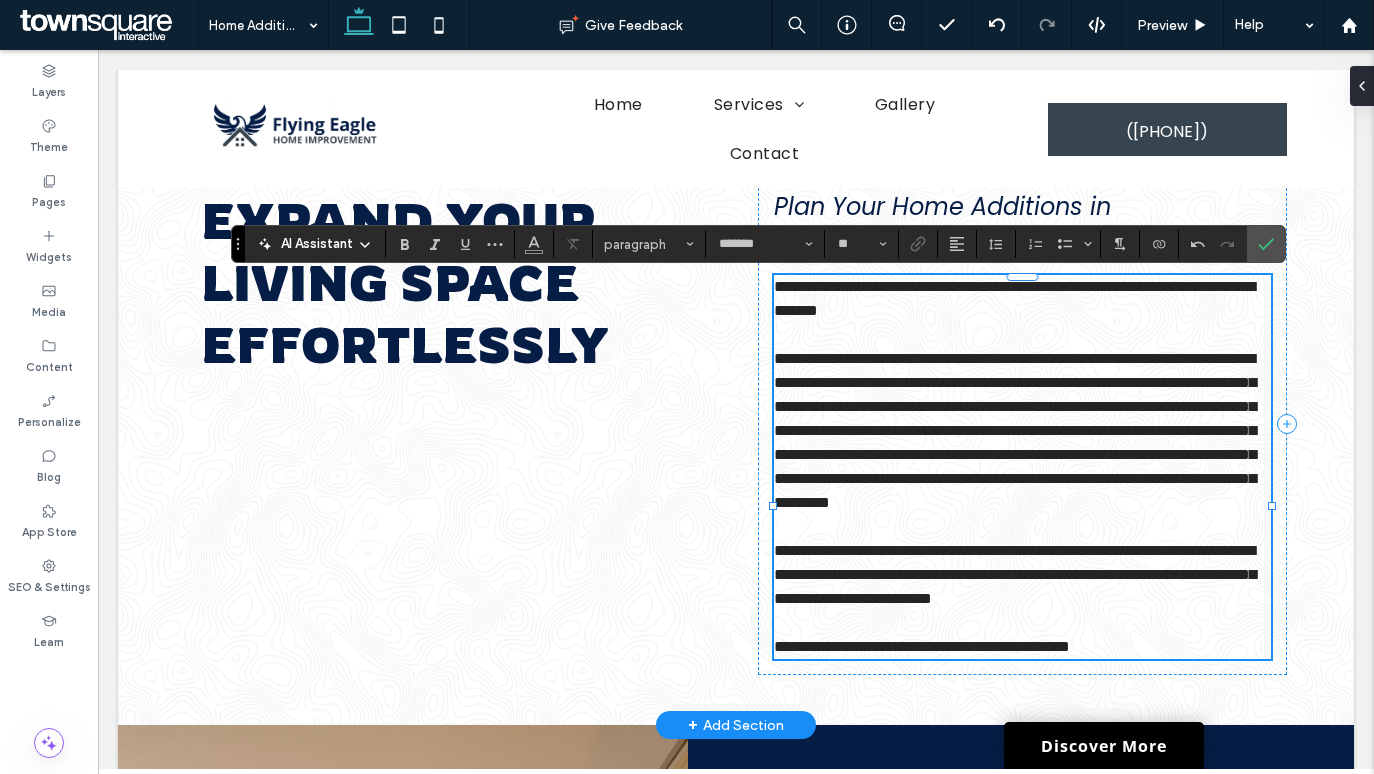 scroll, scrollTop: 0, scrollLeft: 0, axis: both 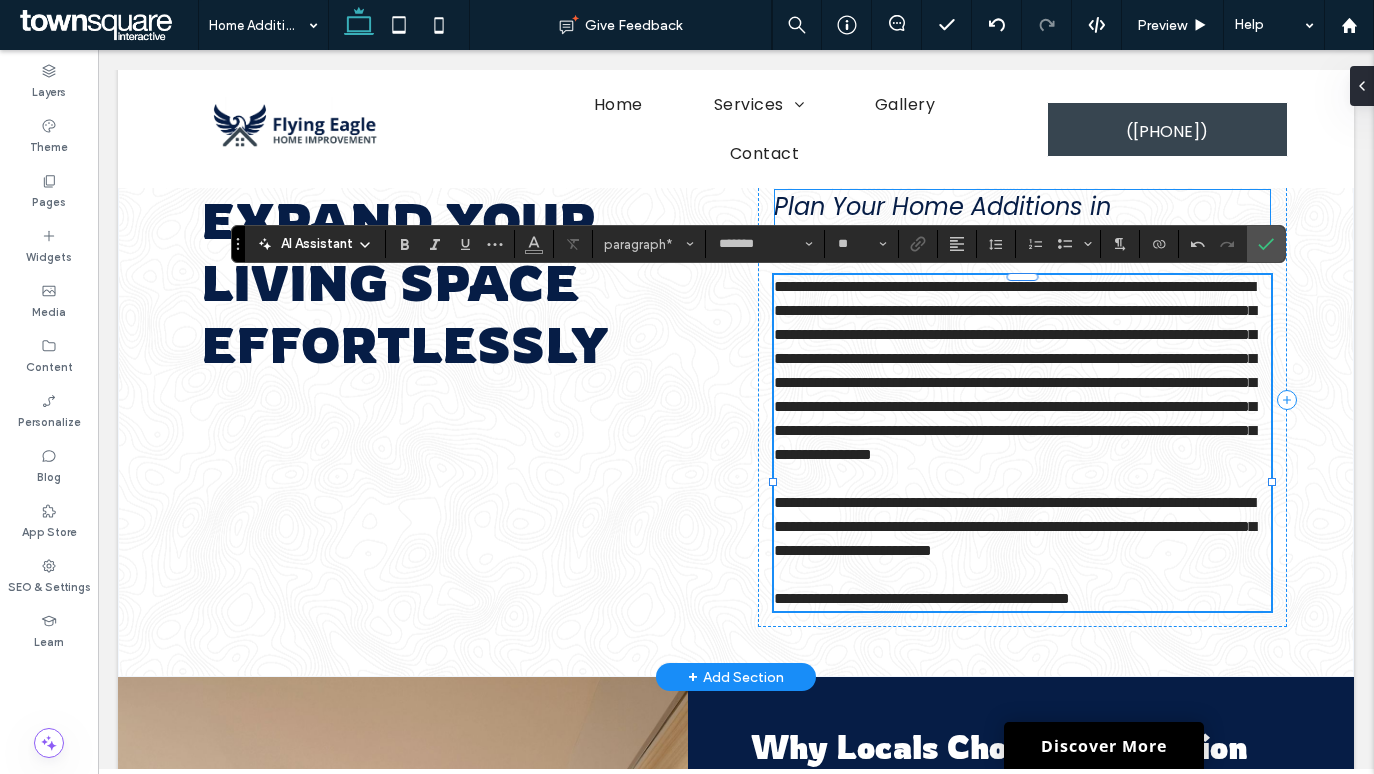 click on "Plan Your Home Additions in Northeastern Connecticut" at bounding box center [942, 224] 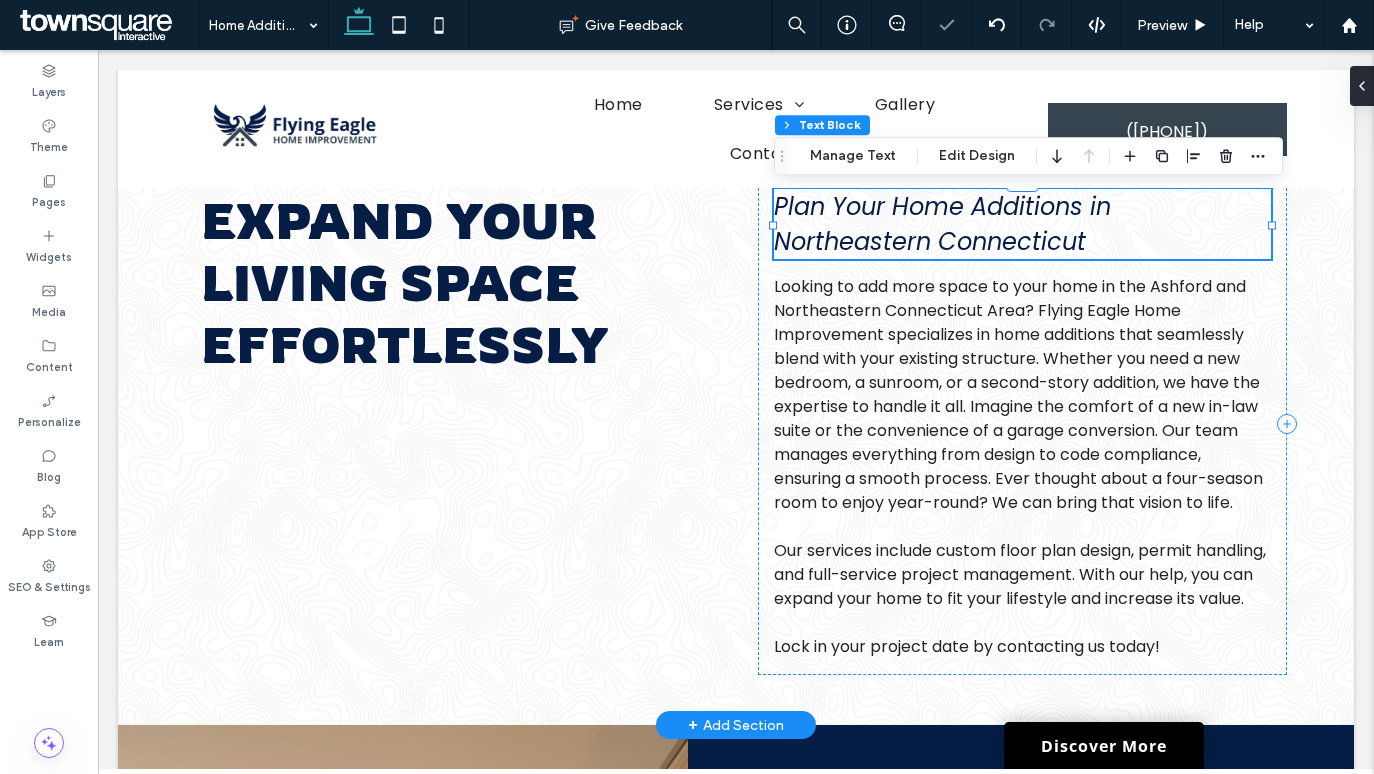 click on "Plan Your Home Additions in Northeastern Connecticut" at bounding box center (942, 224) 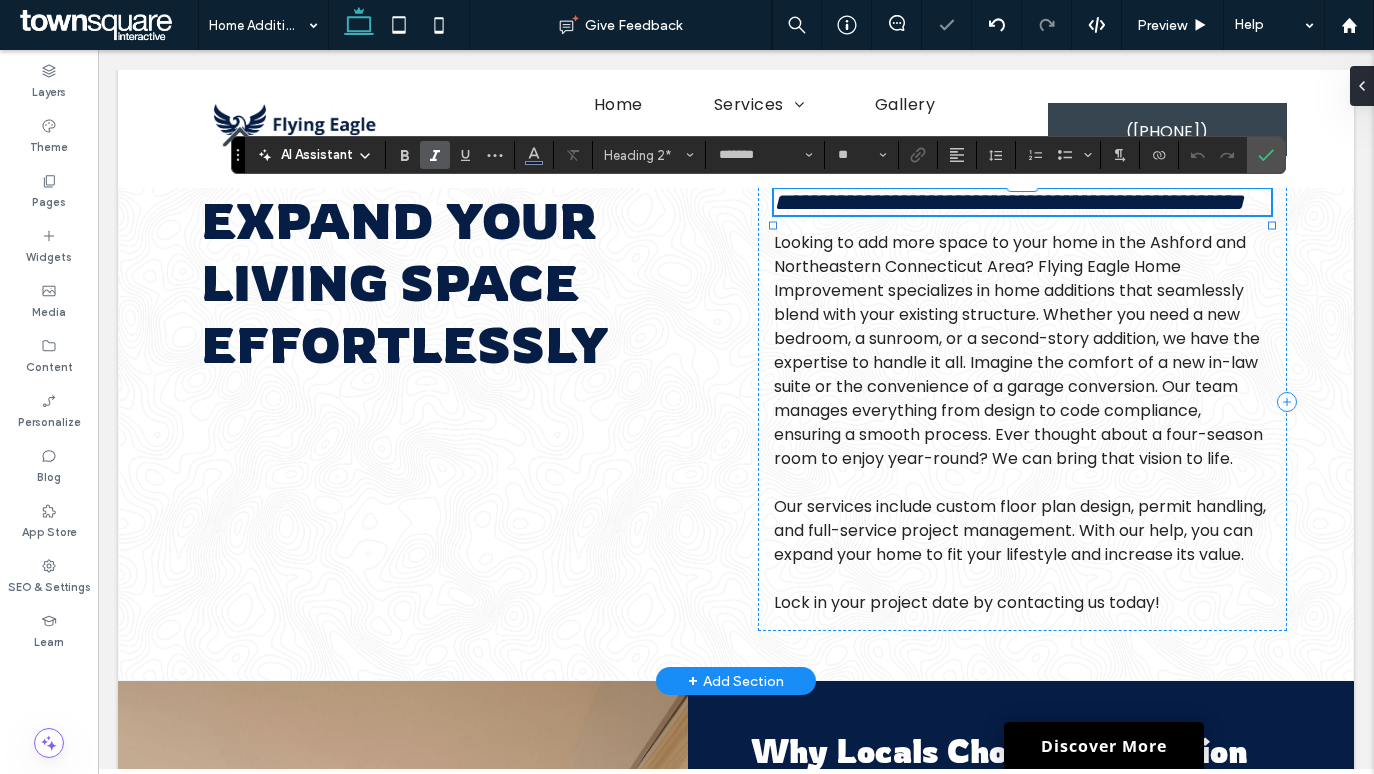 click on "**********" at bounding box center [1009, 202] 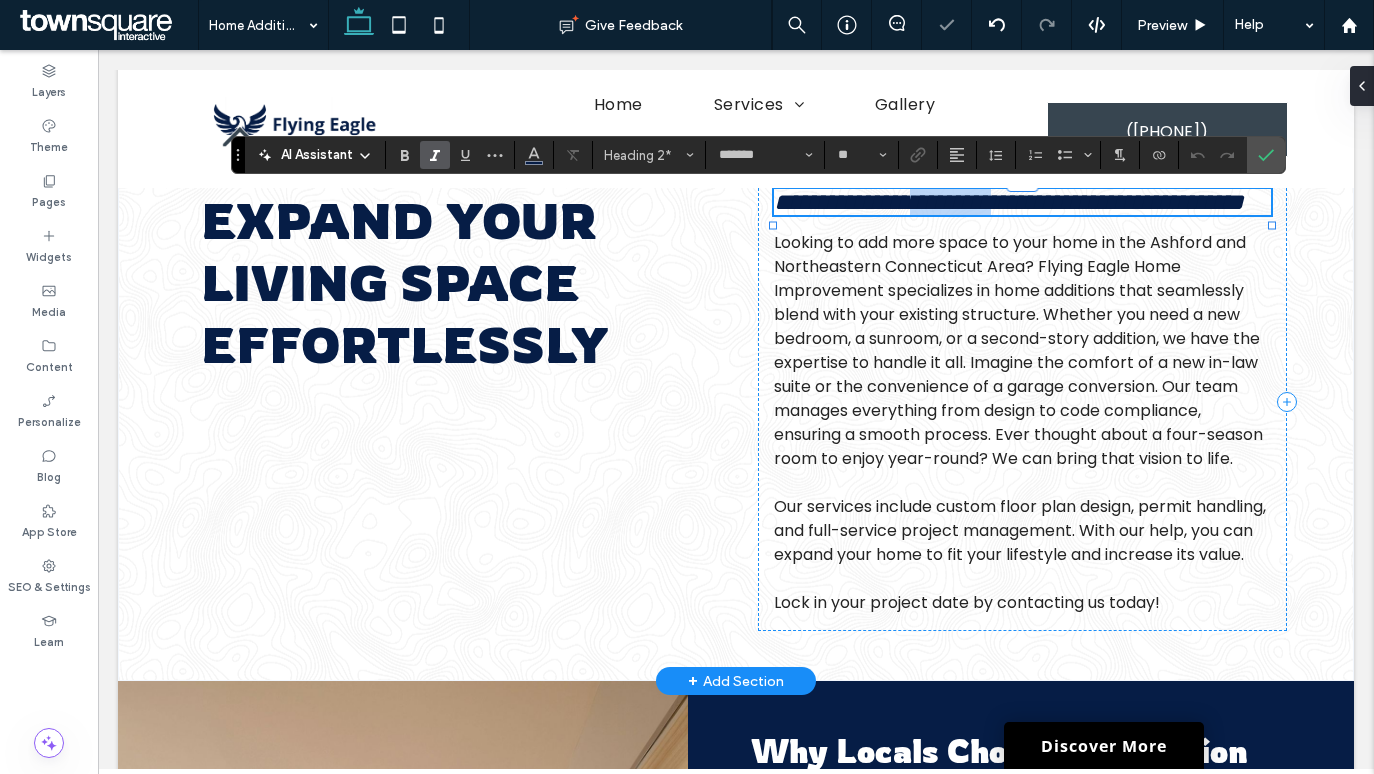 click on "**********" at bounding box center (1009, 202) 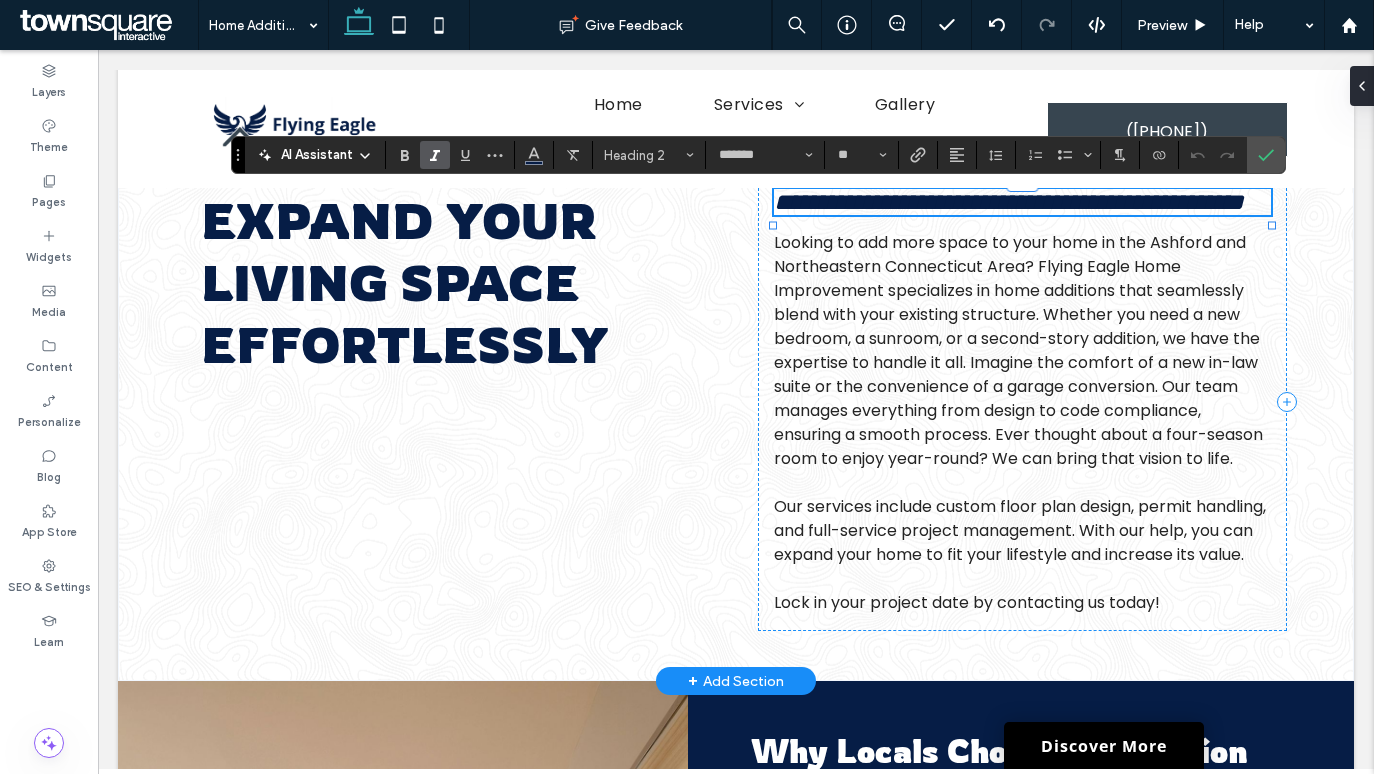click on "**********" at bounding box center [1009, 202] 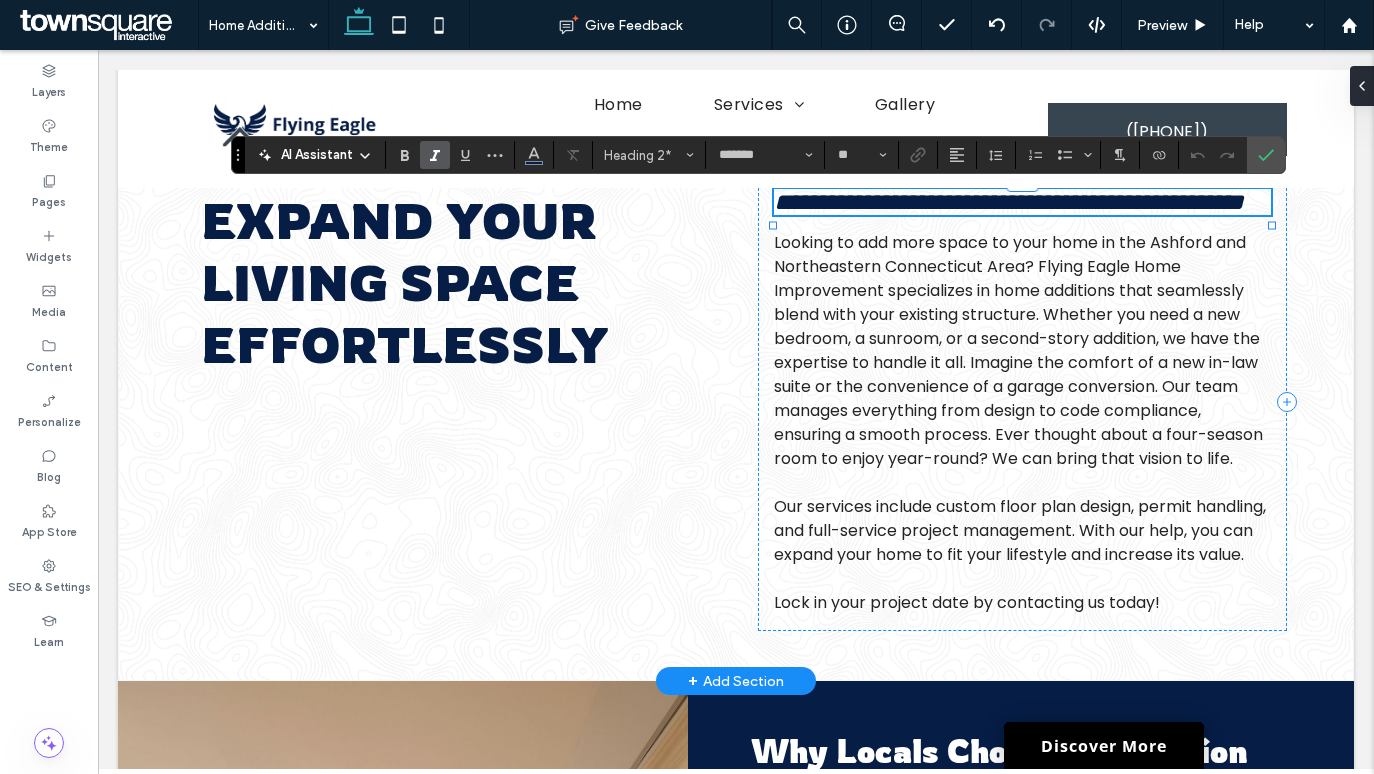 type 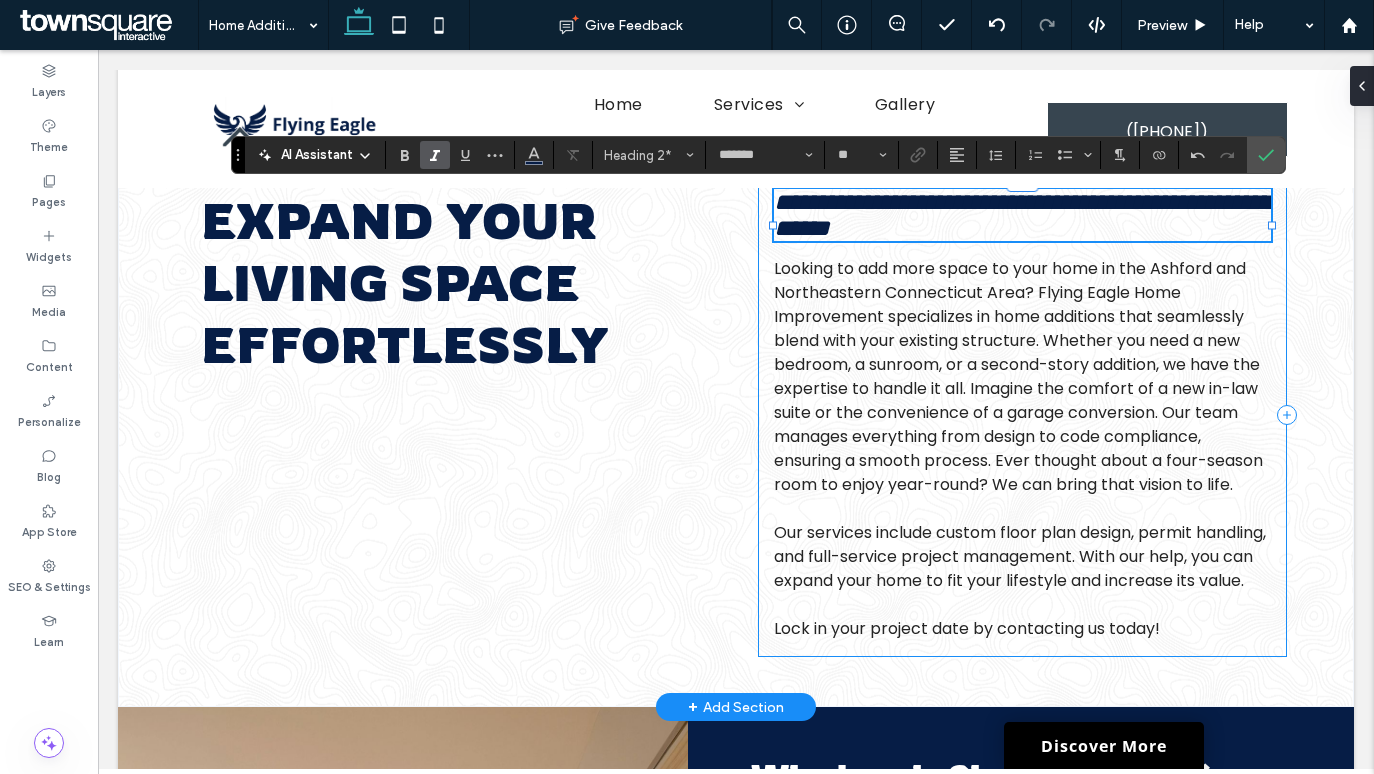 click on "**********" at bounding box center [1022, 415] 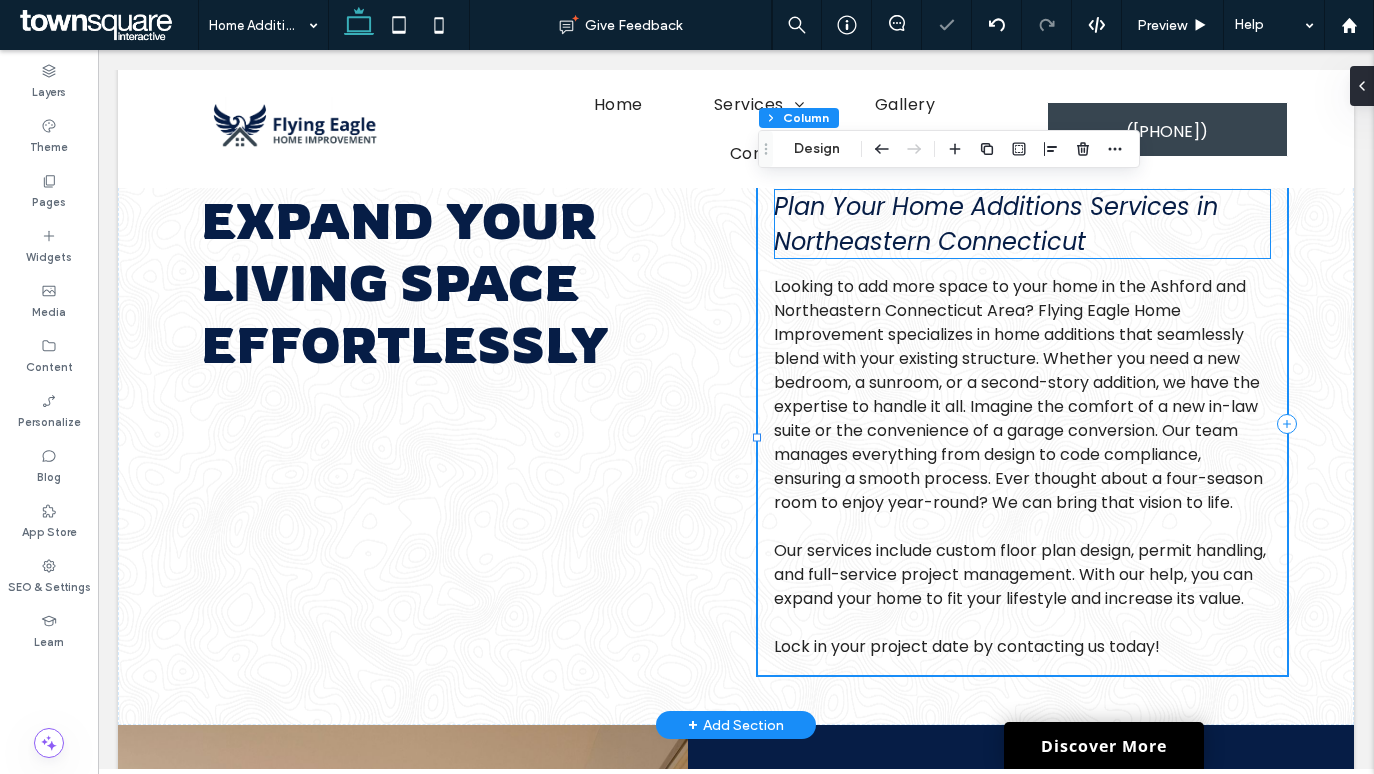 click on "Plan Your Home Additions Services in Northeastern Connecticut" at bounding box center (1022, 224) 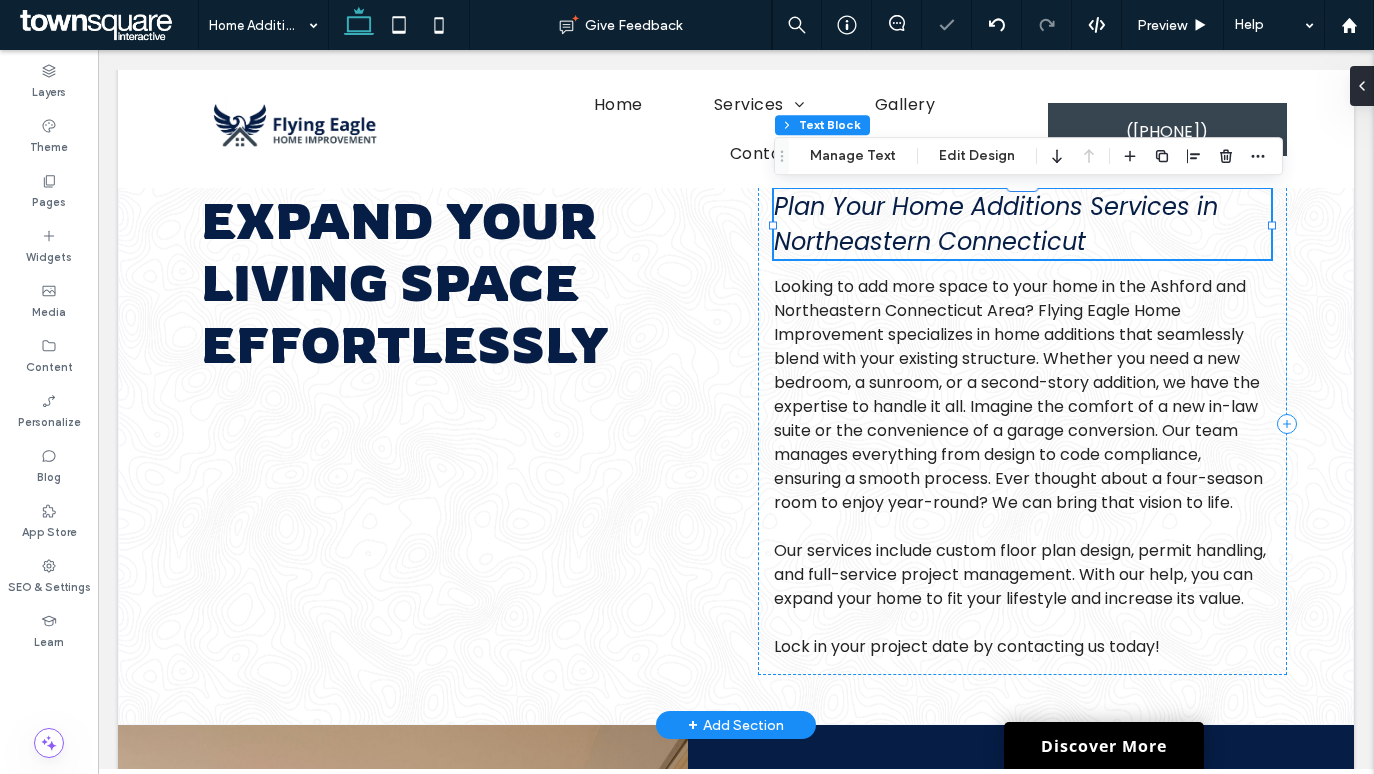 click on "Plan Your Home Additions Services in Northeastern Connecticut" at bounding box center (1022, 224) 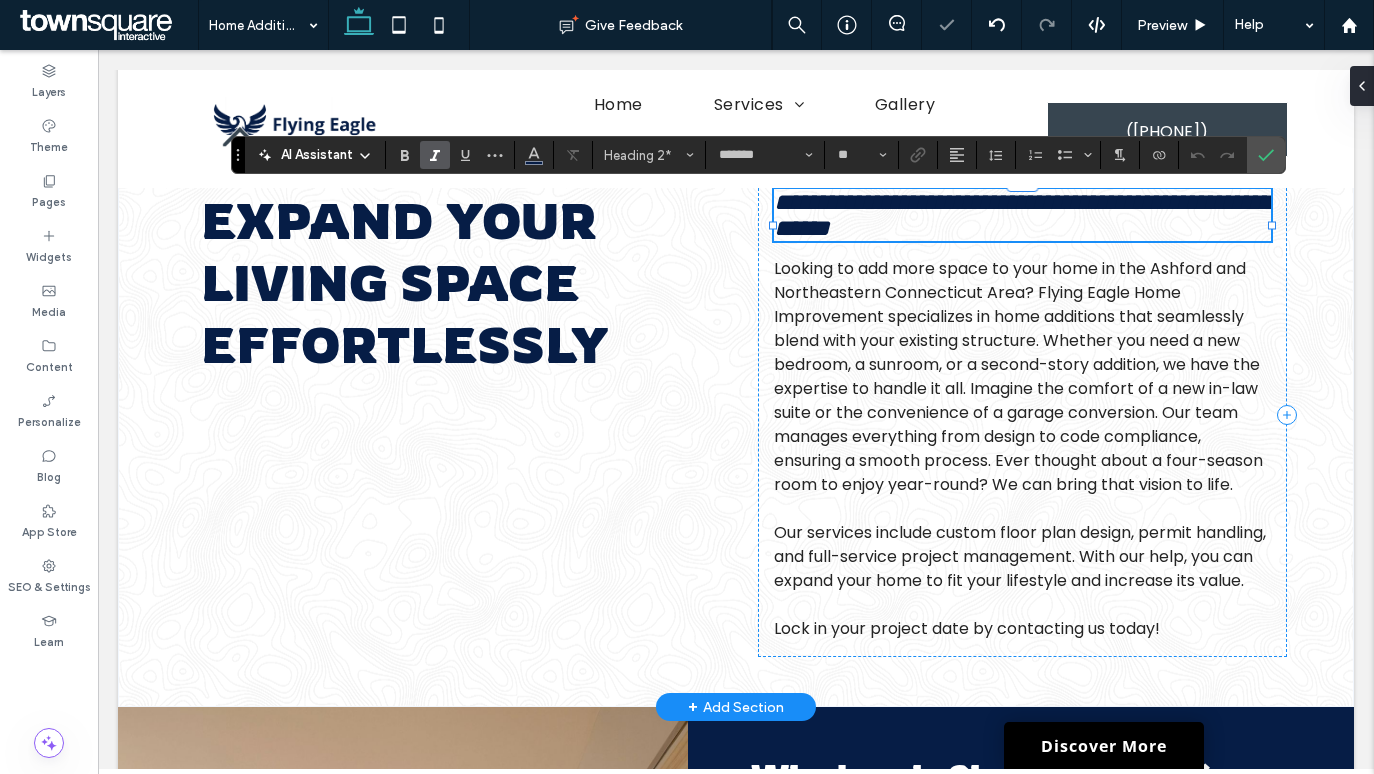 type 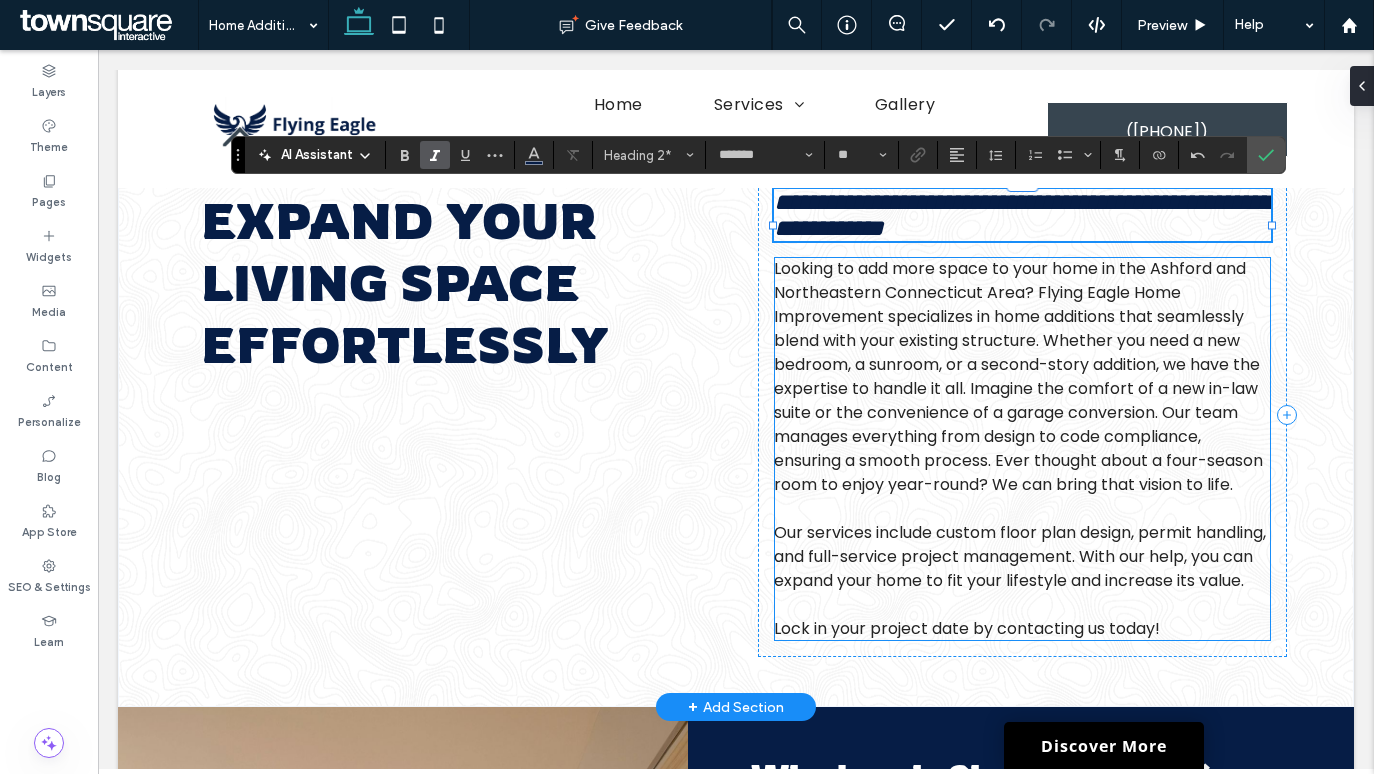 click on "Looking to add more space to your home in the Ashford and Northeastern Connecticut Area? Flying Eagle Home Improvement specializes in home additions that seamlessly blend with your existing structure. Whether you need a new bedroom, a sunroom, or a second-story addition, we have the expertise to handle it all. Imagine the comfort of a new in-law suite or the convenience of a garage conversion. Our team manages everything from design to code compliance, ensuring a smooth process. Ever thought about a four-season room to enjoy year-round? We can bring that vision to life." at bounding box center (1018, 376) 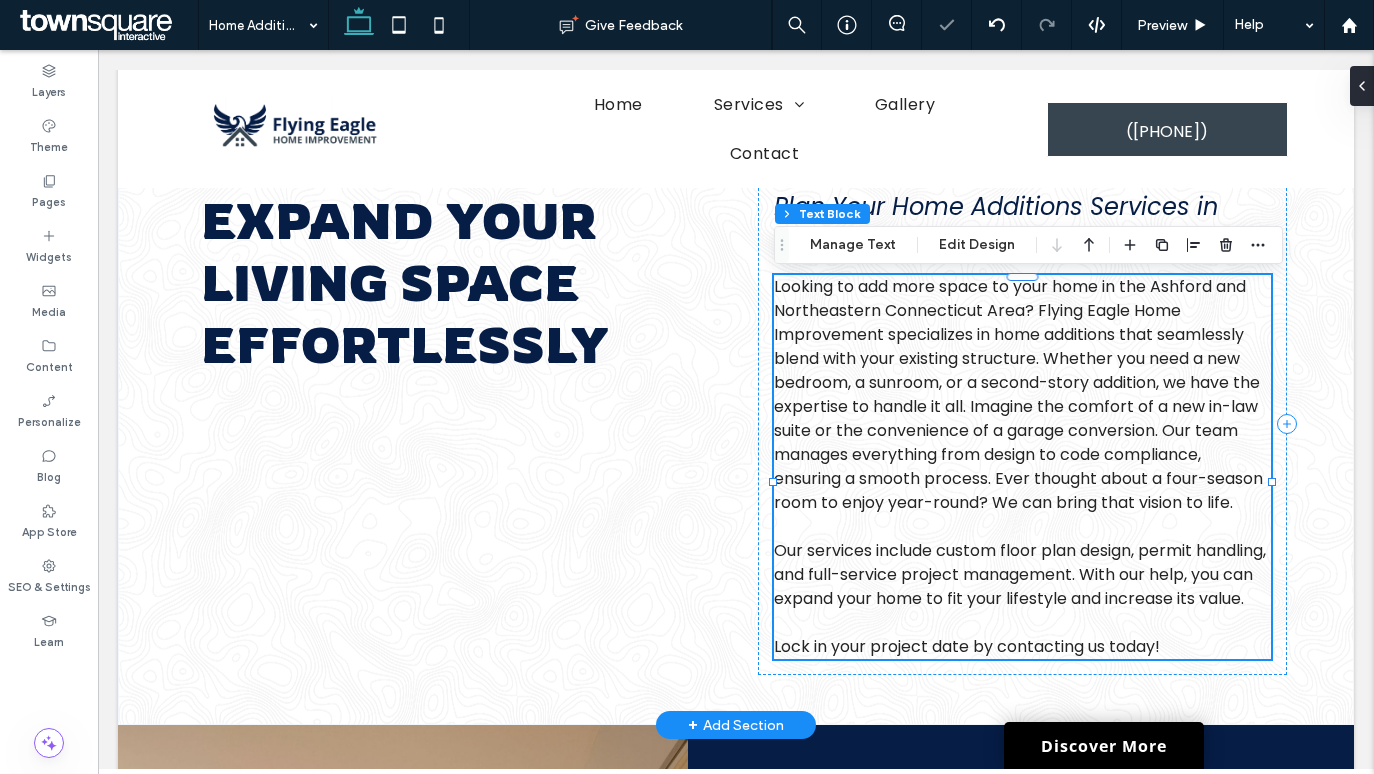 click on "Looking to add more space to your home in the Ashford and Northeastern Connecticut Area? Flying Eagle Home Improvement specializes in home additions that seamlessly blend with your existing structure. Whether you need a new bedroom, a sunroom, or a second-story addition, we have the expertise to handle it all. Imagine the comfort of a new in-law suite or the convenience of a garage conversion. Our team manages everything from design to code compliance, ensuring a smooth process. Ever thought about a four-season room to enjoy year-round? We can bring that vision to life." at bounding box center [1018, 394] 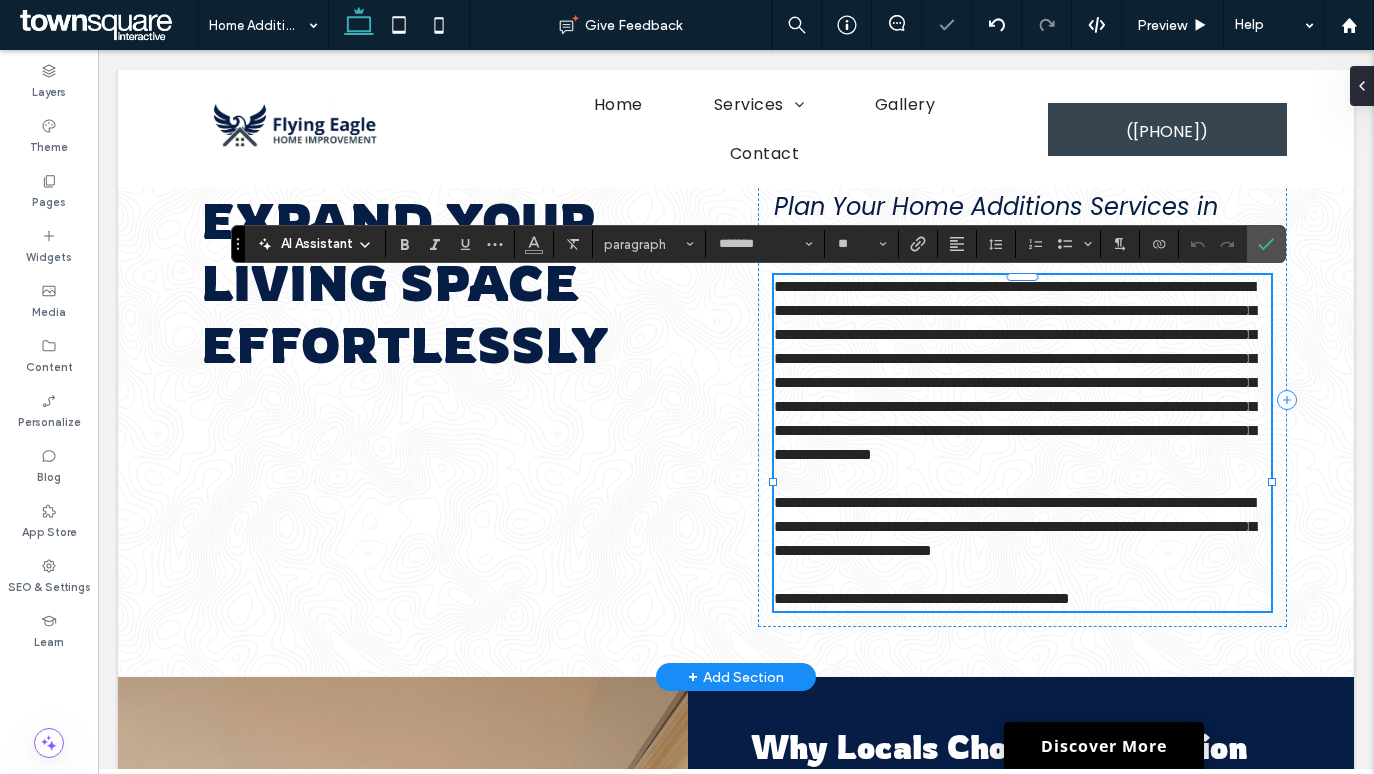 click on "**********" at bounding box center (1015, 370) 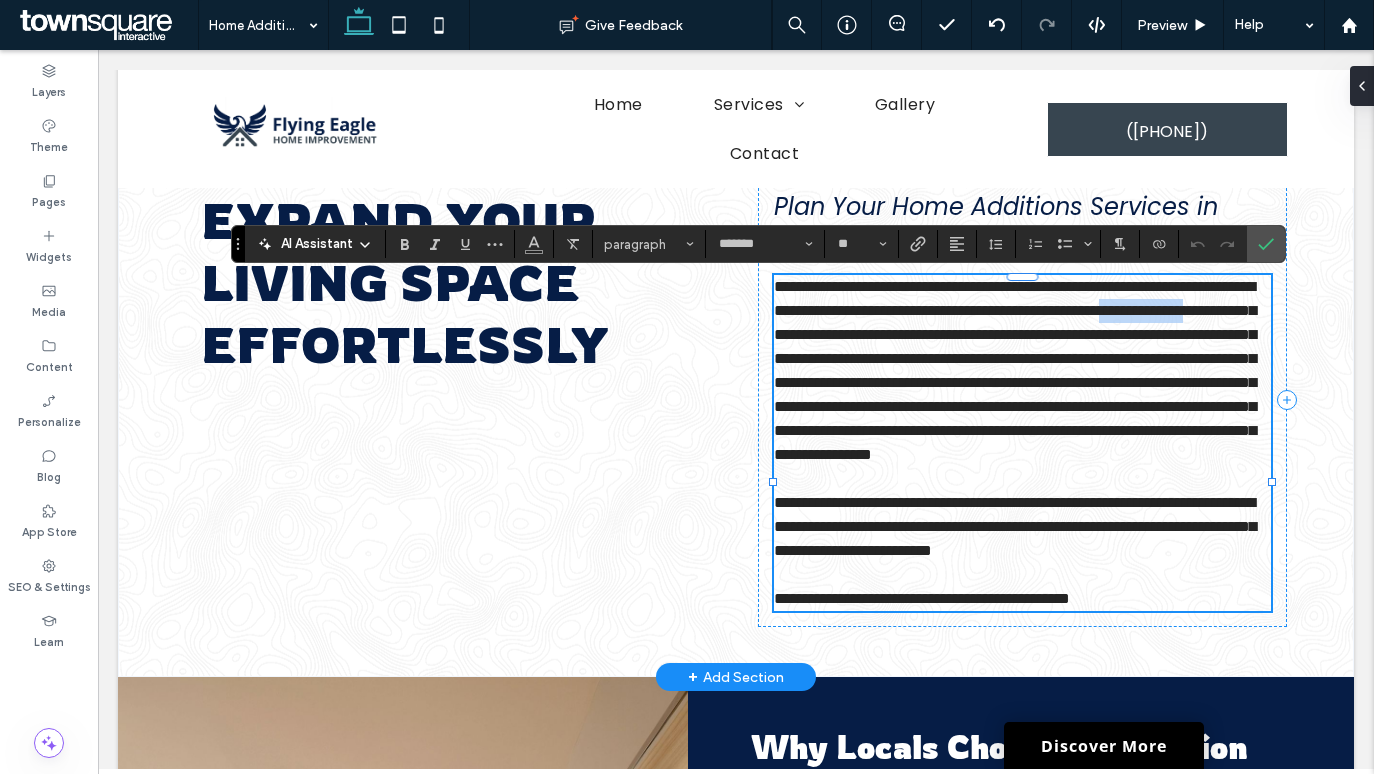 drag, startPoint x: 995, startPoint y: 336, endPoint x: 1122, endPoint y: 338, distance: 127.01575 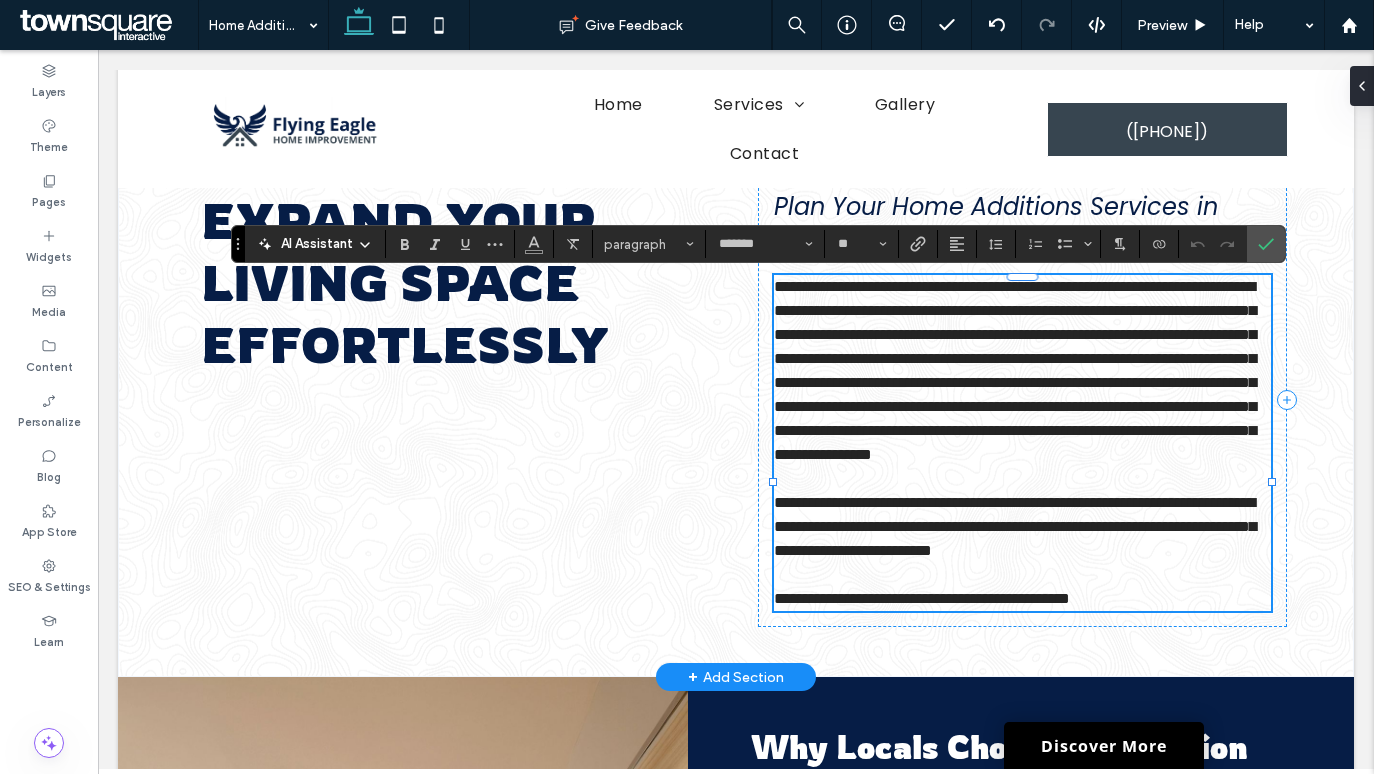 scroll, scrollTop: 0, scrollLeft: 0, axis: both 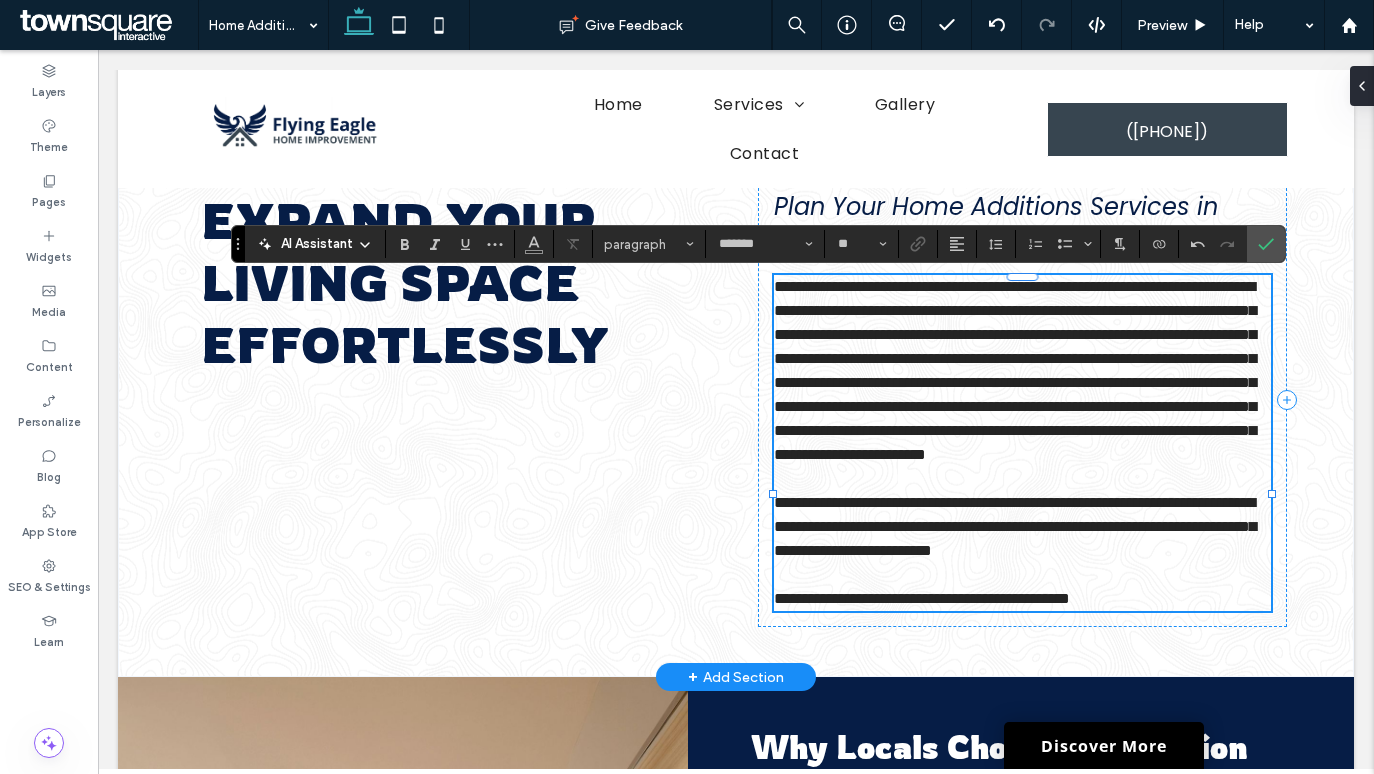type 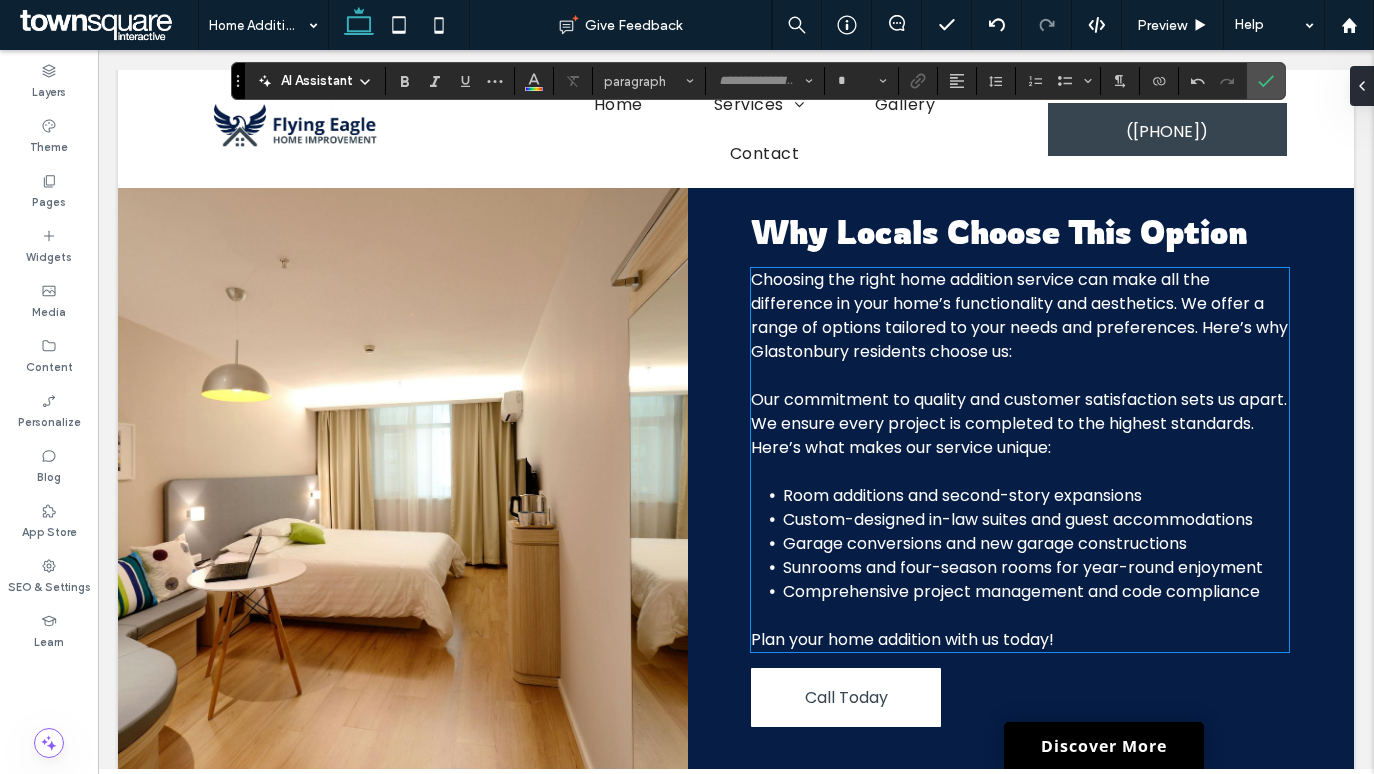 scroll, scrollTop: 615, scrollLeft: 0, axis: vertical 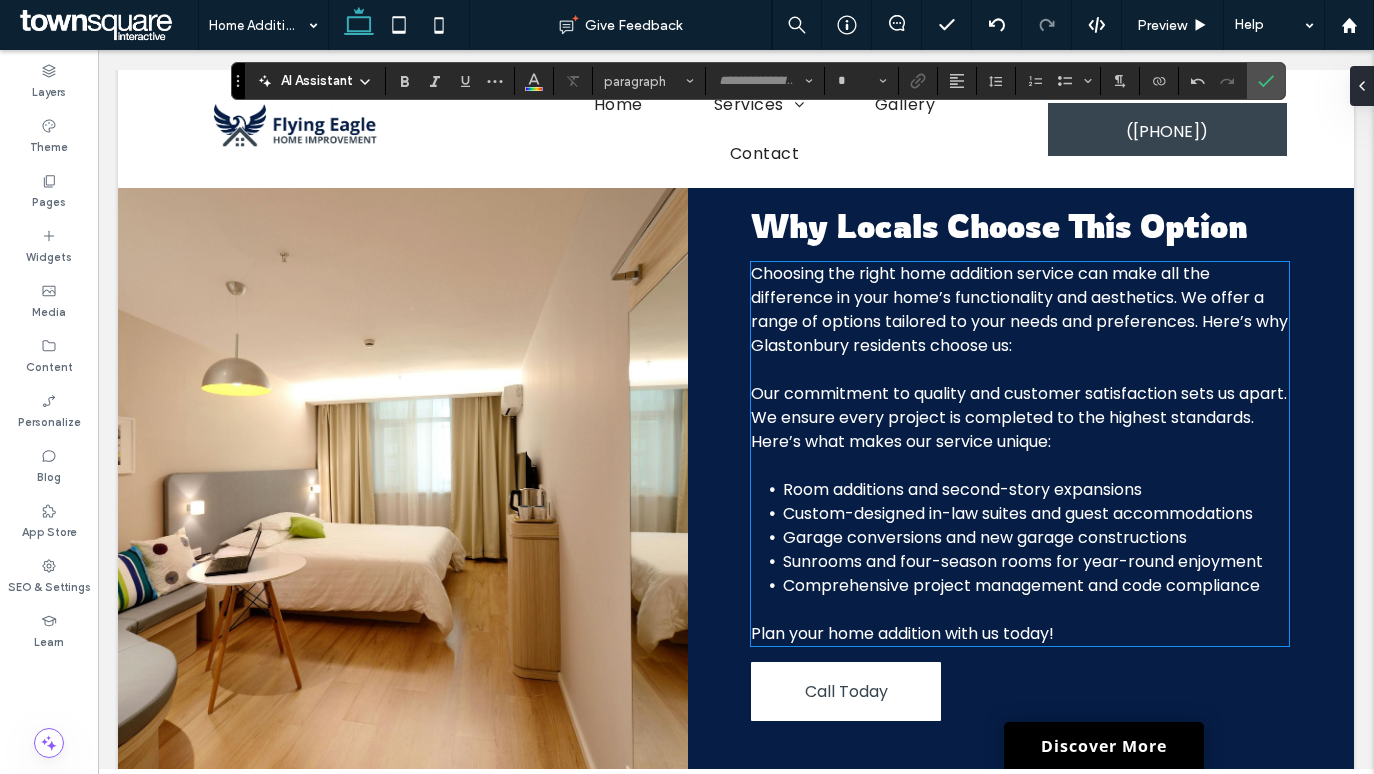 click on "Our commitment to quality and customer satisfaction sets us apart. We ensure every project is completed to the highest standards. Here’s what makes our service unique:" at bounding box center (1019, 417) 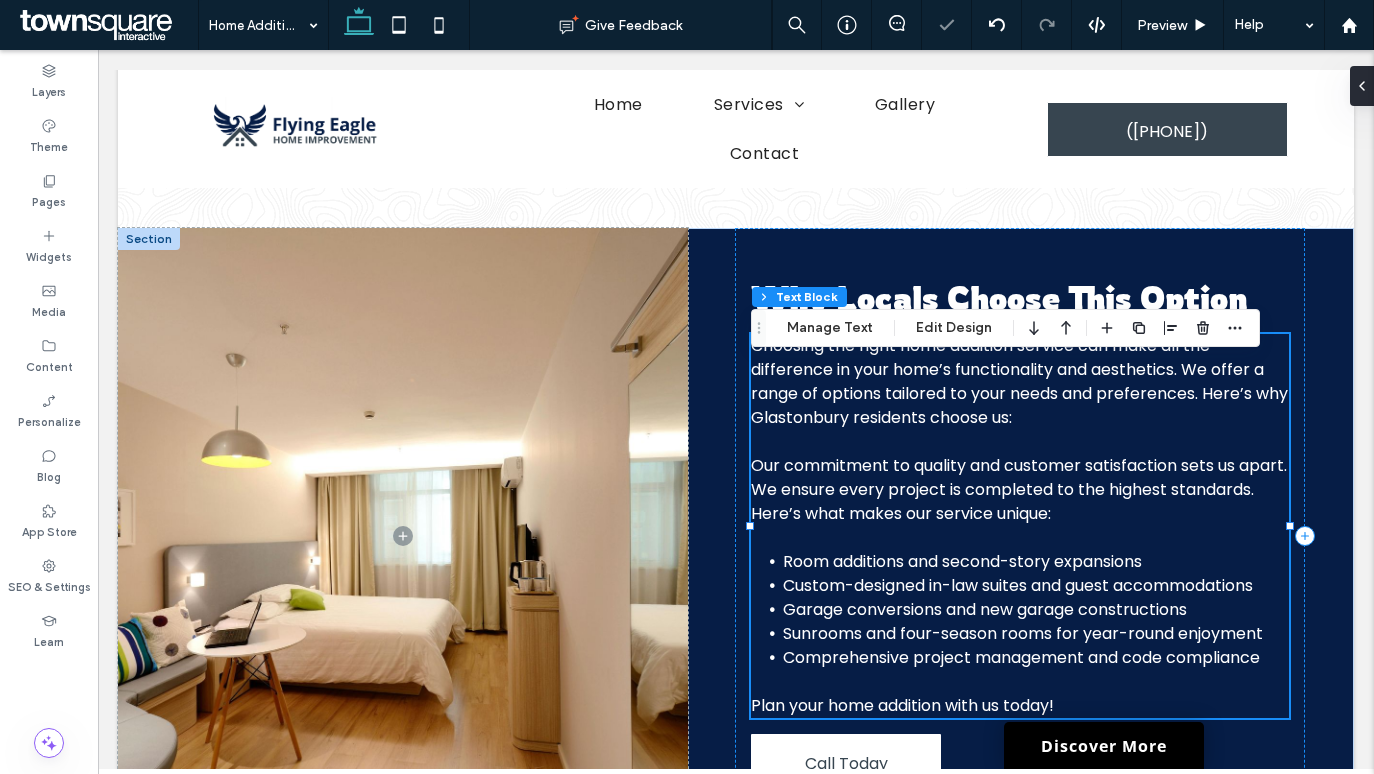 click on "Our commitment to quality and customer satisfaction sets us apart. We ensure every project is completed to the highest standards. Here’s what makes our service unique:" at bounding box center (1019, 489) 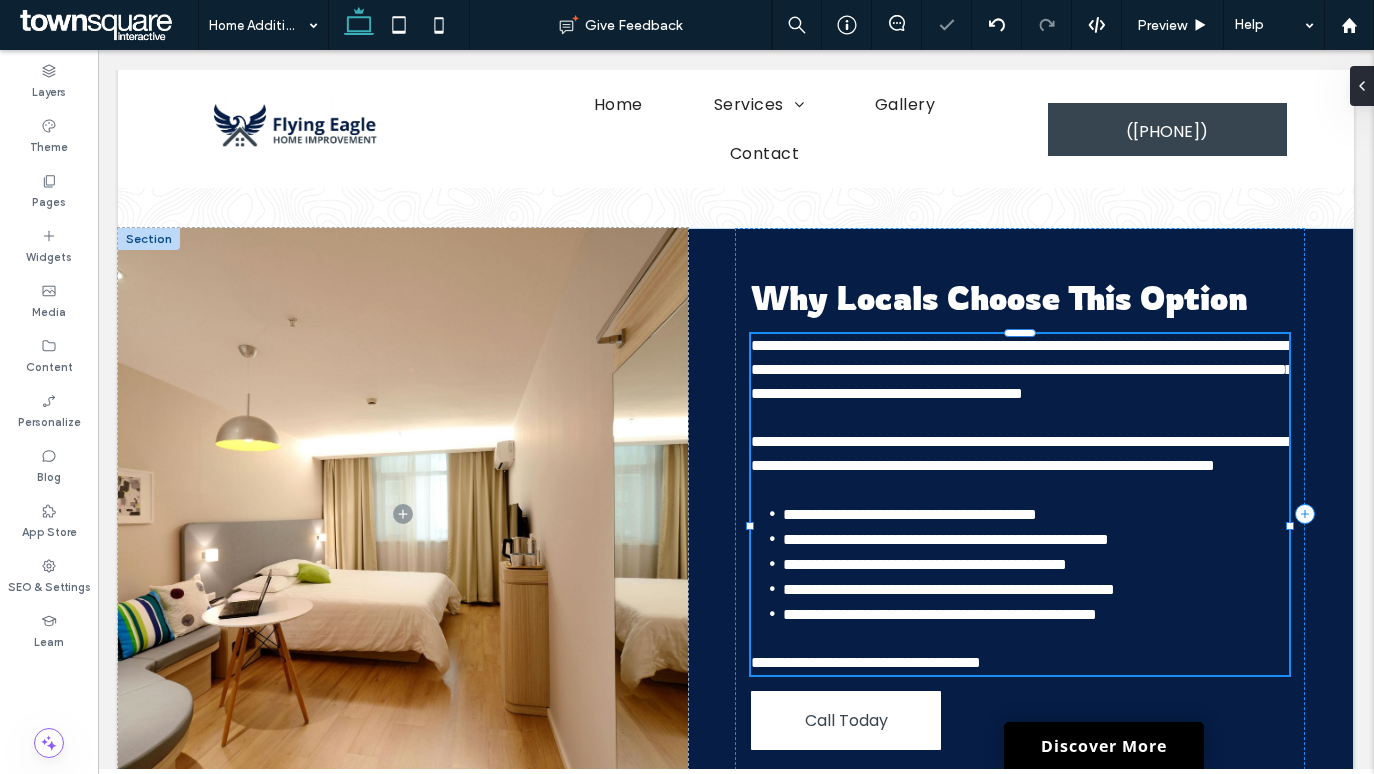 type on "*******" 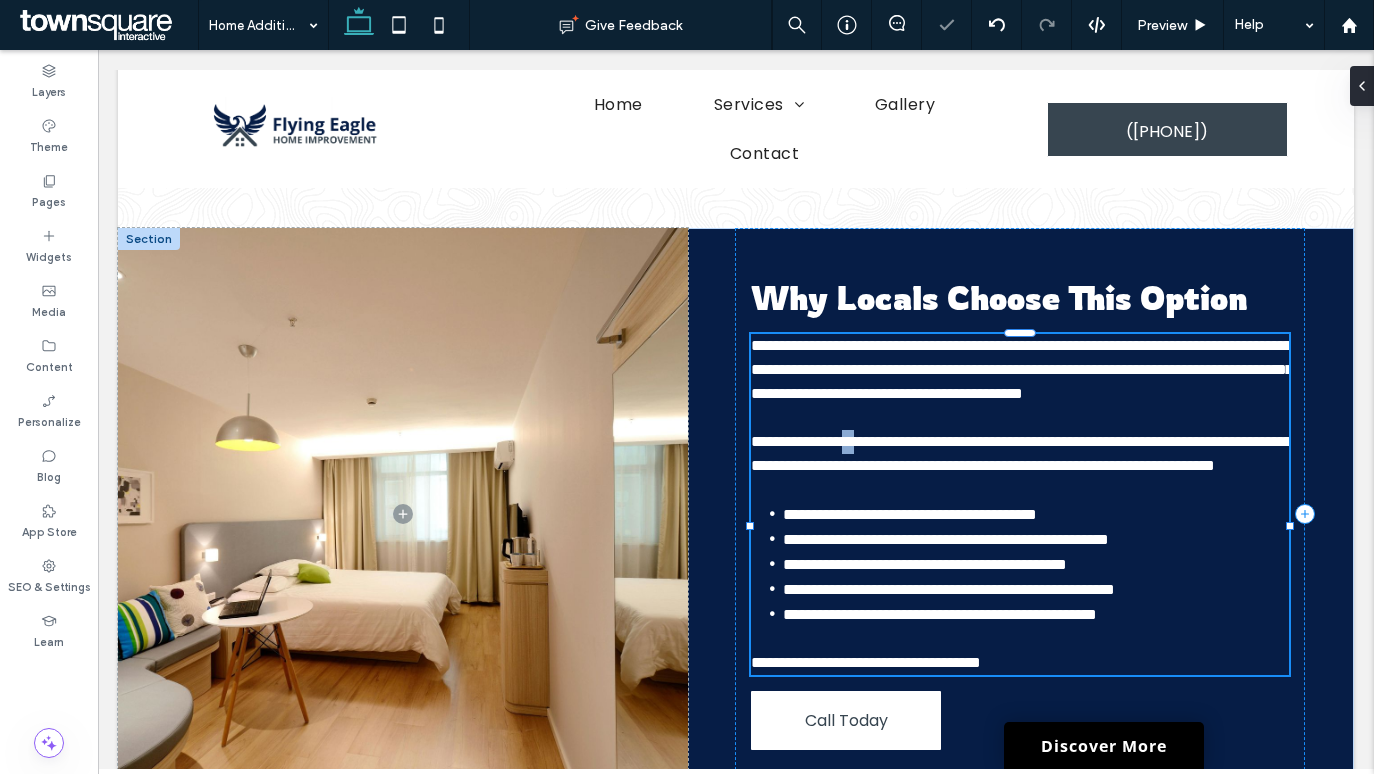 click on "**********" at bounding box center [1021, 453] 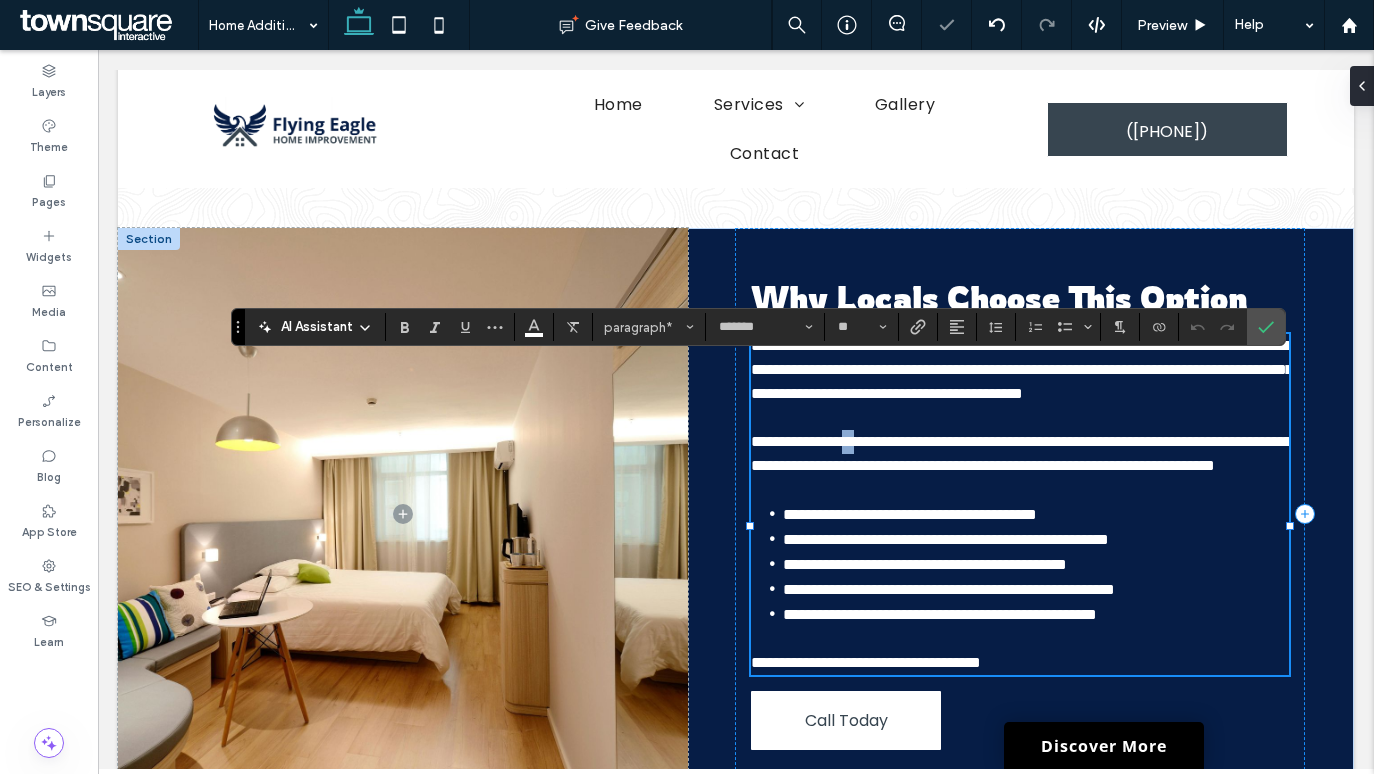 click on "**********" at bounding box center (1021, 453) 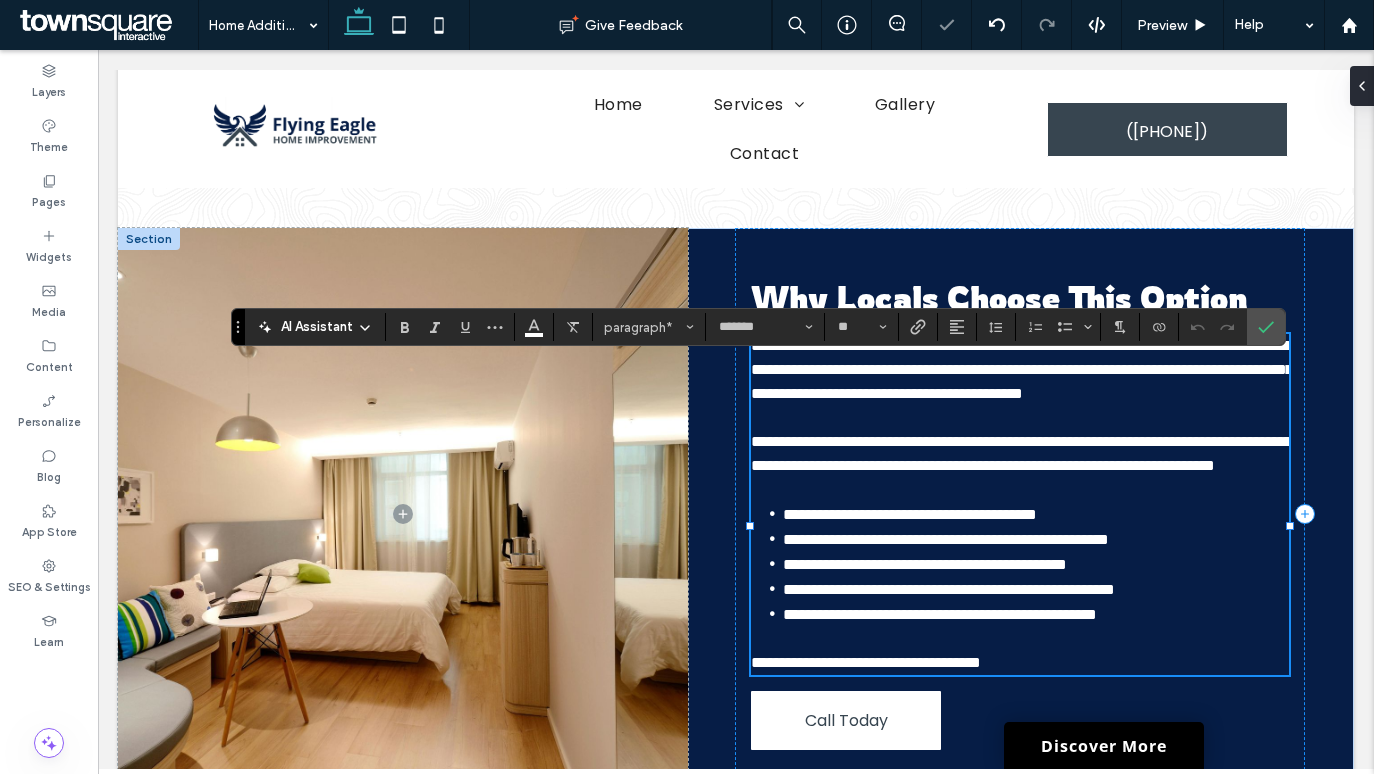 click on "**********" at bounding box center [1021, 453] 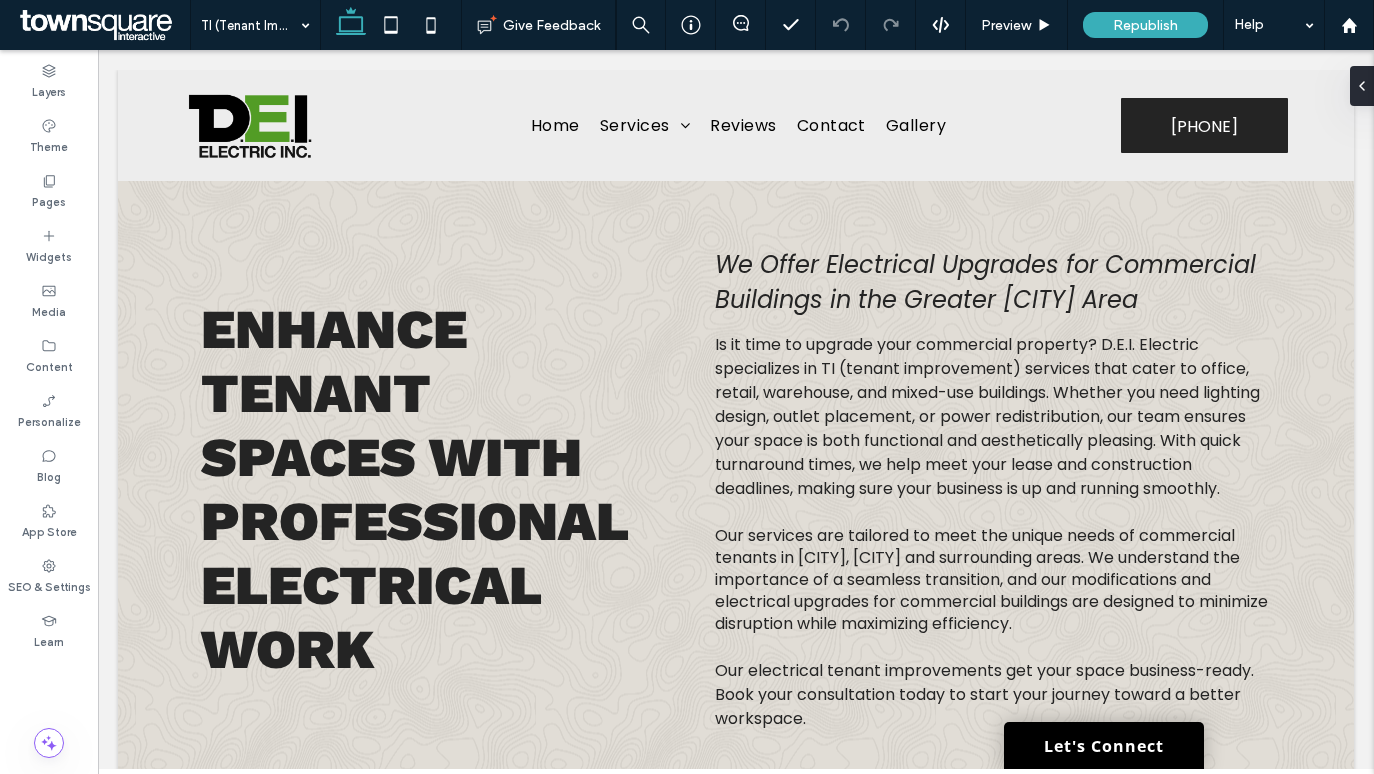 scroll, scrollTop: 0, scrollLeft: 0, axis: both 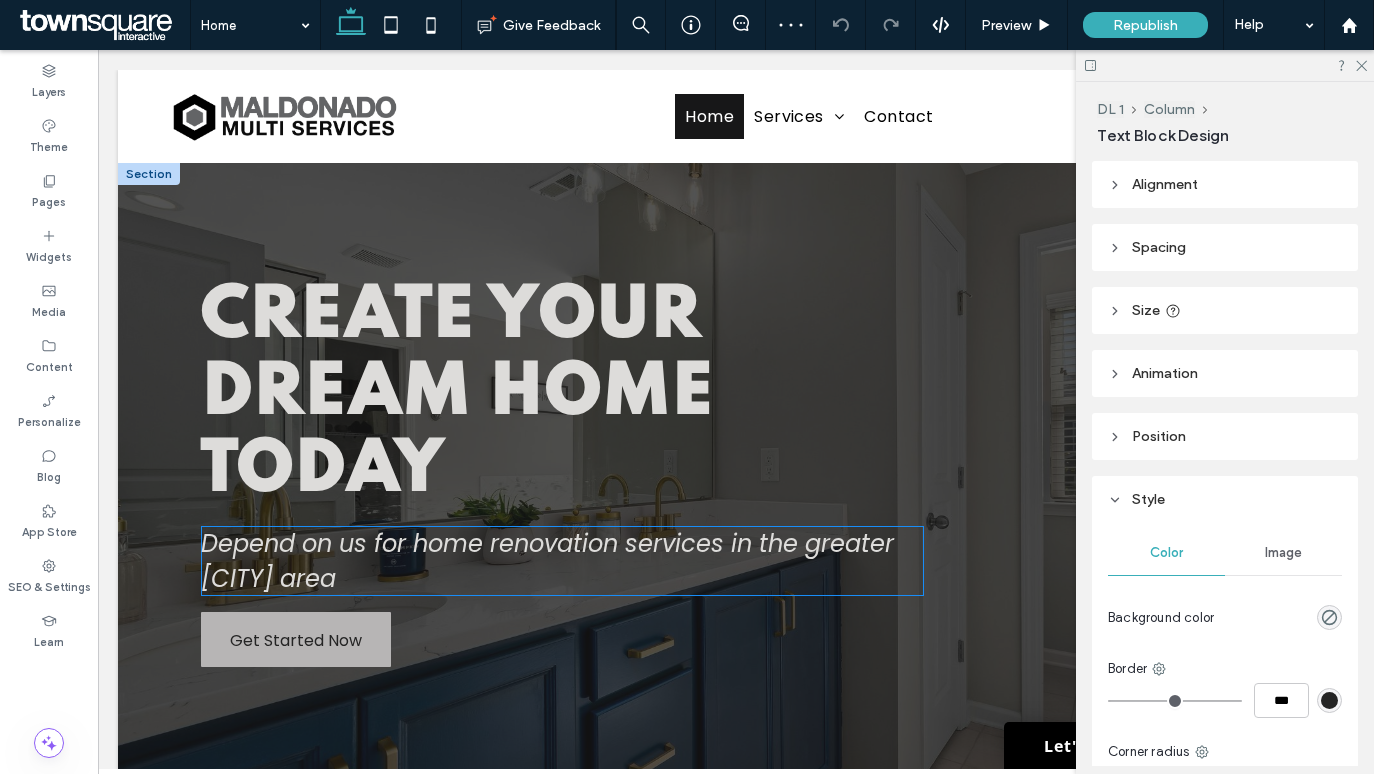 click on "Create Your Dream Home Today
Depend on us for home renovation services in the greater Minneola area
Get Started Now" at bounding box center (562, 473) 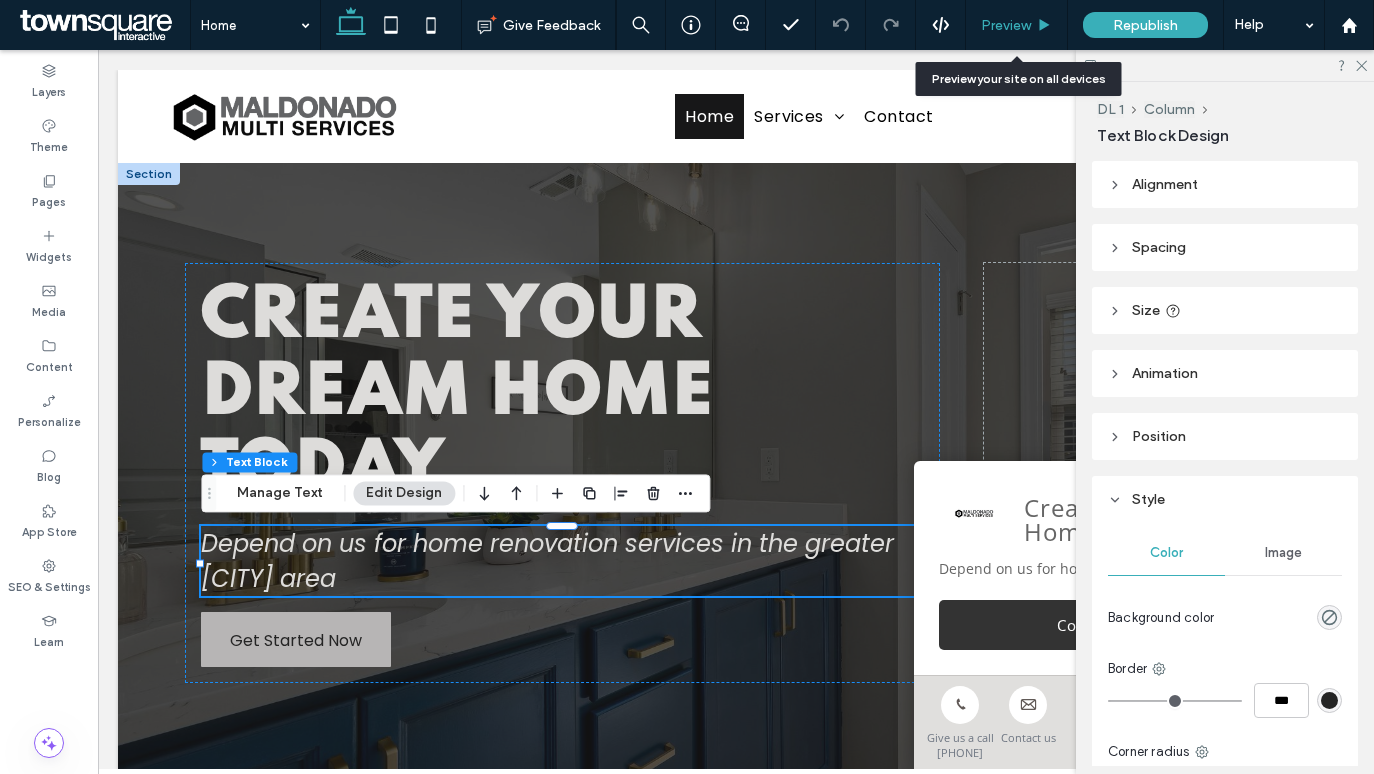 click on "Preview" at bounding box center [1017, 25] 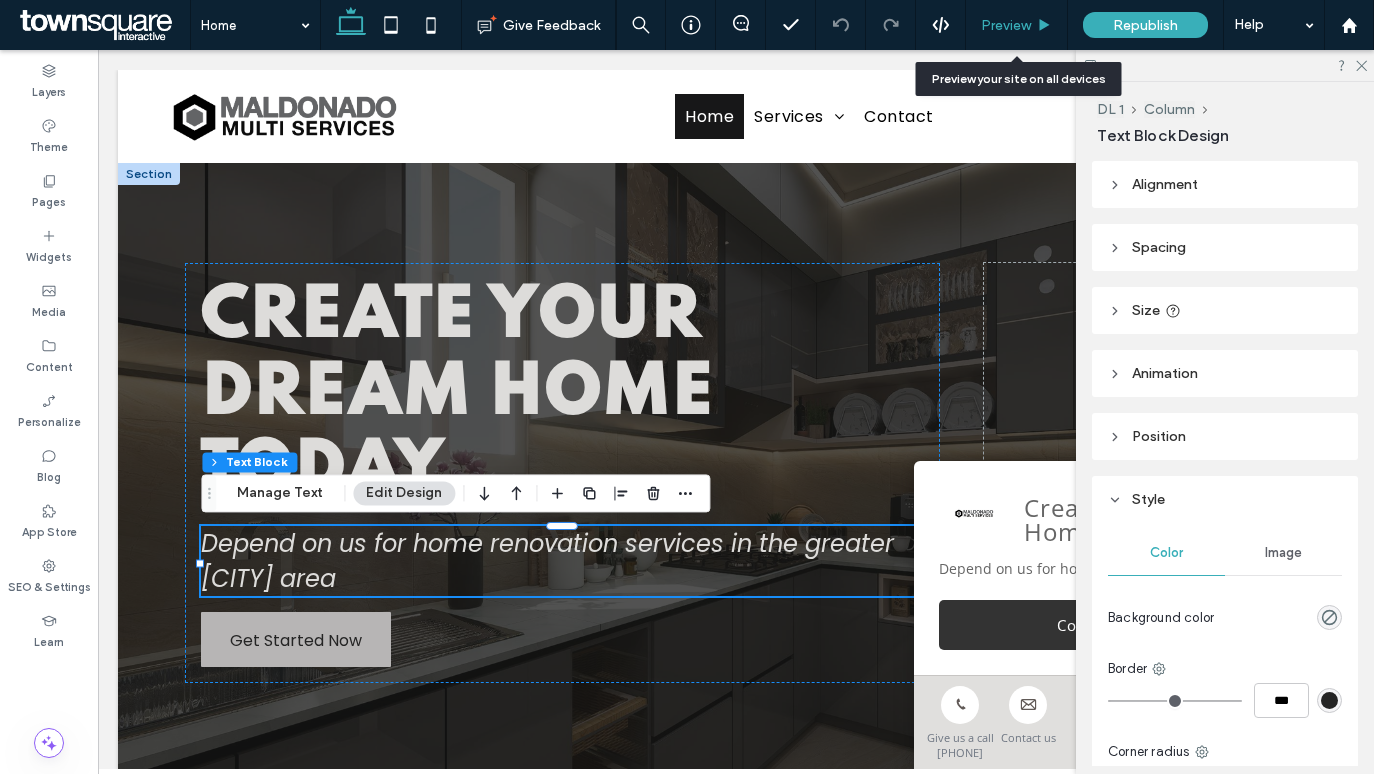 click on "Preview" at bounding box center (1017, 25) 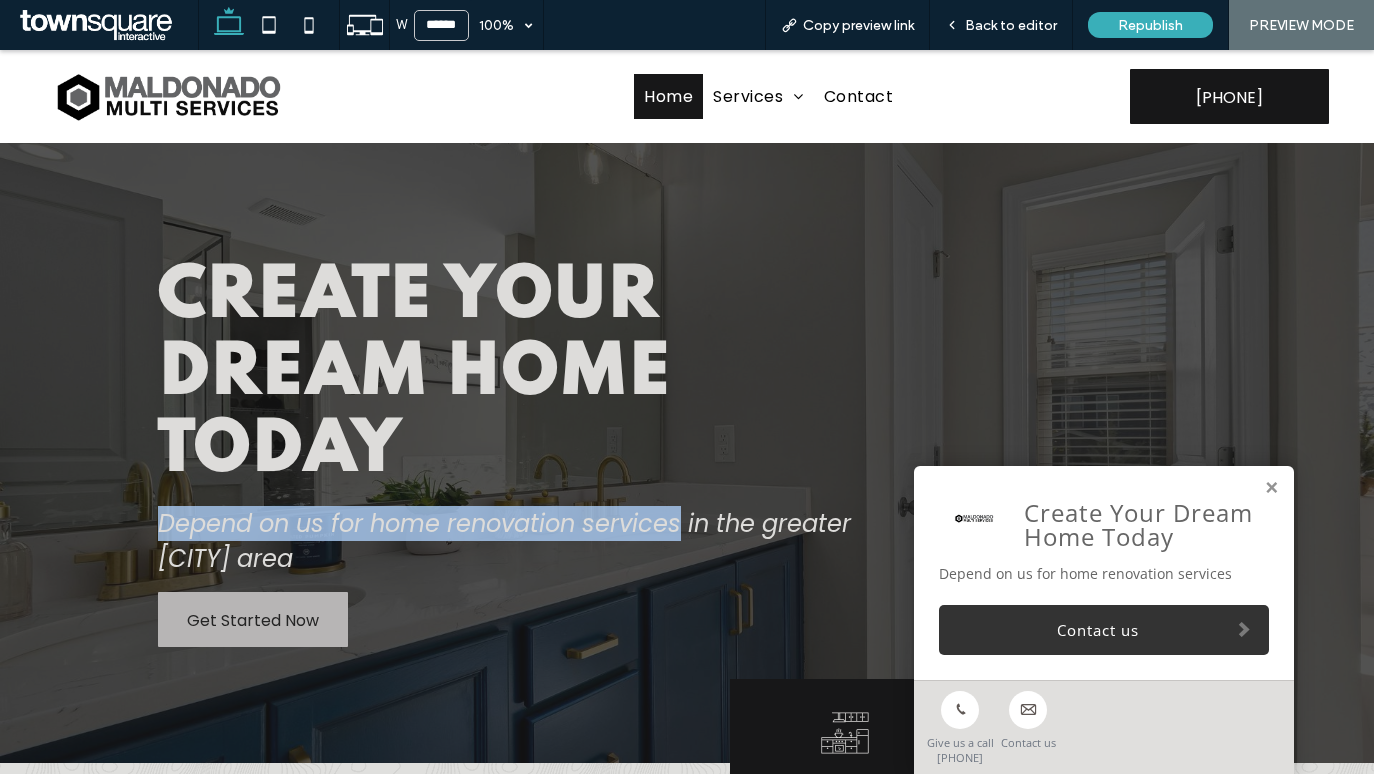 drag, startPoint x: 165, startPoint y: 523, endPoint x: 681, endPoint y: 527, distance: 516.0155 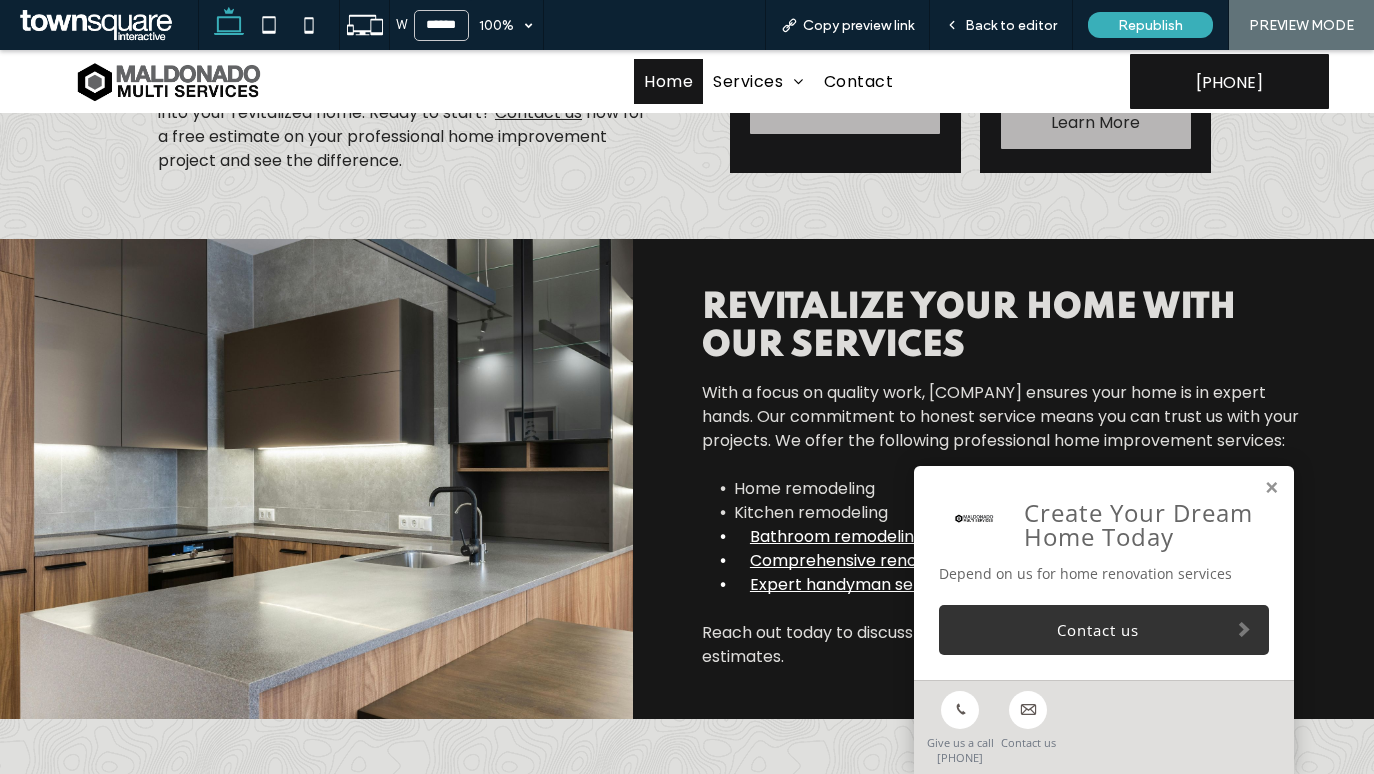 scroll, scrollTop: 935, scrollLeft: 0, axis: vertical 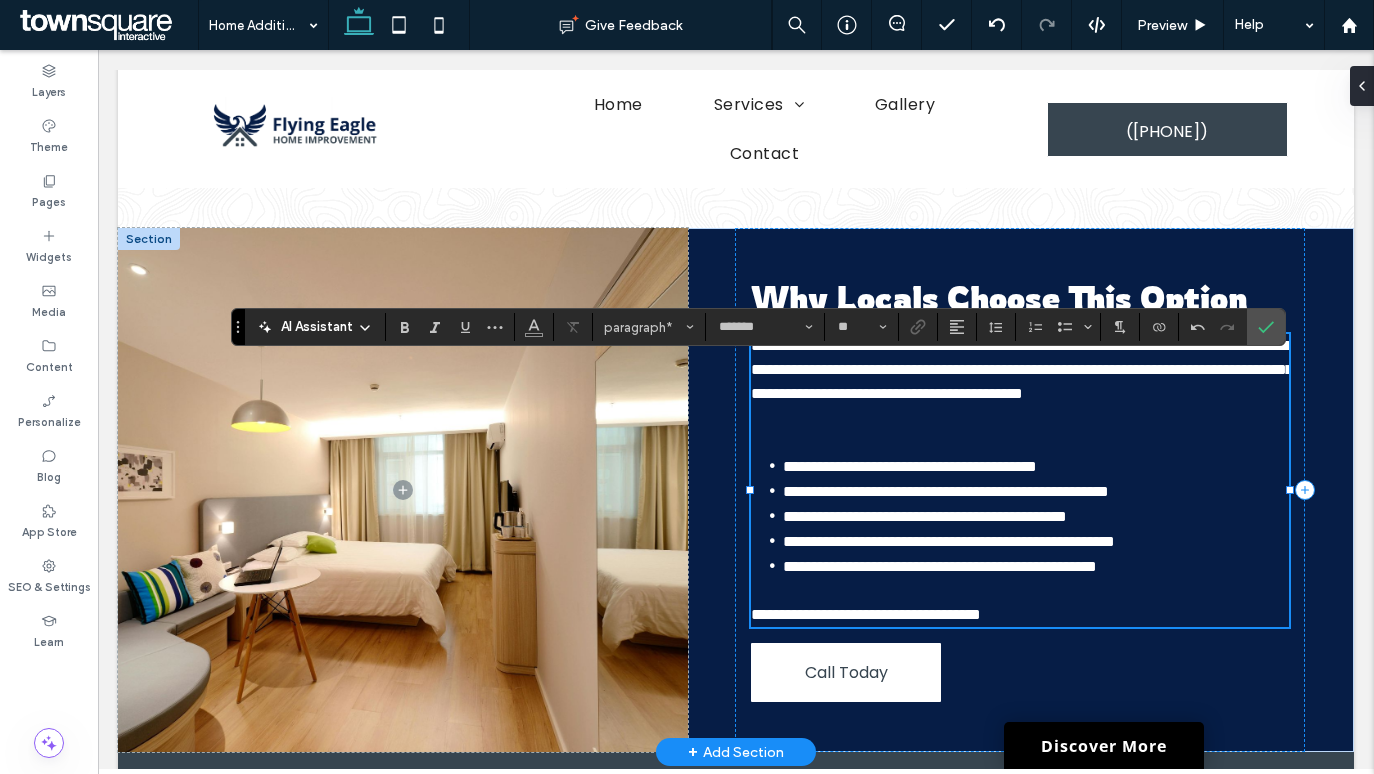 click on "**********" at bounding box center (1022, 369) 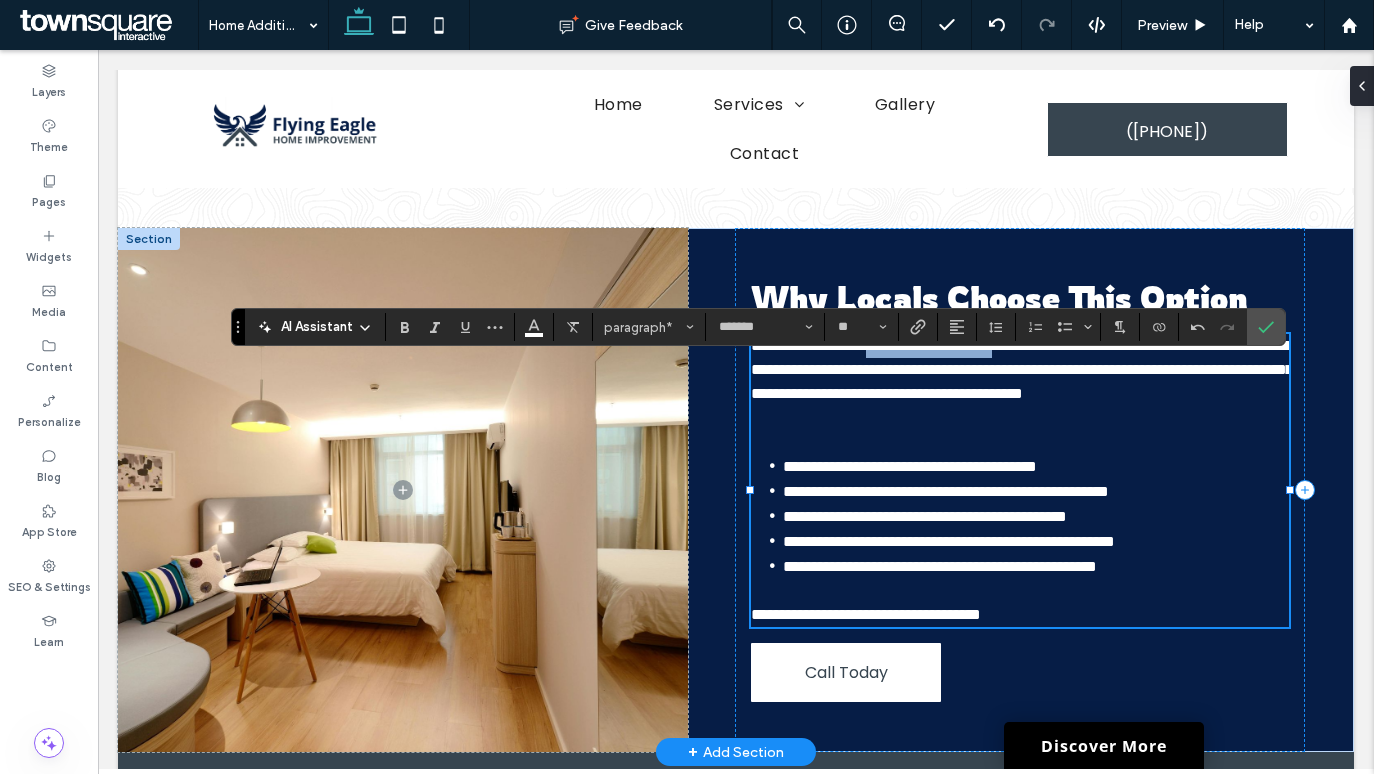 drag, startPoint x: 907, startPoint y: 377, endPoint x: 1084, endPoint y: 383, distance: 177.10167 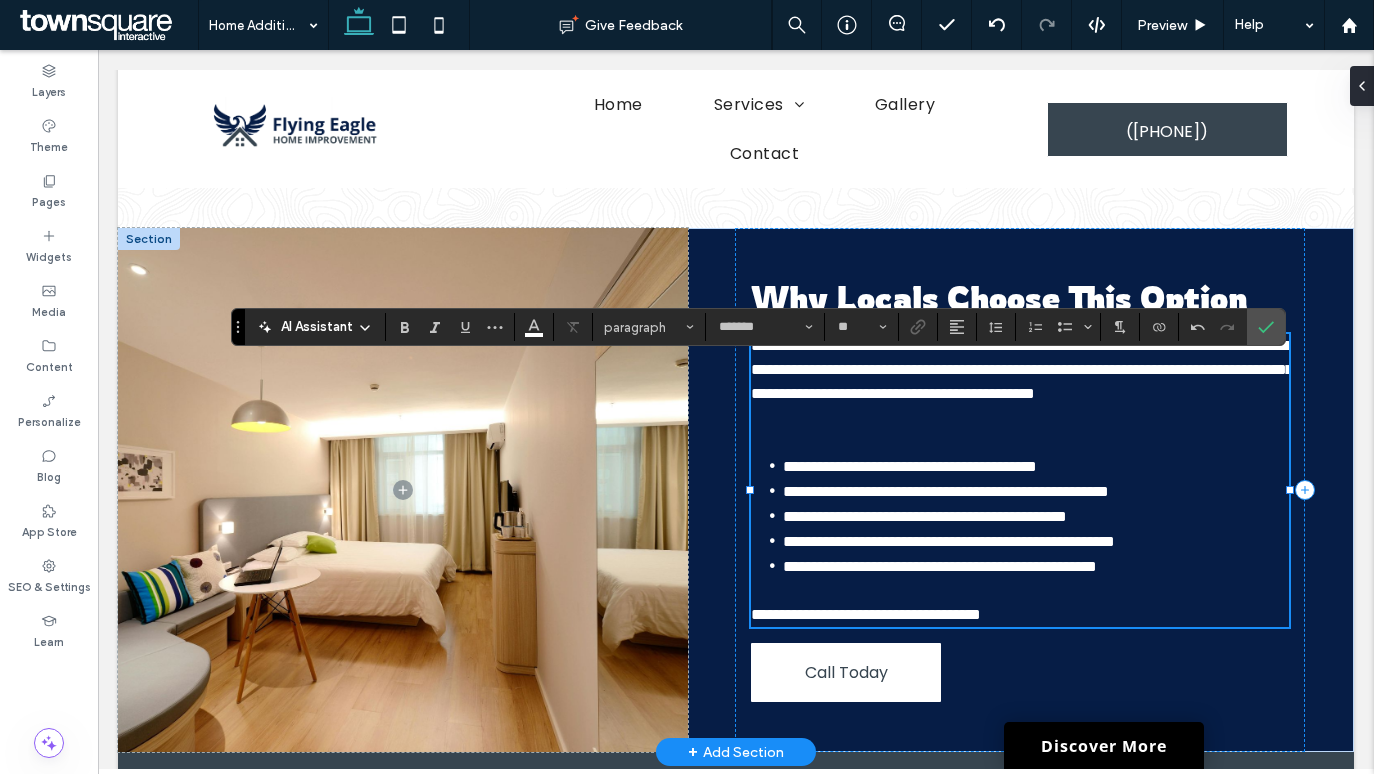 scroll, scrollTop: 0, scrollLeft: 0, axis: both 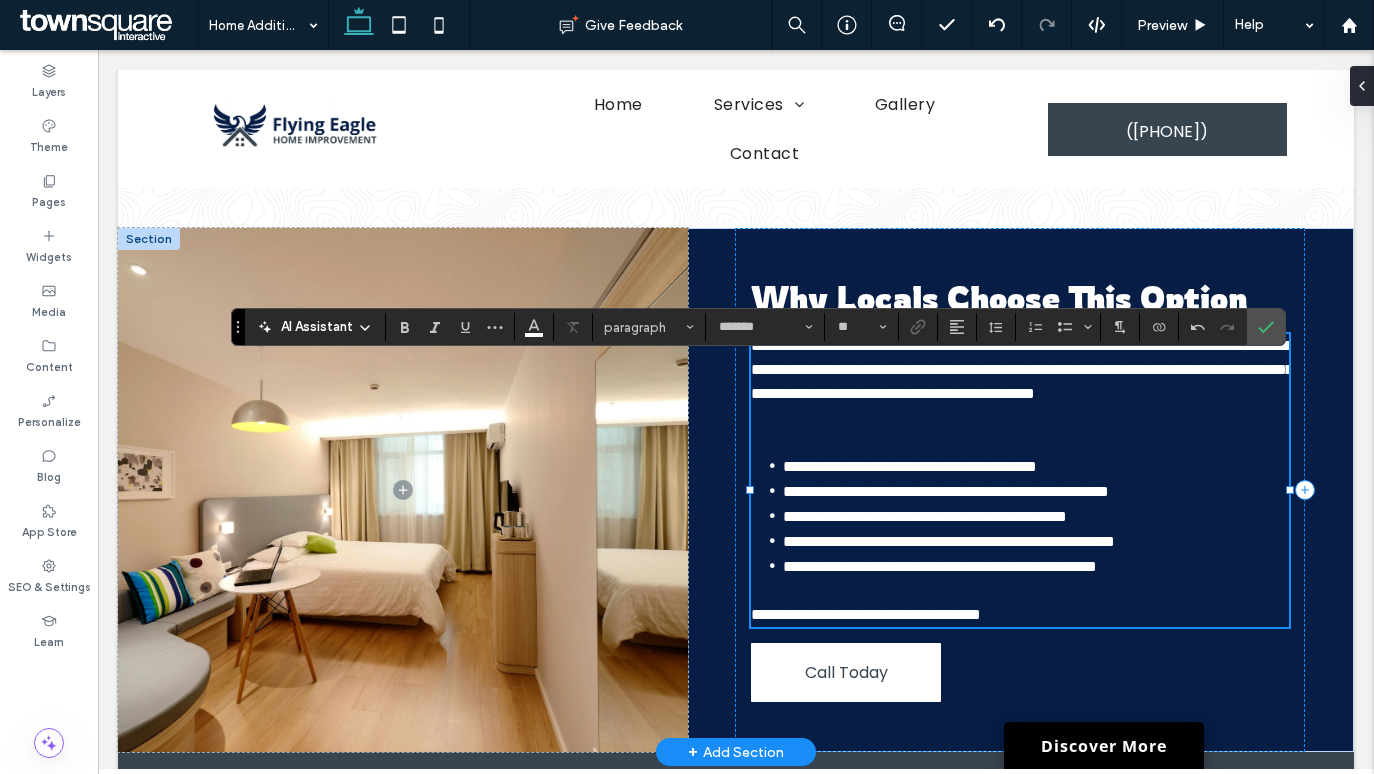 type 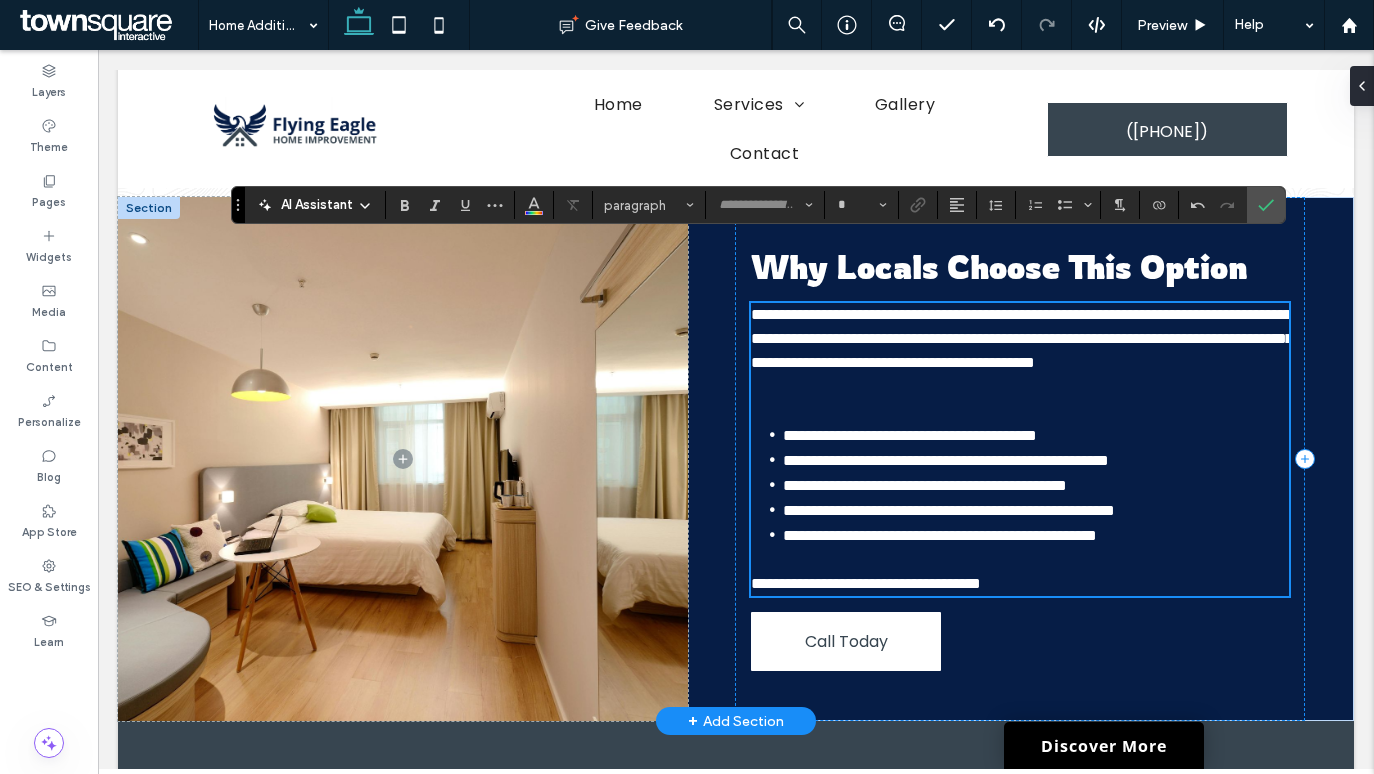 scroll, scrollTop: 366, scrollLeft: 0, axis: vertical 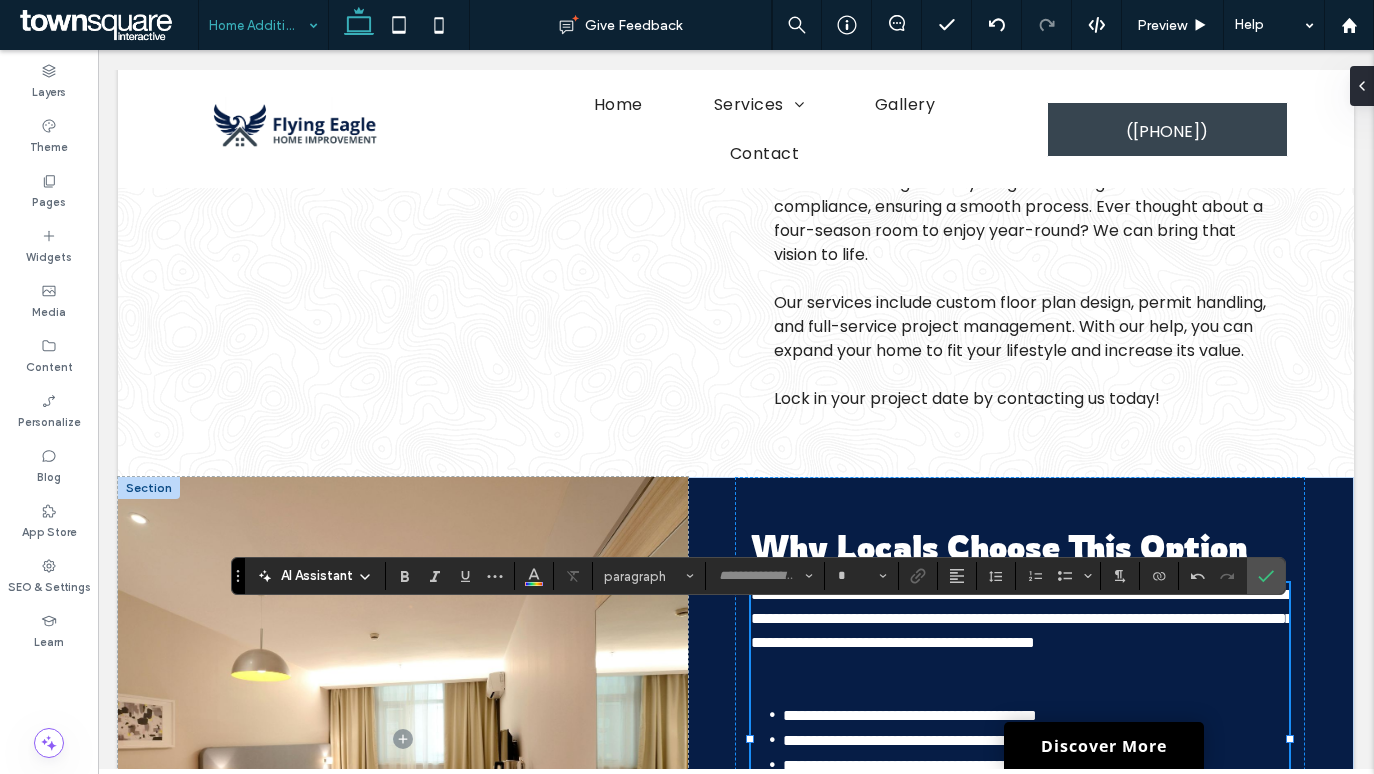 click at bounding box center [258, 25] 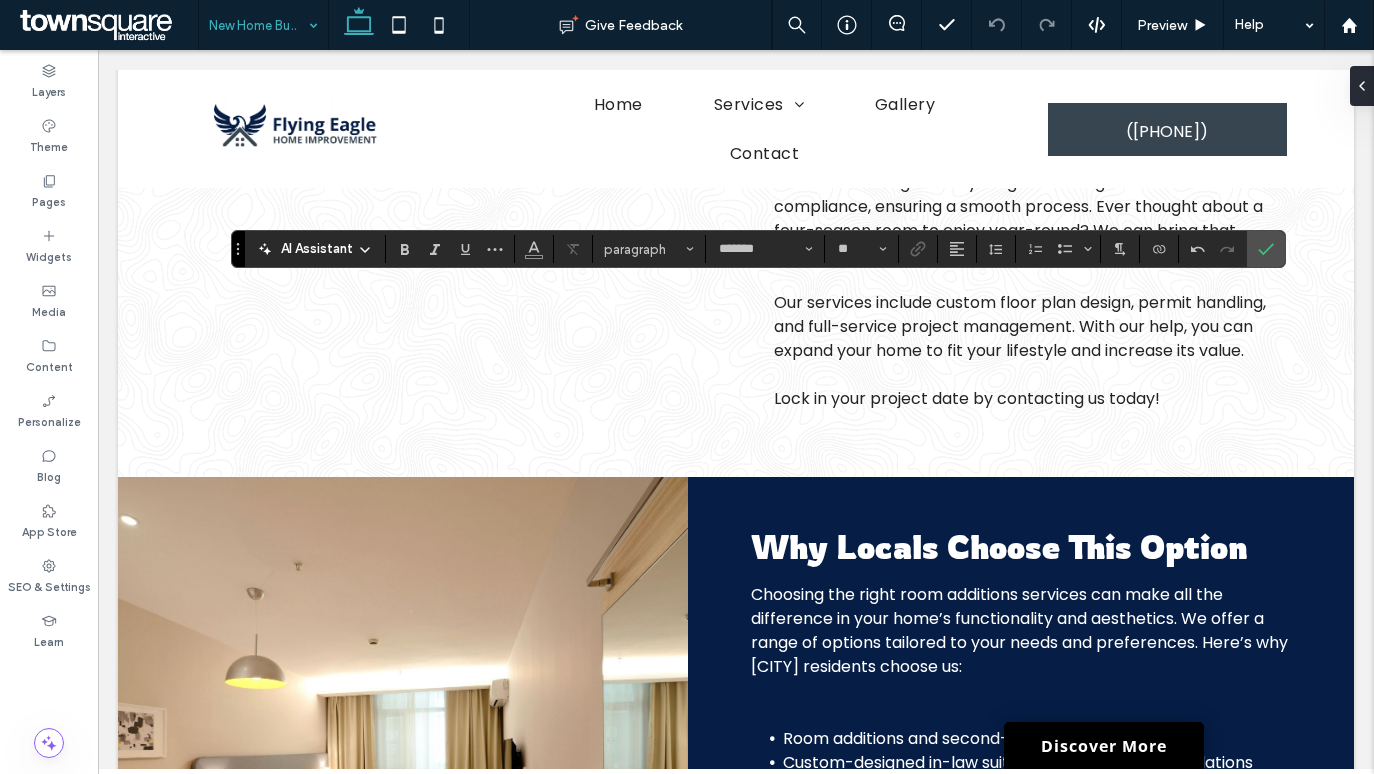 type on "**" 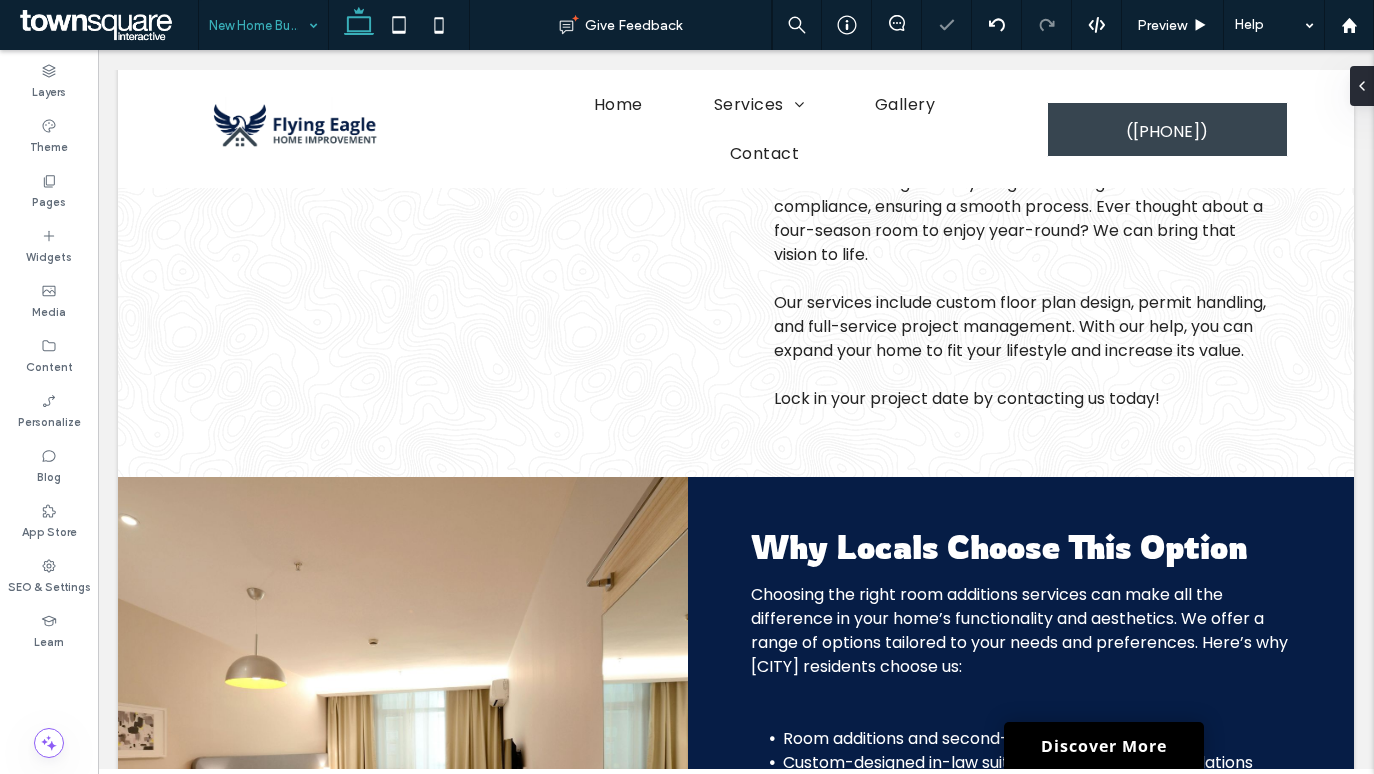 type on "*******" 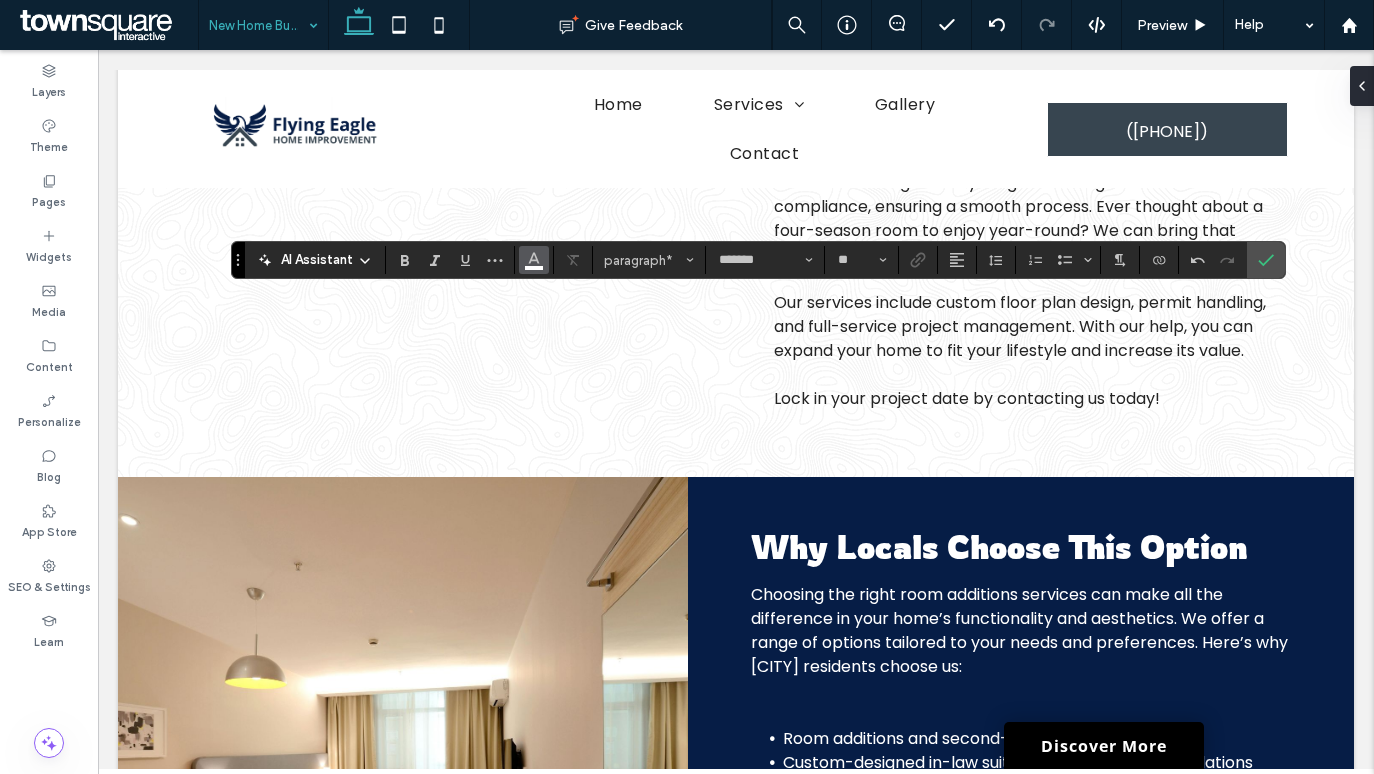 type 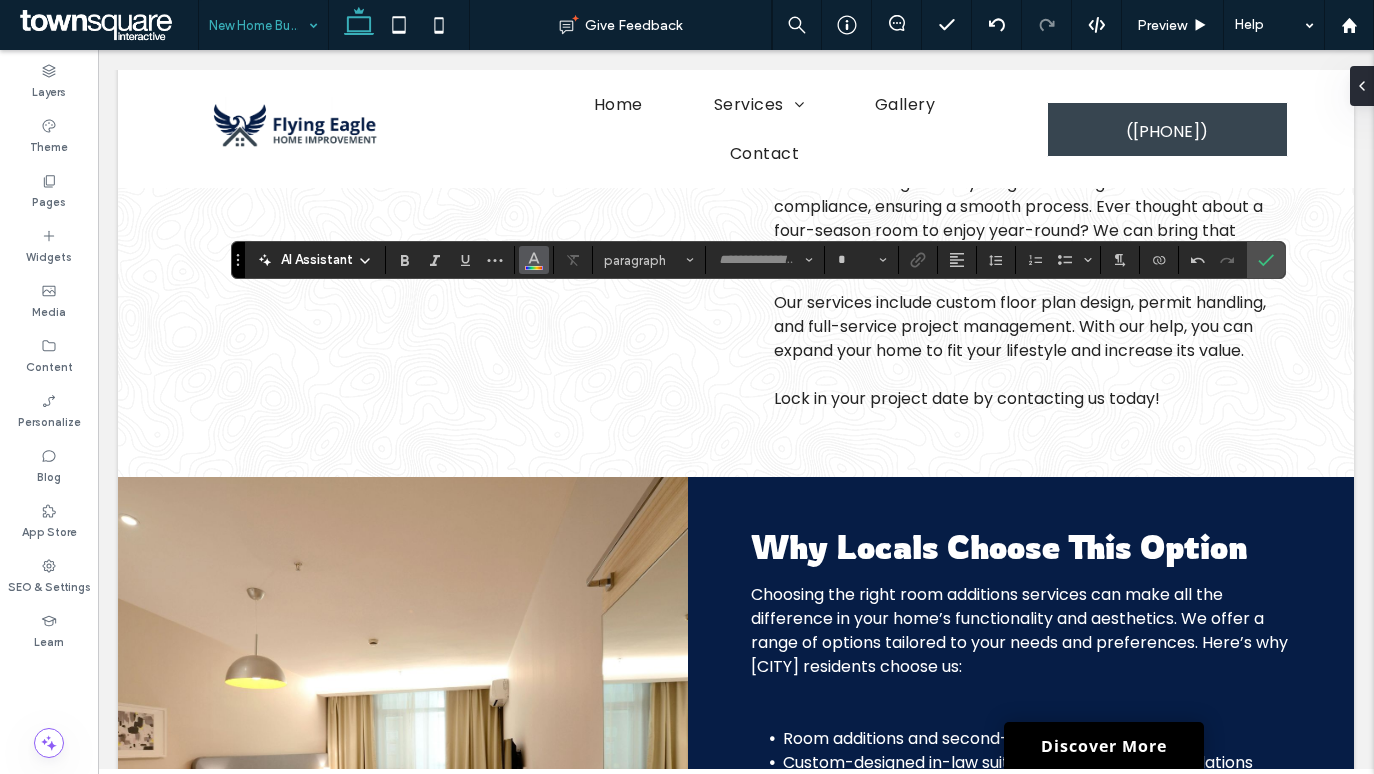 type on "*******" 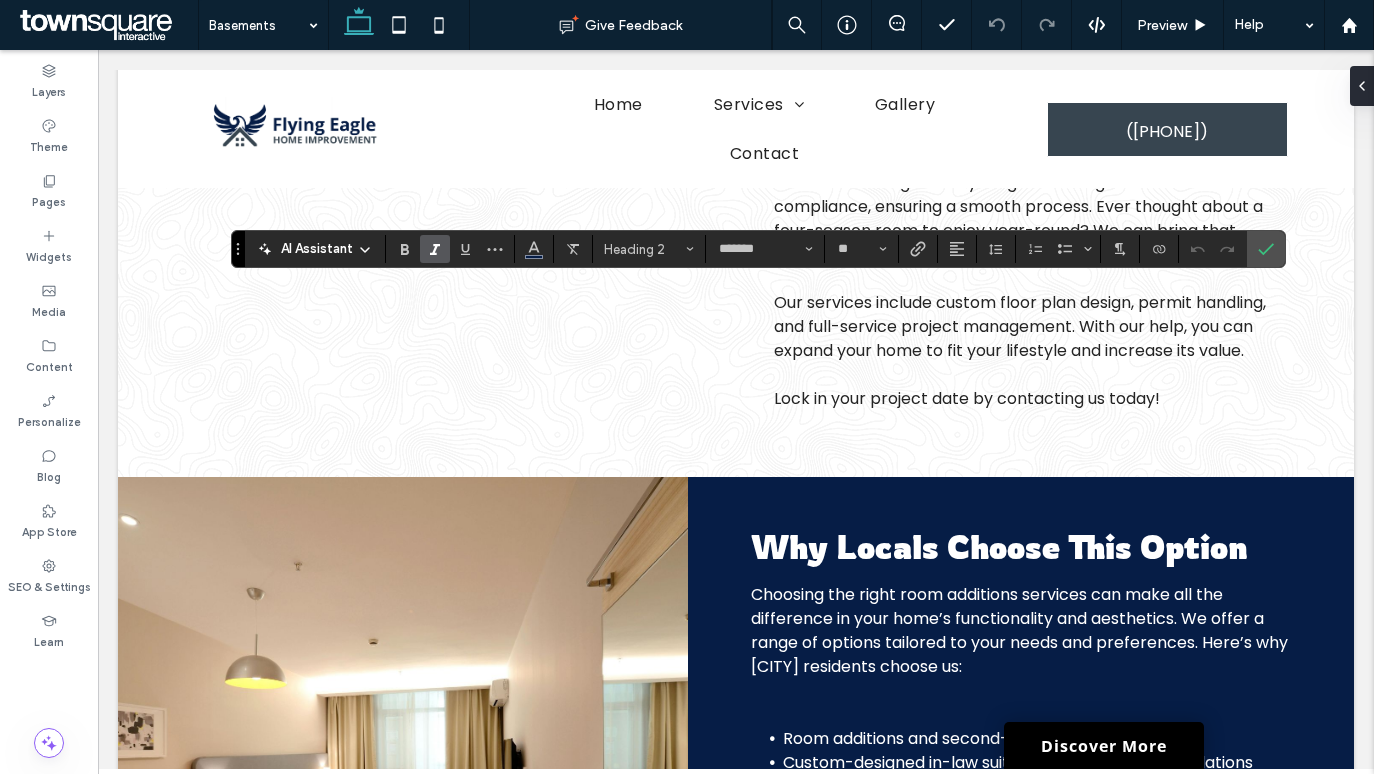 type on "**" 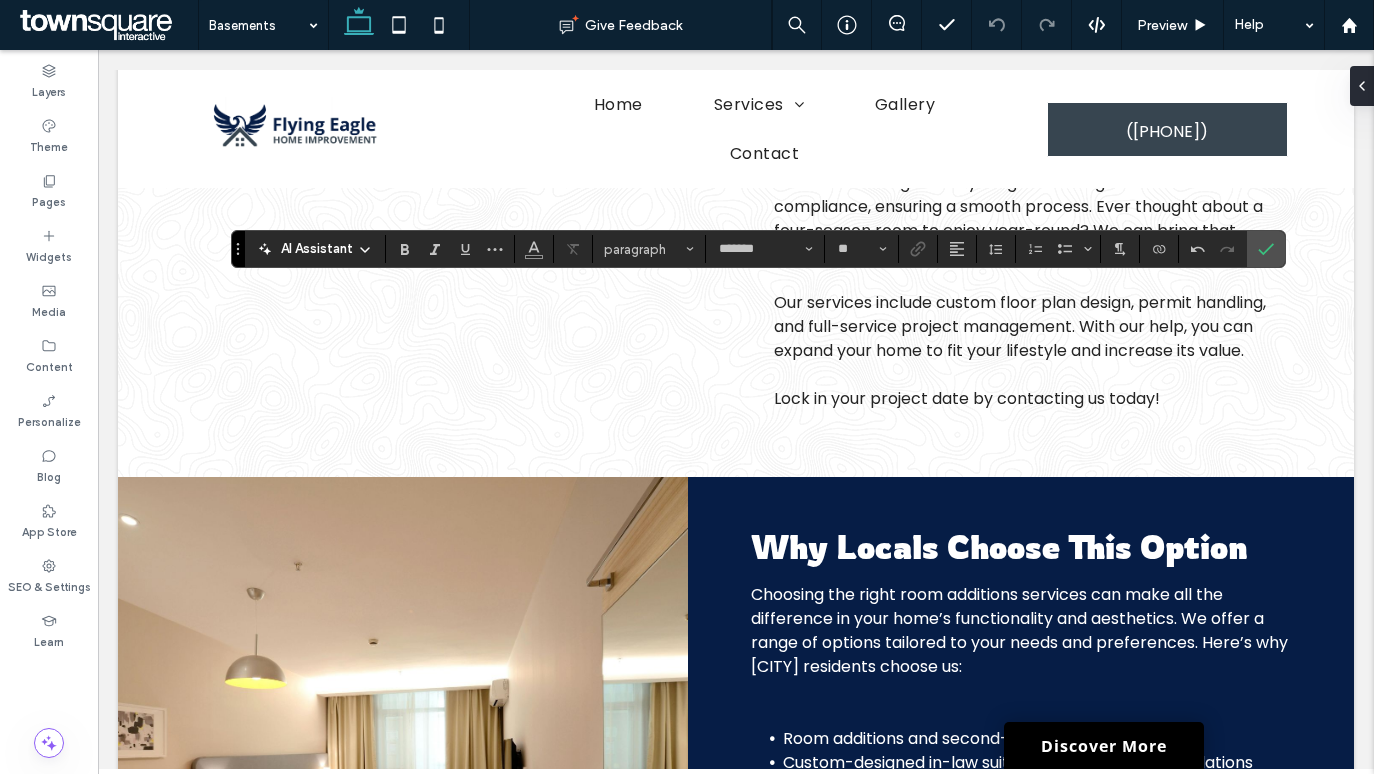 type 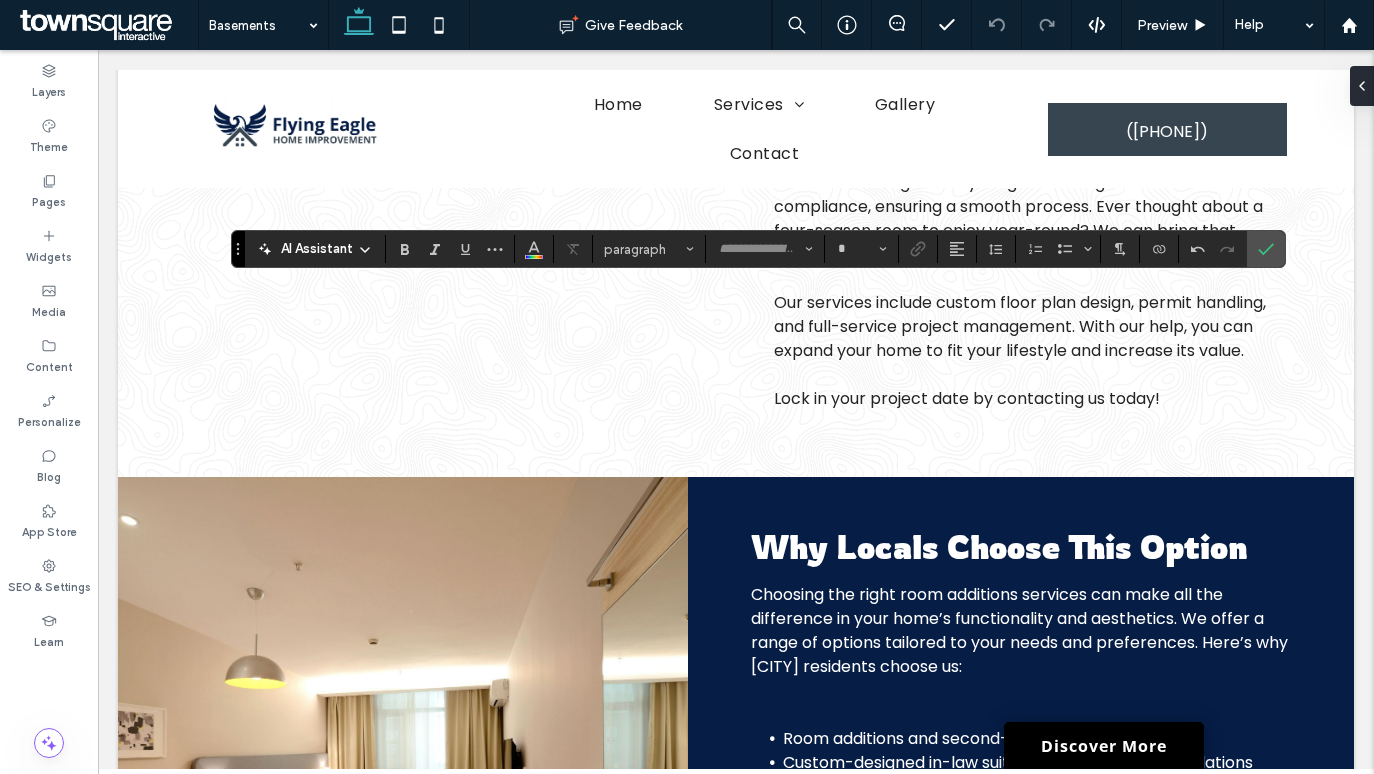 type on "*******" 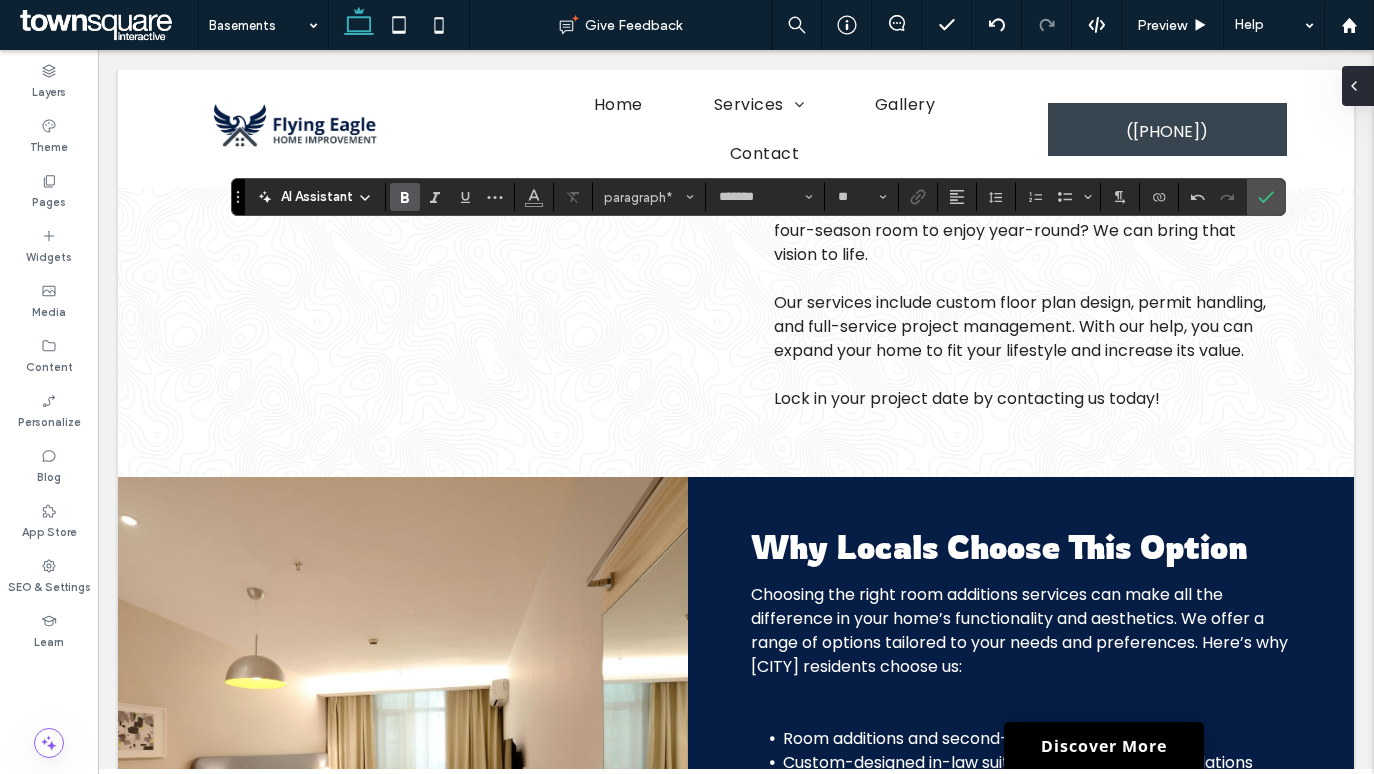 type 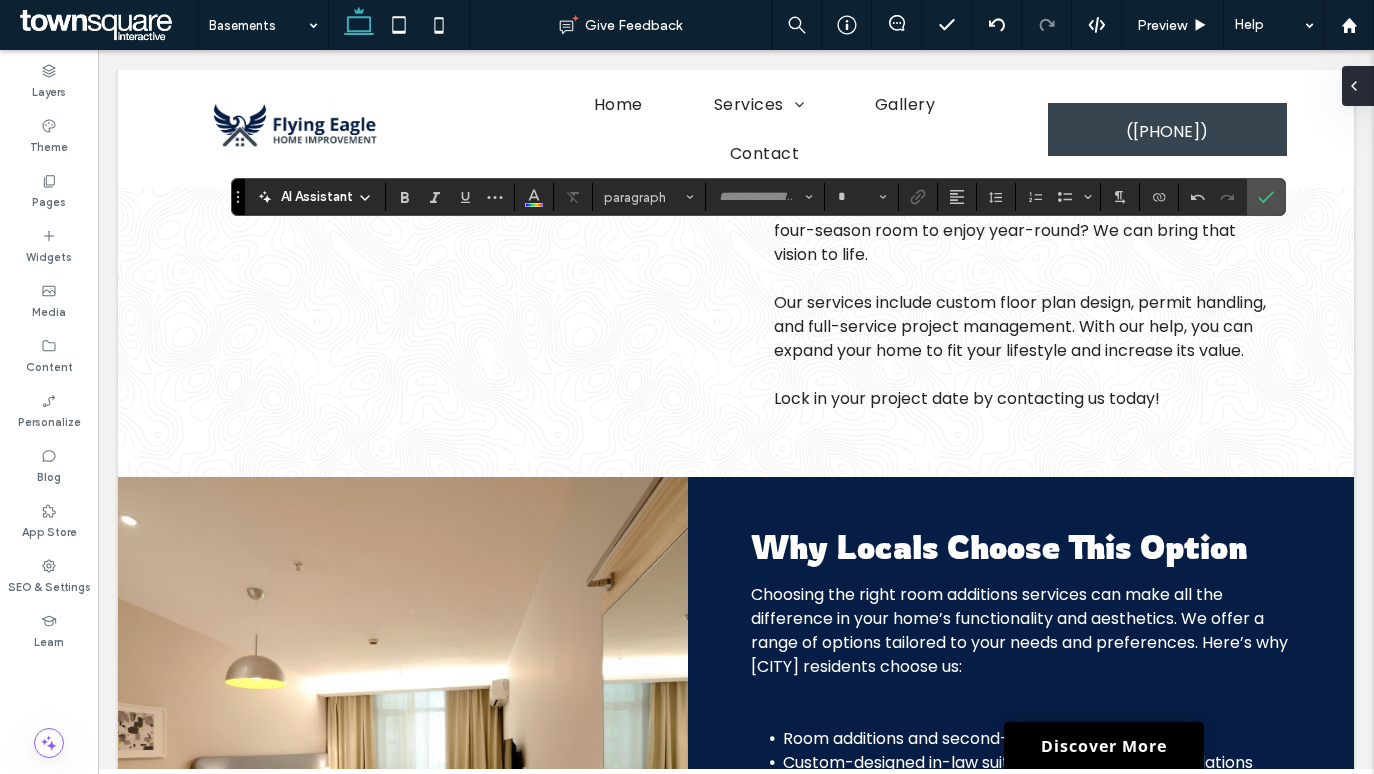 type on "*******" 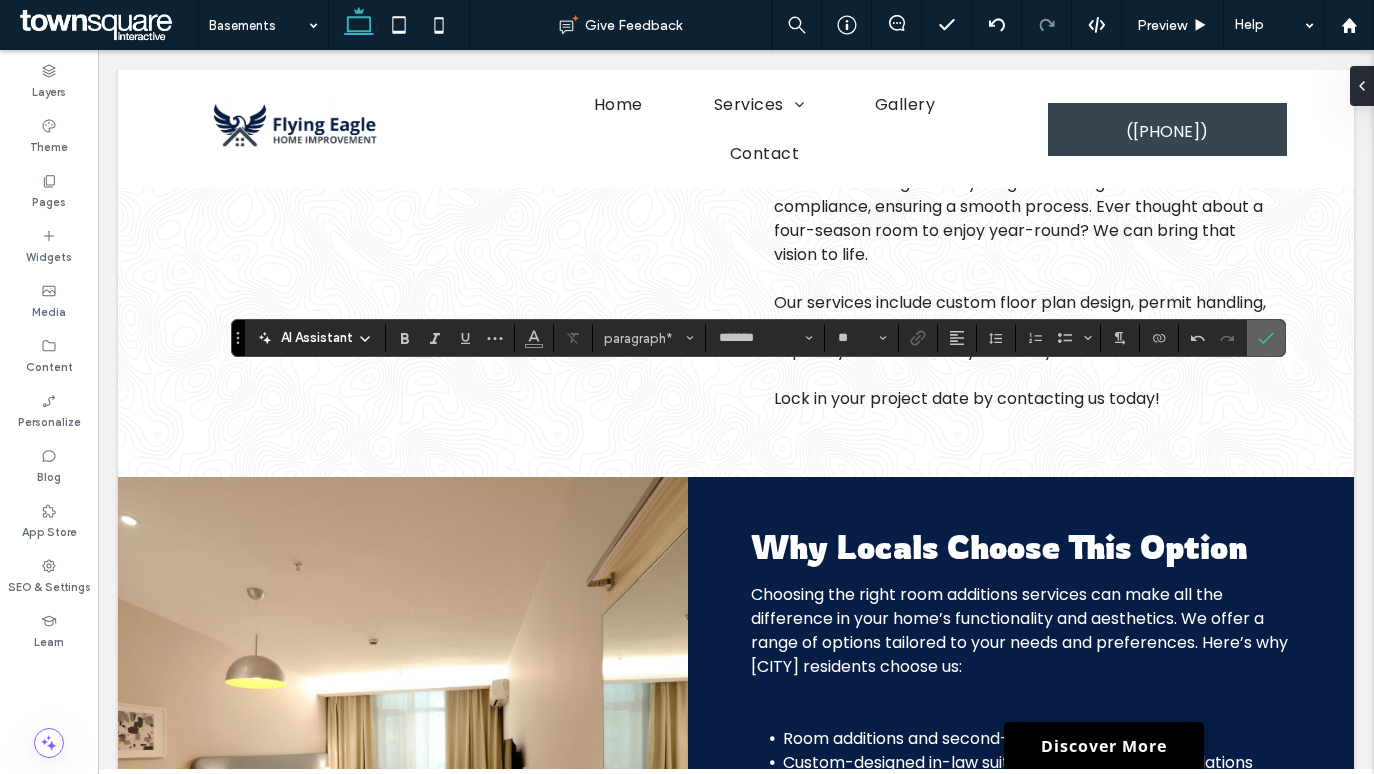 click 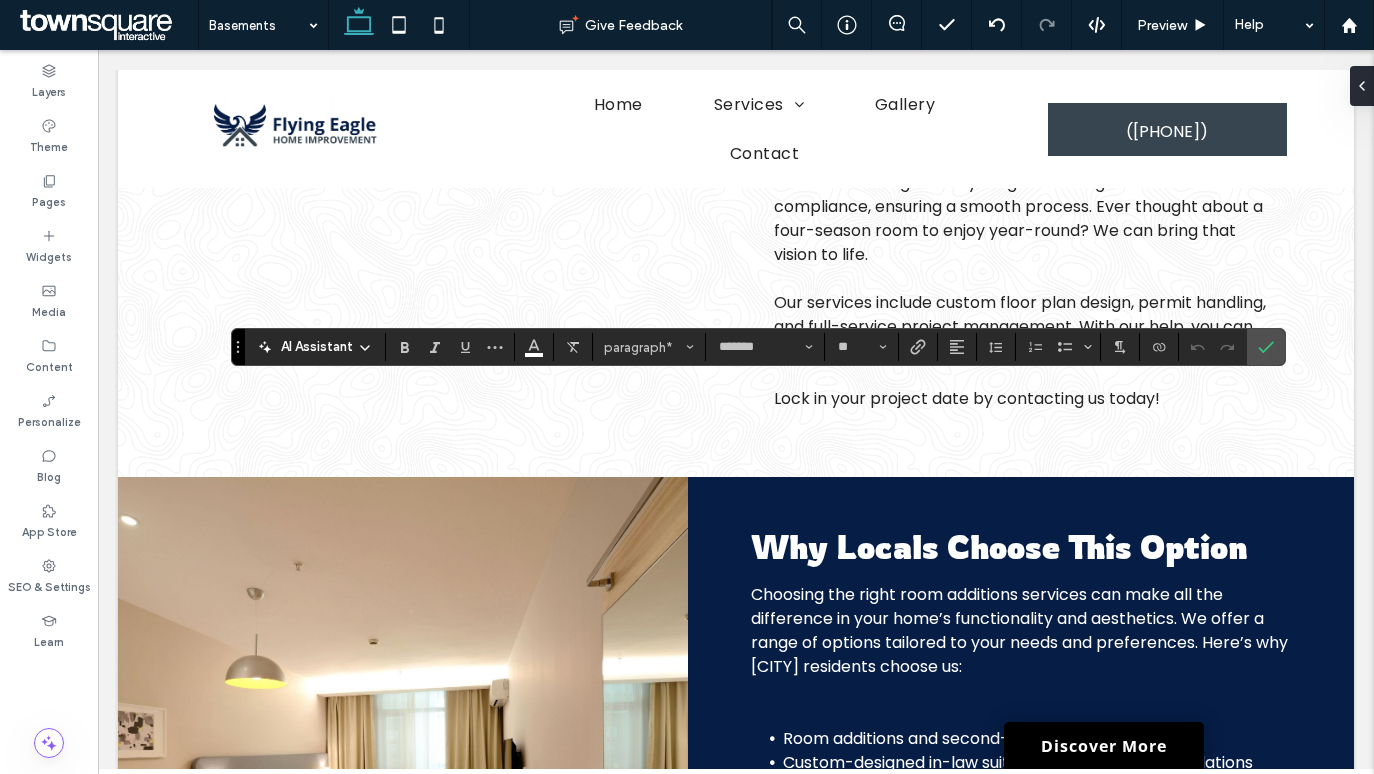 type 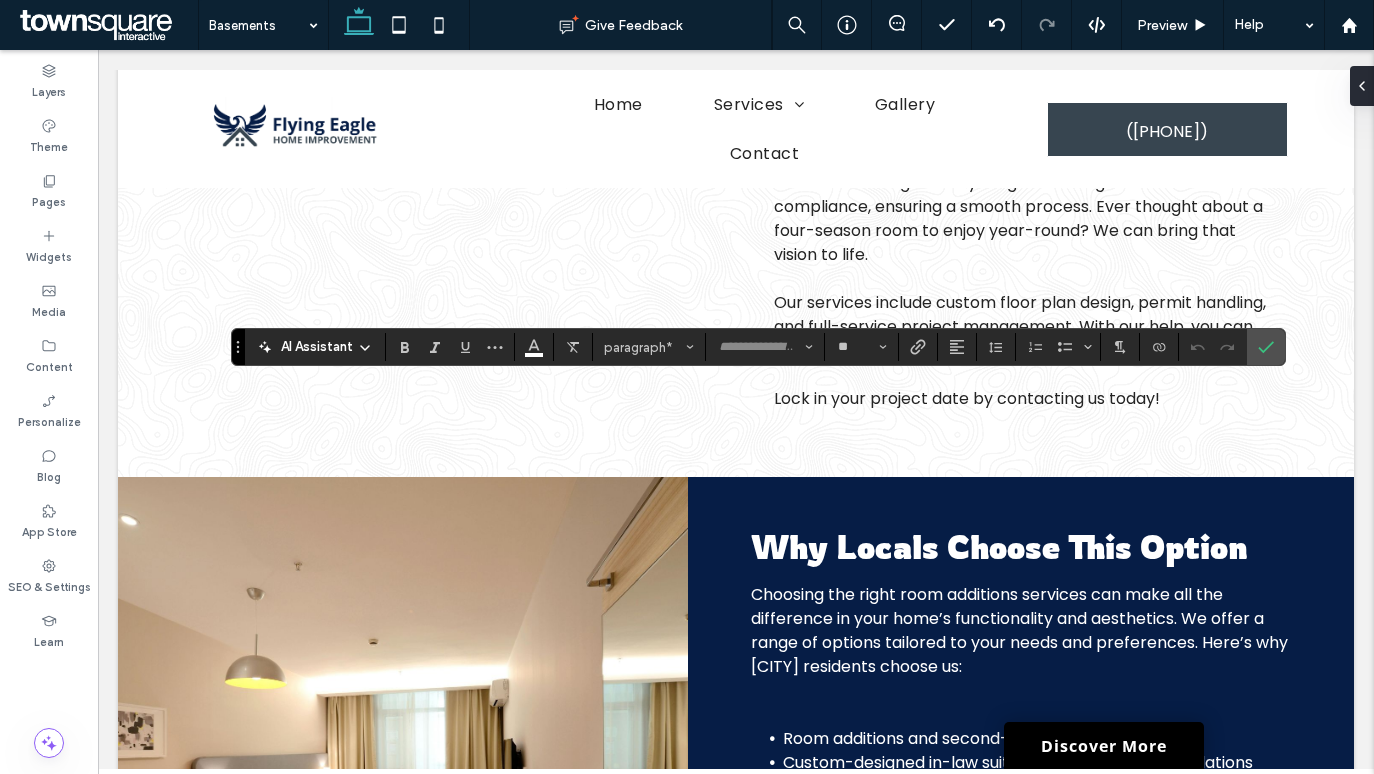 type on "*" 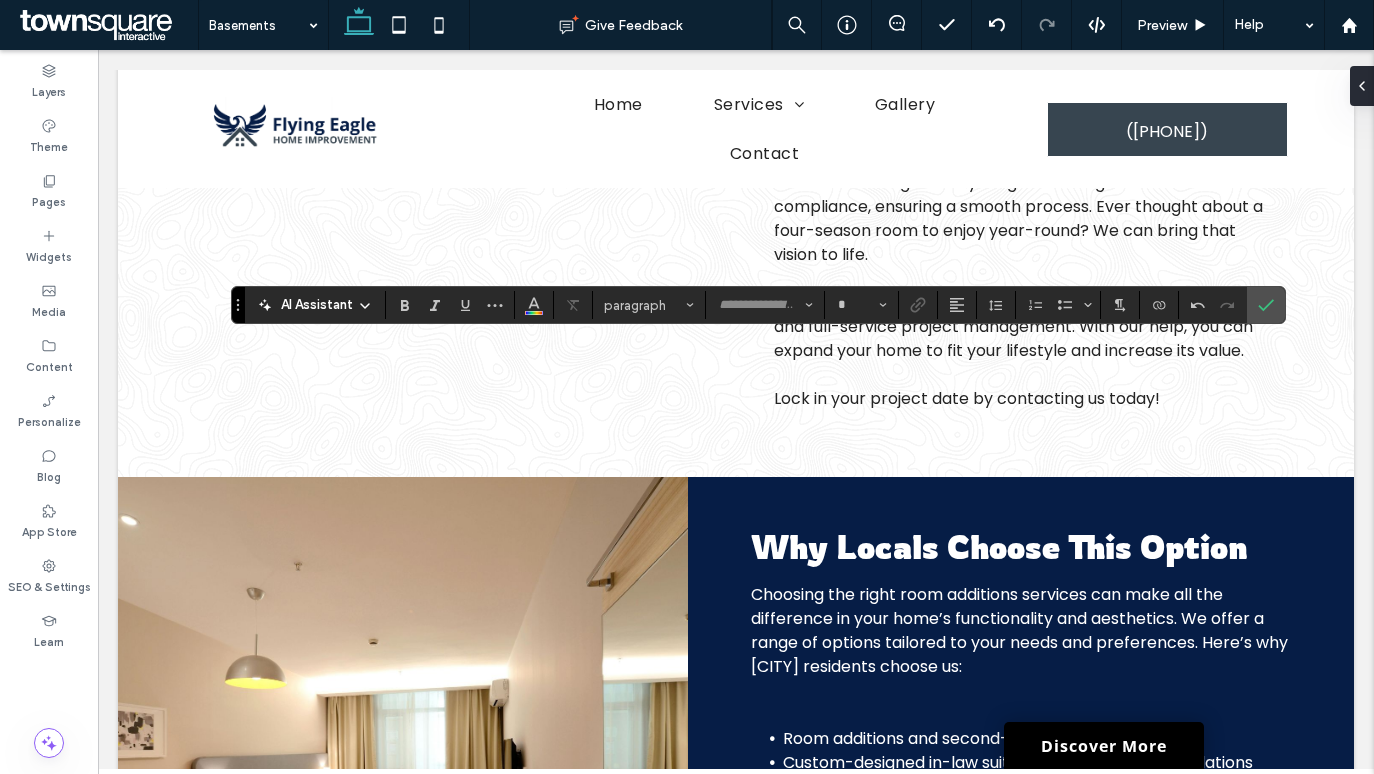 type on "*******" 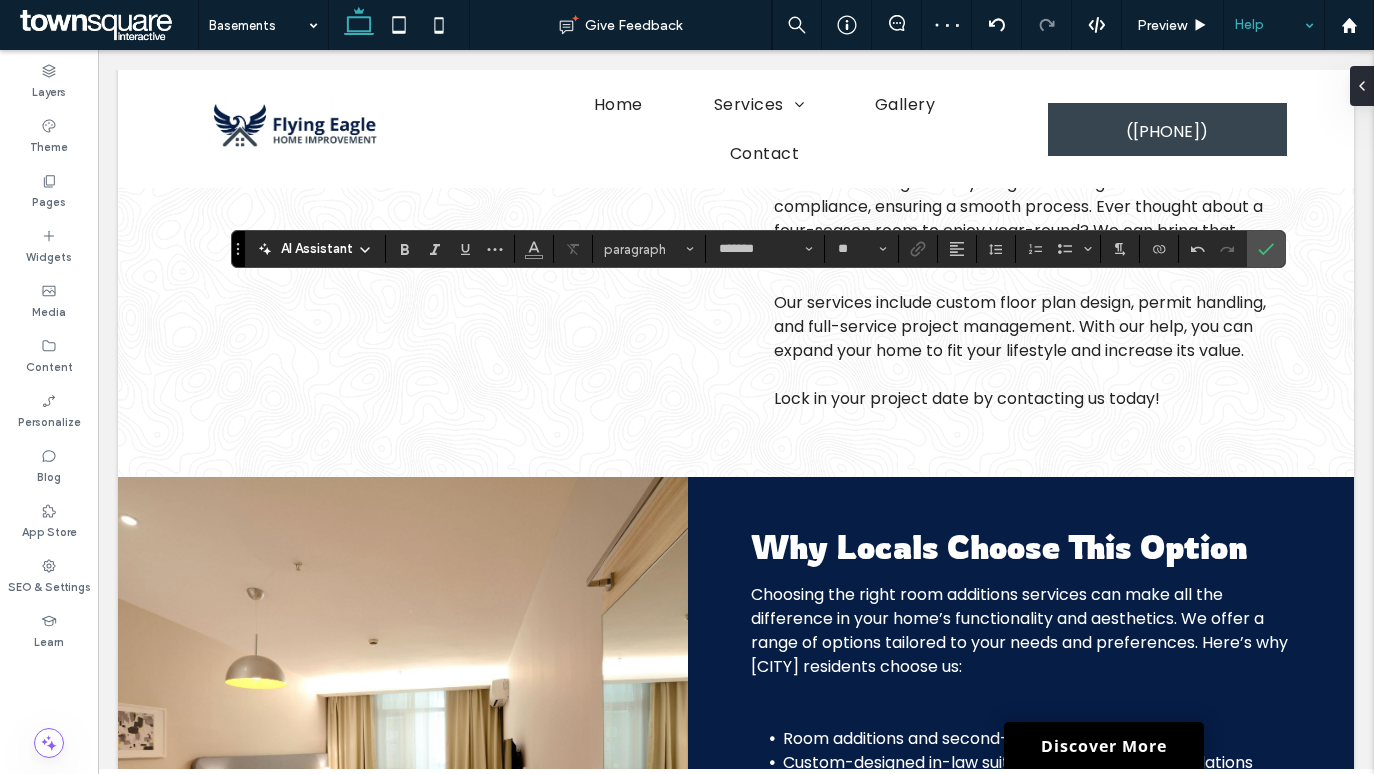 type on "**" 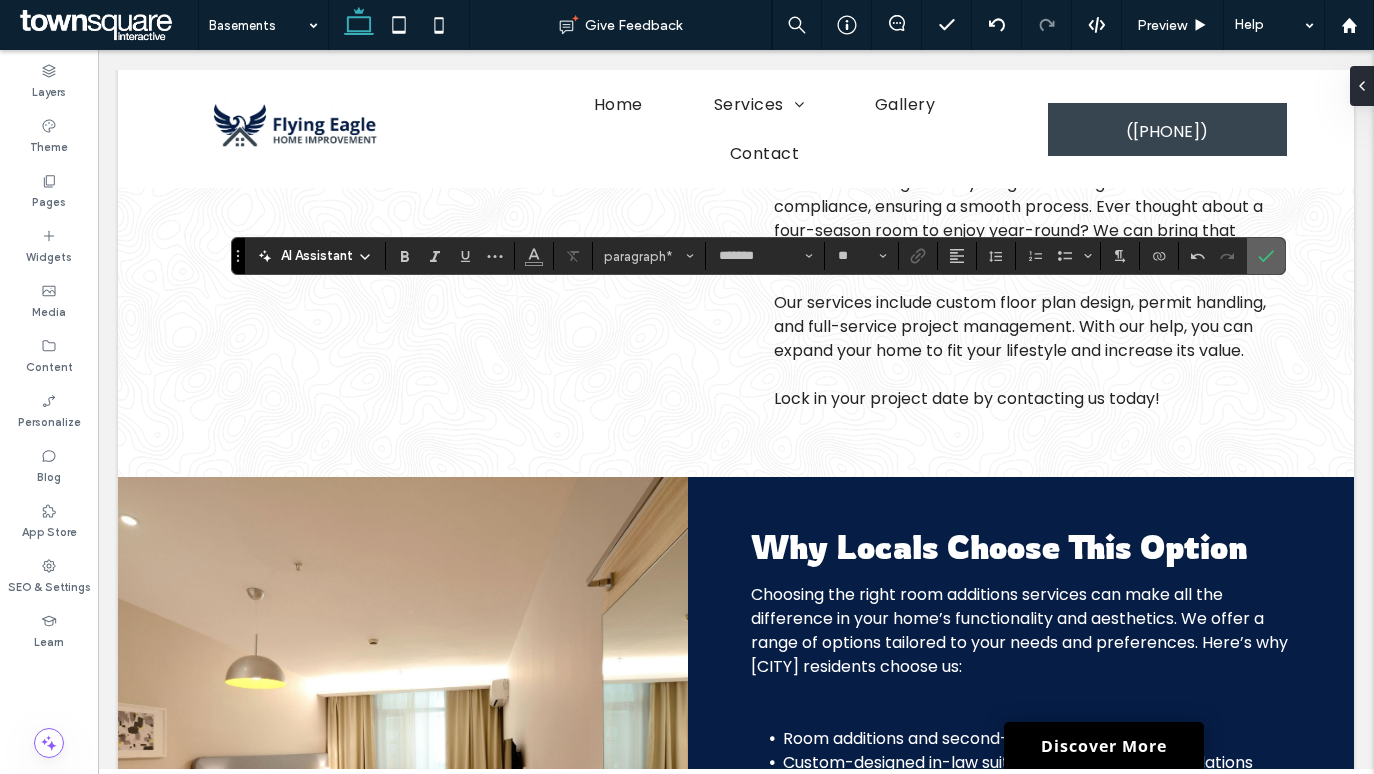 click 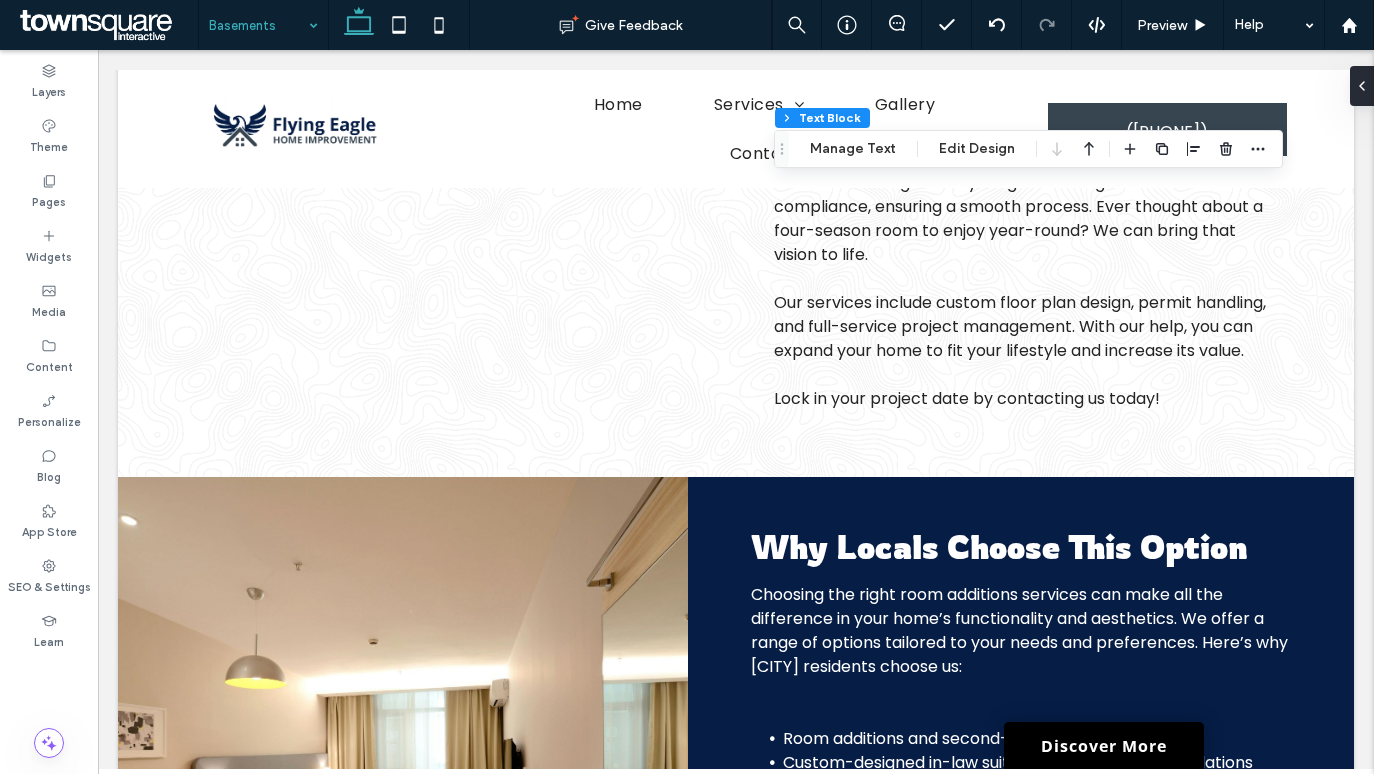 click at bounding box center [258, 25] 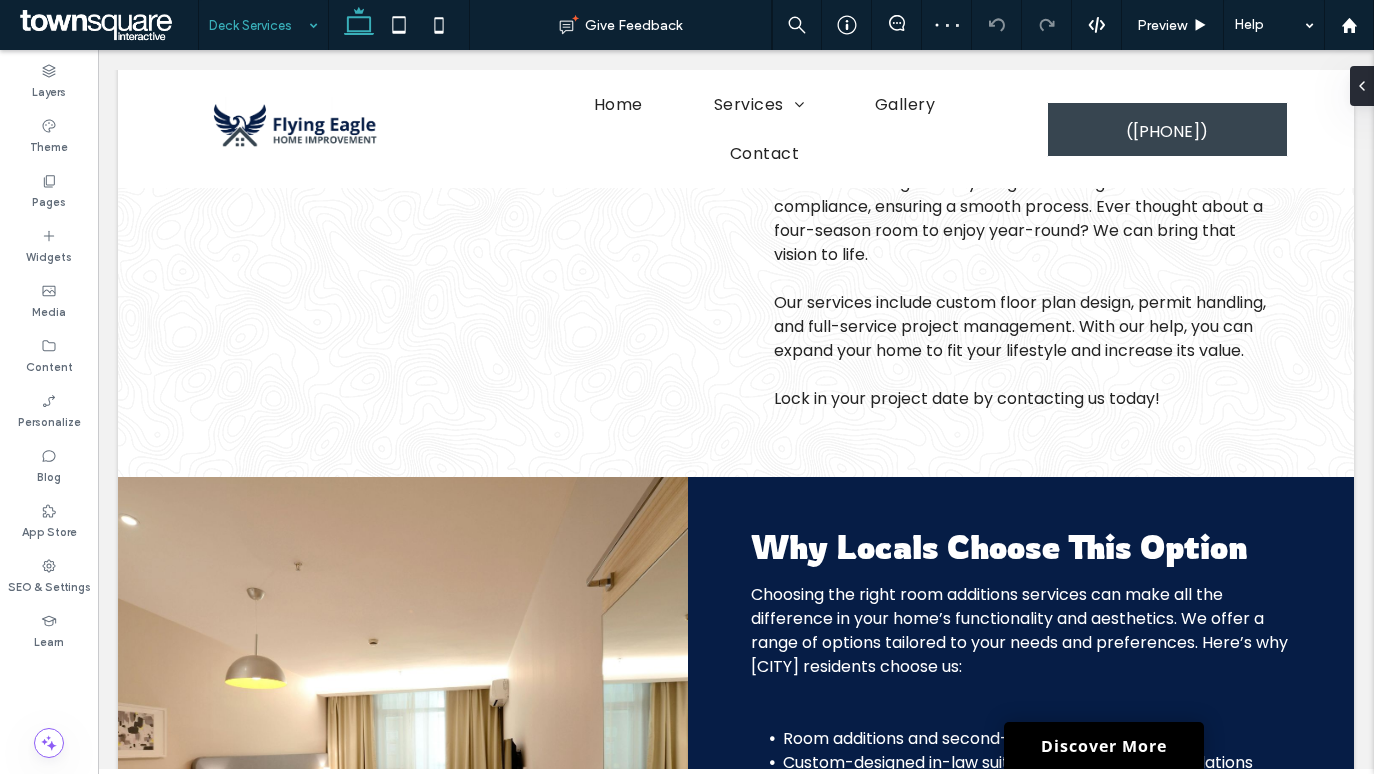 type on "*******" 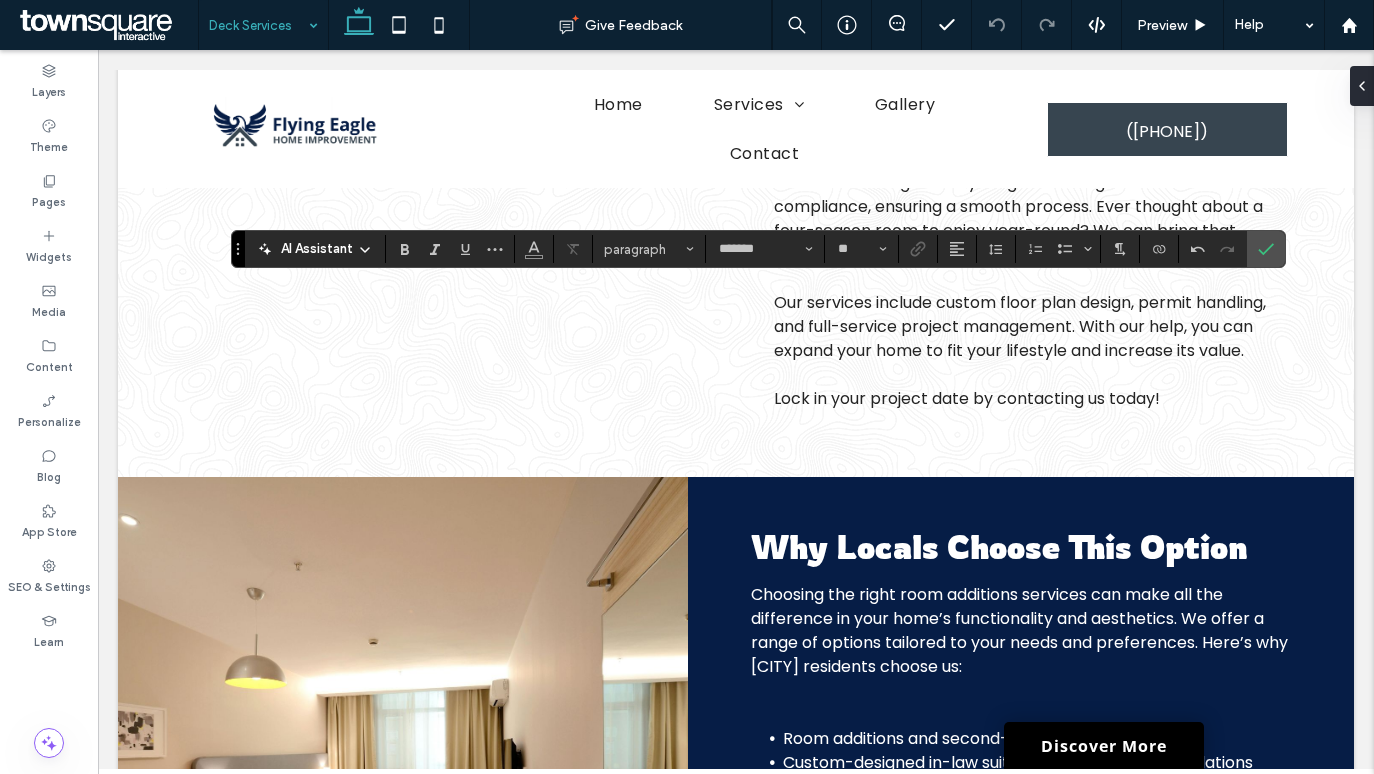 type on "**" 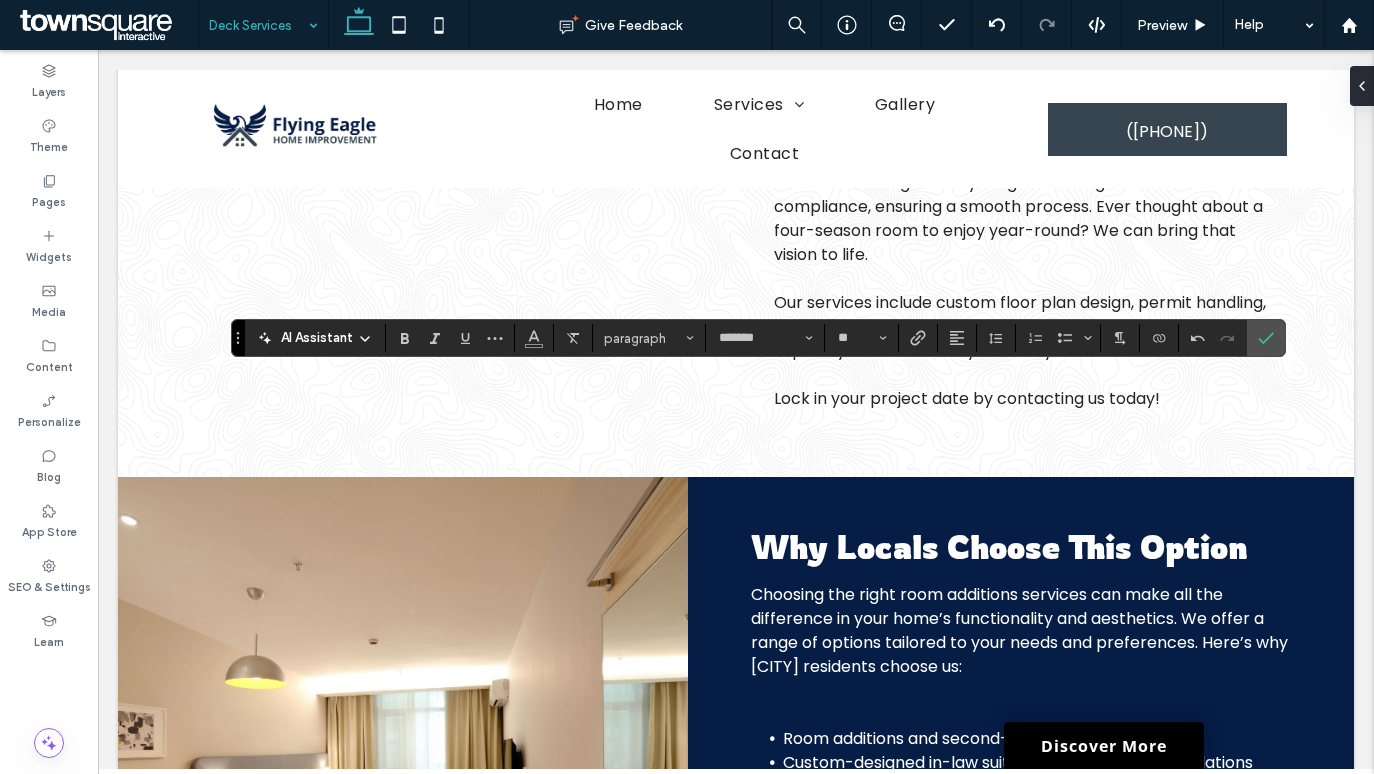type 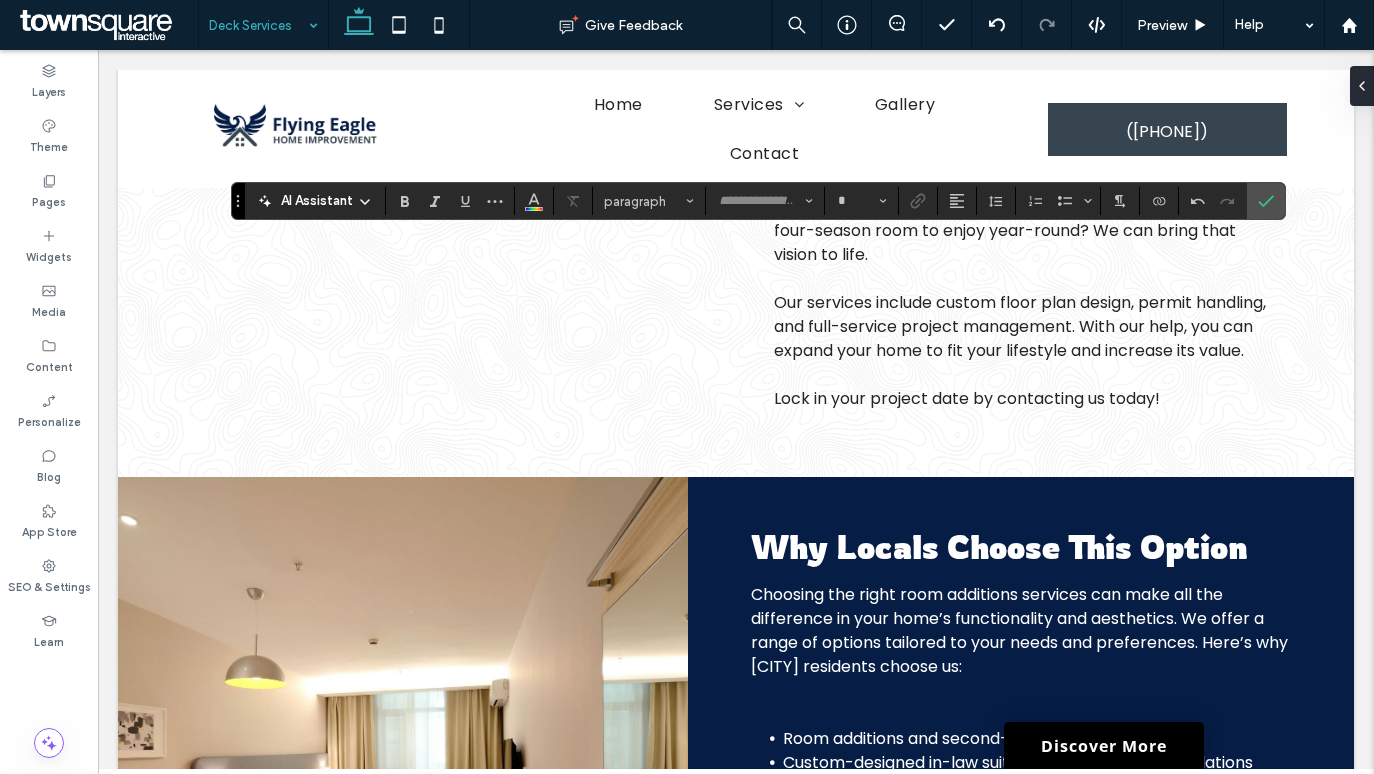 type on "*******" 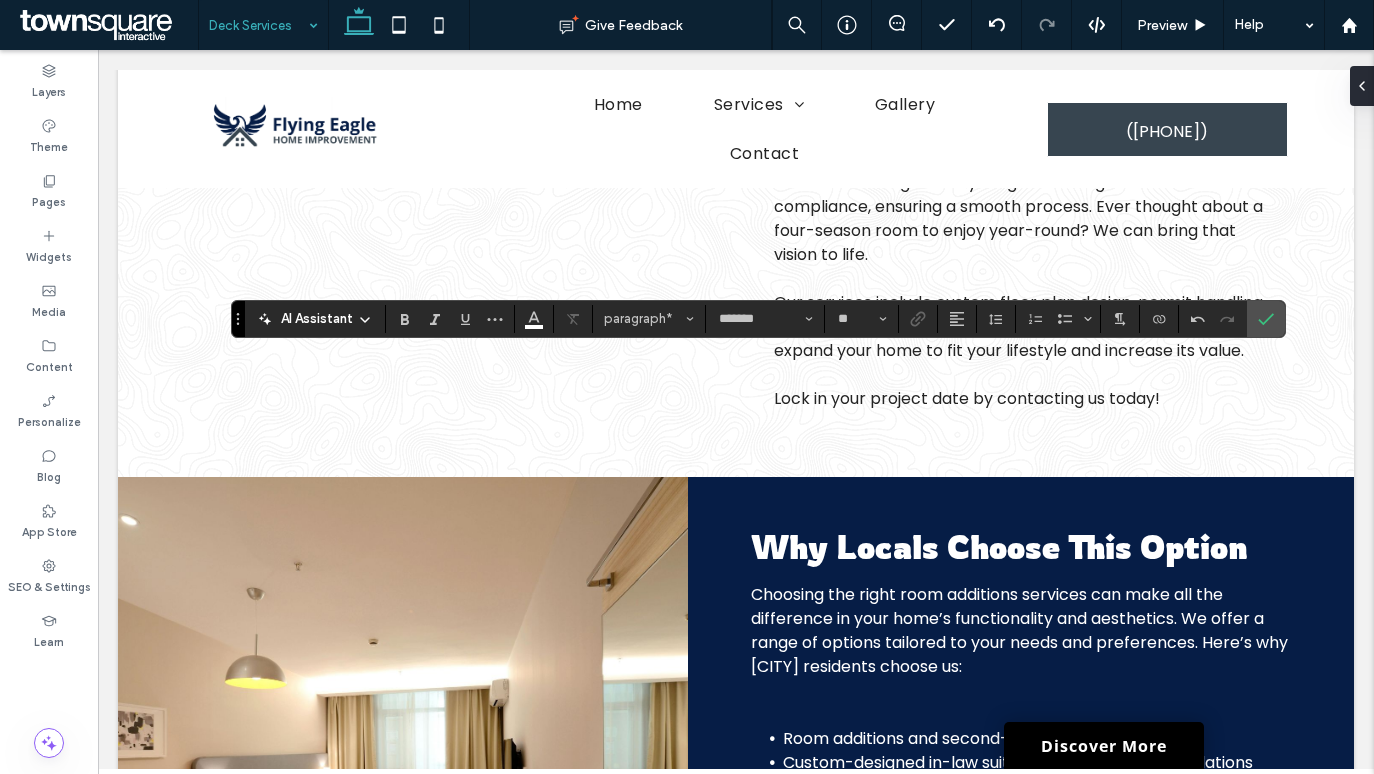 type 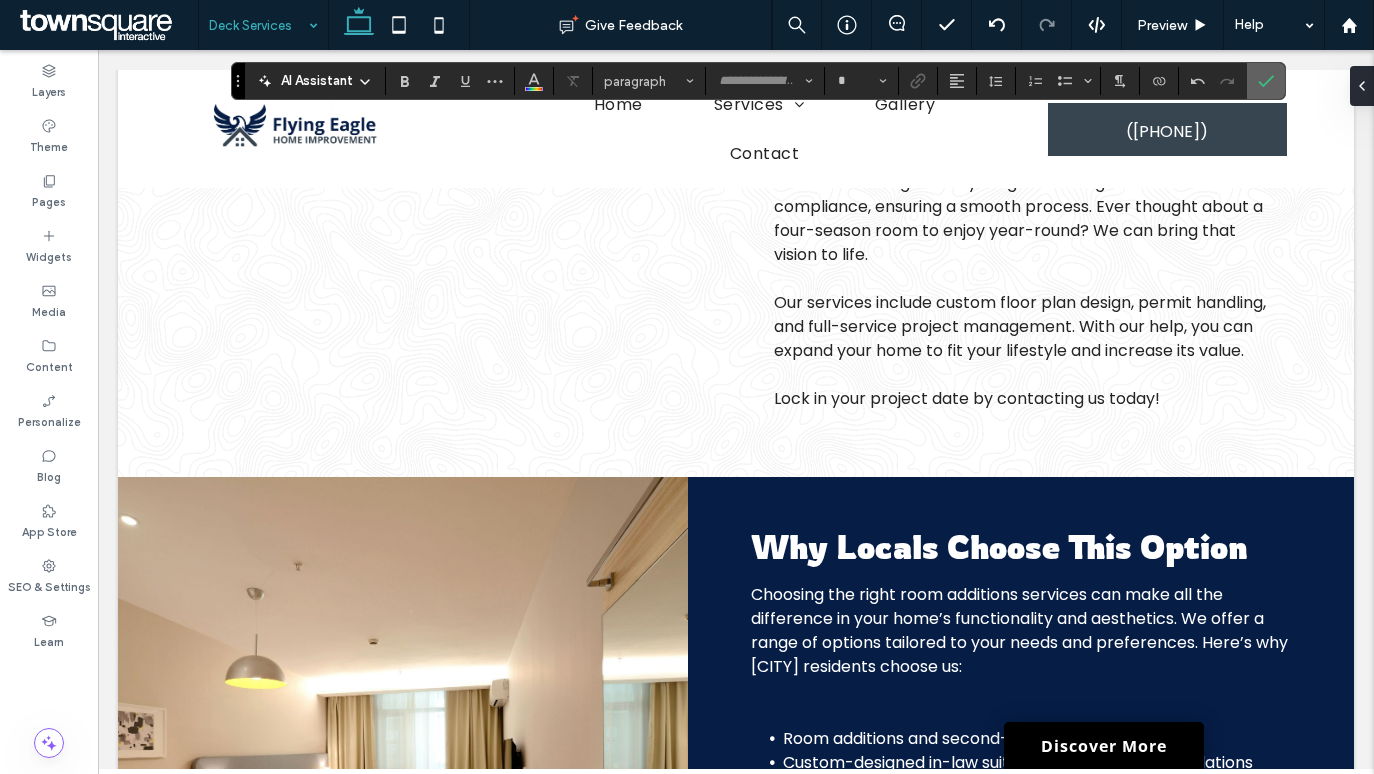 click 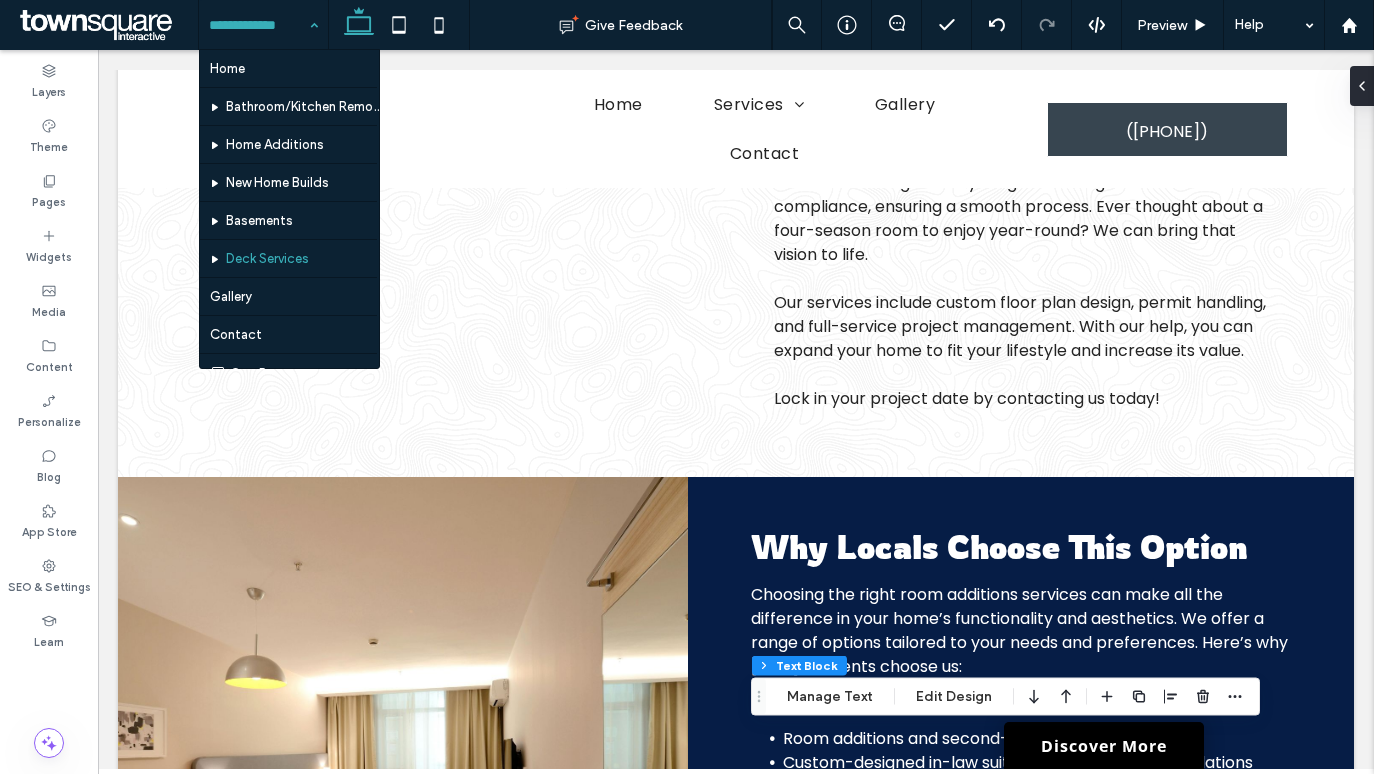 click at bounding box center [258, 25] 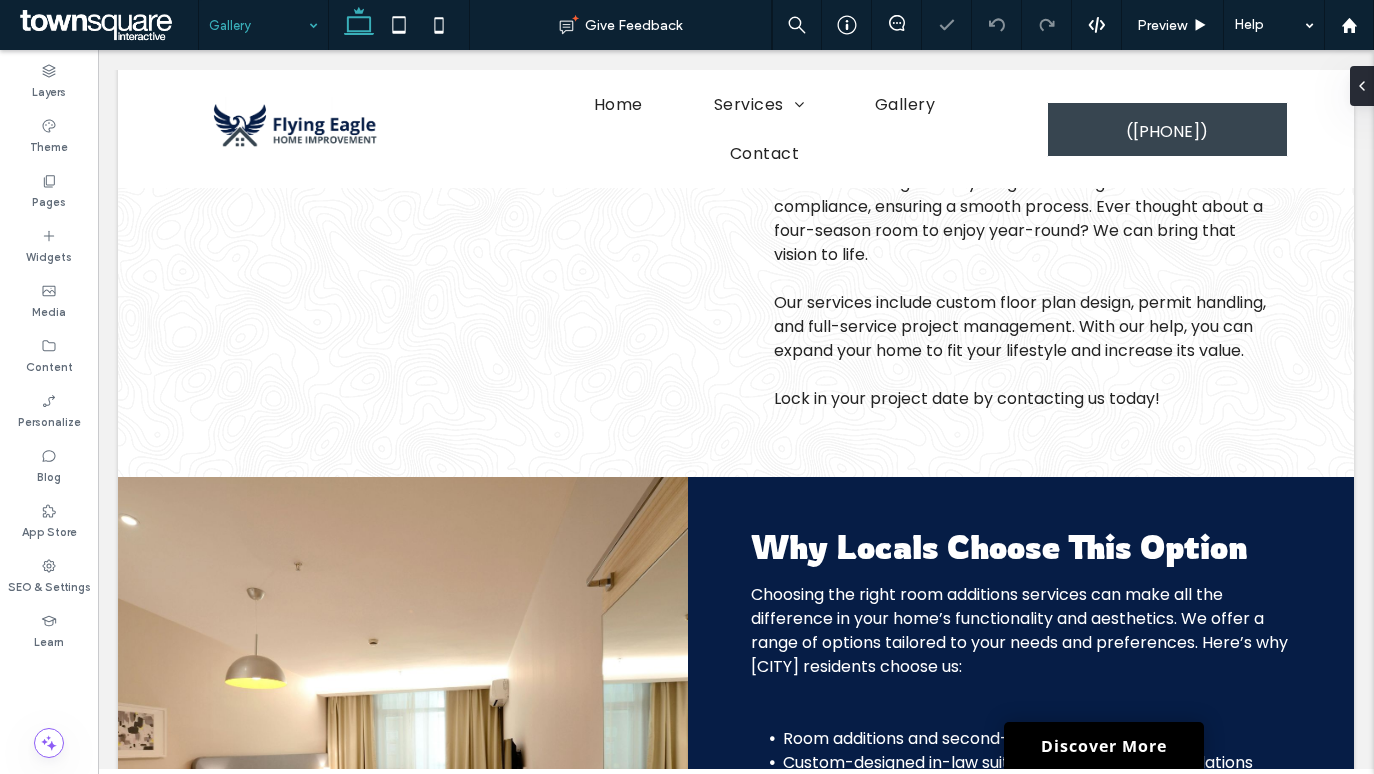 click at bounding box center [258, 25] 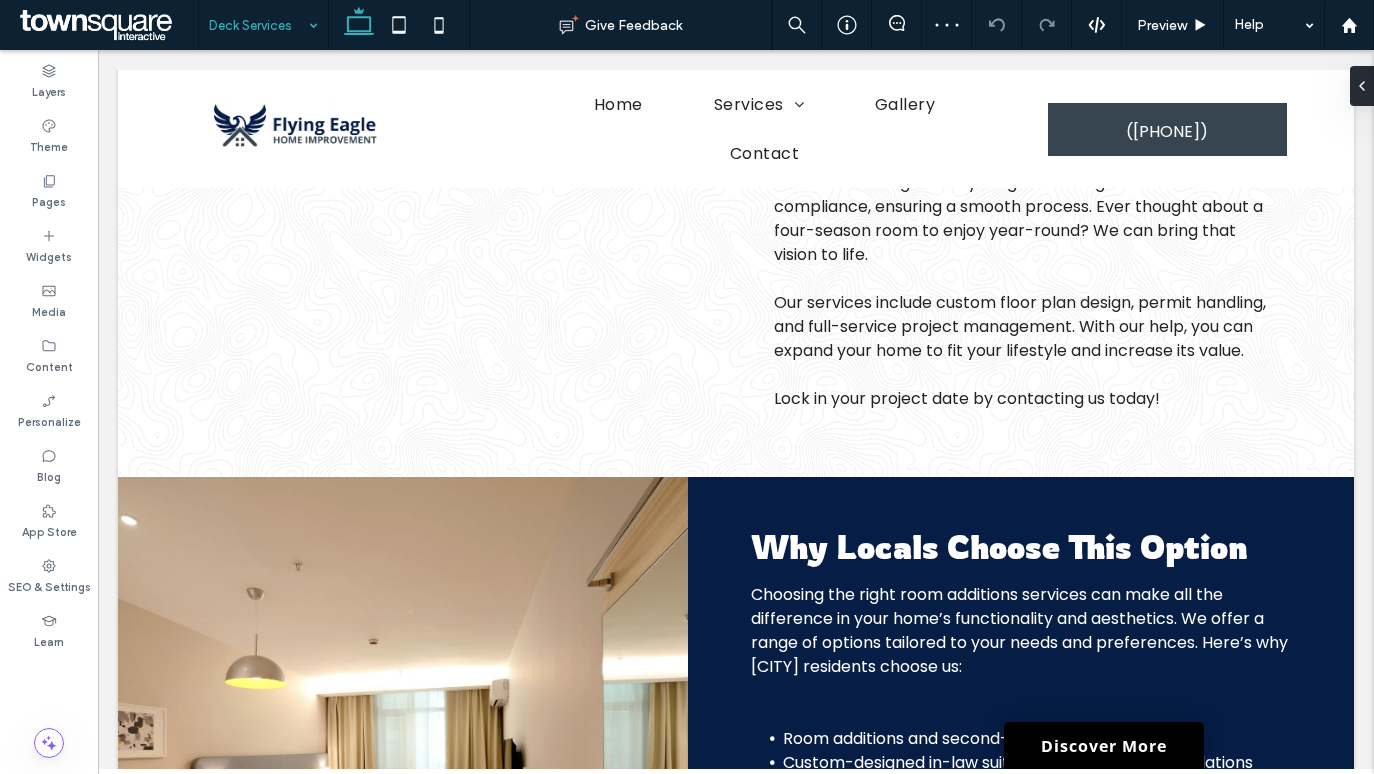 click at bounding box center [258, 25] 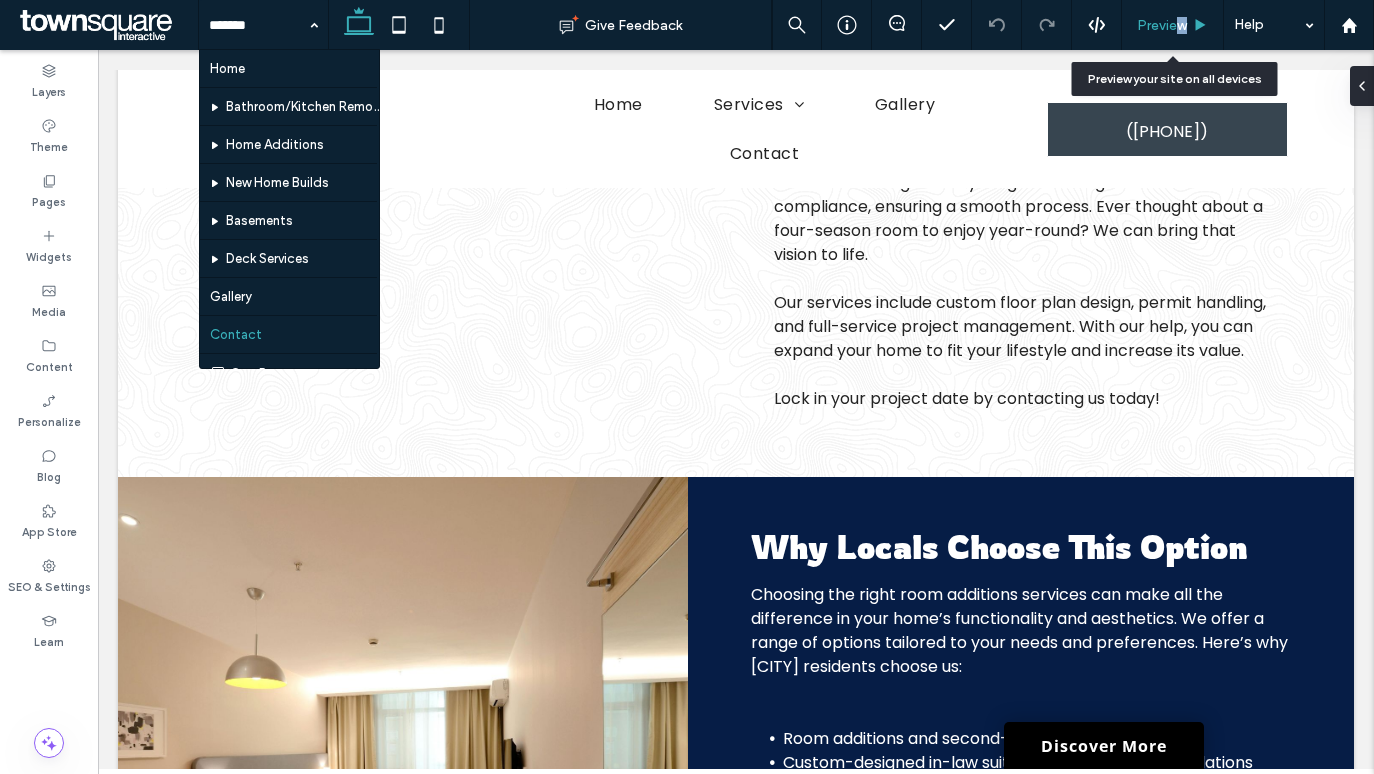 click on "Preview" at bounding box center [1162, 25] 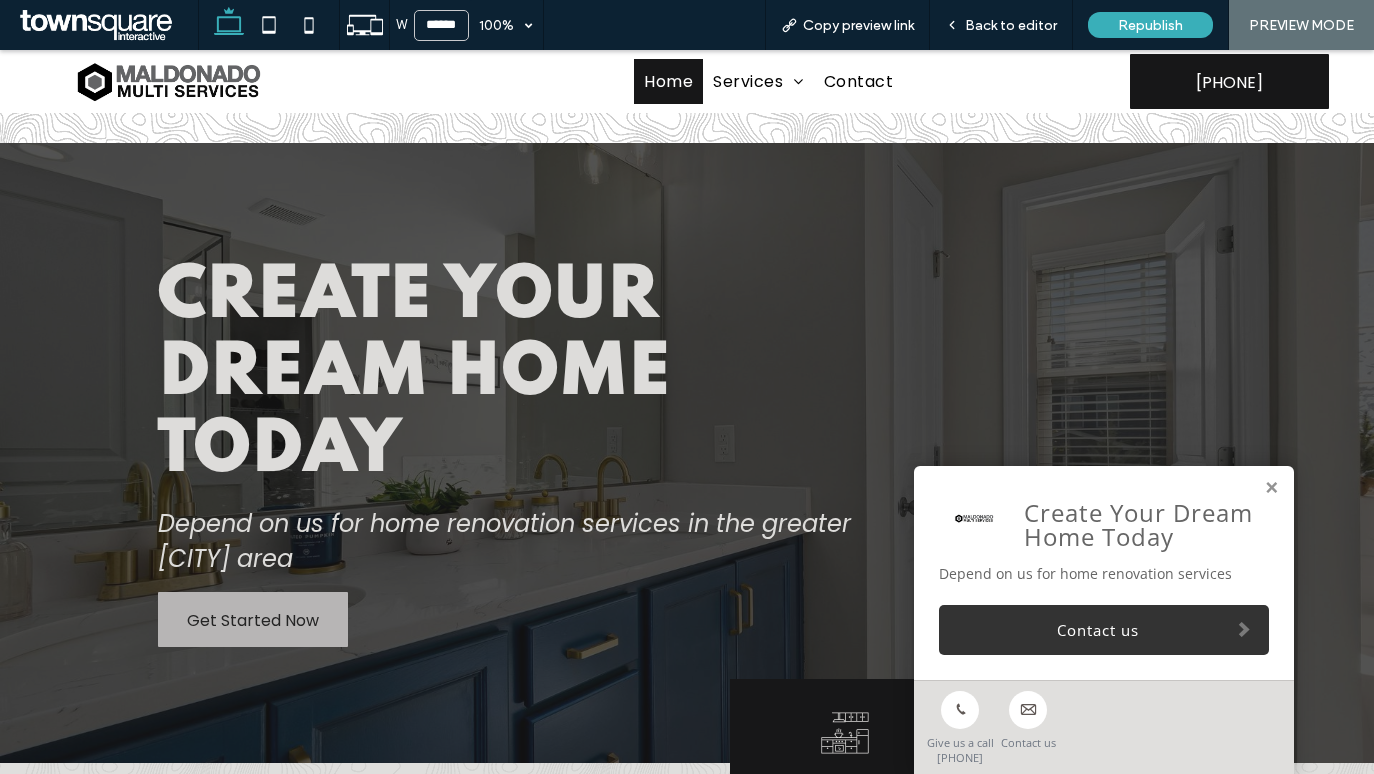 scroll, scrollTop: 936, scrollLeft: 0, axis: vertical 